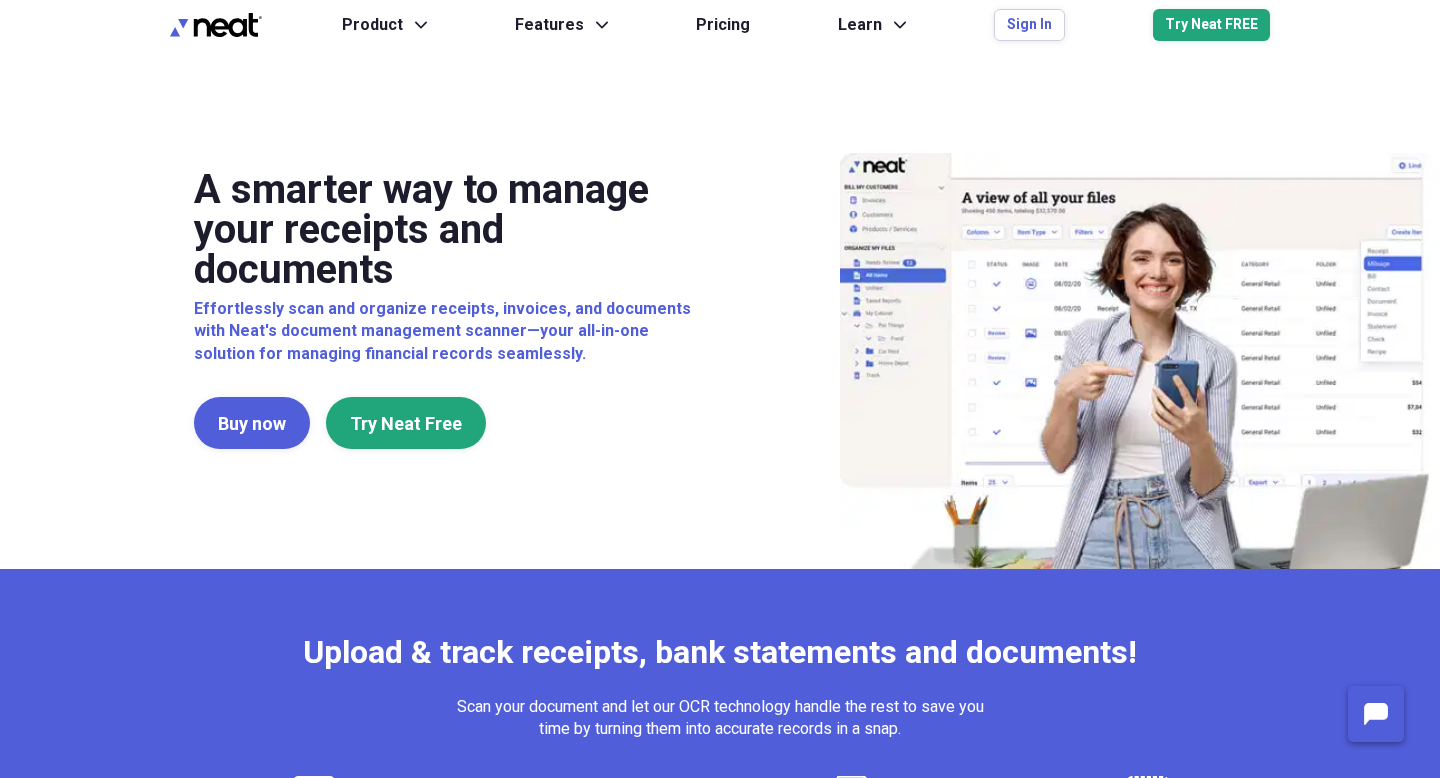 scroll, scrollTop: 0, scrollLeft: 0, axis: both 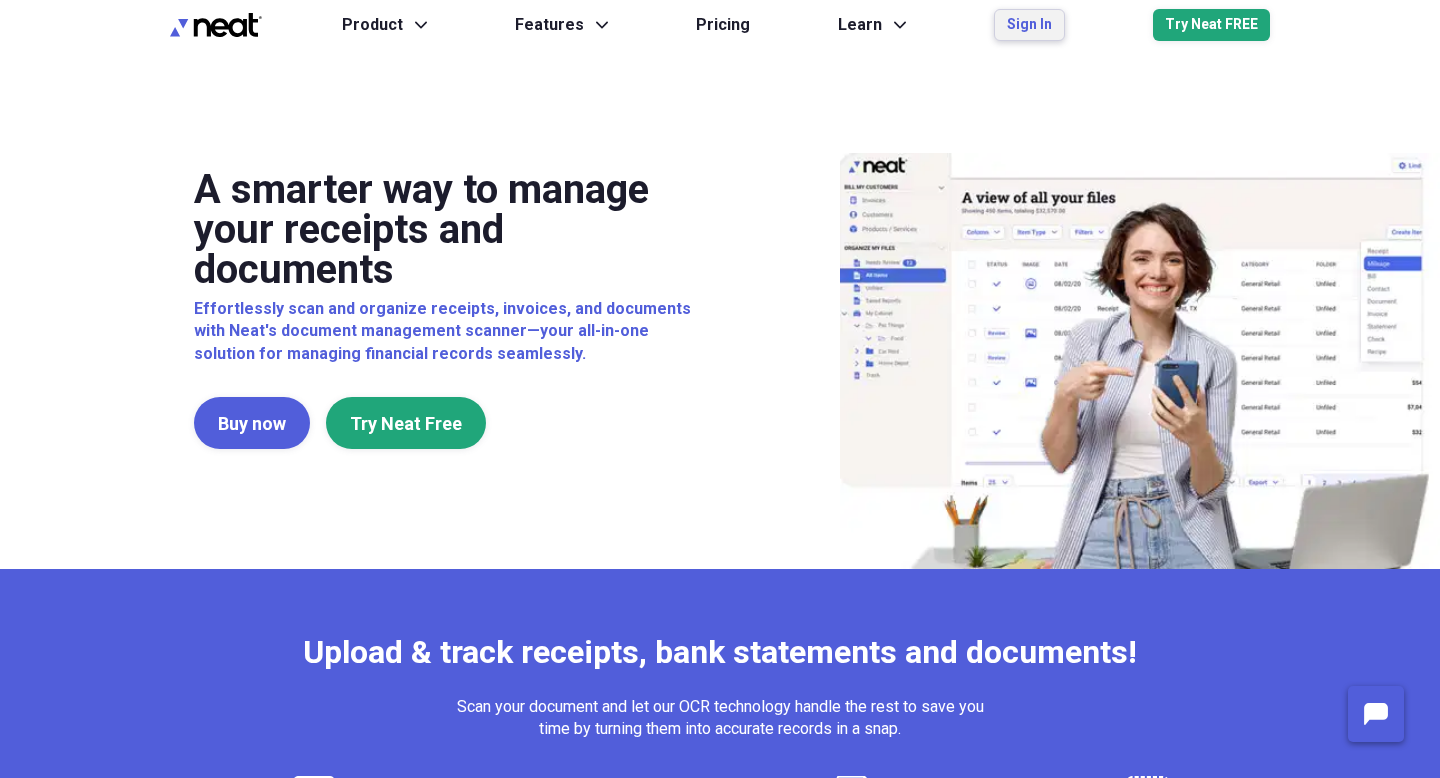 click on "Sign In" at bounding box center [1029, 25] 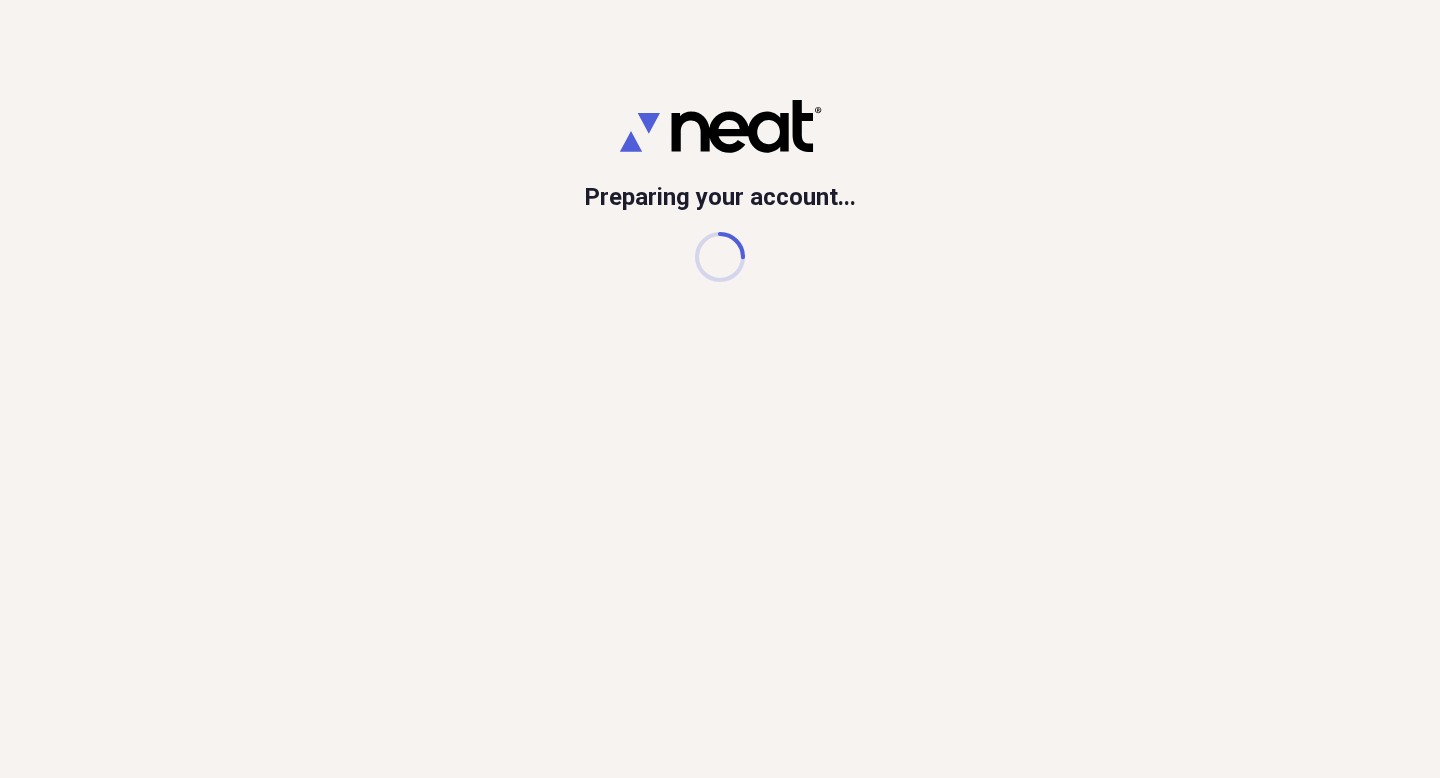 scroll, scrollTop: 0, scrollLeft: 0, axis: both 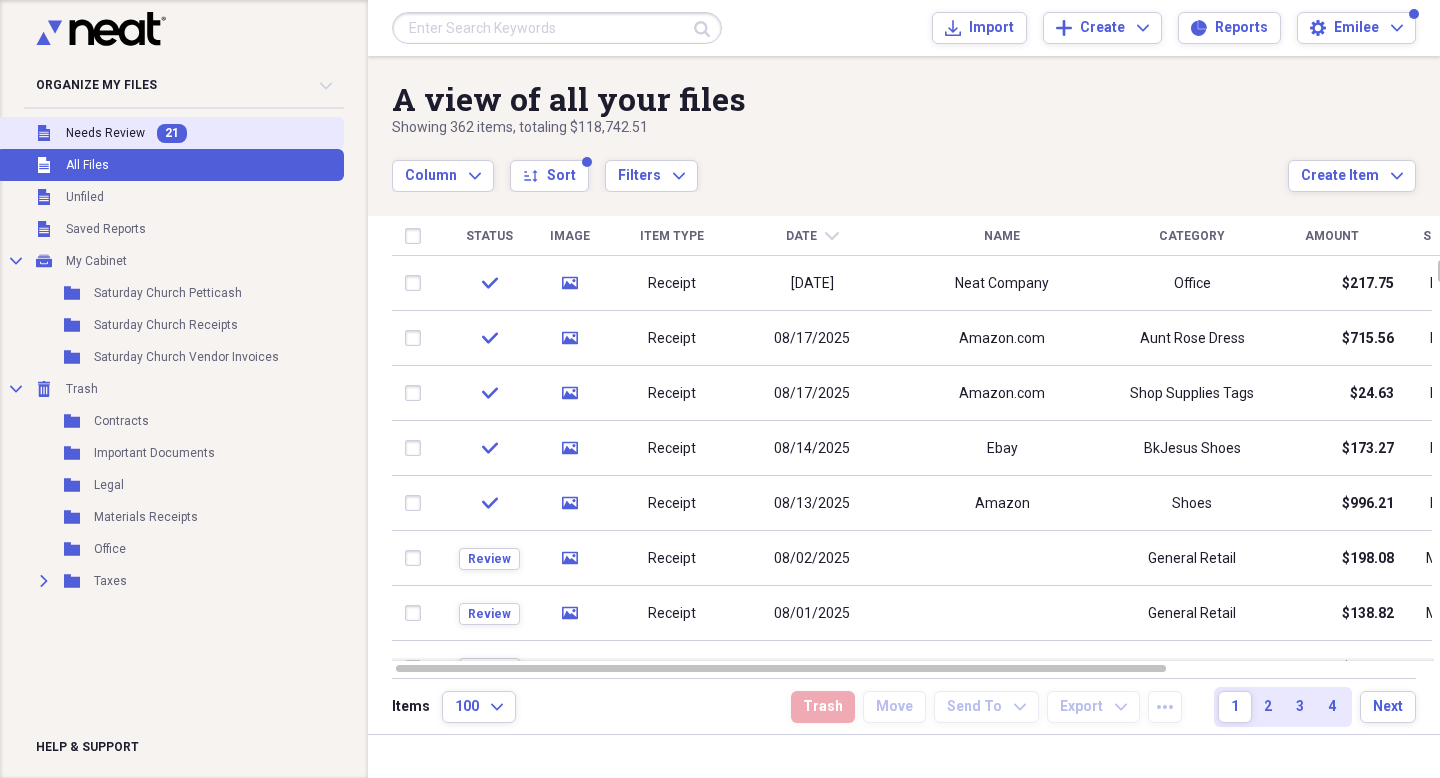 click on "Needs Review" at bounding box center [105, 133] 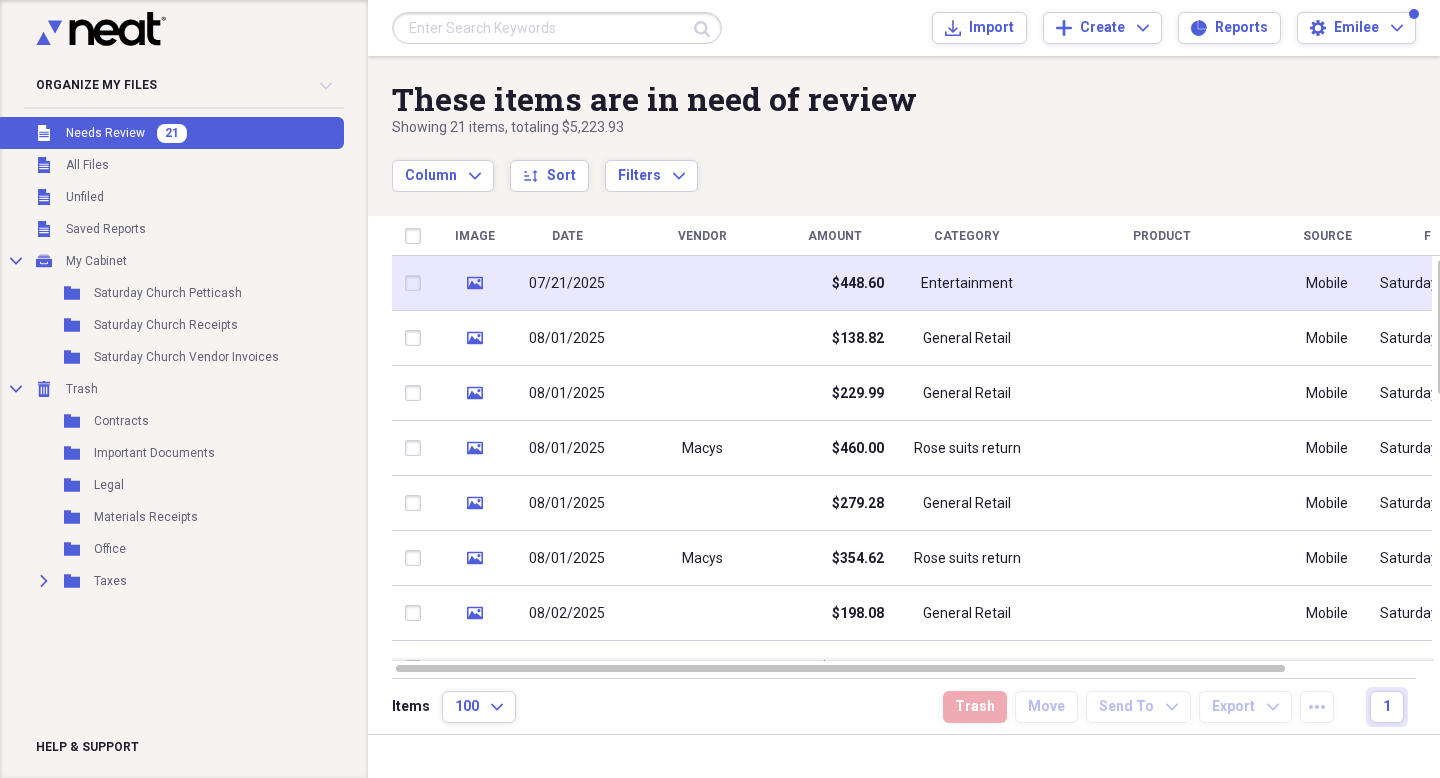 click on "$448.60" at bounding box center (834, 283) 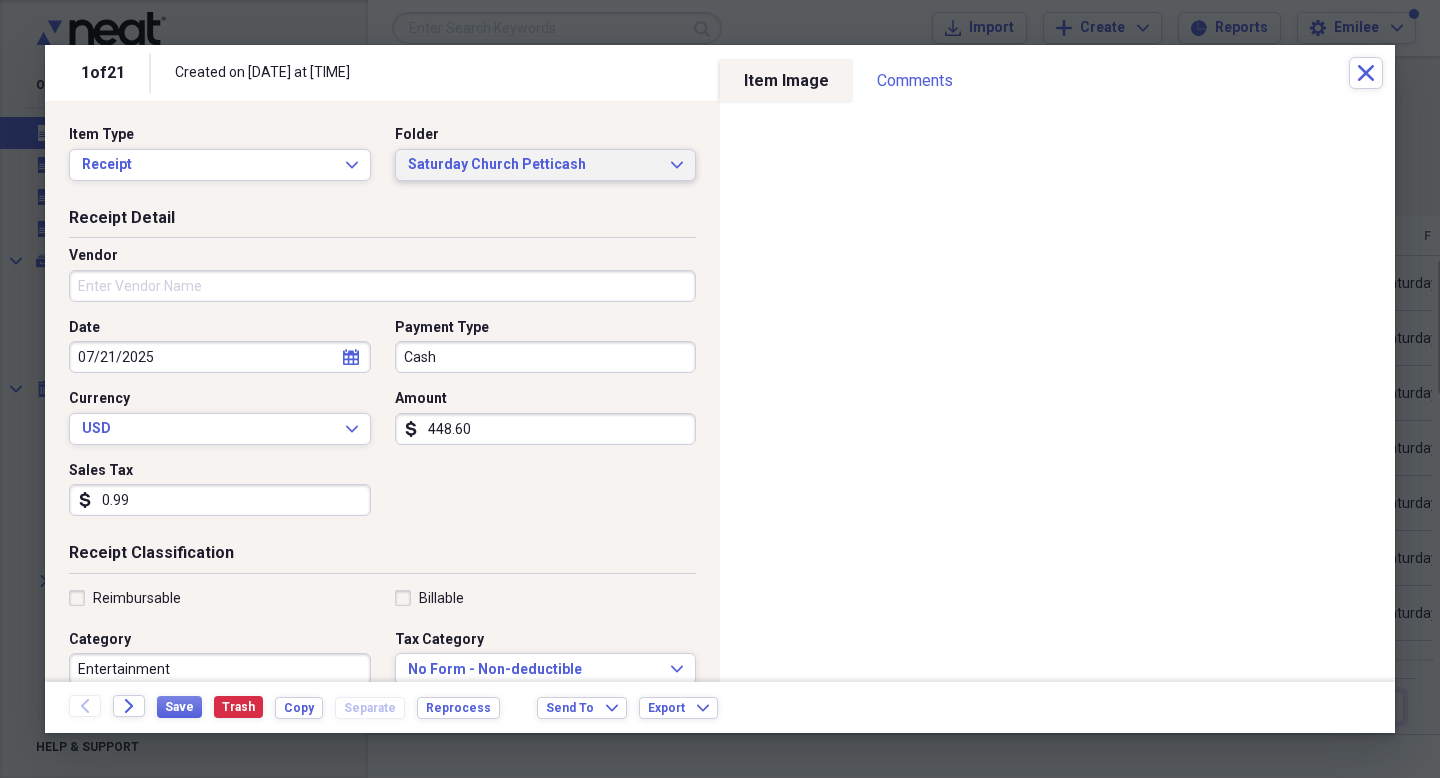 click on "Saturday Church Petticash" at bounding box center (534, 165) 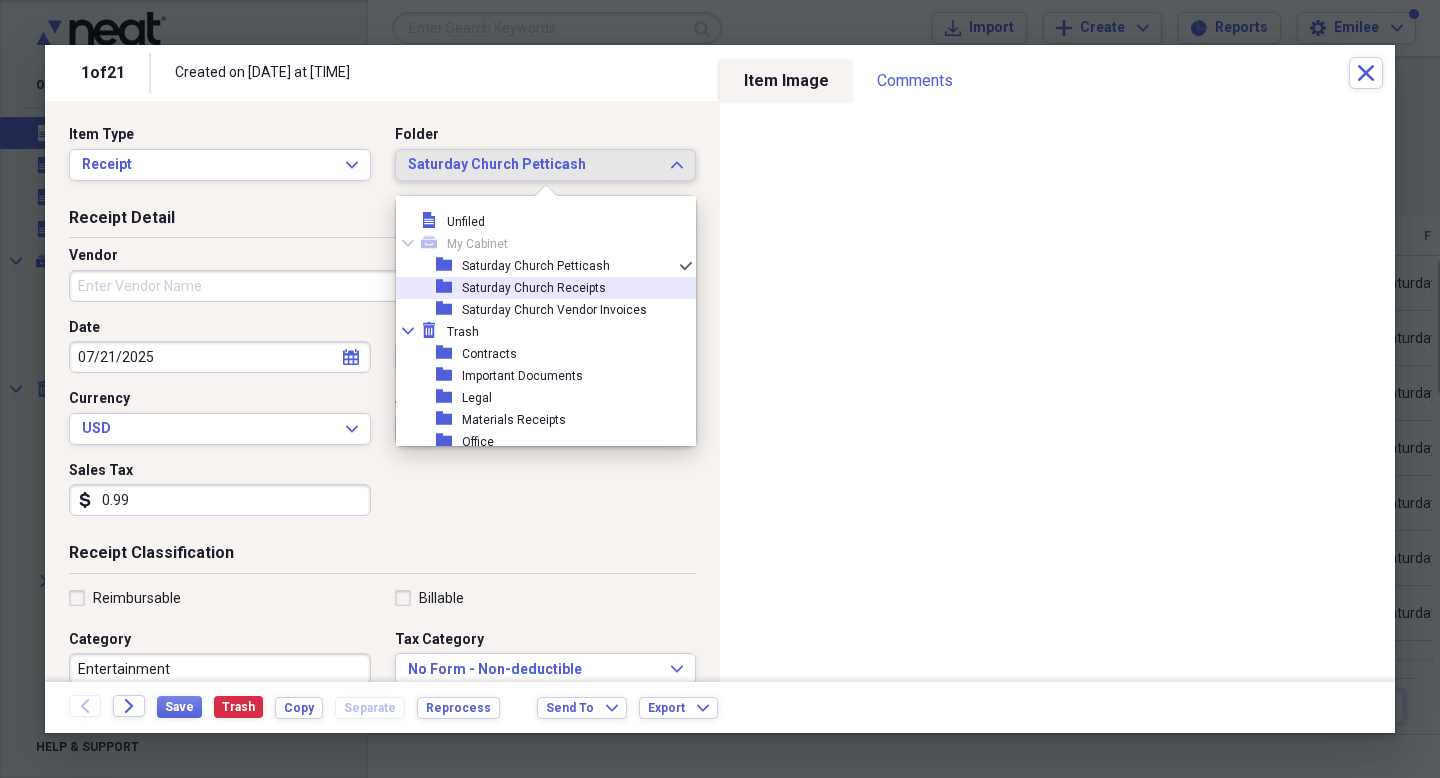 click on "Saturday Church Receipts" at bounding box center [534, 288] 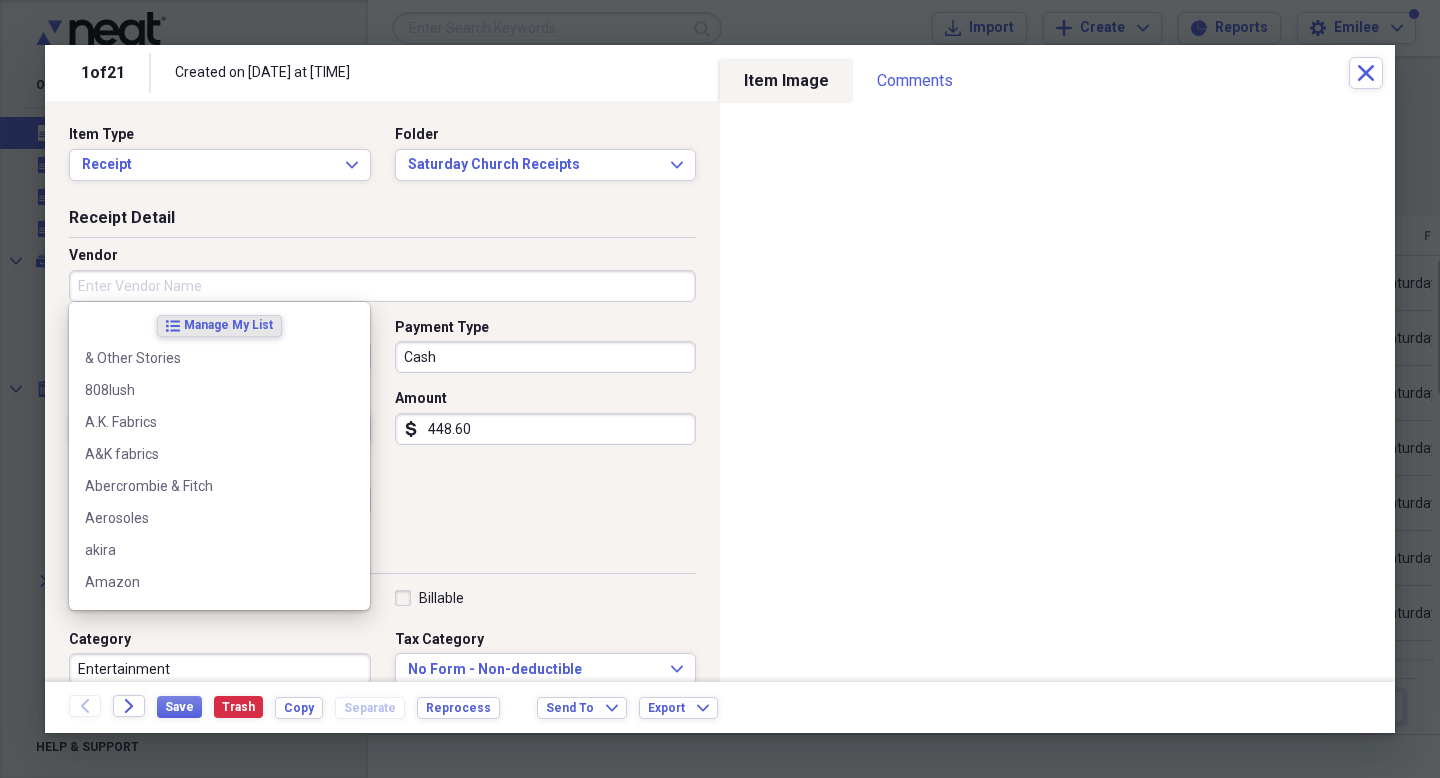 click on "Vendor" at bounding box center (382, 286) 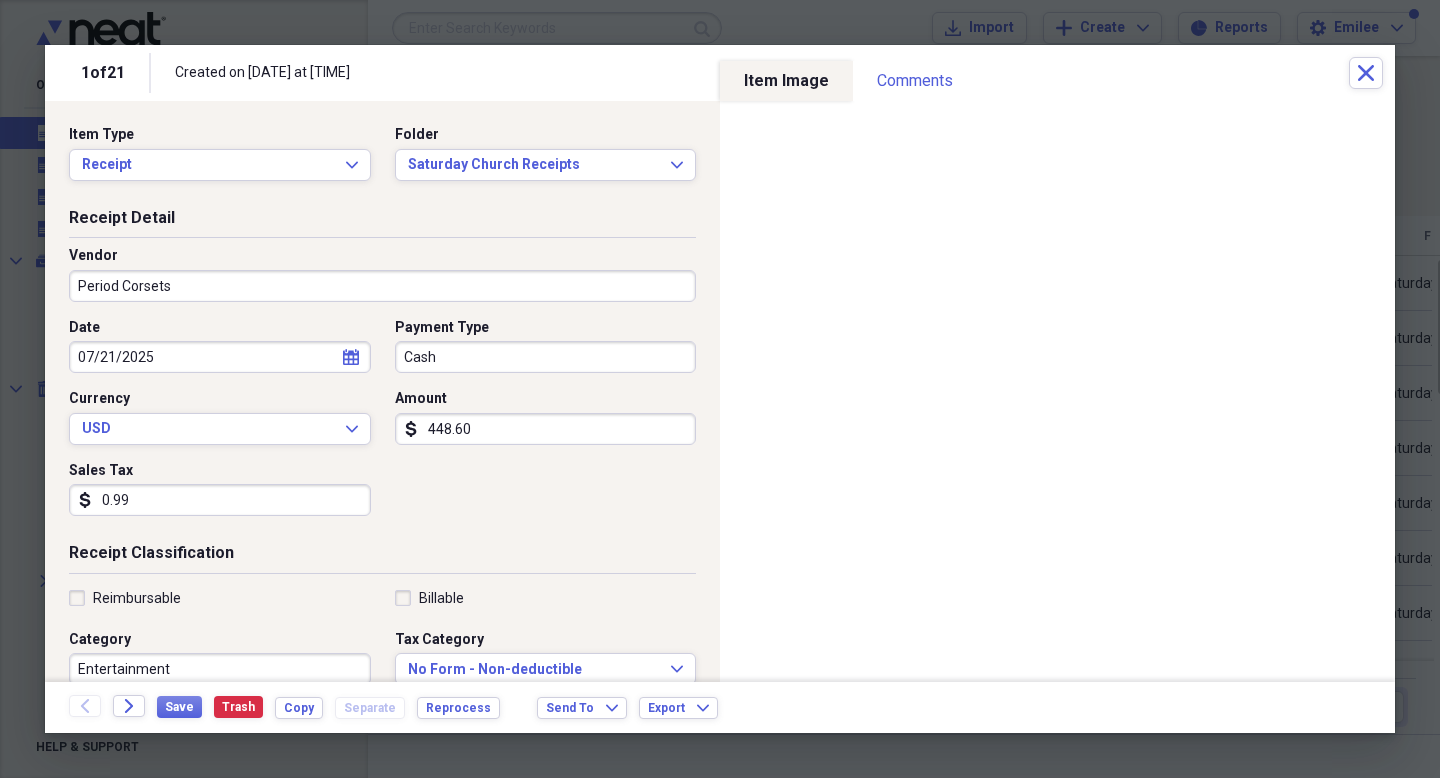 type on "Period Corsets" 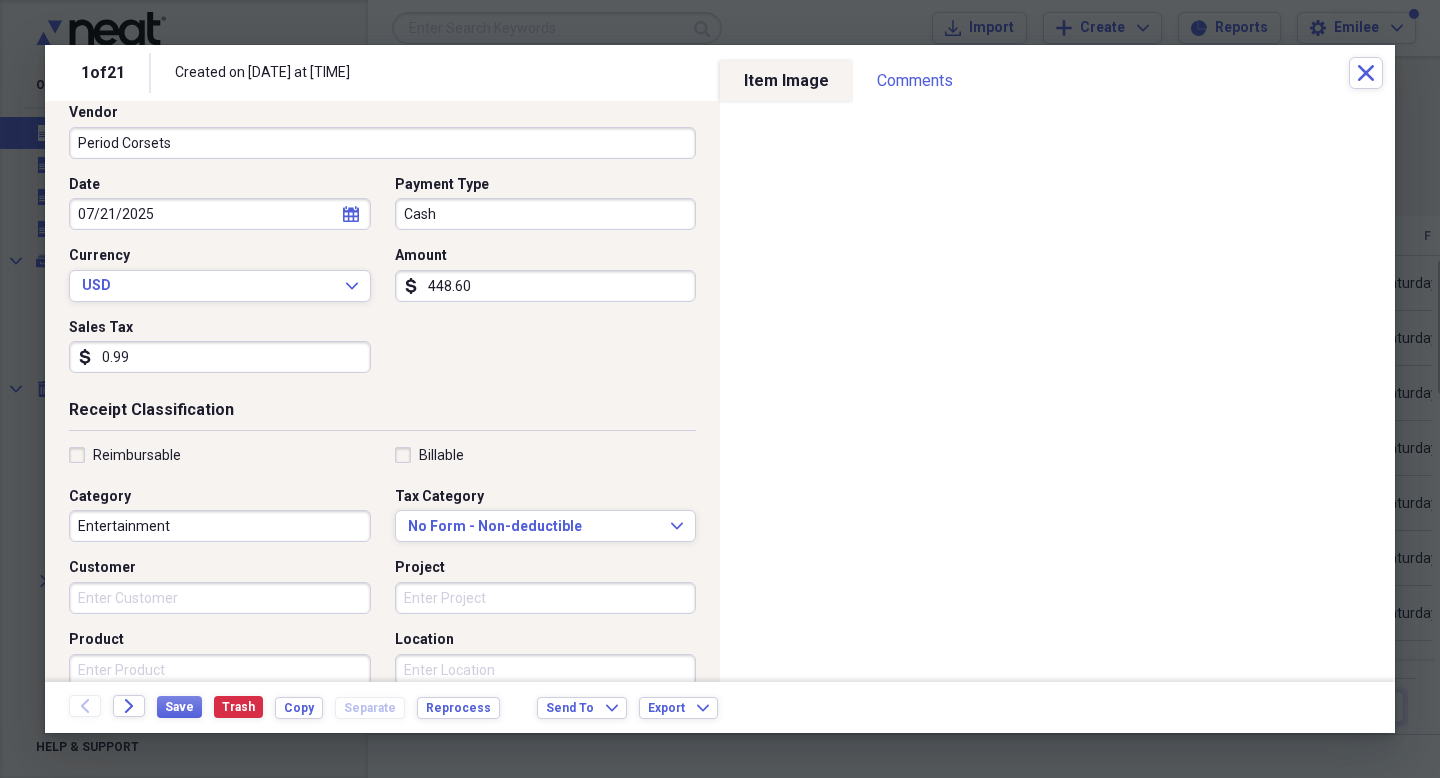 scroll, scrollTop: 145, scrollLeft: 0, axis: vertical 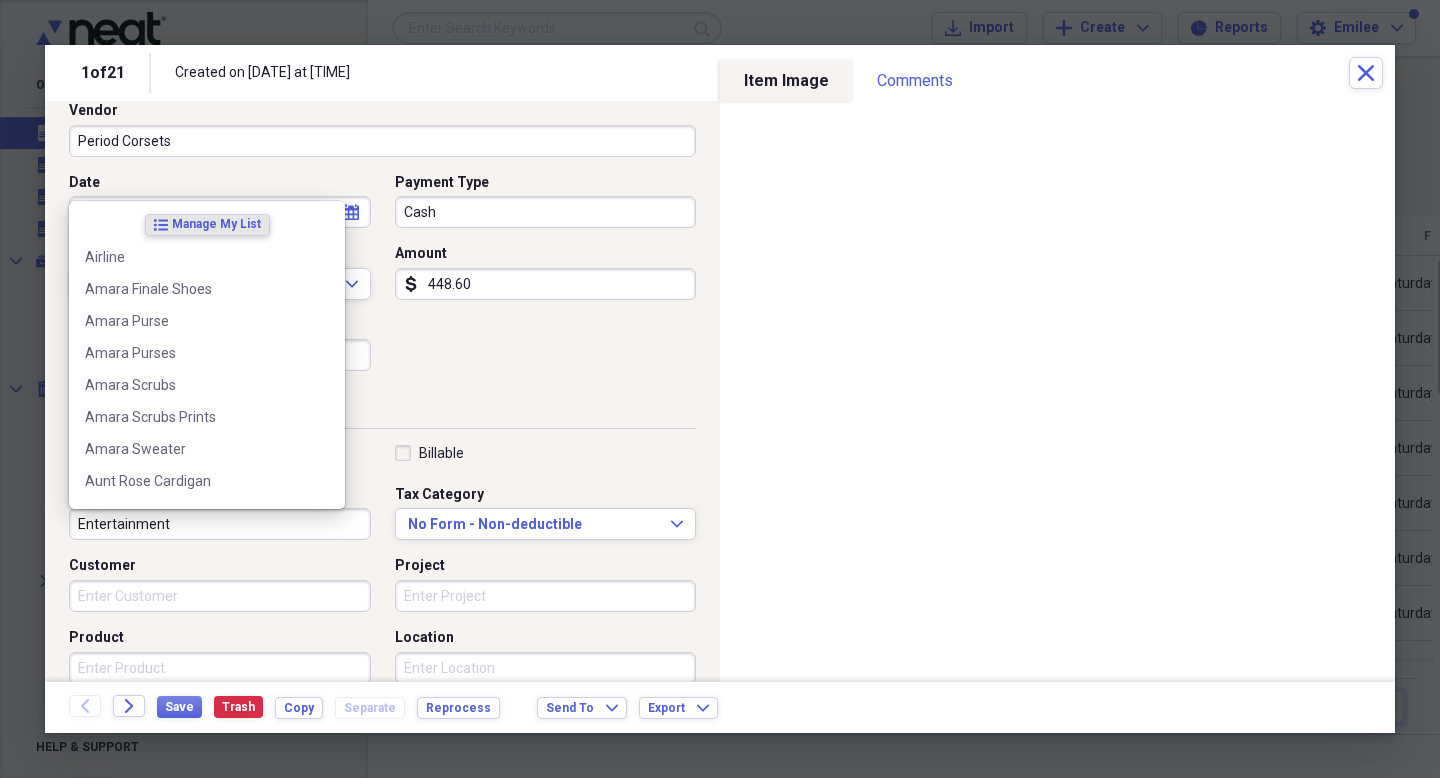 click on "Entertainment" at bounding box center [220, 524] 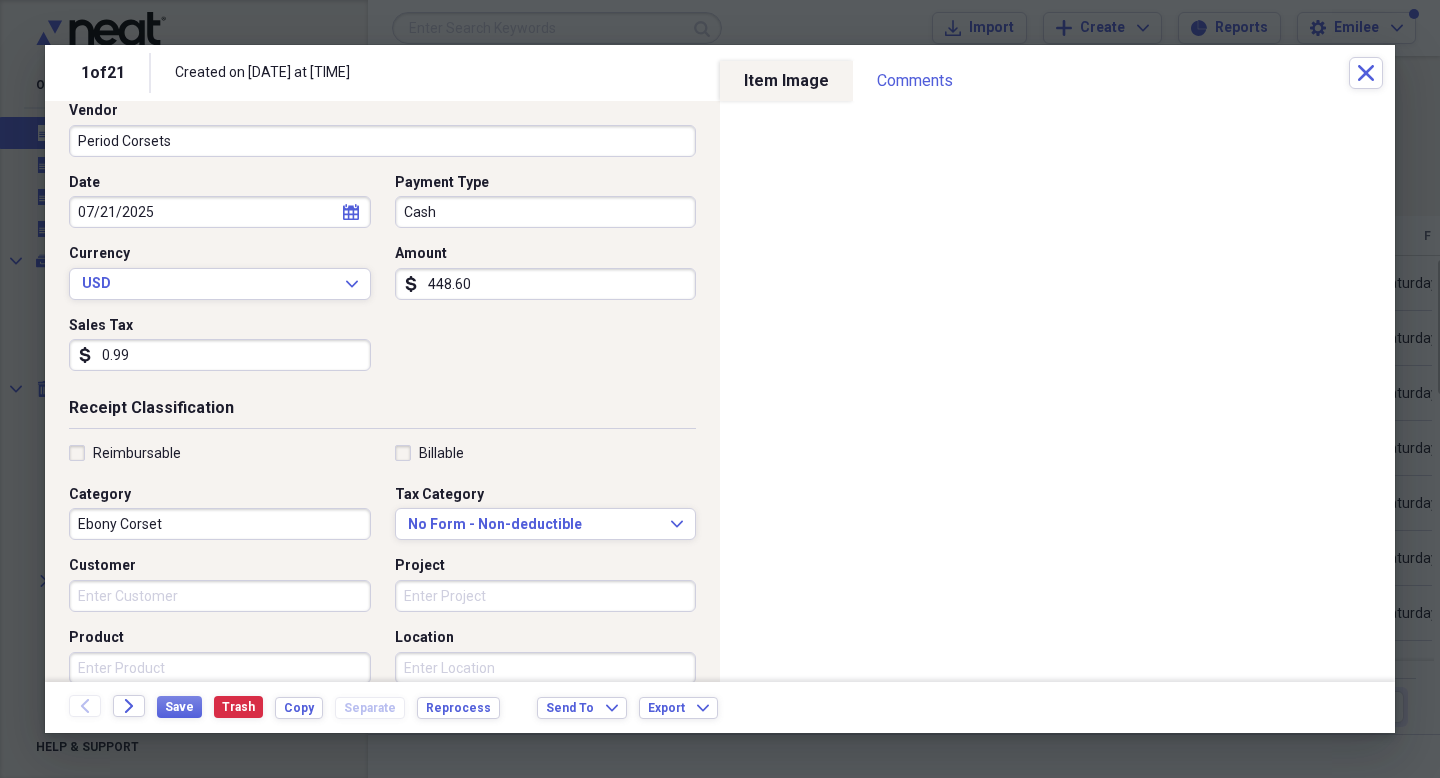 type on "Ebony Corset" 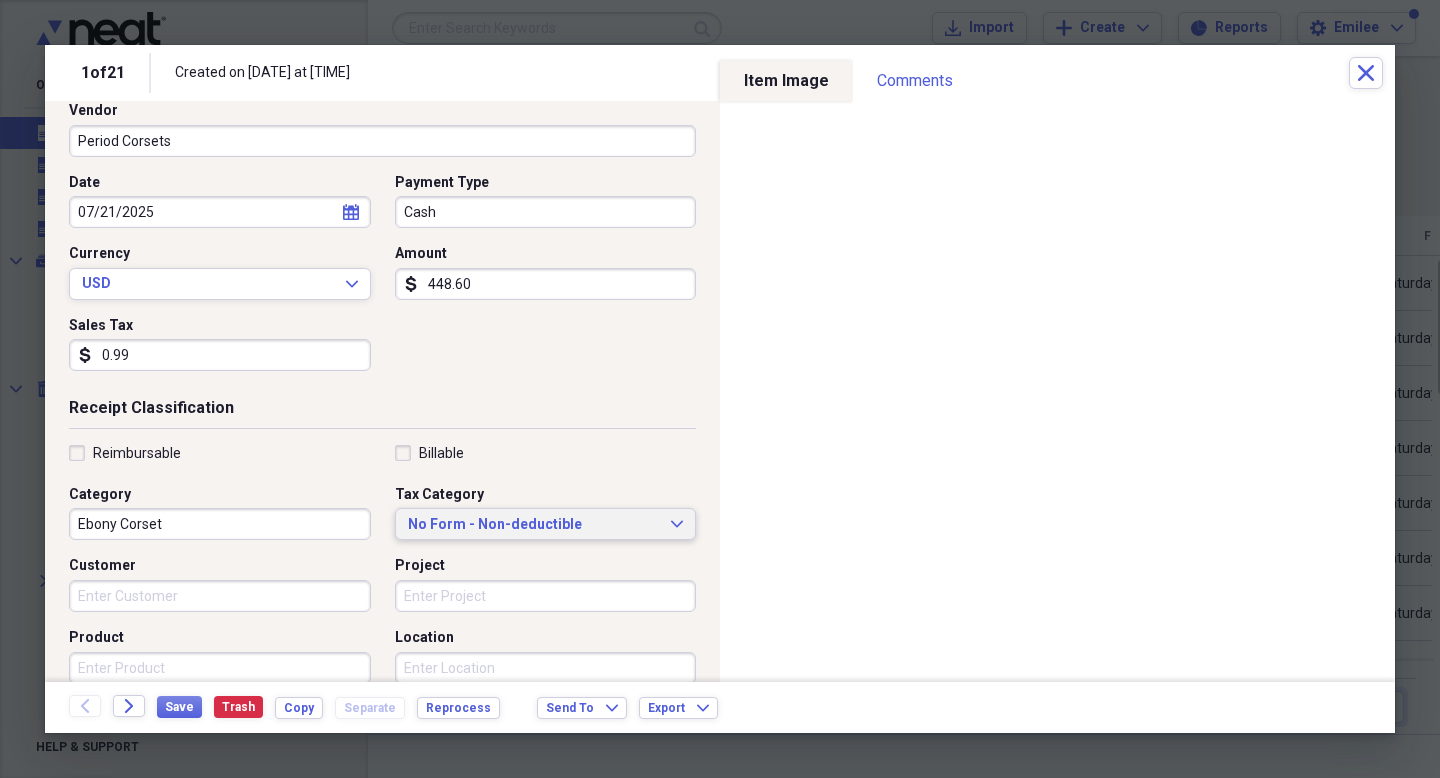 type 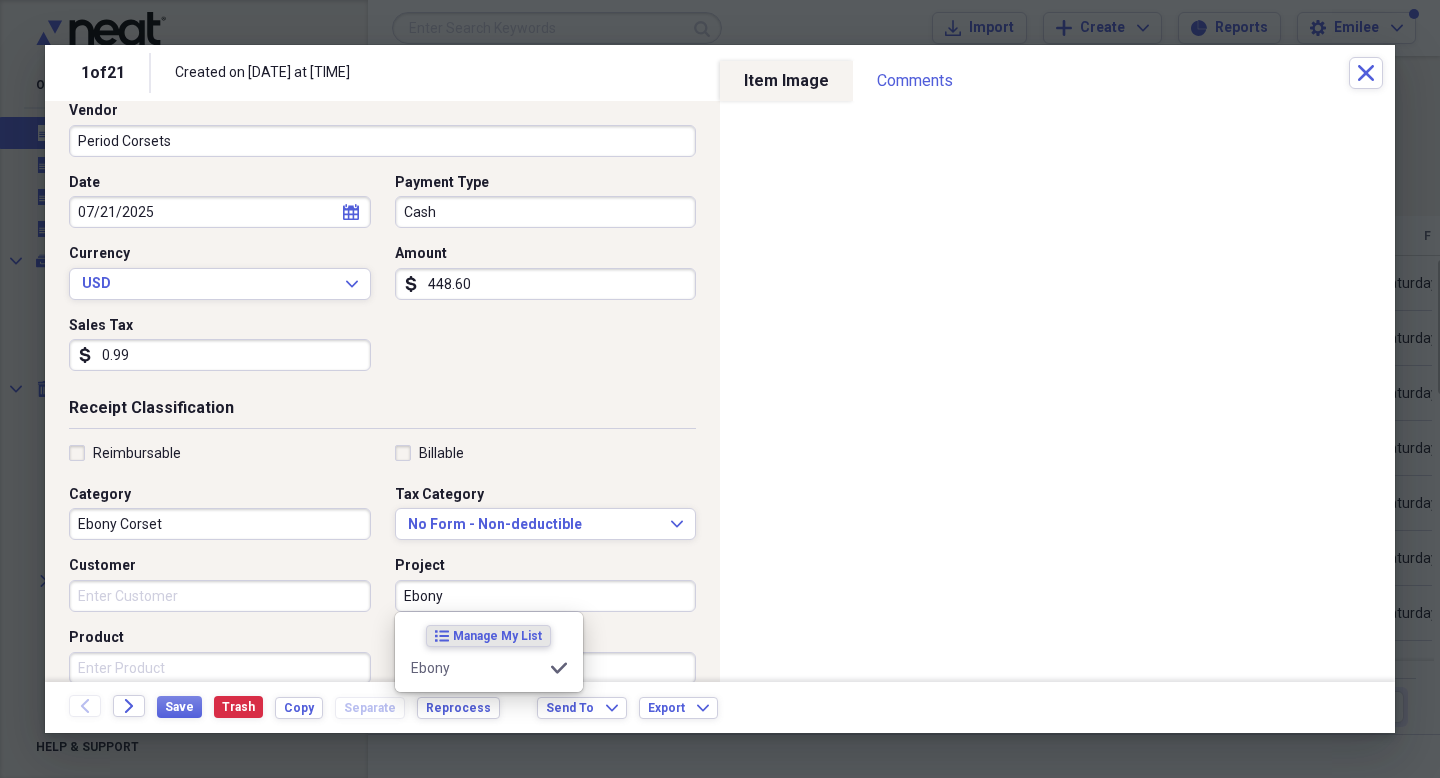 type on "Ebony" 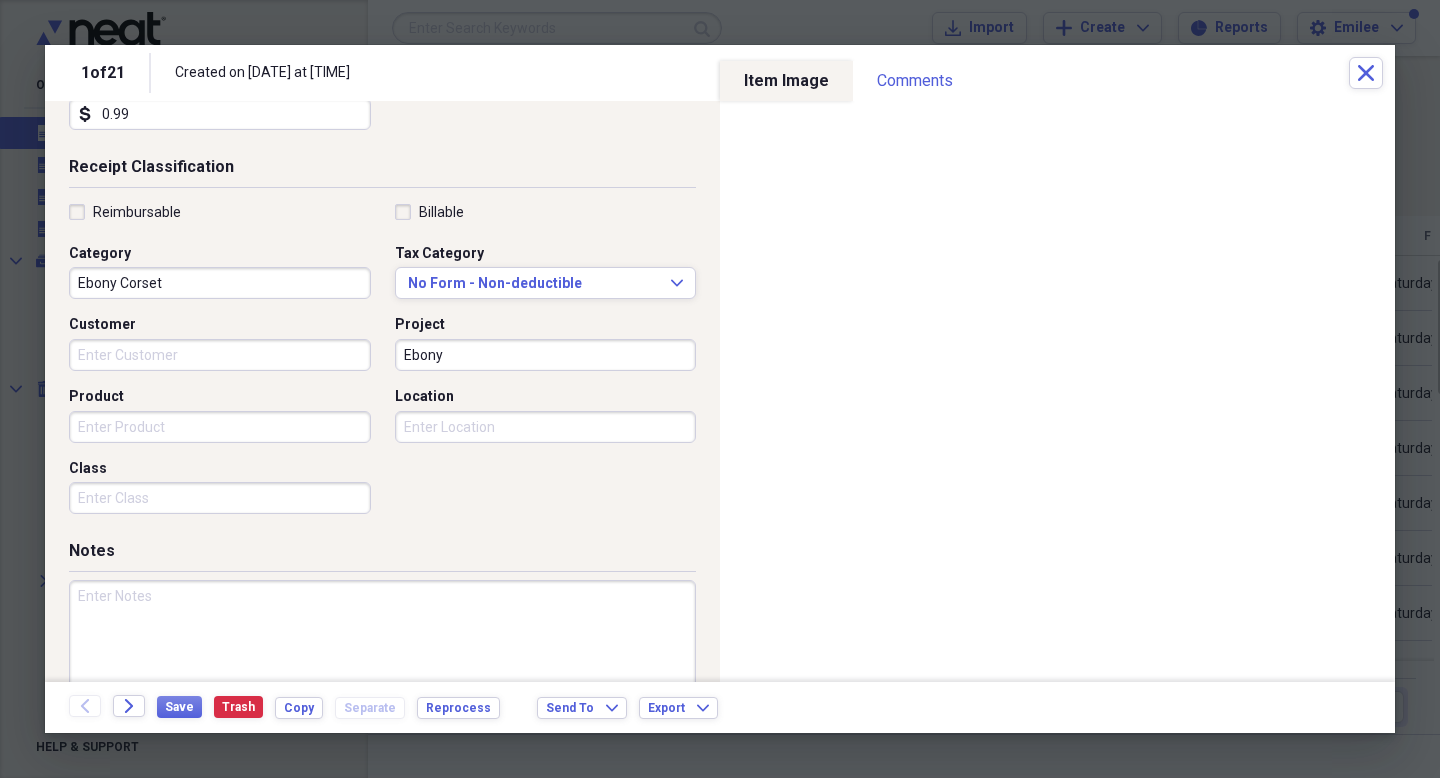 scroll, scrollTop: 439, scrollLeft: 0, axis: vertical 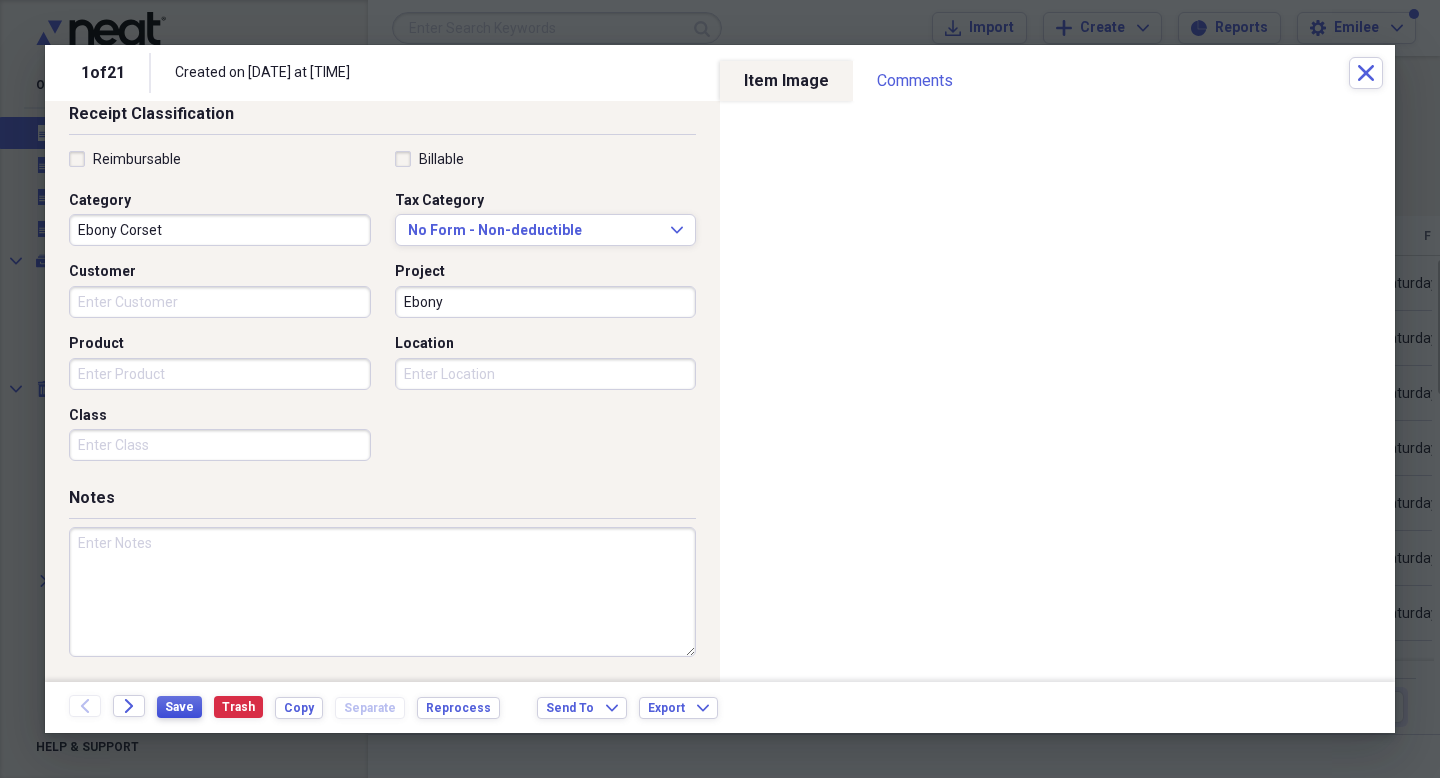 click on "Save" at bounding box center [179, 707] 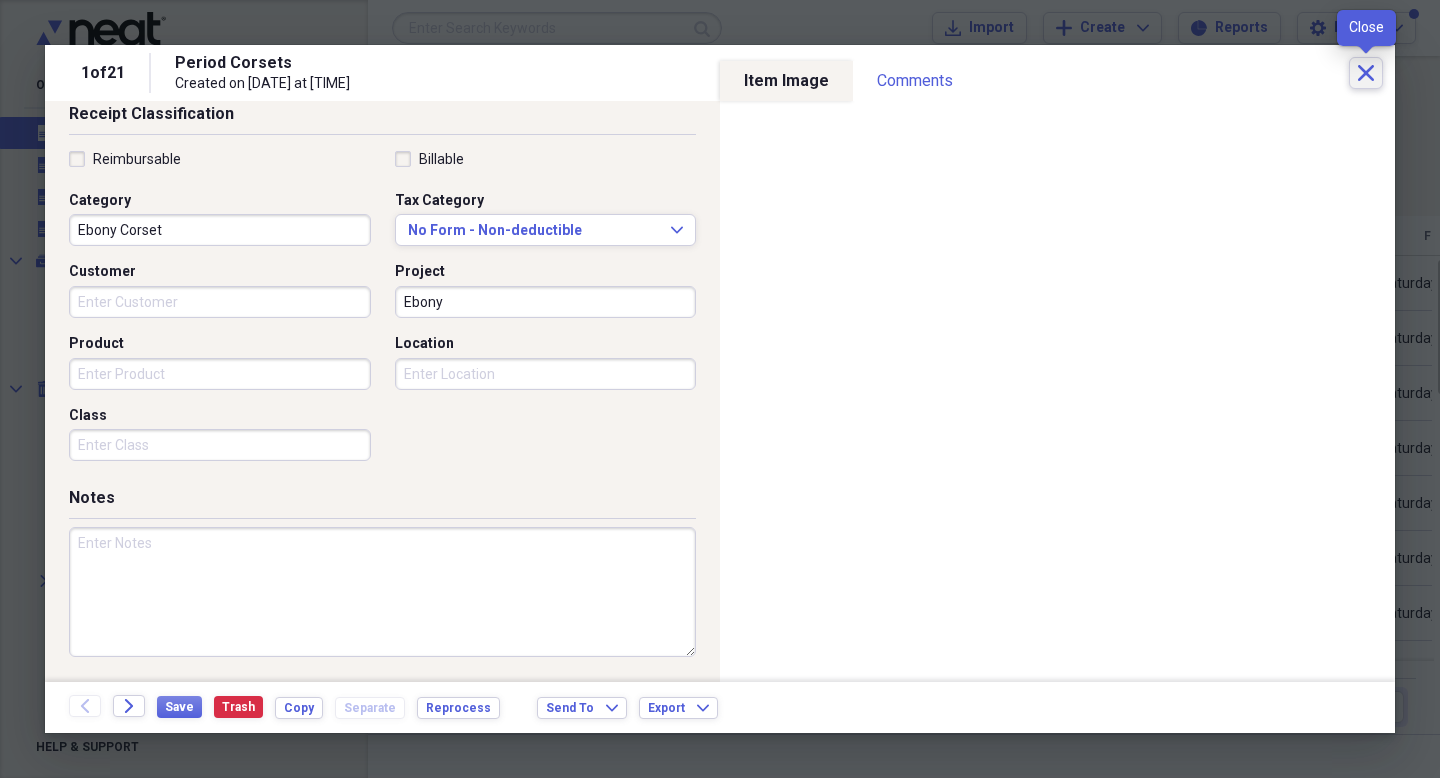 click on "Close" at bounding box center [1366, 73] 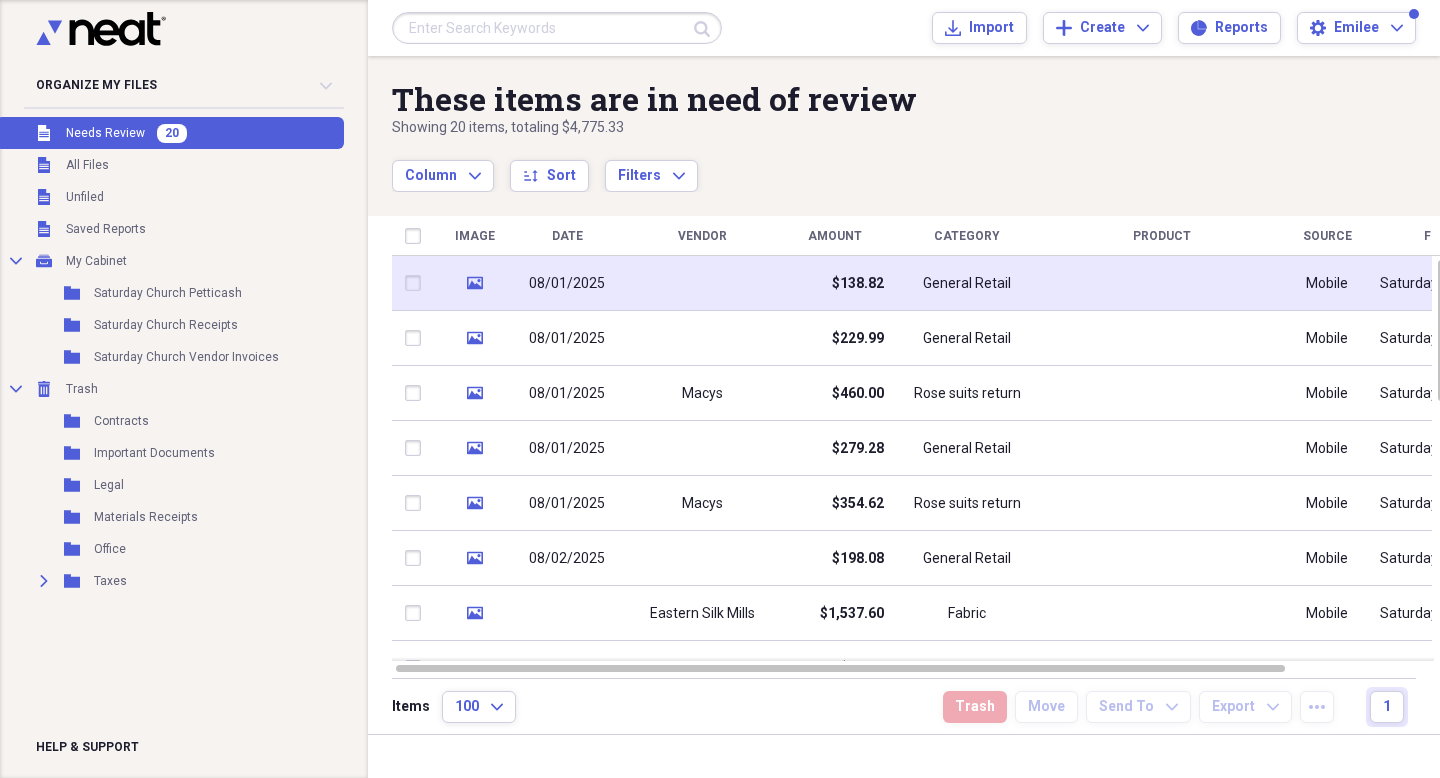 click on "$138.82" at bounding box center [834, 283] 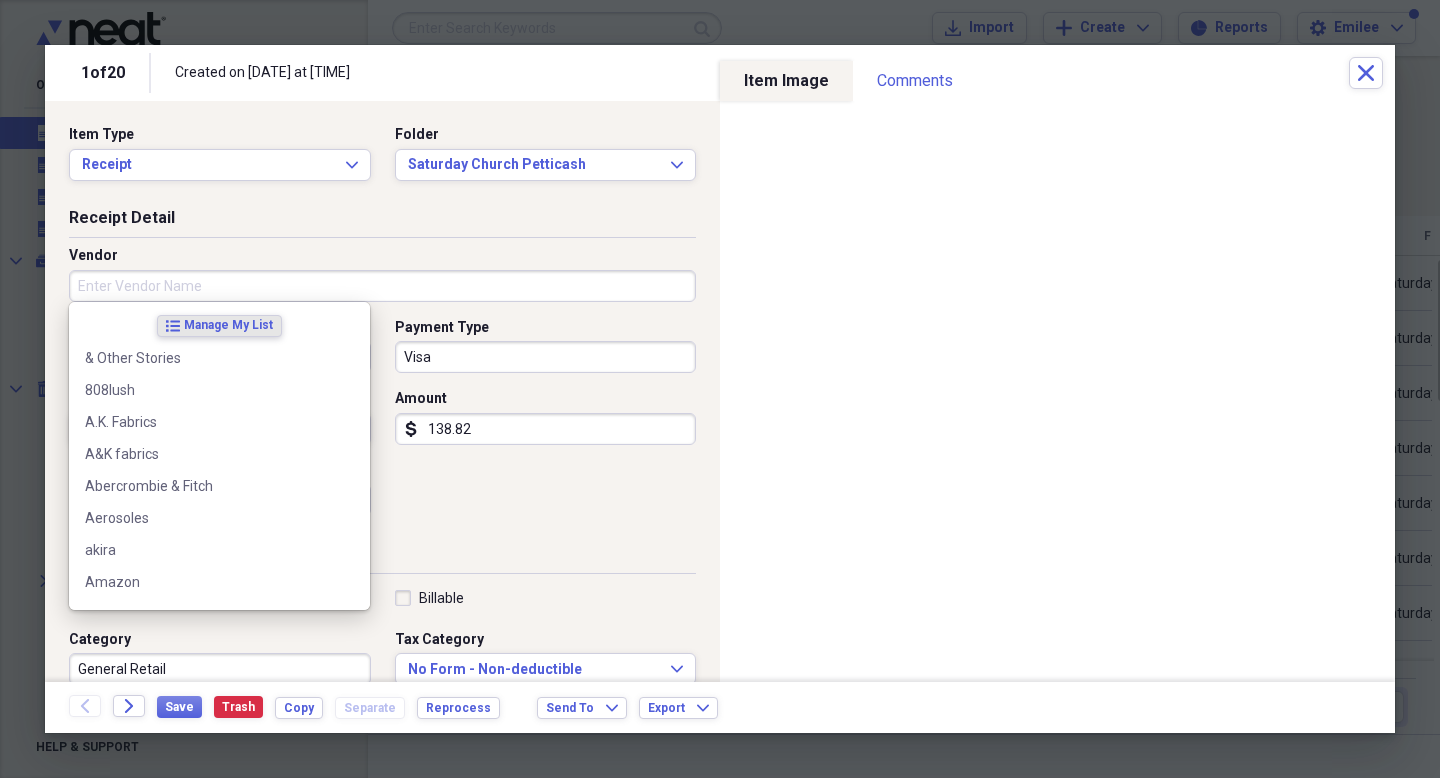 click on "Vendor" at bounding box center [382, 286] 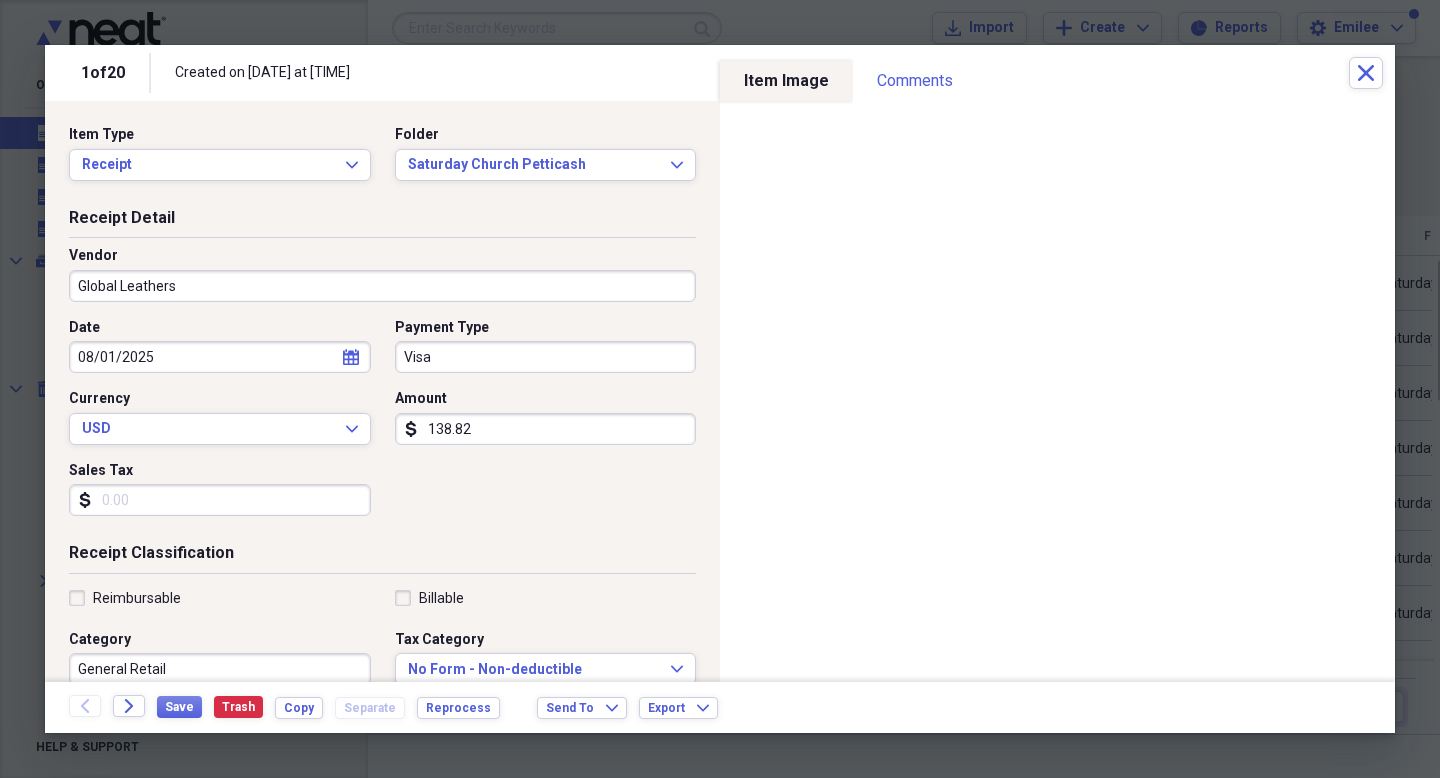 type on "Global Leathers" 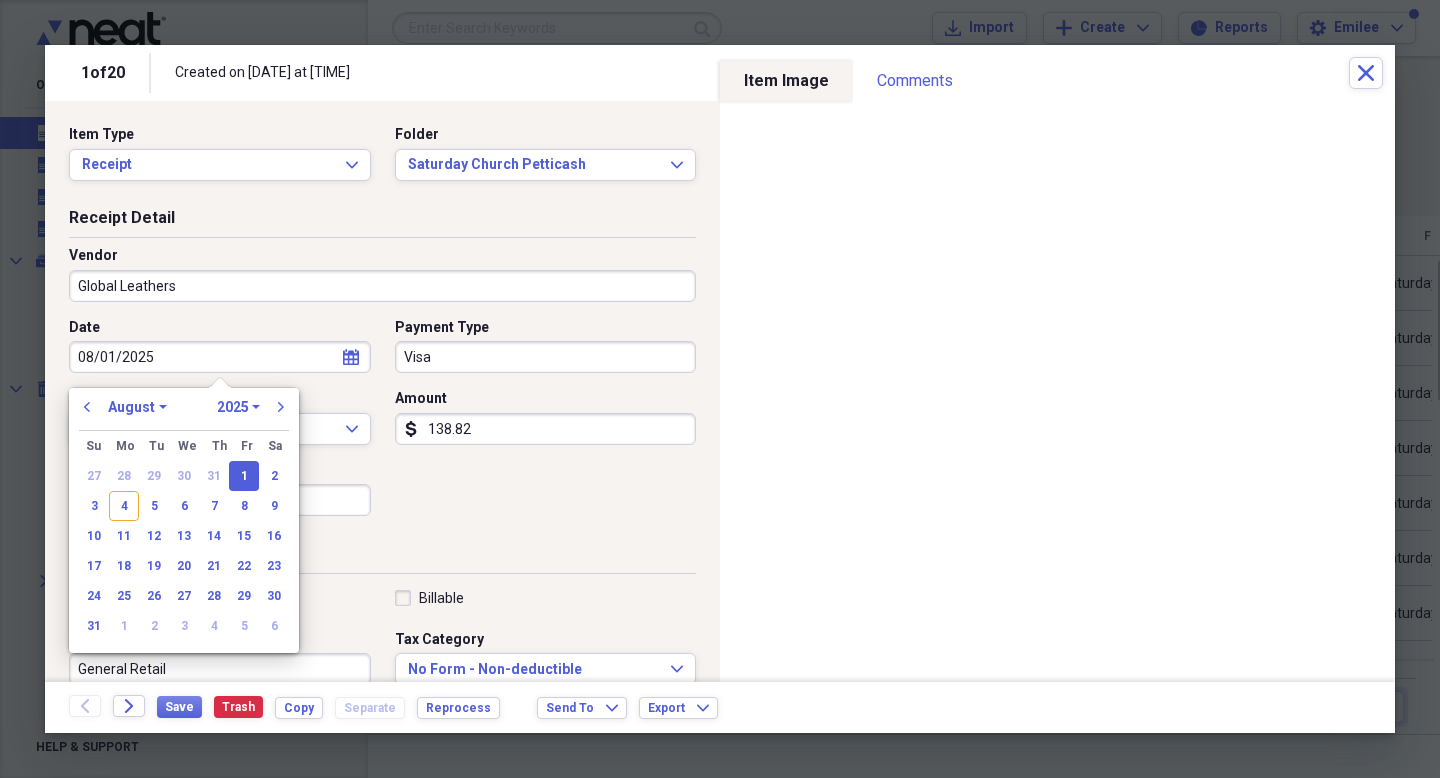 type 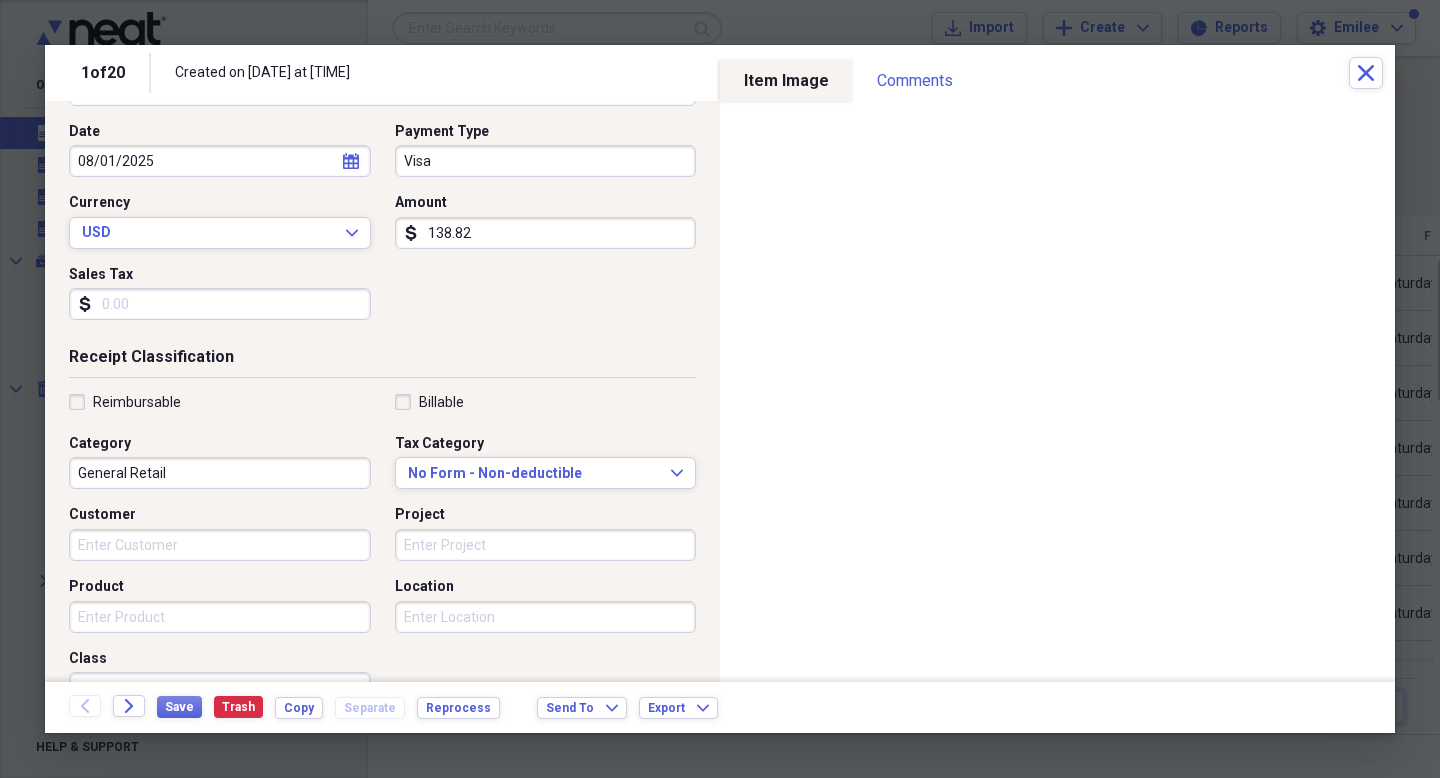scroll, scrollTop: 205, scrollLeft: 0, axis: vertical 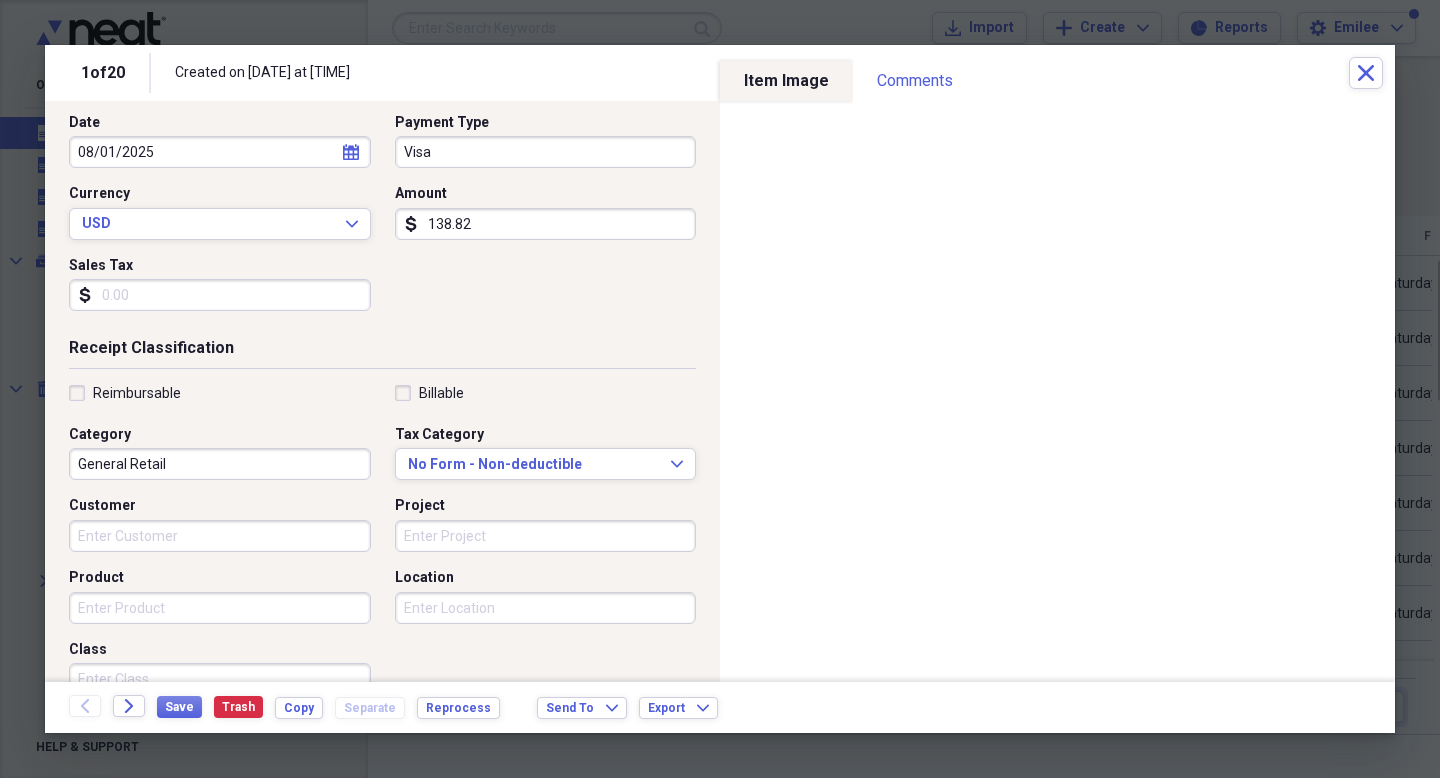click on "General Retail" at bounding box center (220, 464) 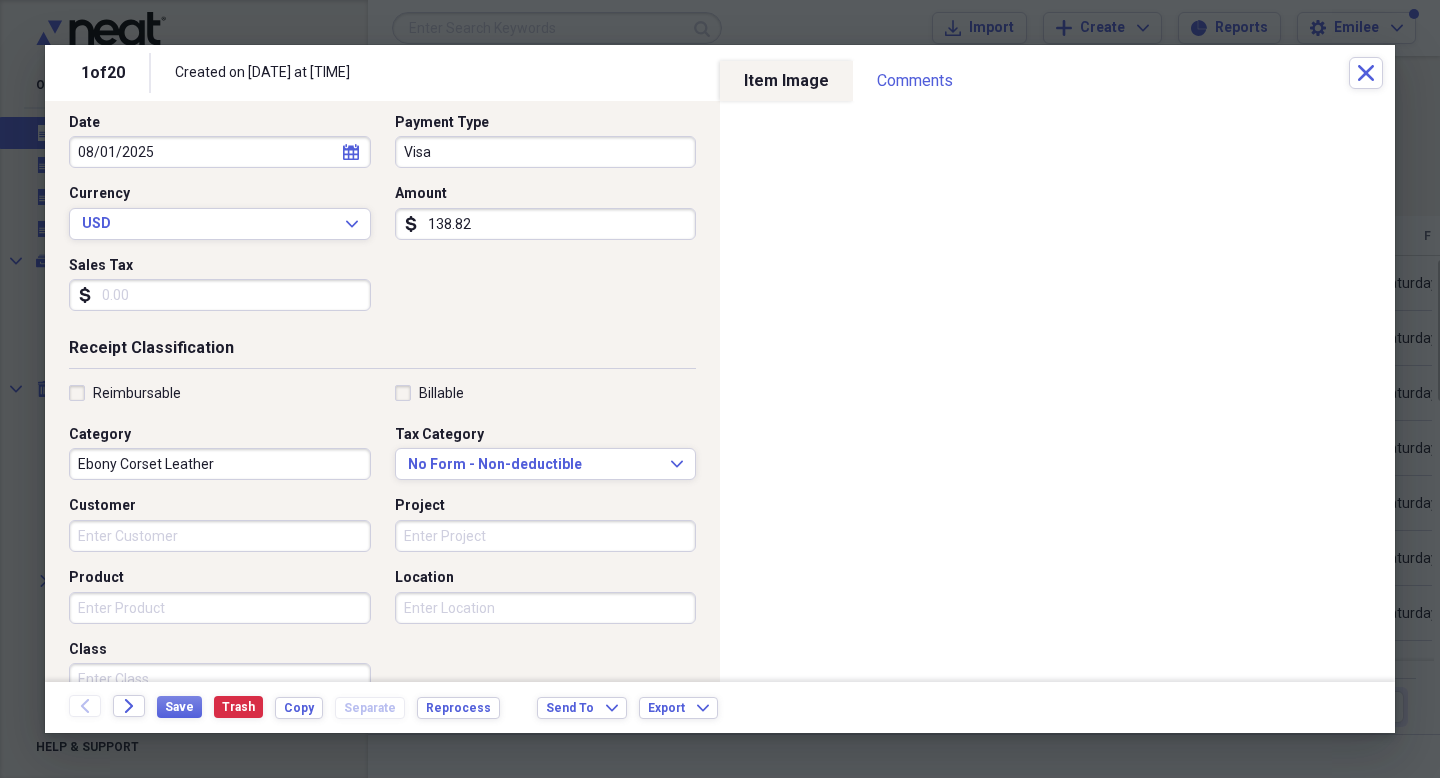 type on "Ebony Corset Leather" 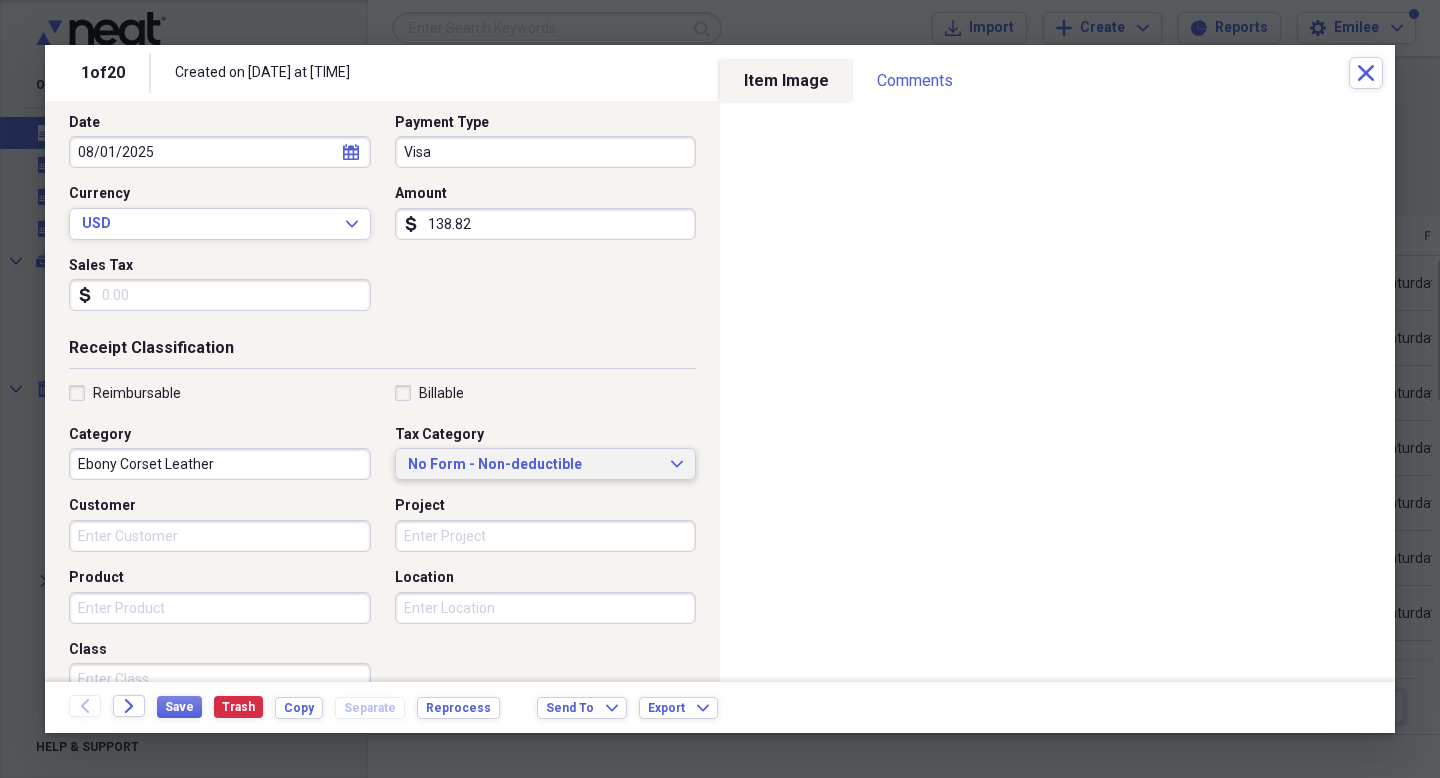 type 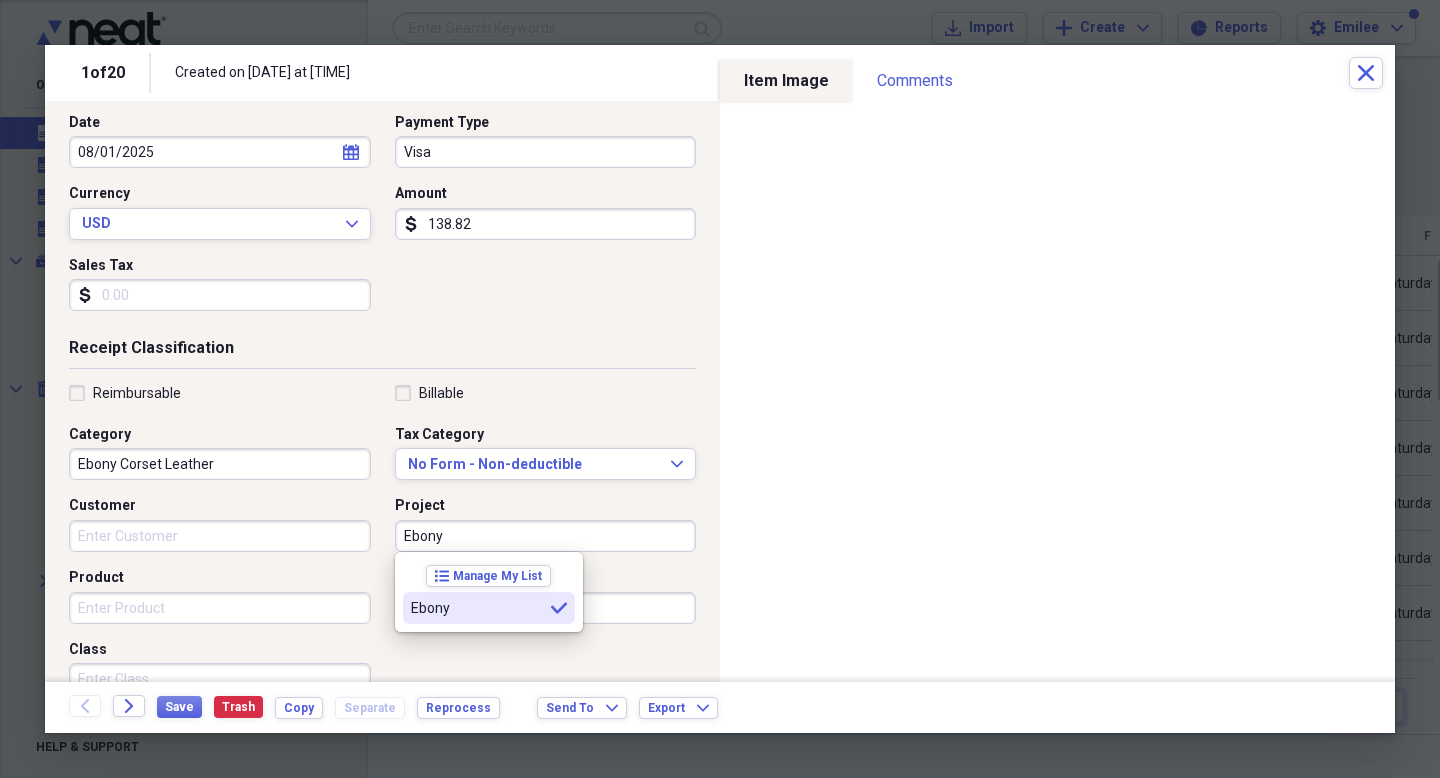 type on "Ebony" 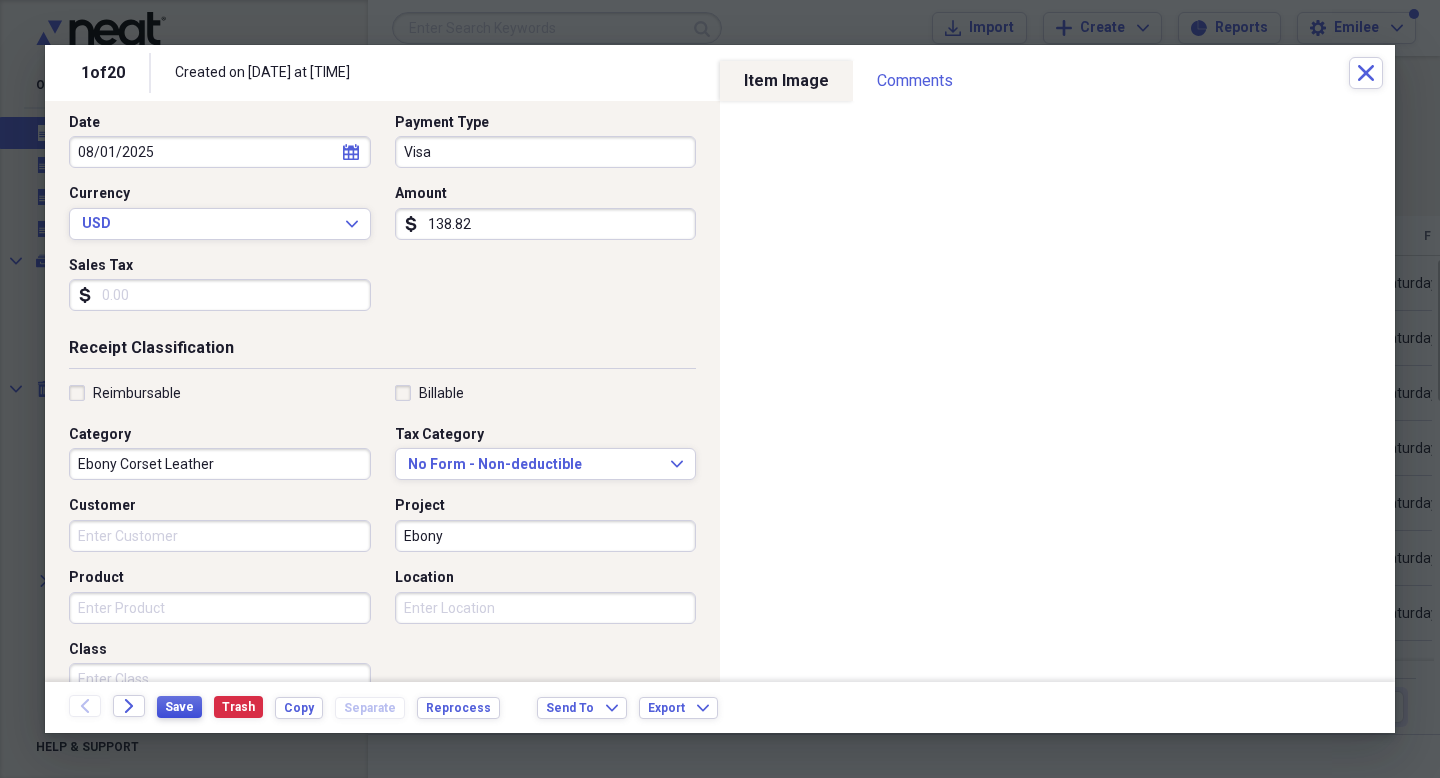 click on "Save" at bounding box center (179, 707) 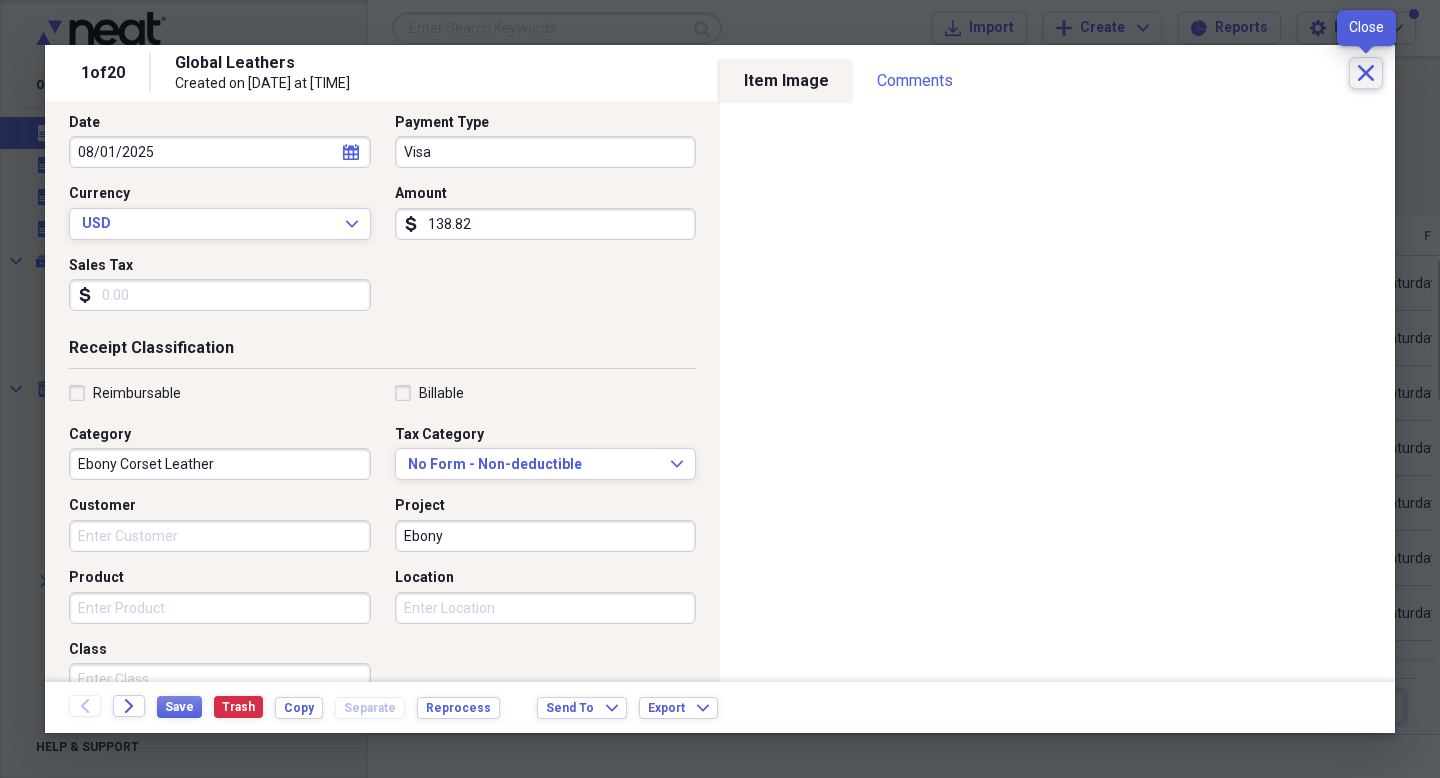 click 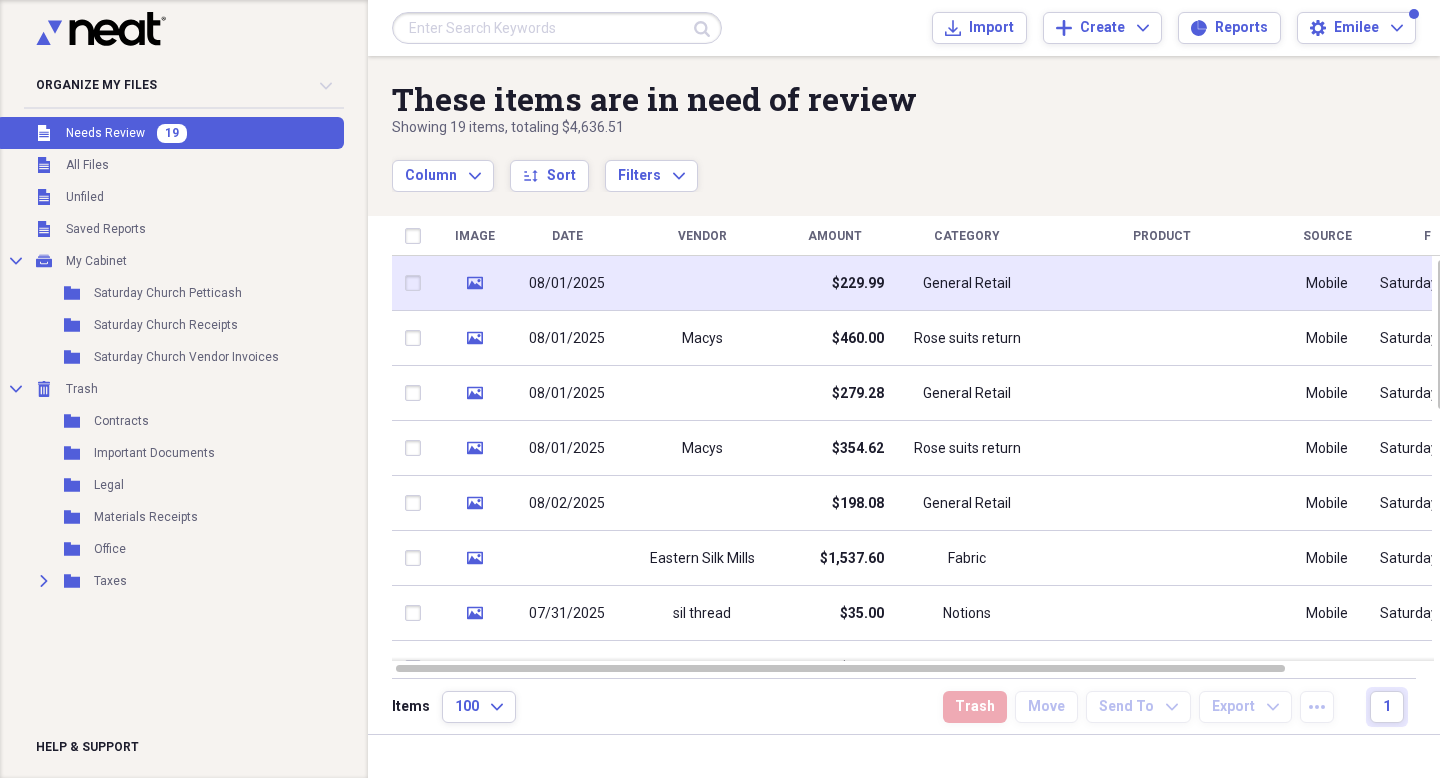 click at bounding box center (702, 283) 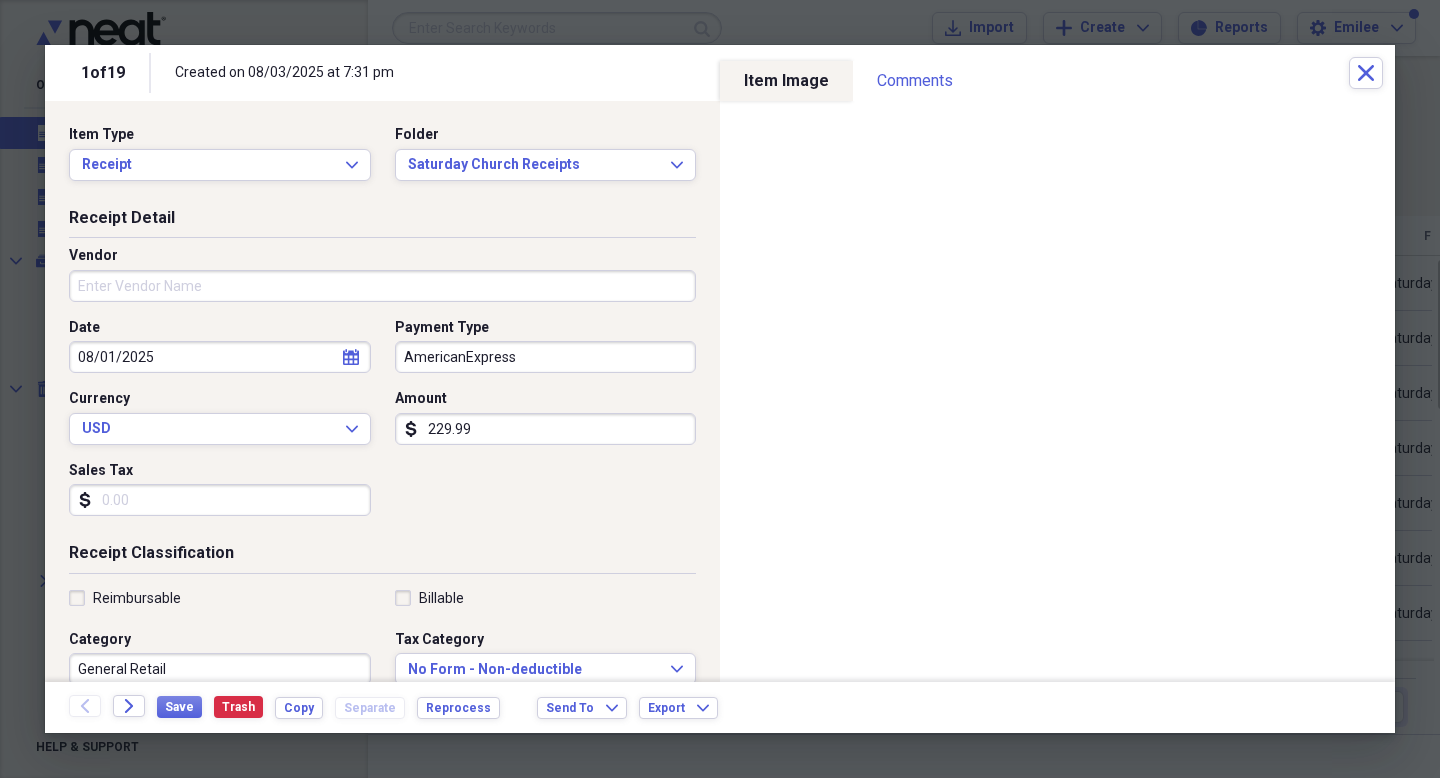 click on "Vendor" at bounding box center (382, 286) 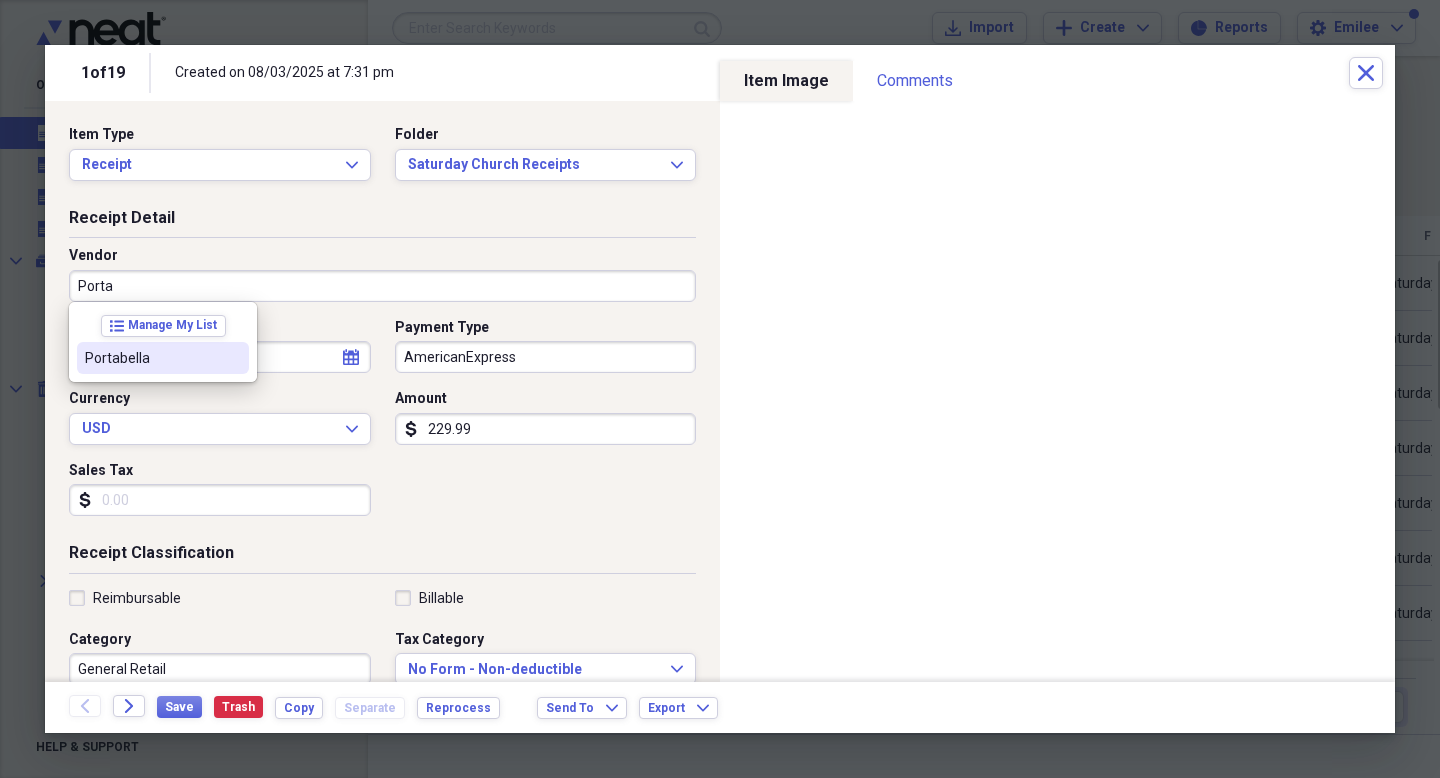 click on "Portabella" at bounding box center (151, 358) 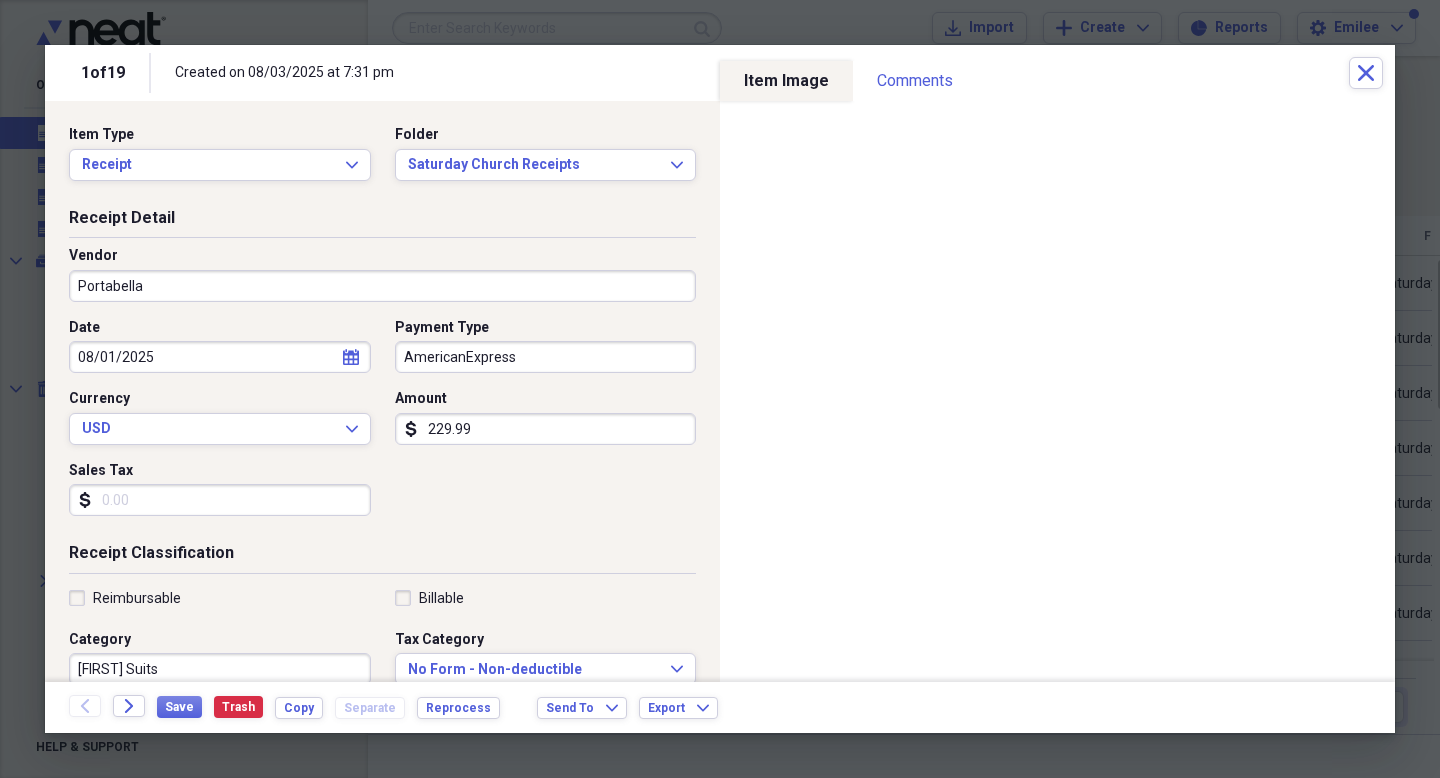click on "[FIRST] Suits" at bounding box center (220, 669) 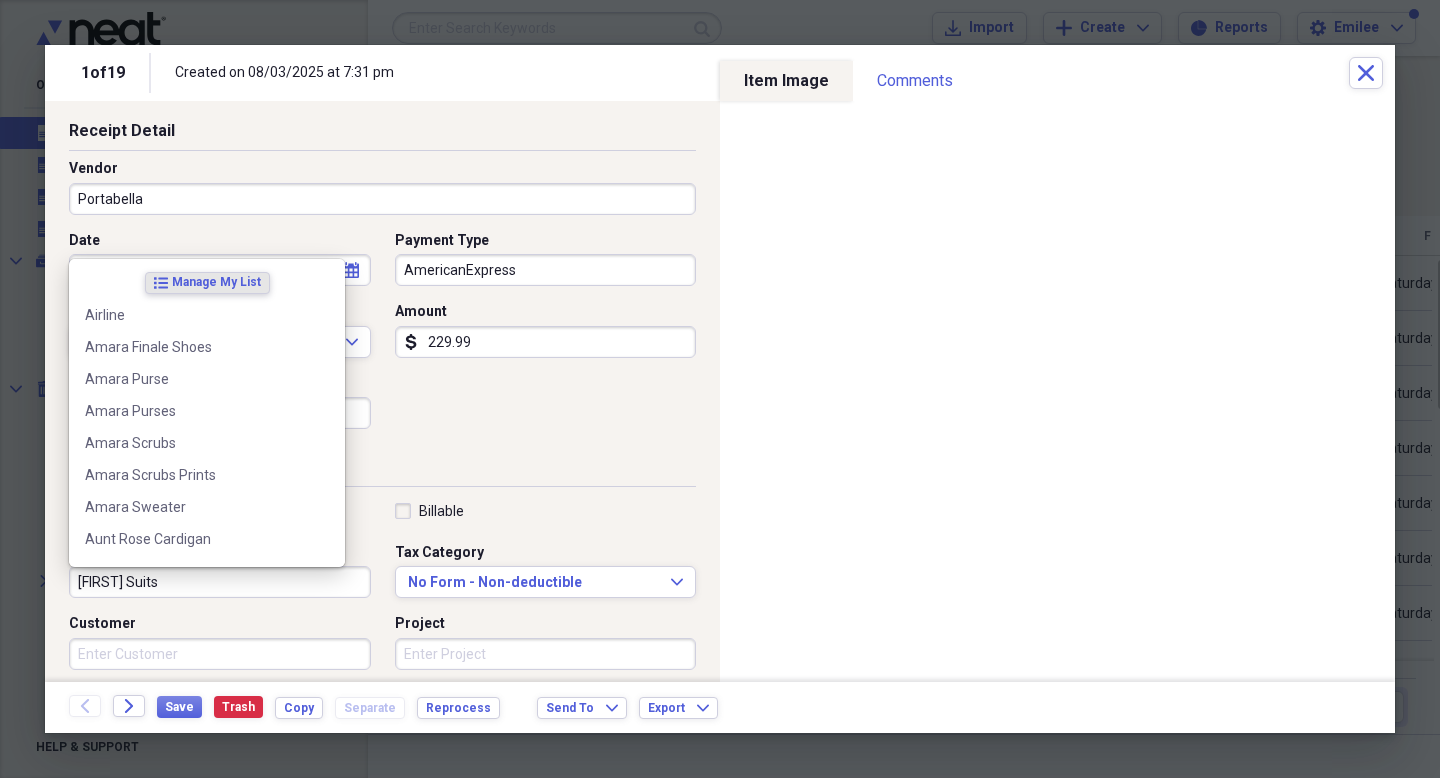 scroll, scrollTop: 104, scrollLeft: 0, axis: vertical 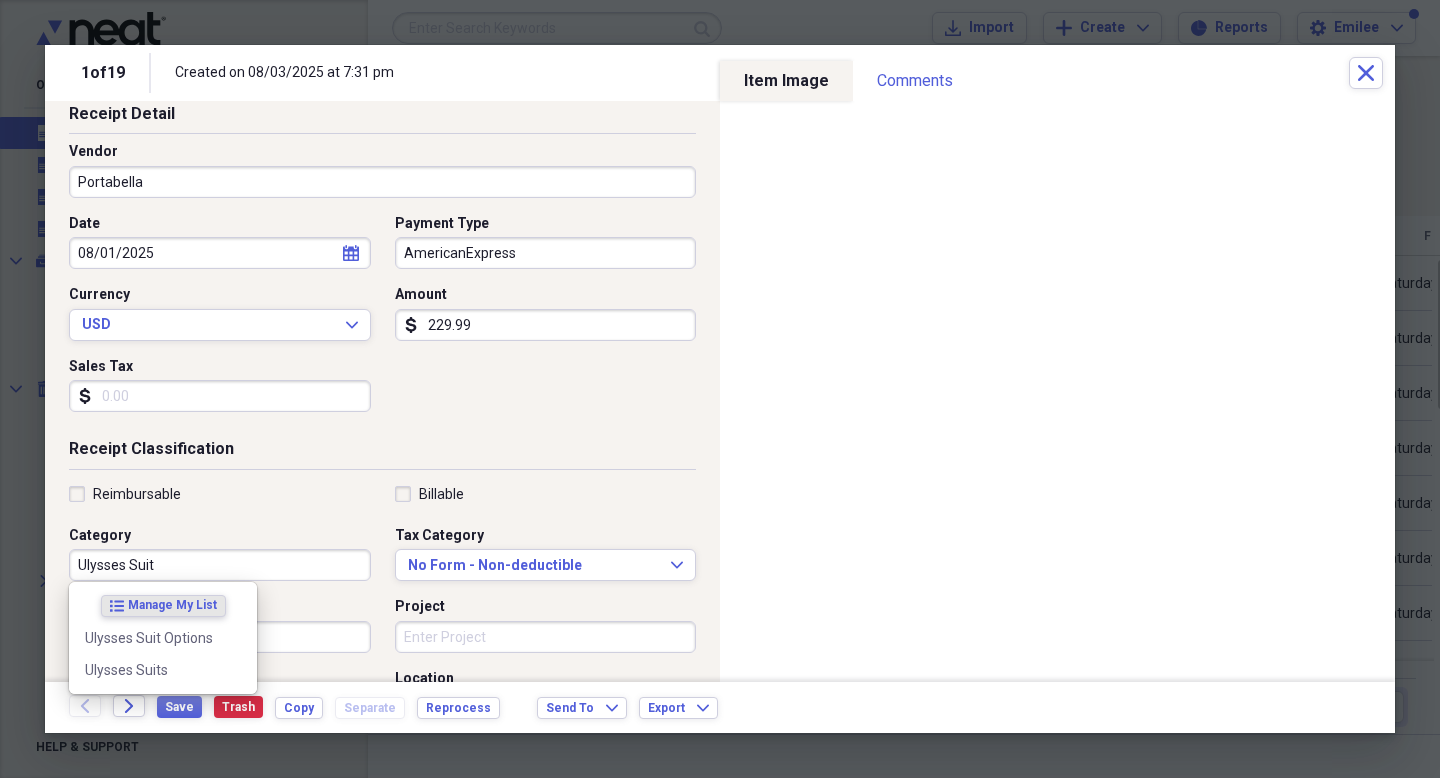 type on "Ulysses Suit" 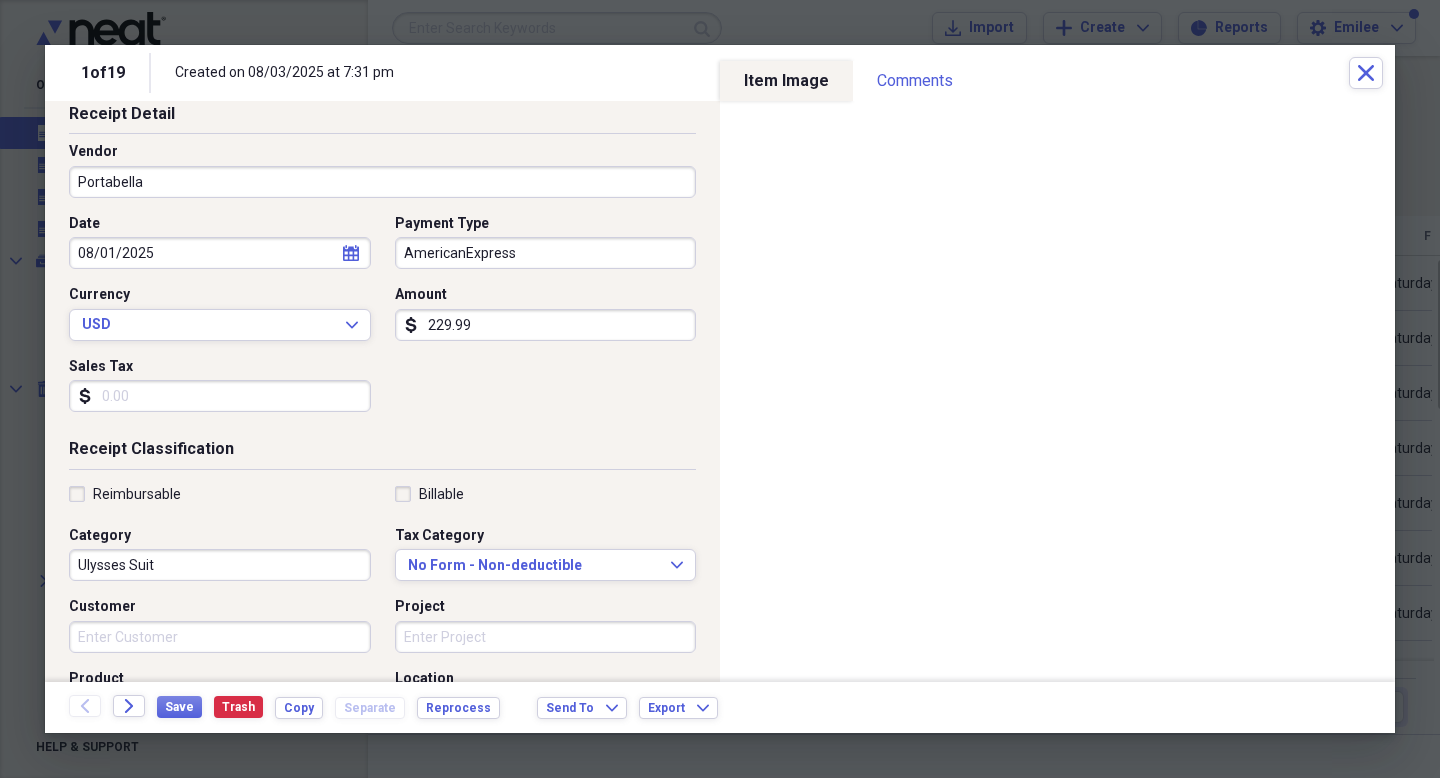 click on "Customer" at bounding box center [226, 625] 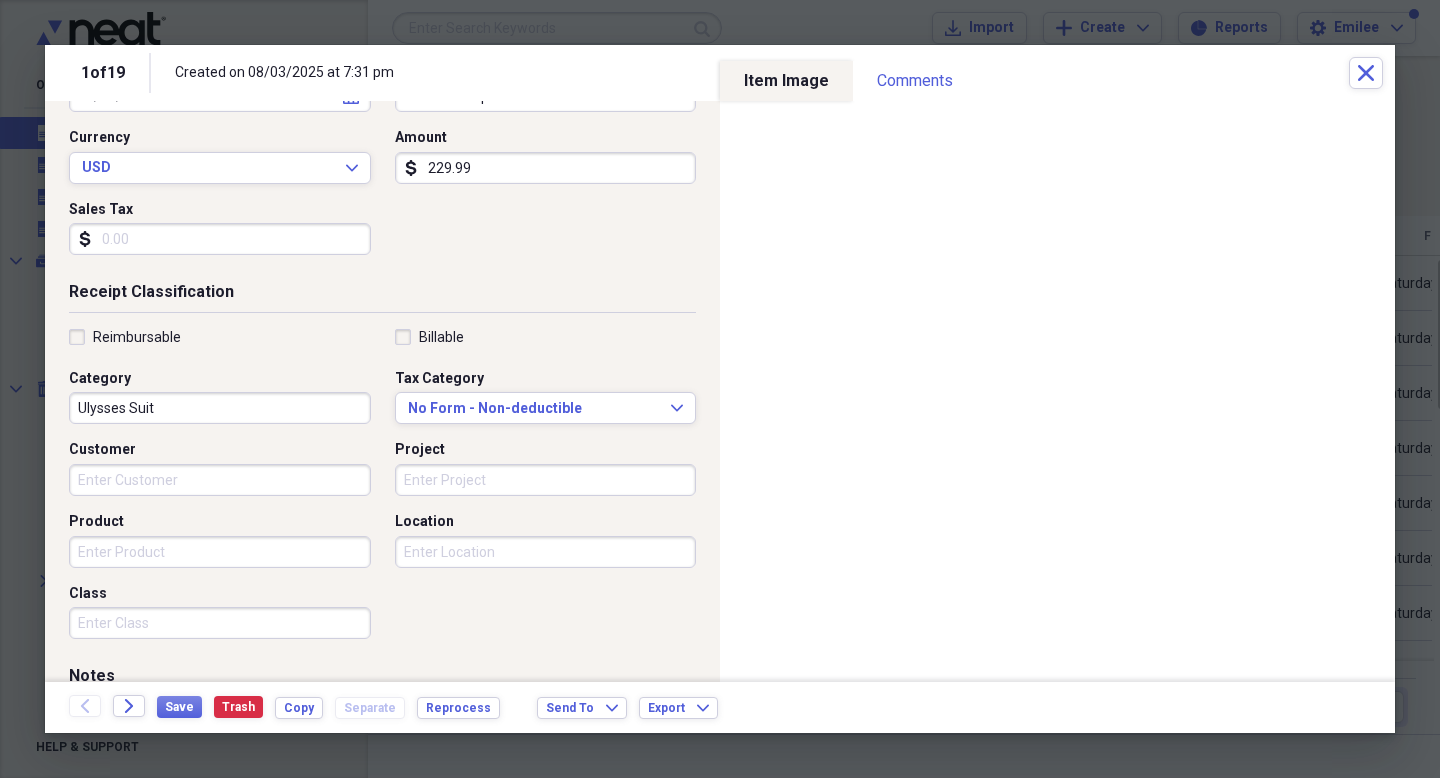 scroll, scrollTop: 277, scrollLeft: 0, axis: vertical 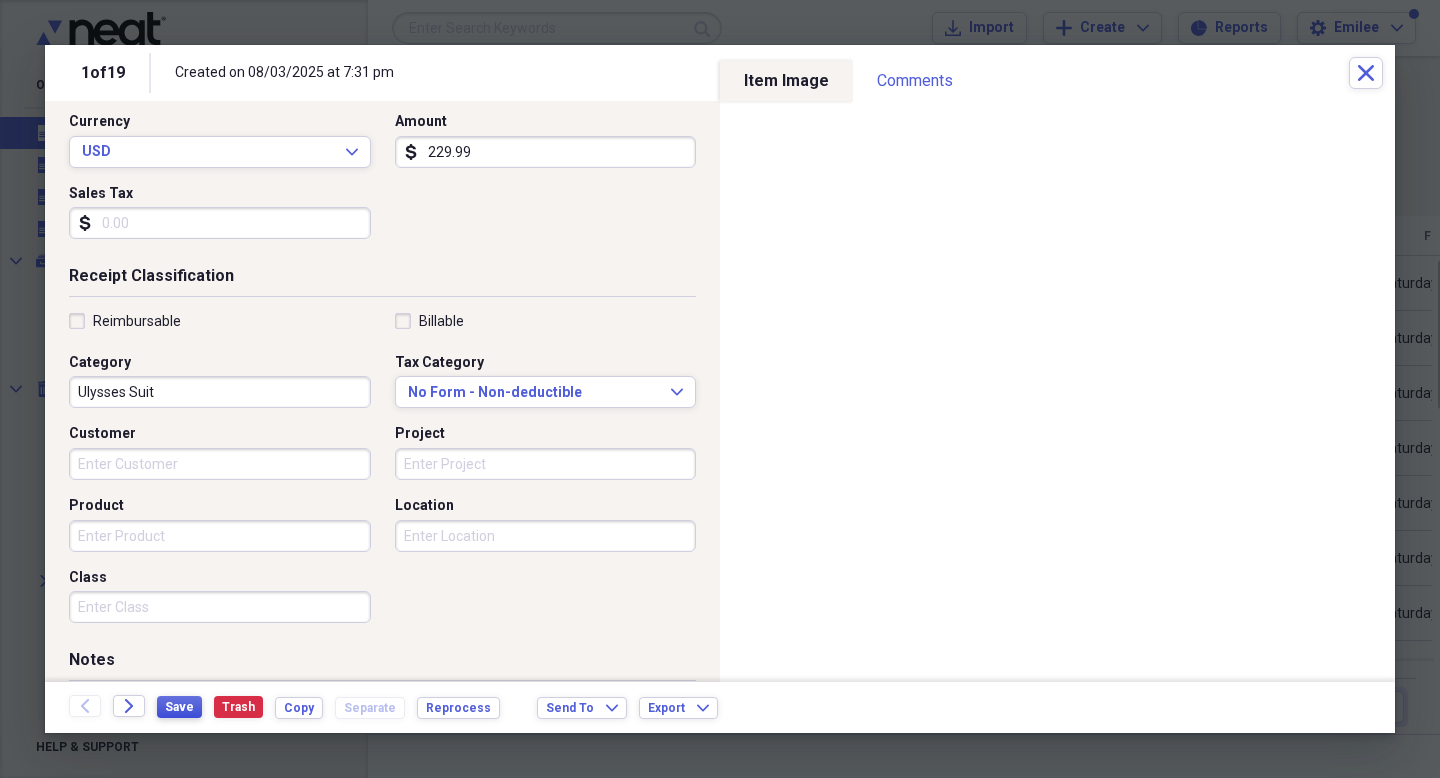 click on "Save" at bounding box center [179, 707] 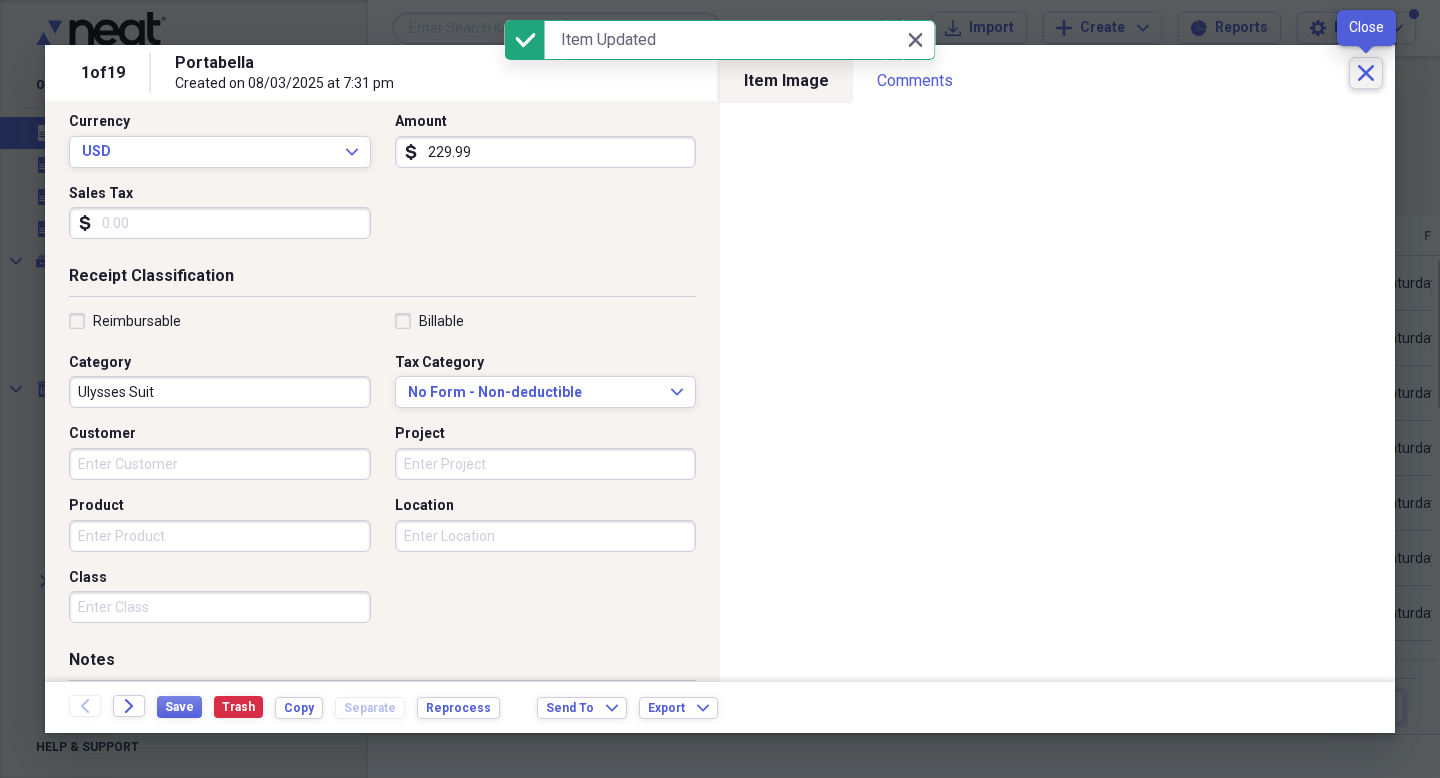 click 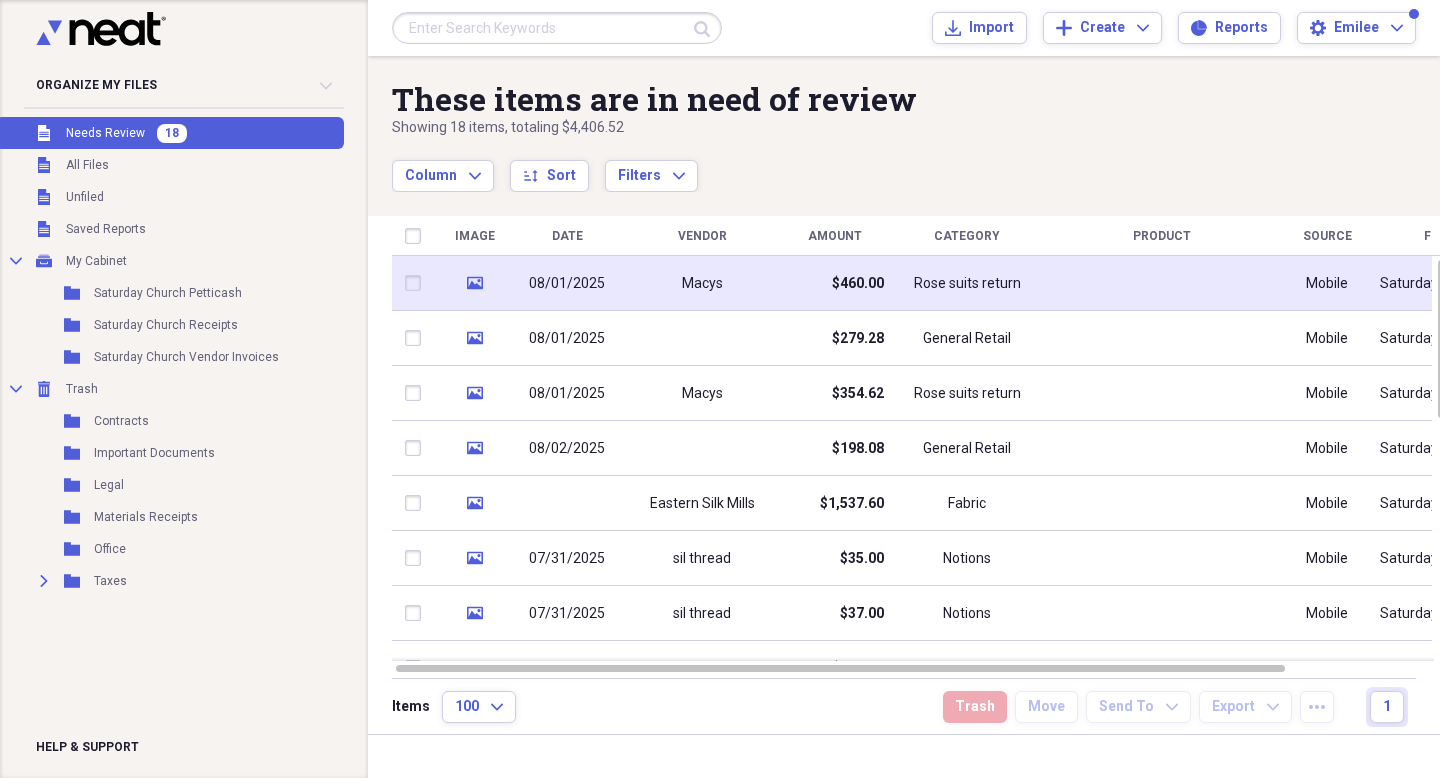 click on "$460.00" at bounding box center (834, 283) 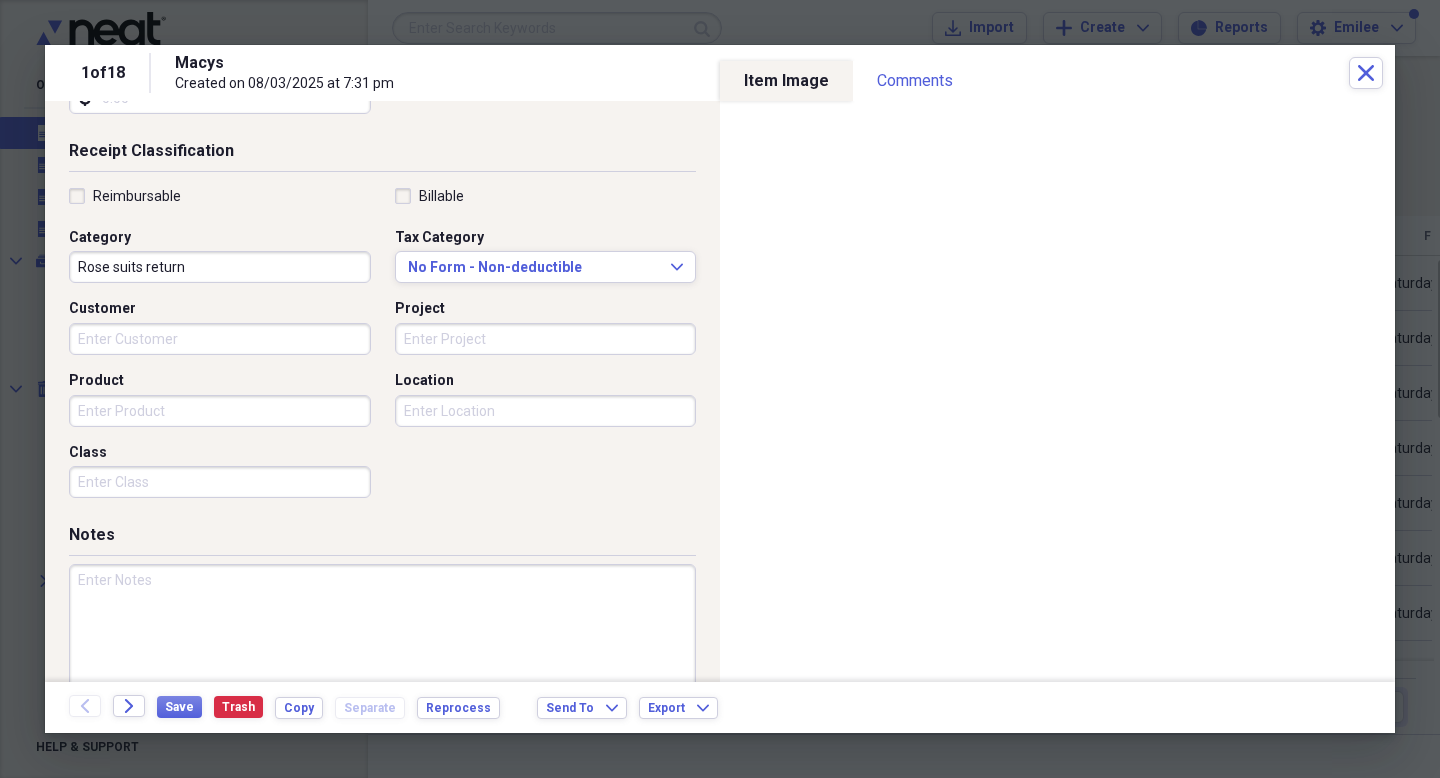 scroll, scrollTop: 405, scrollLeft: 0, axis: vertical 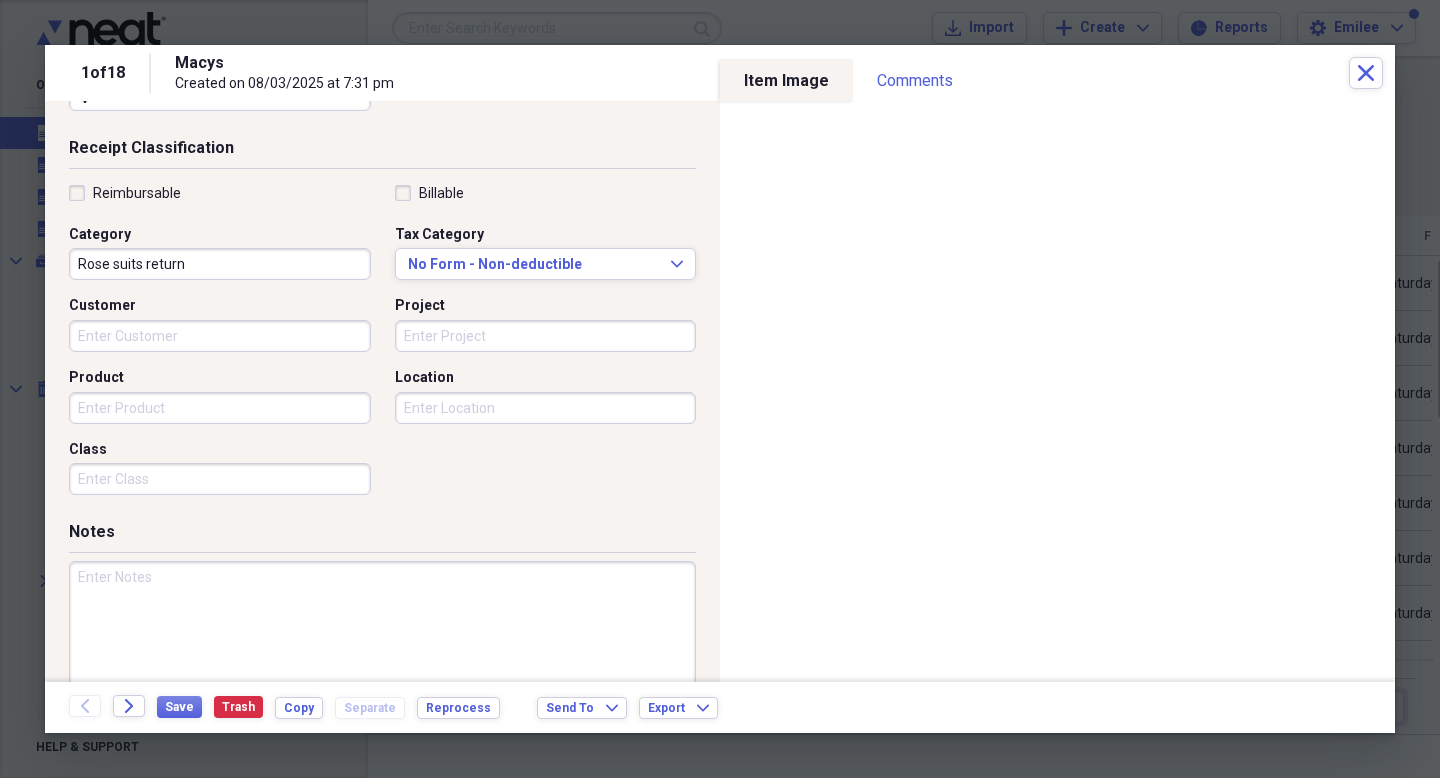 click on "Rose suits return" at bounding box center [220, 264] 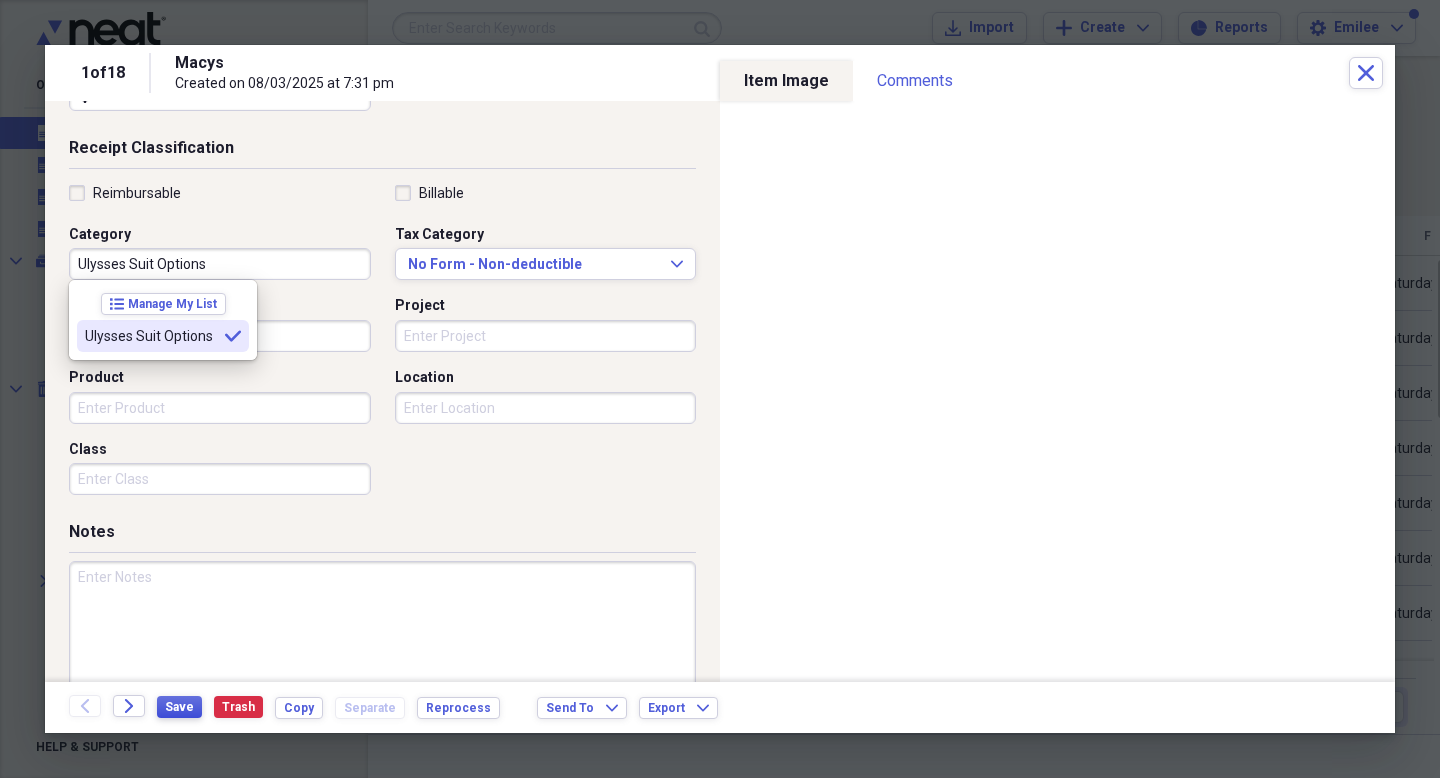 type on "Ulysses Suit Options" 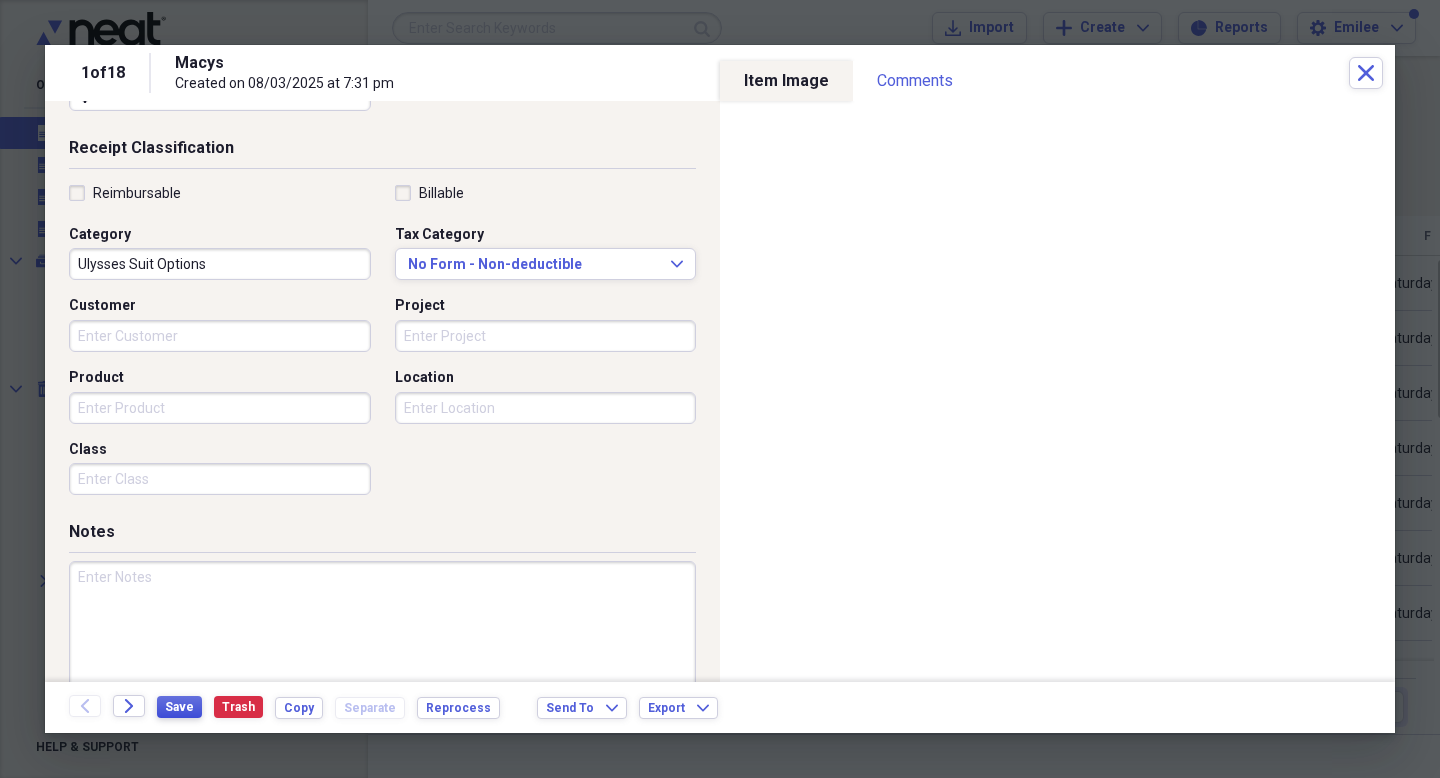 click on "Save" at bounding box center (179, 707) 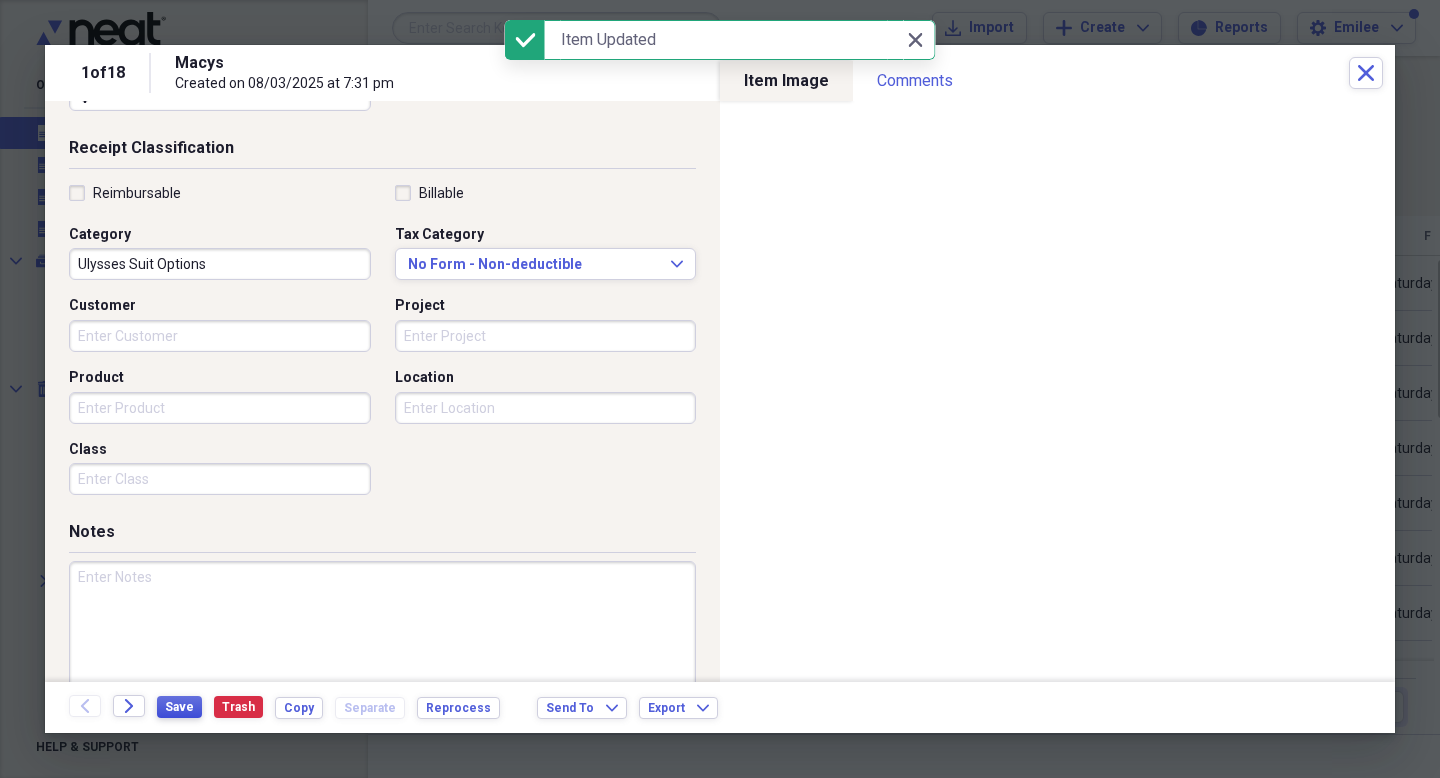 scroll, scrollTop: 0, scrollLeft: 0, axis: both 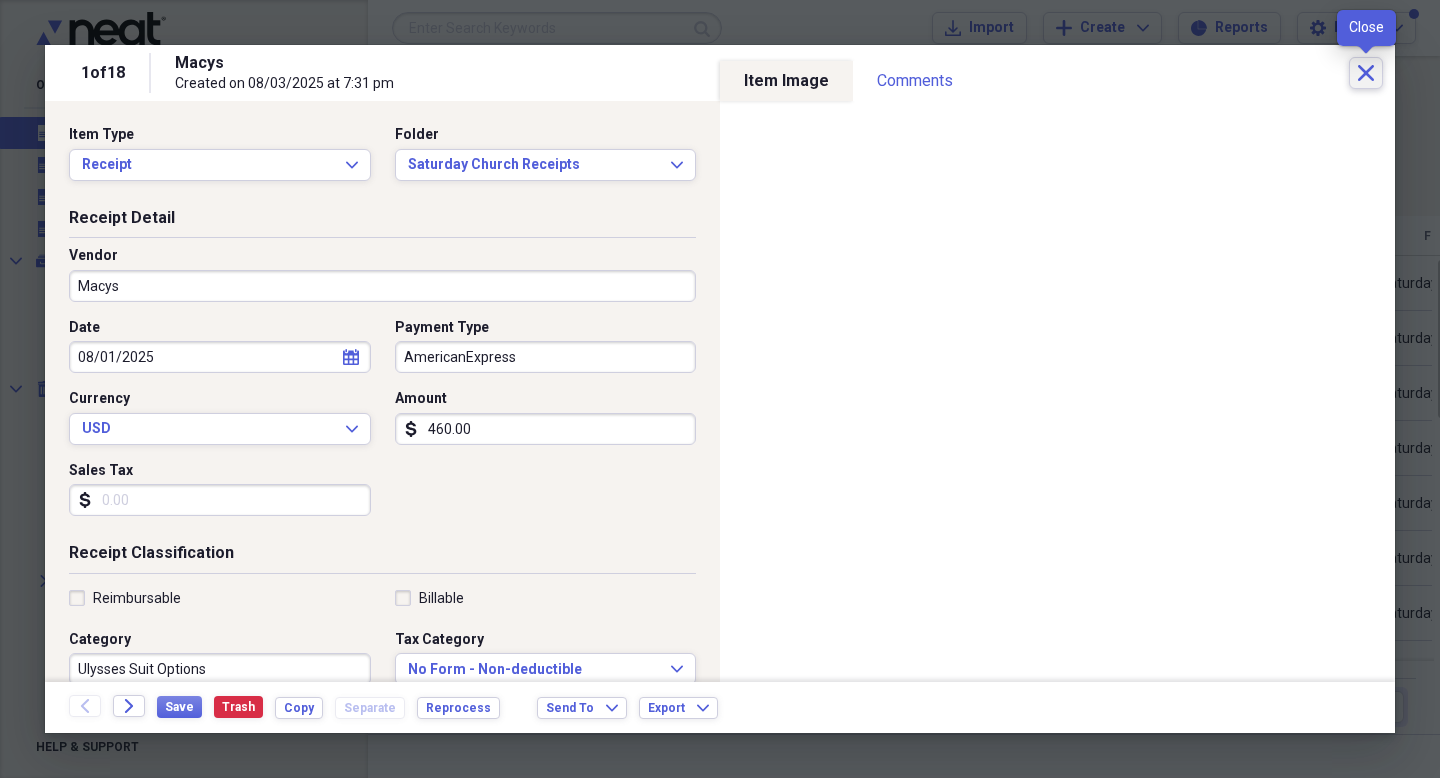 click on "Close" 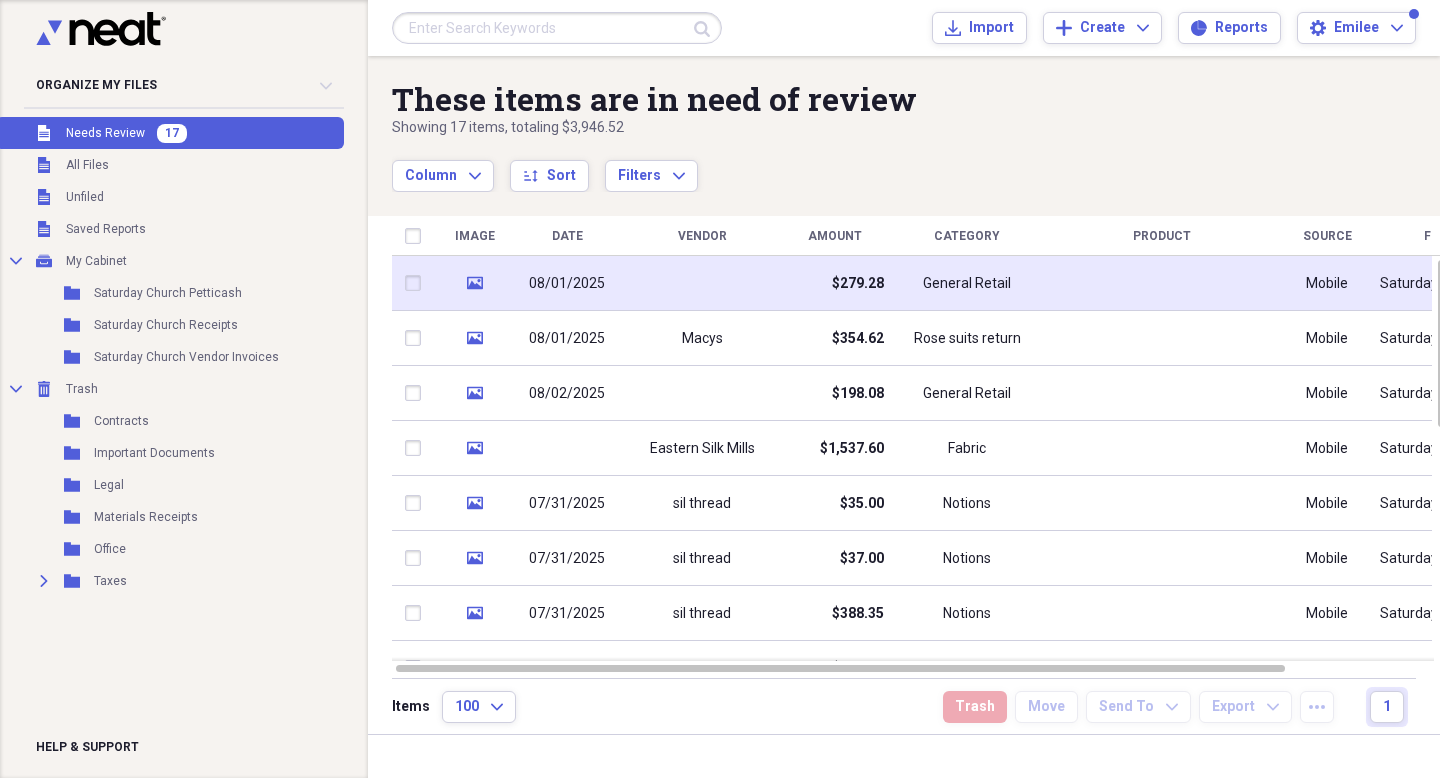 click on "General Retail" at bounding box center [967, 283] 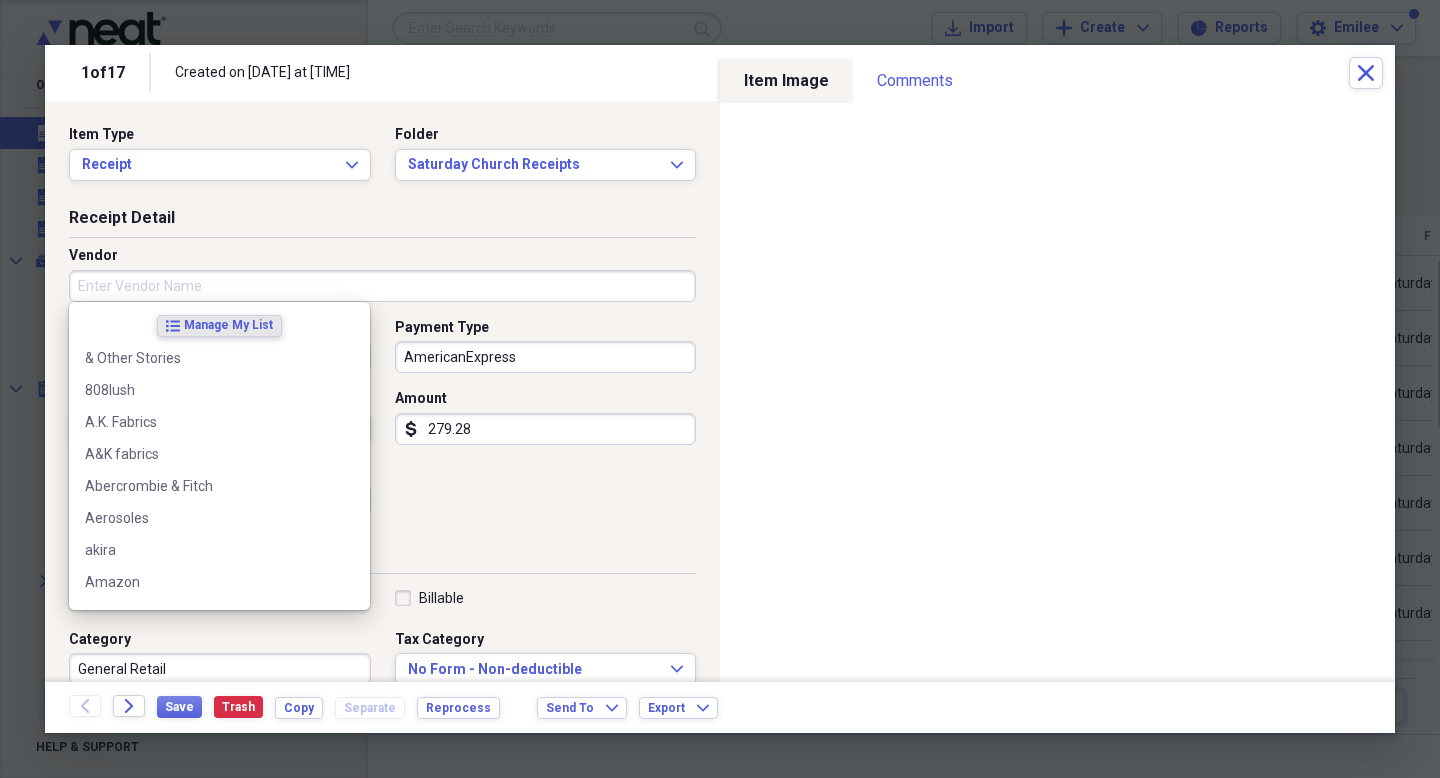 click on "Vendor" at bounding box center (382, 286) 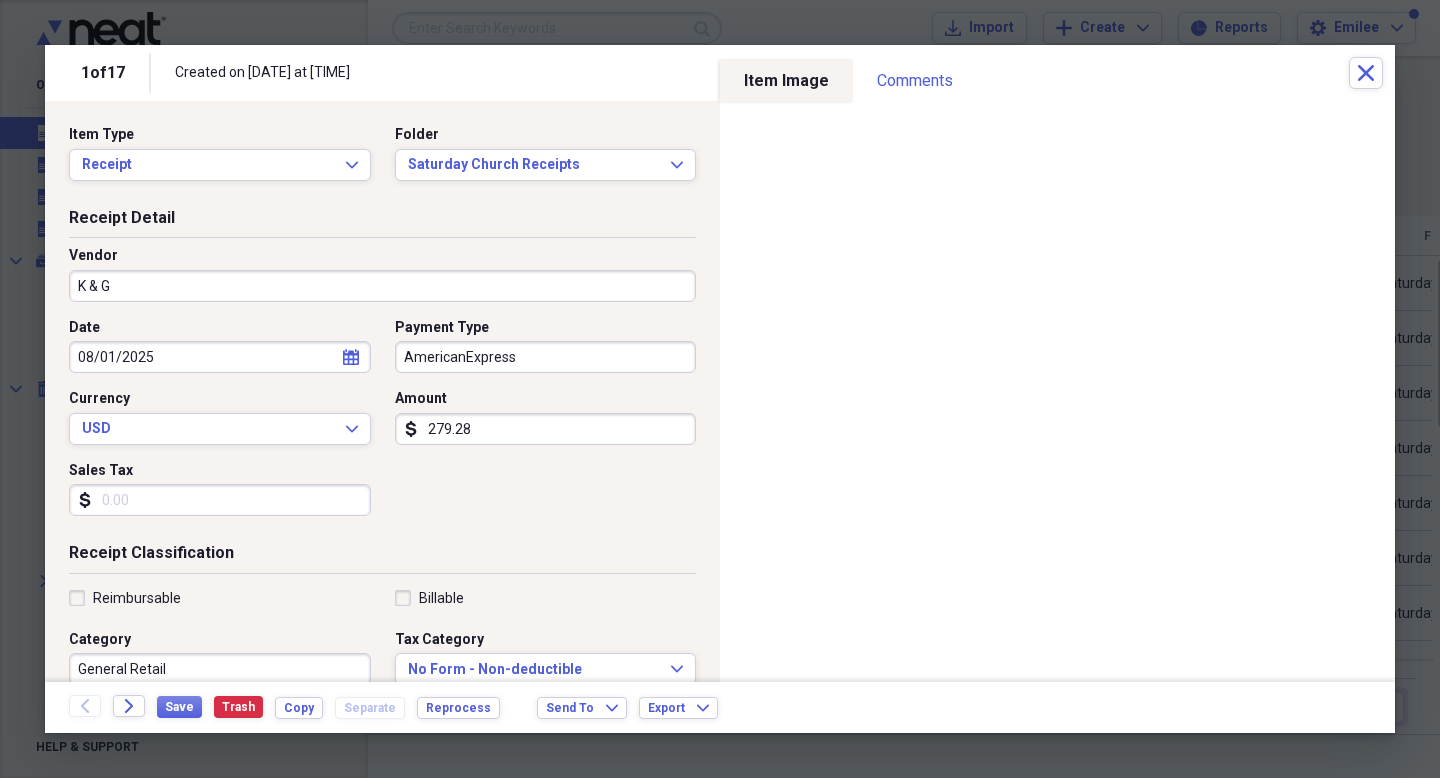 type on "K & G" 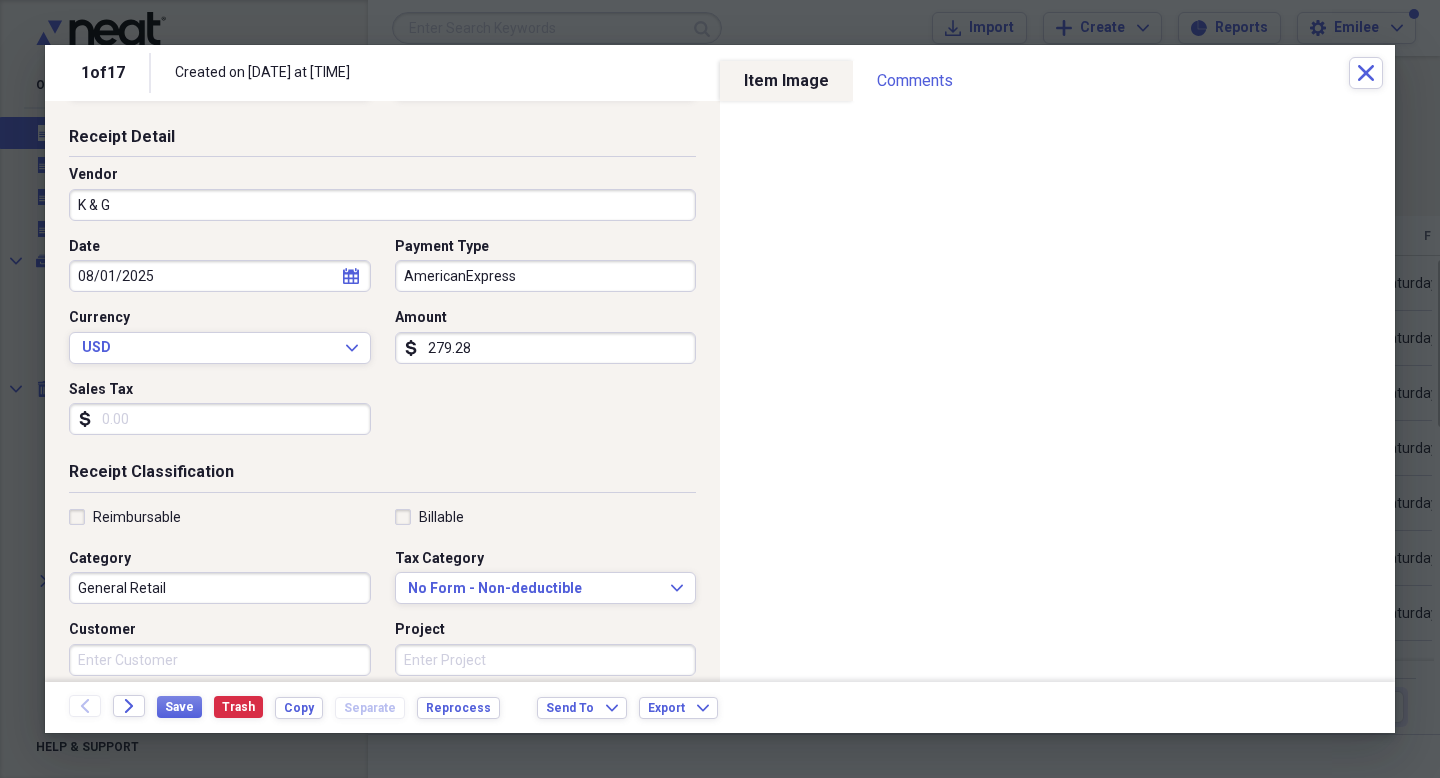 scroll, scrollTop: 199, scrollLeft: 0, axis: vertical 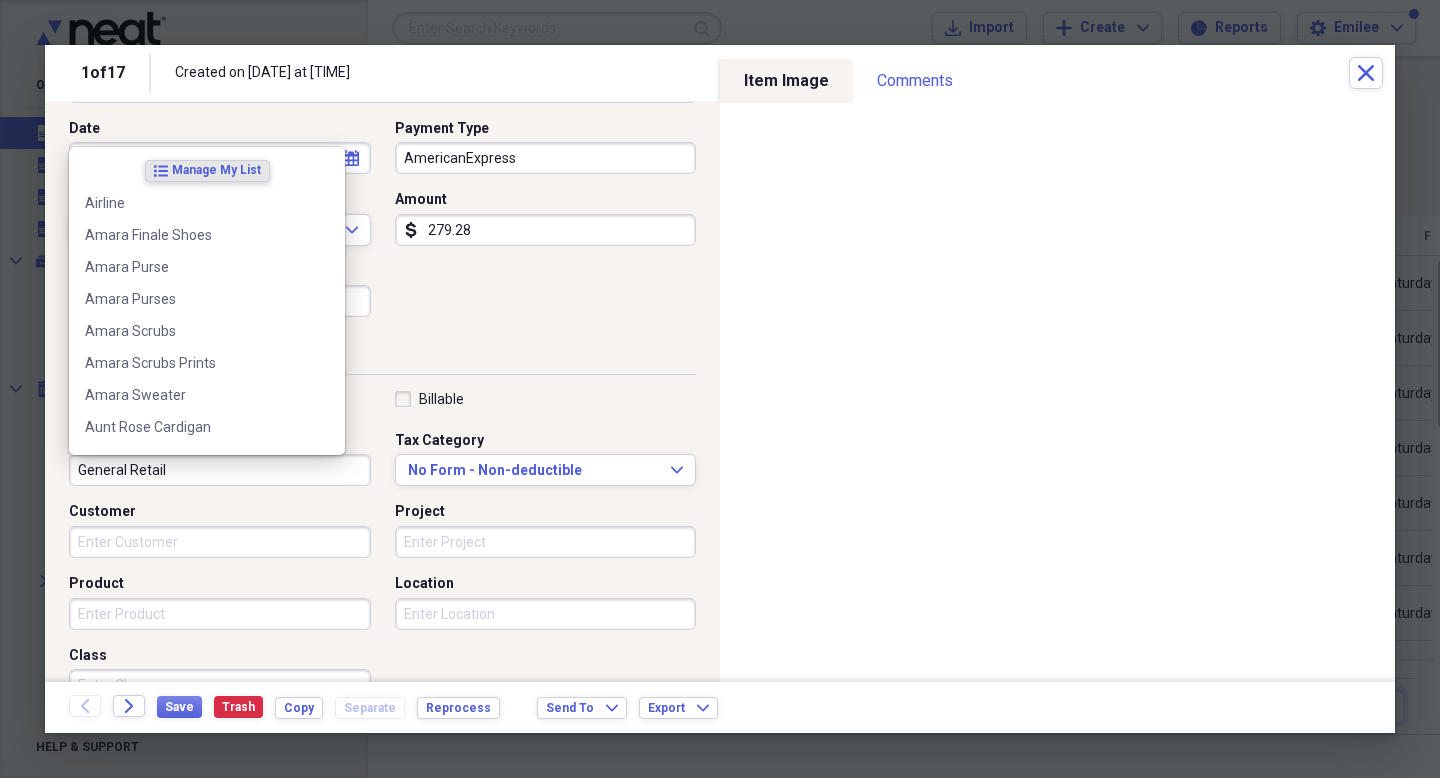 click on "General Retail" at bounding box center [220, 470] 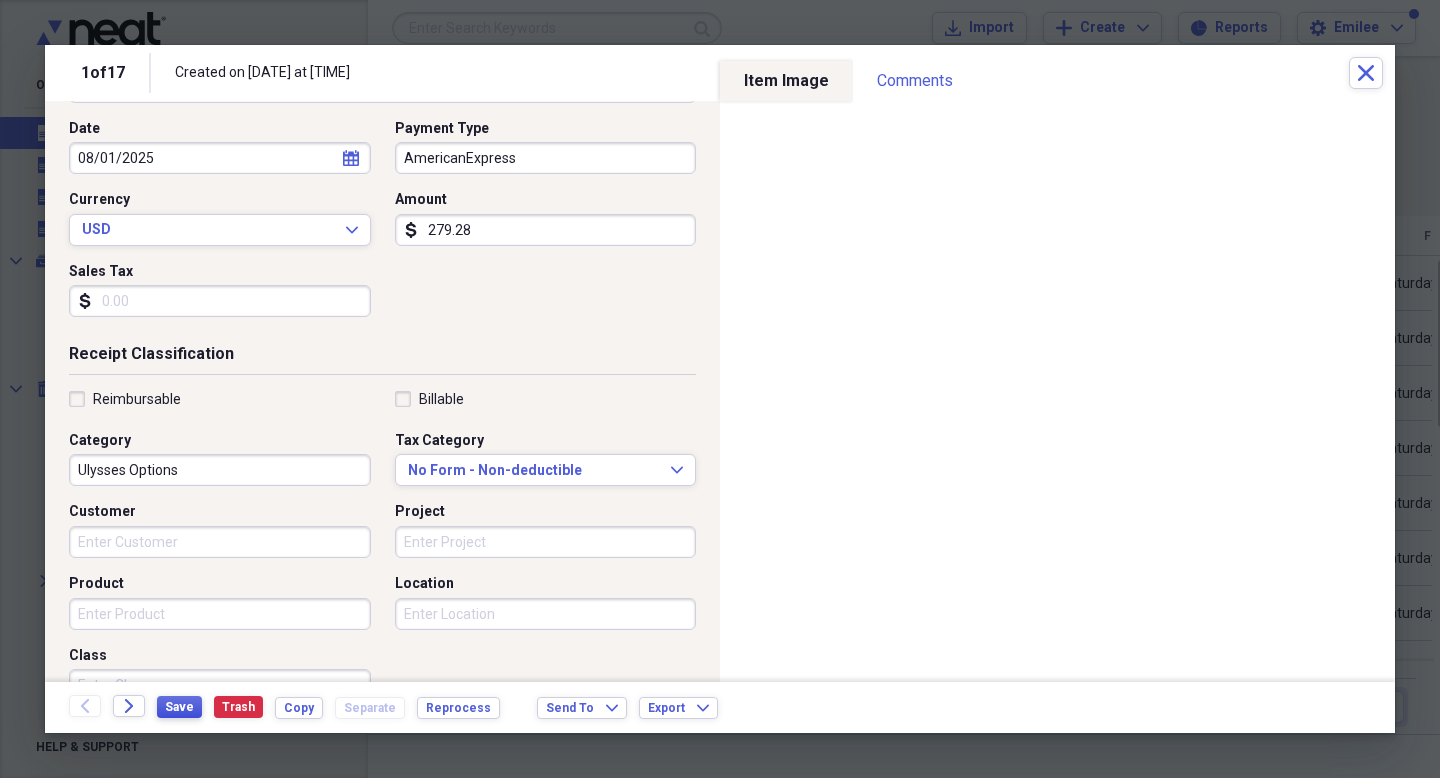 type on "Ulysses Options" 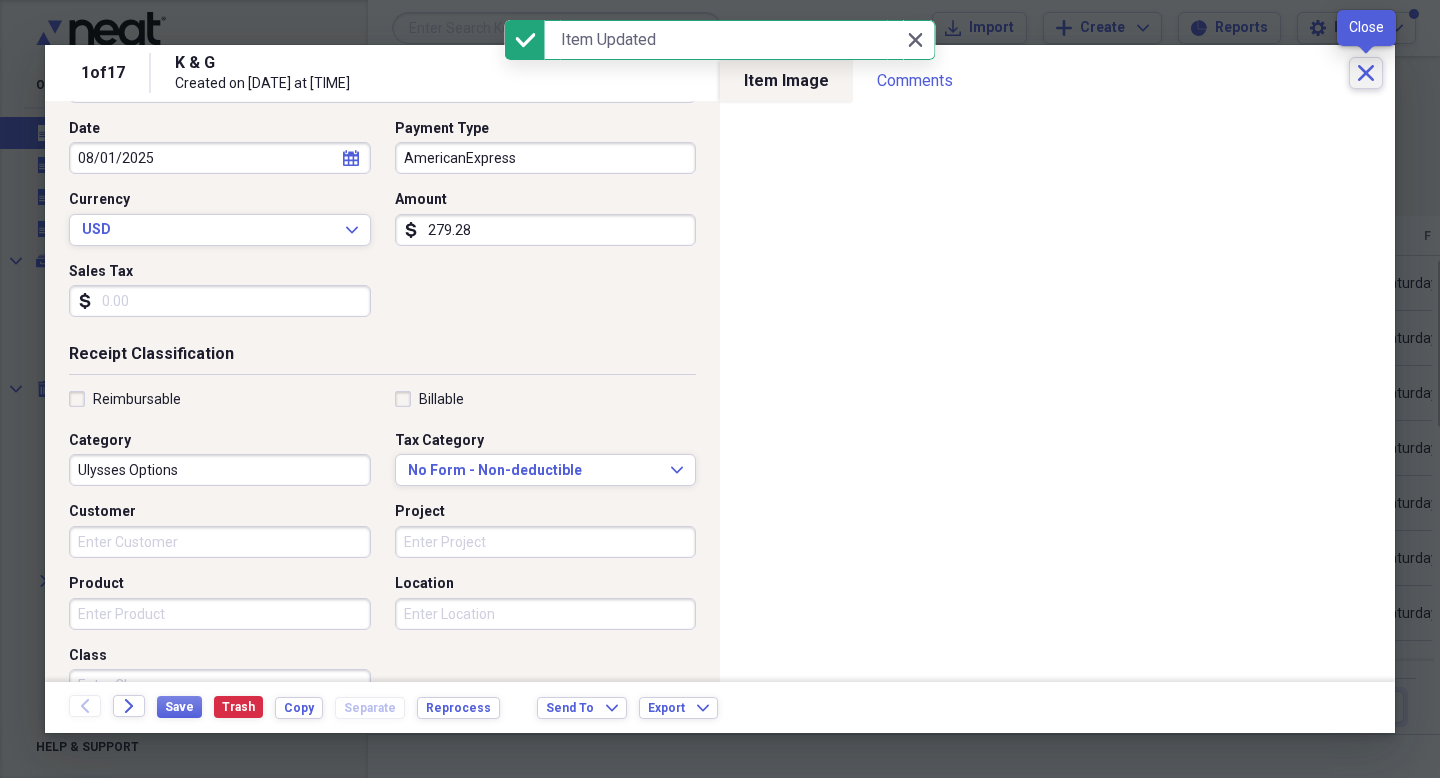 click on "Close" 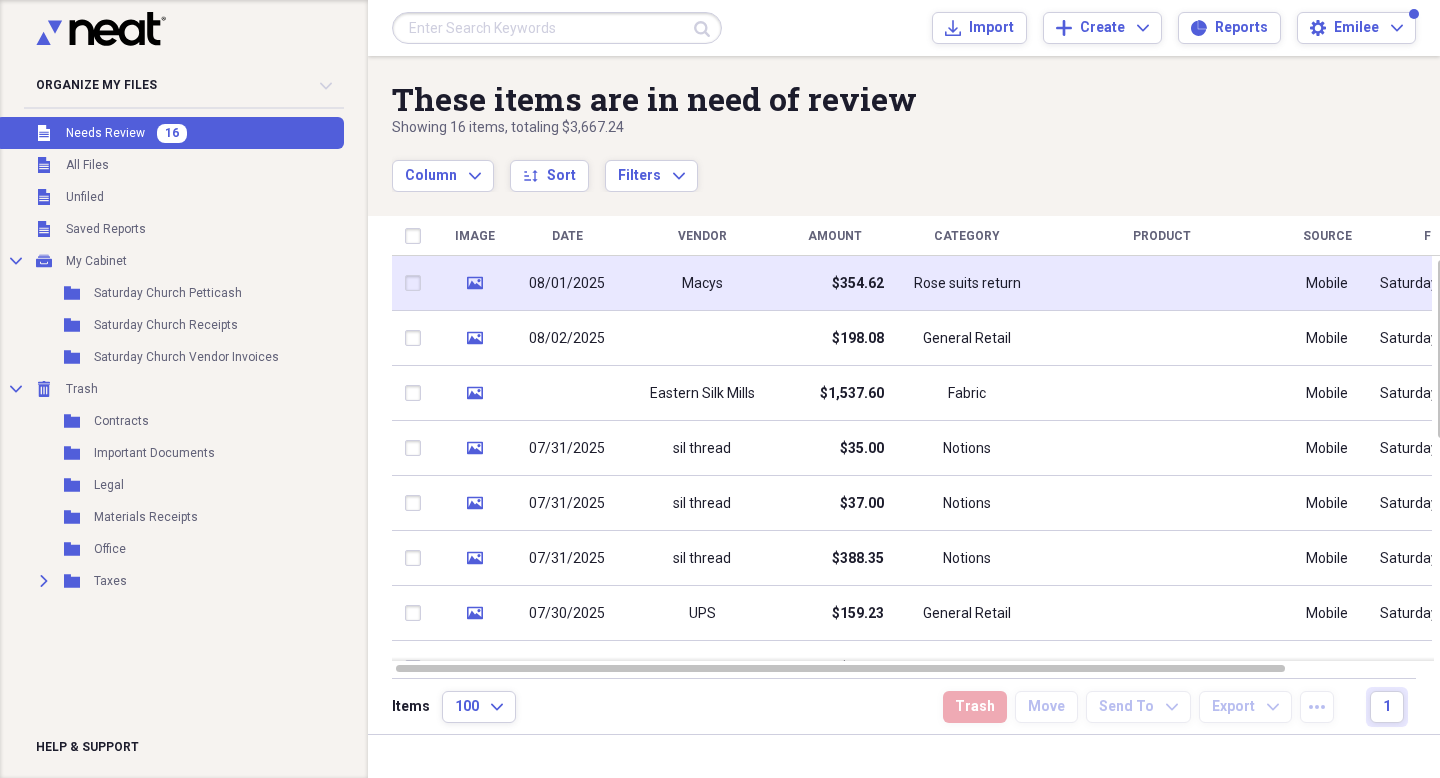 click on "Rose suits return" at bounding box center (967, 283) 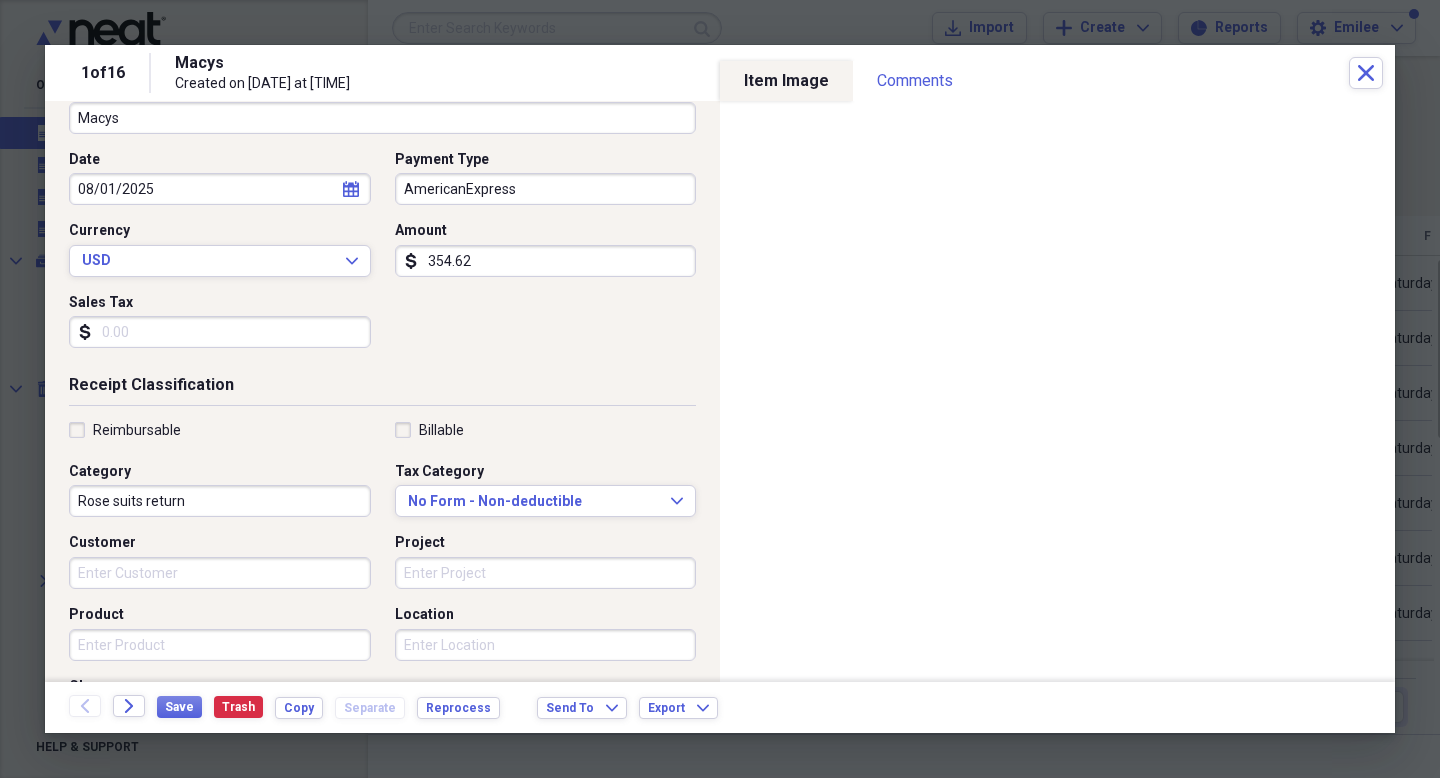 scroll, scrollTop: 171, scrollLeft: 0, axis: vertical 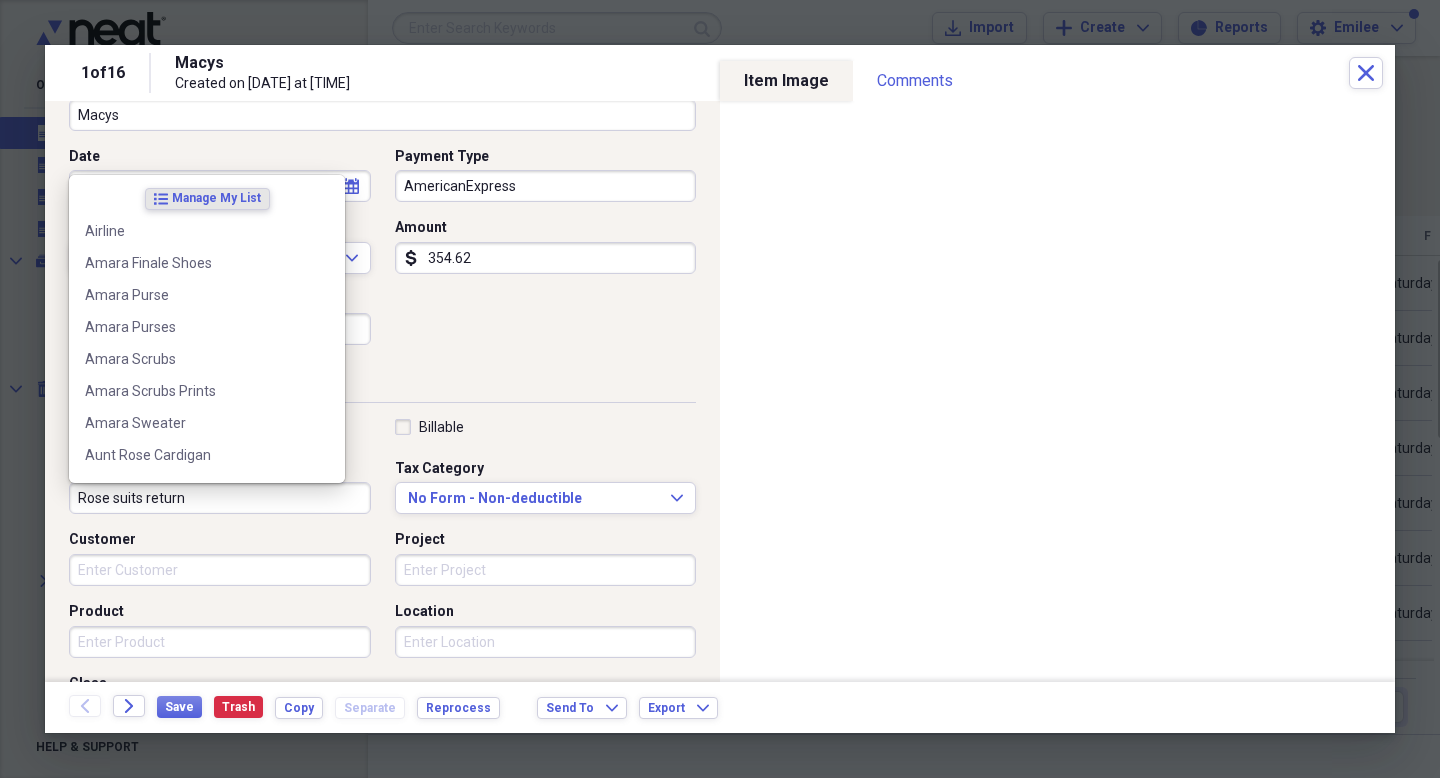 click on "Rose suits return" at bounding box center [220, 498] 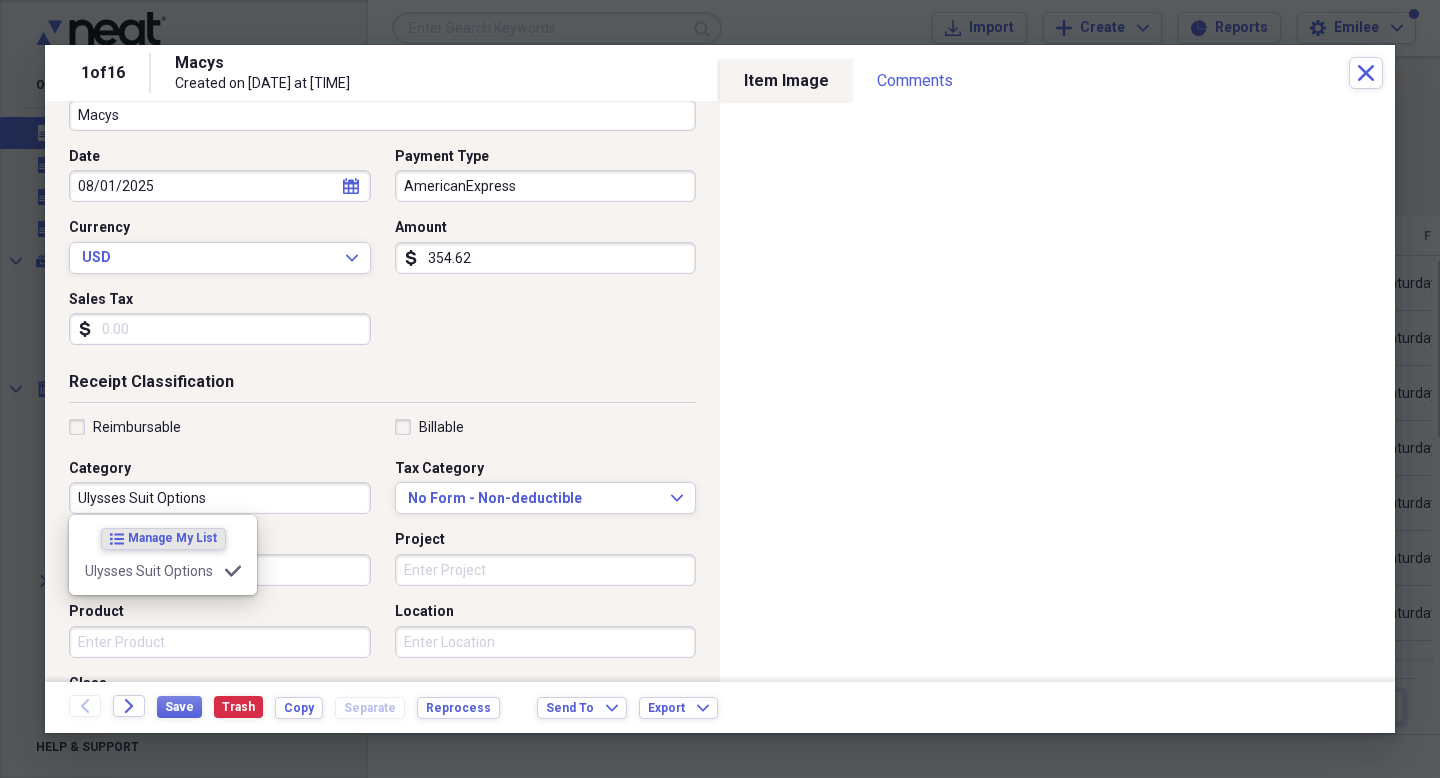 type on "Ulysses Suit Options" 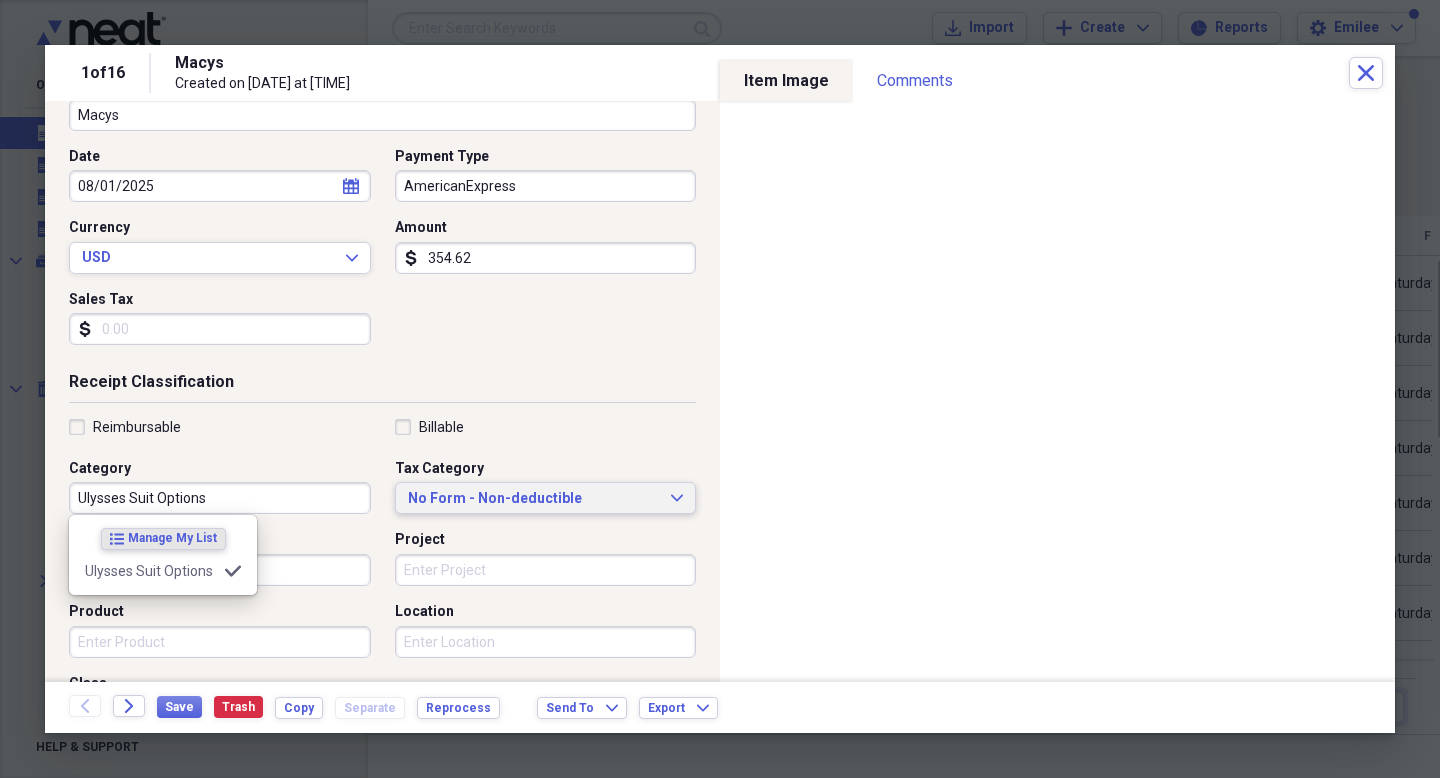 type 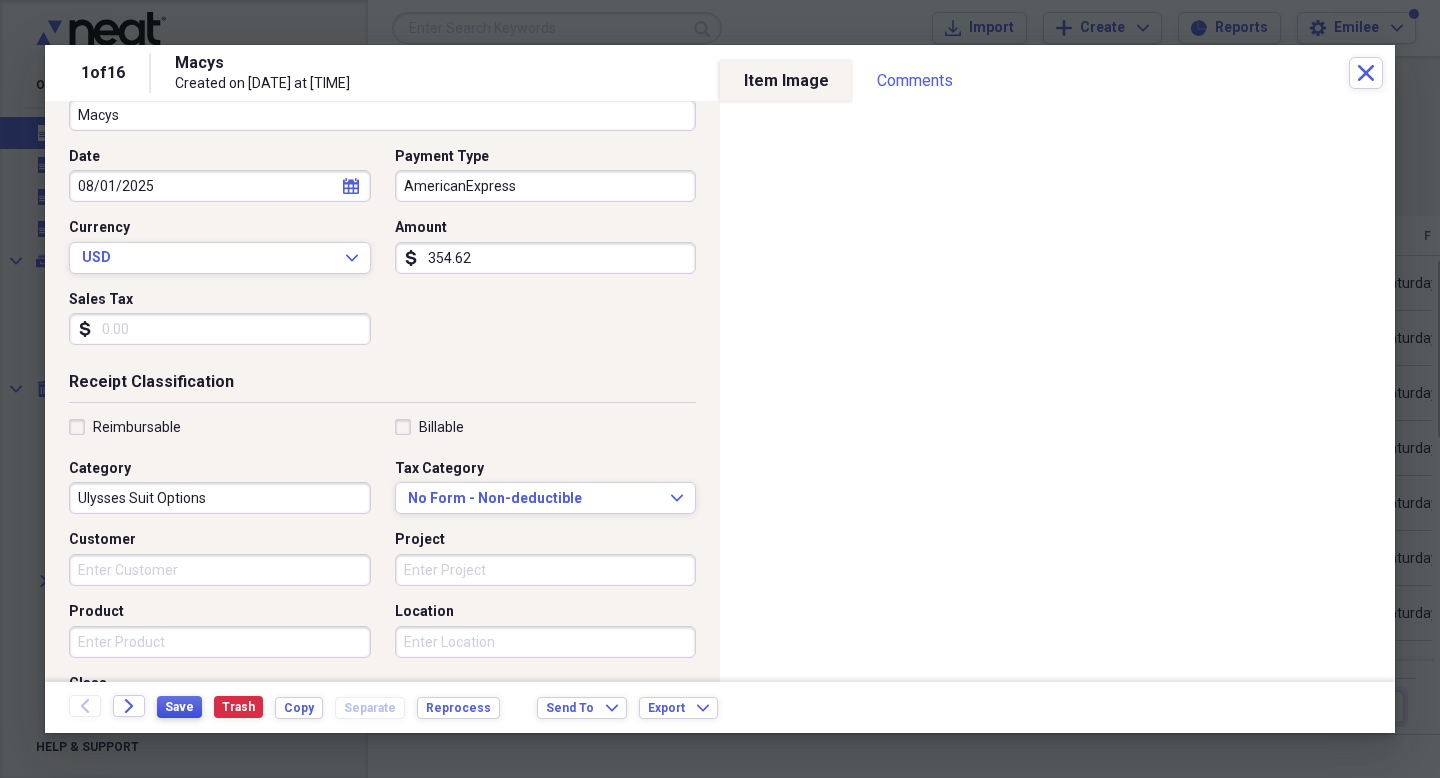 click on "Save" at bounding box center [179, 707] 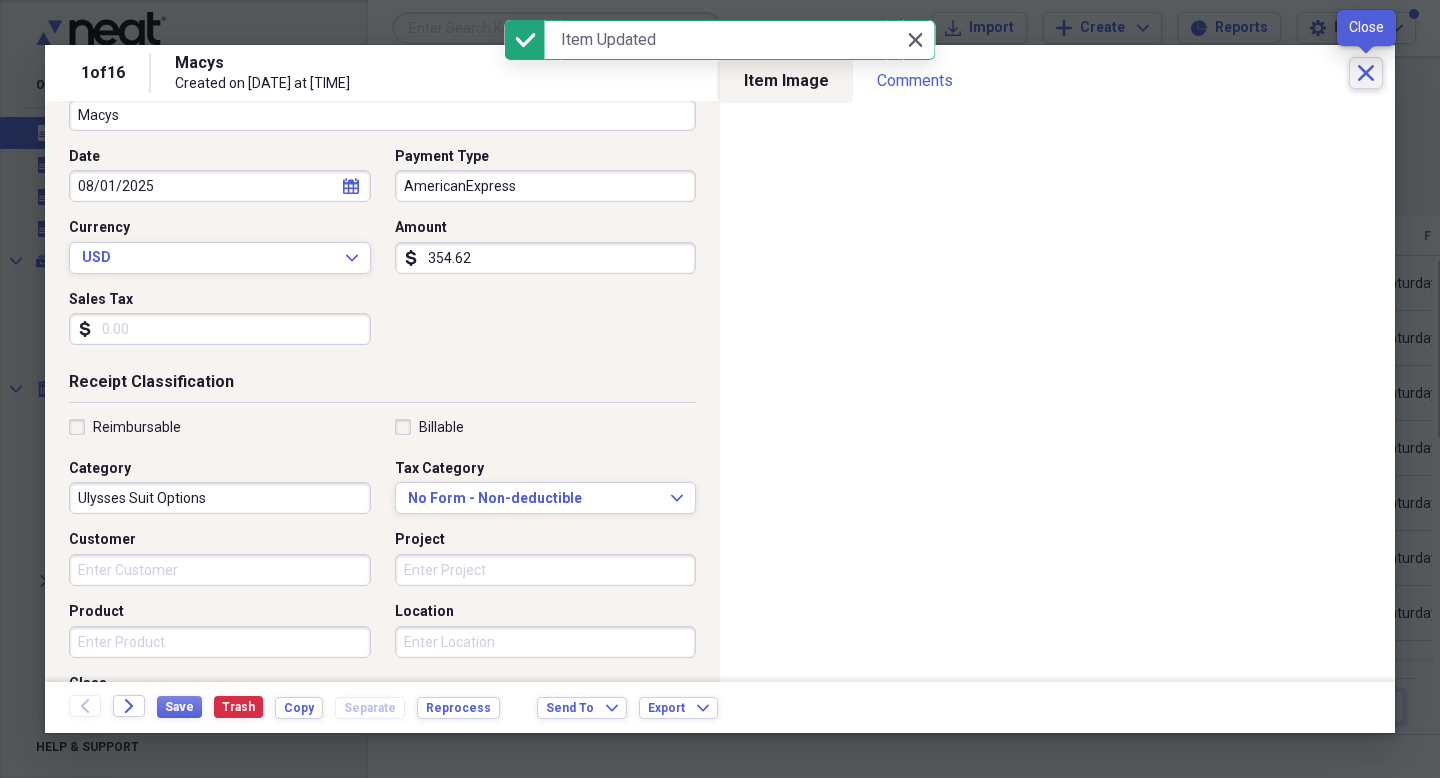 click on "Close" 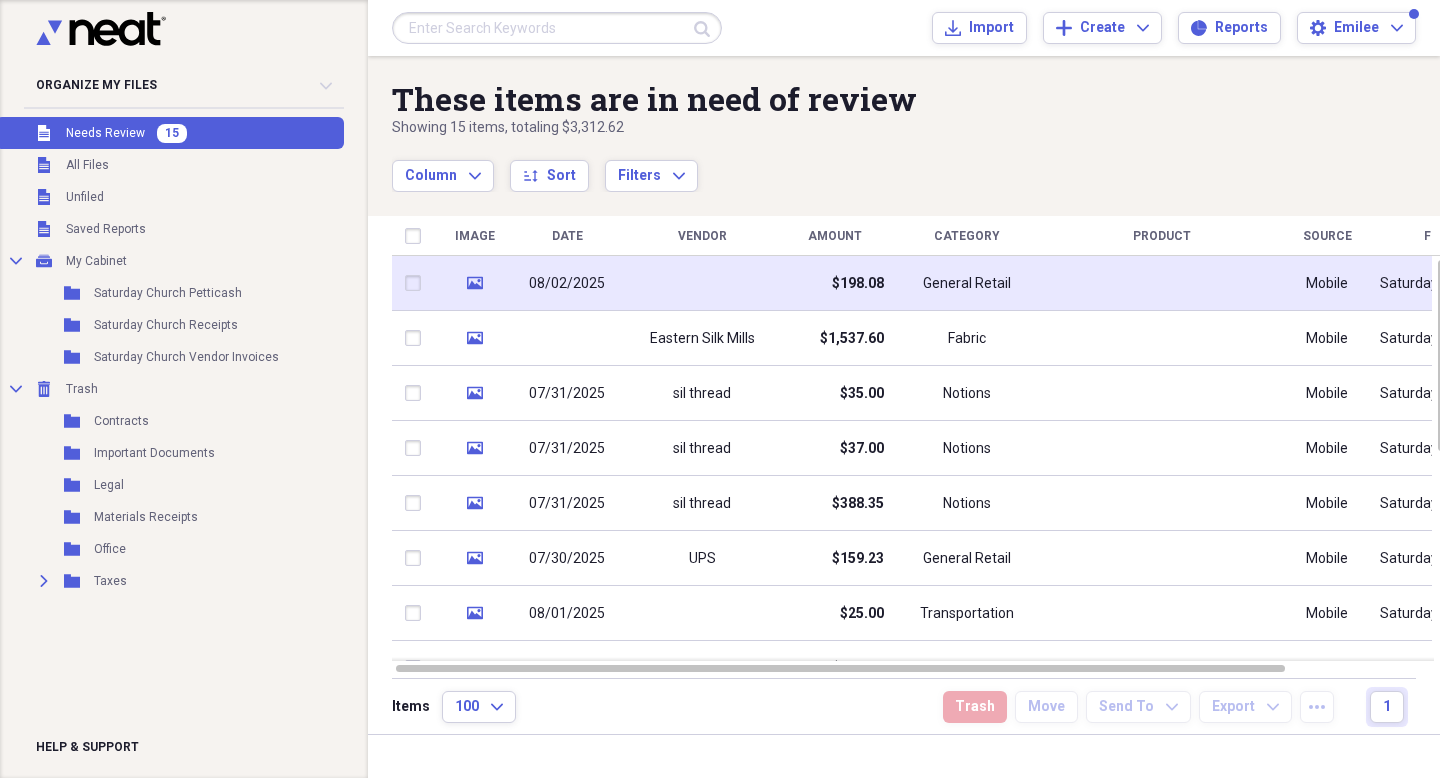click on "General Retail" at bounding box center [967, 283] 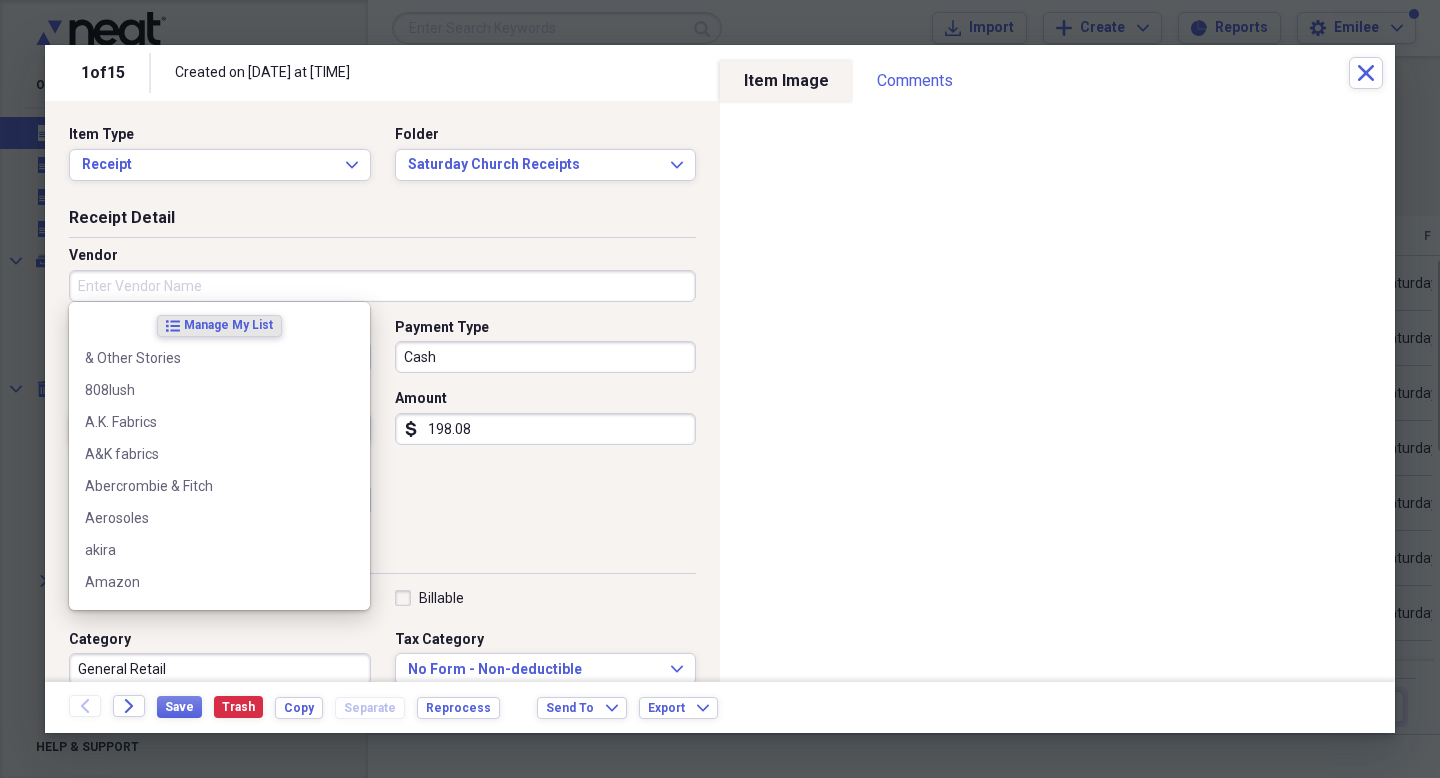 click on "Vendor" at bounding box center (382, 286) 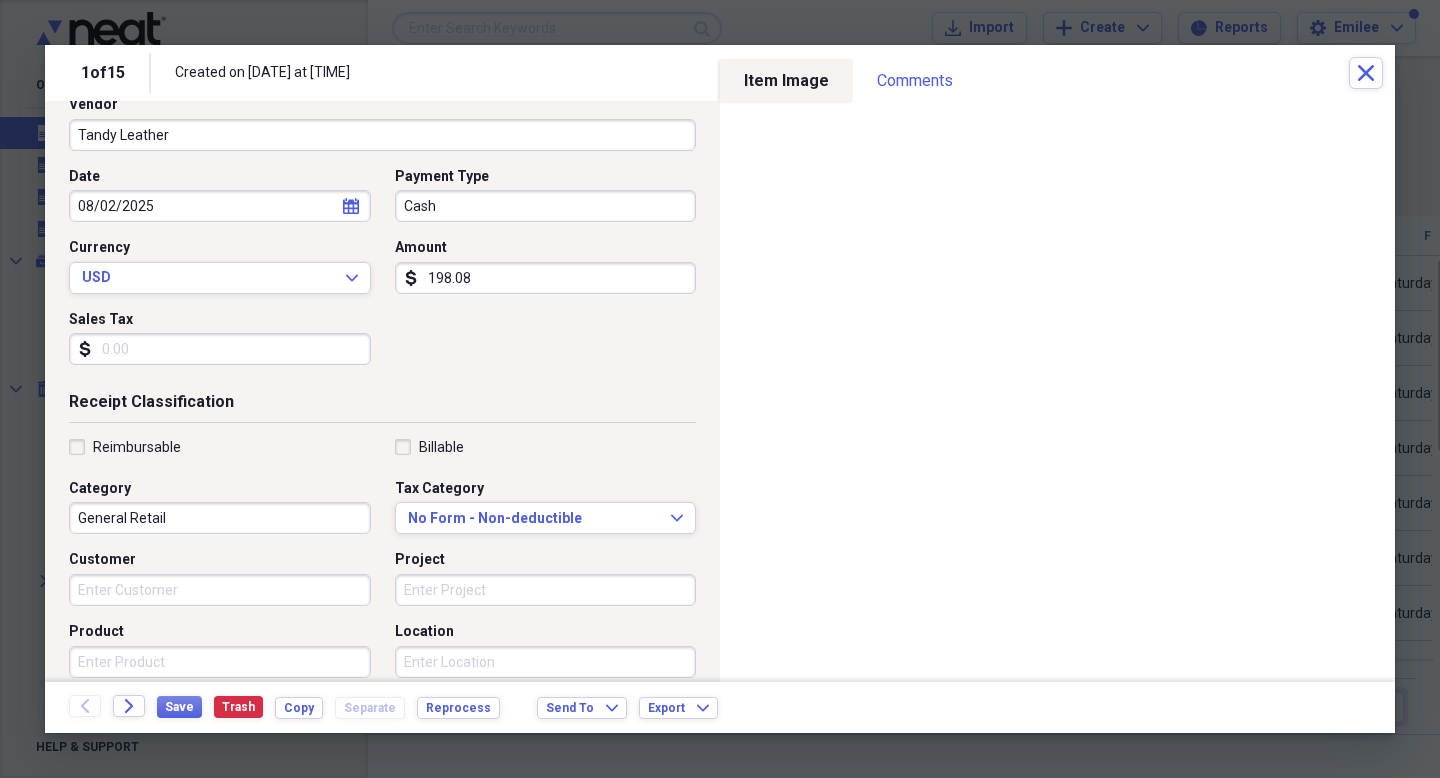scroll, scrollTop: 164, scrollLeft: 0, axis: vertical 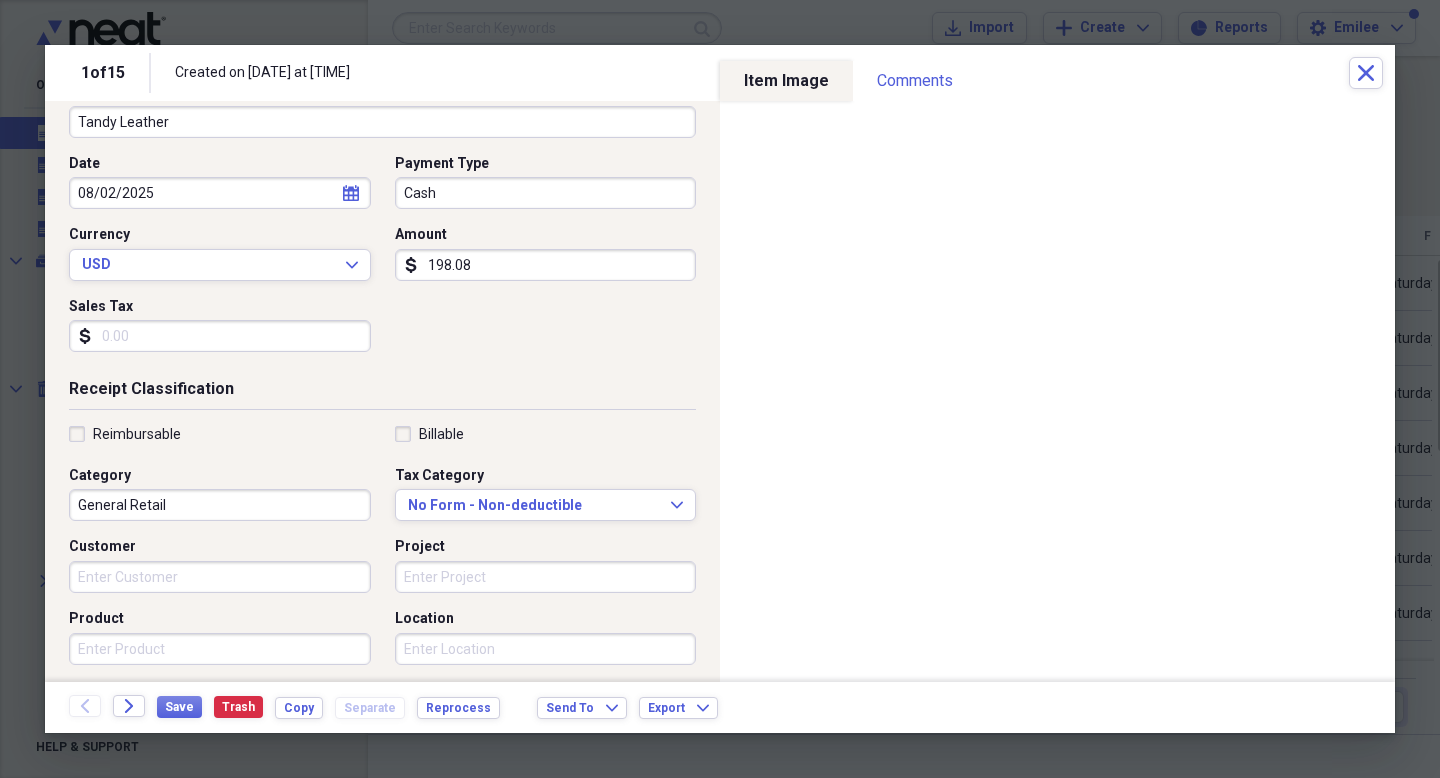 type on "Tandy Leather" 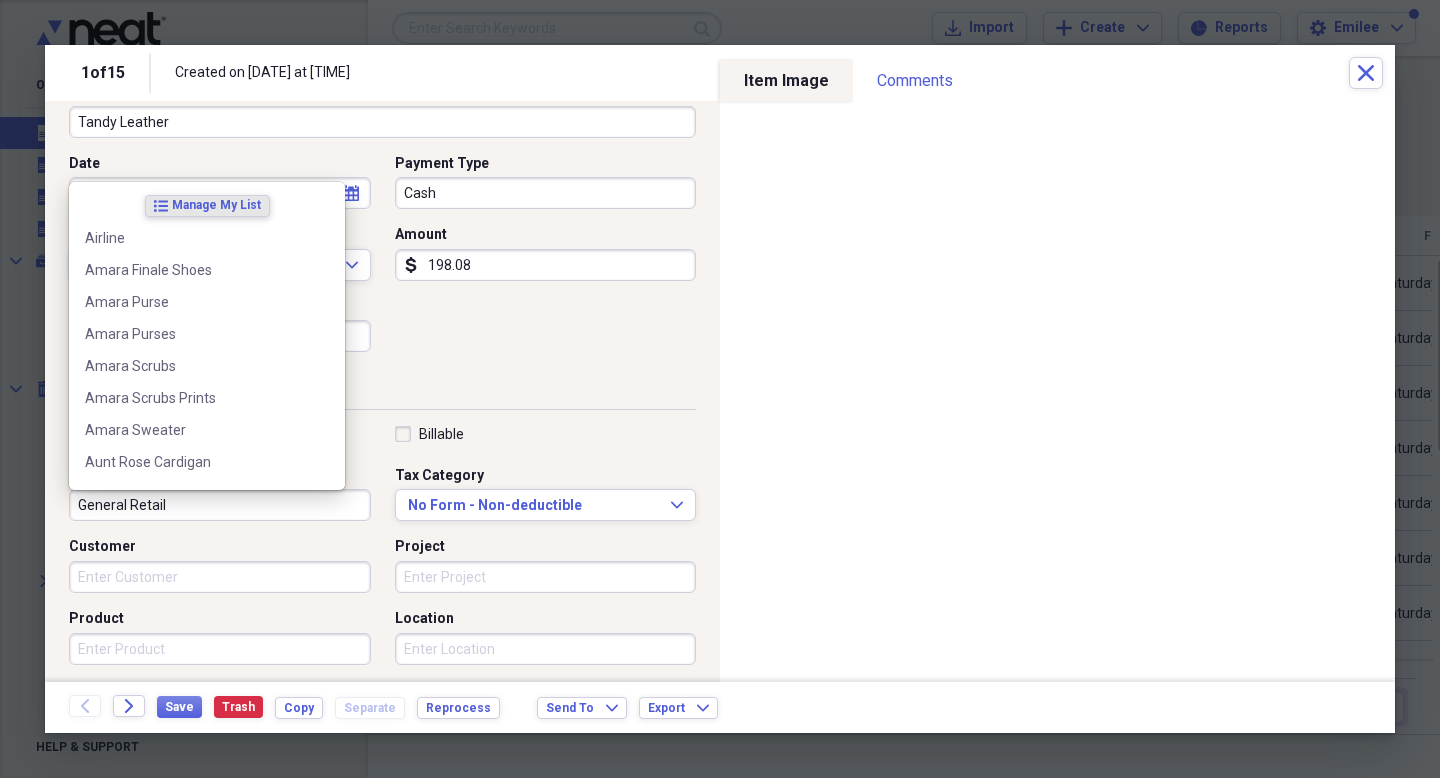 click on "General Retail" at bounding box center (220, 505) 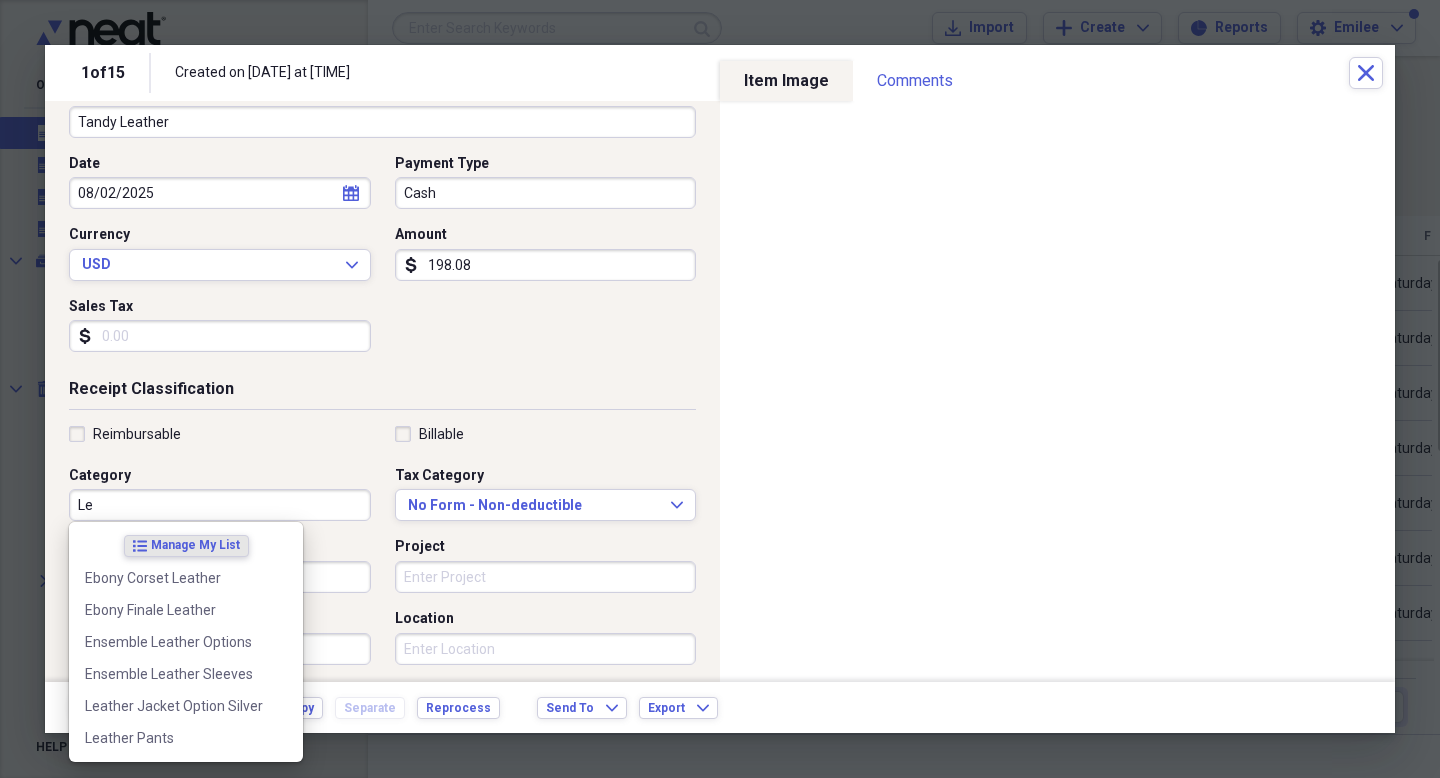 type on "L" 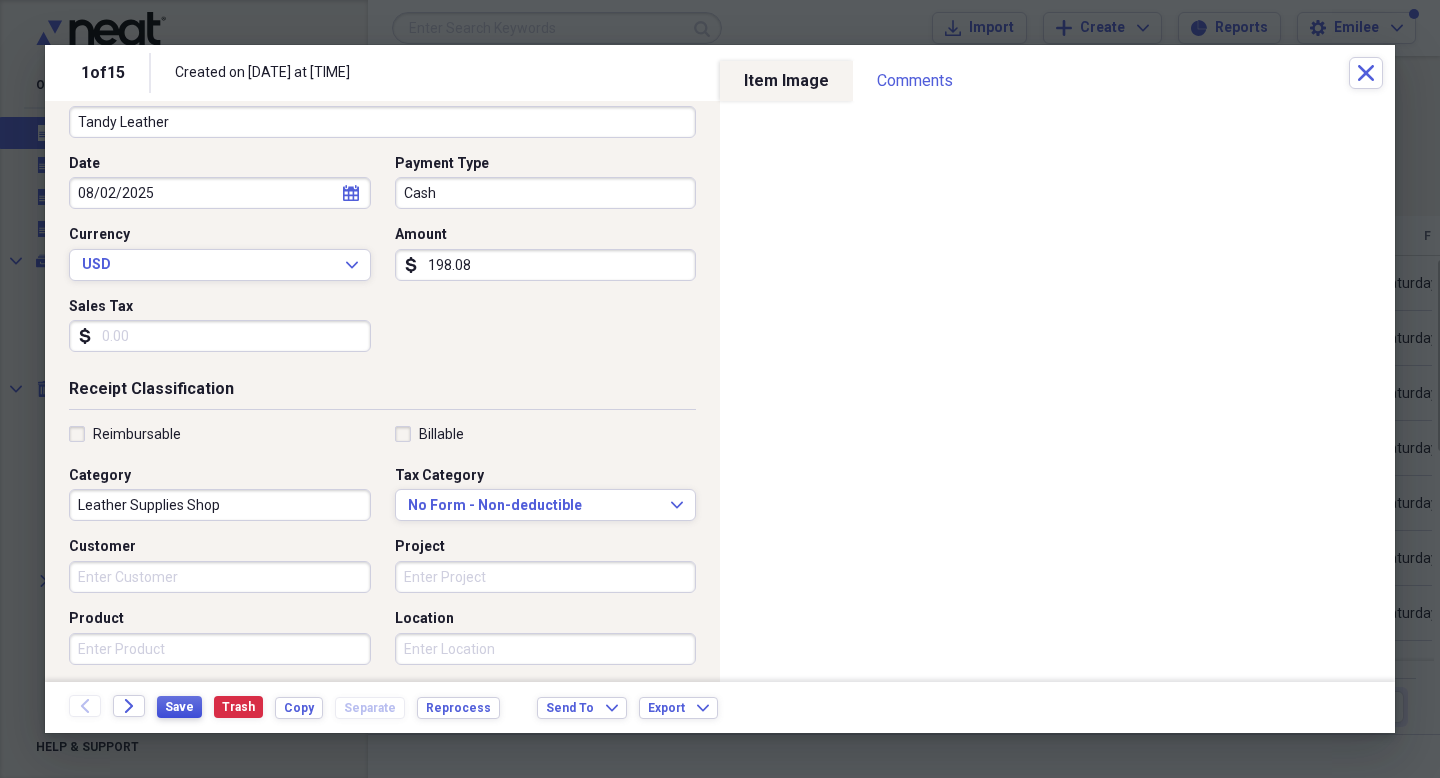 type on "Leather Supplies Shop" 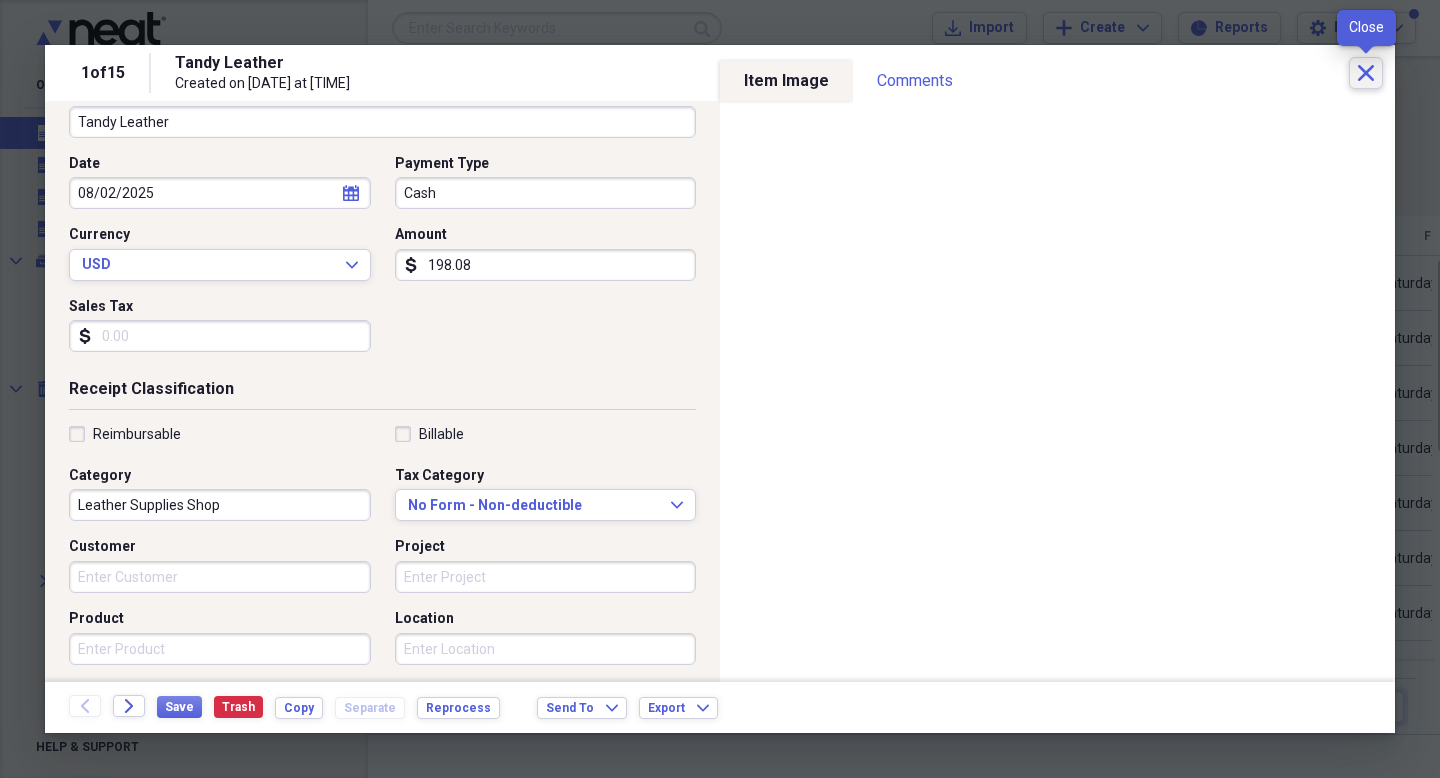 click on "Close" 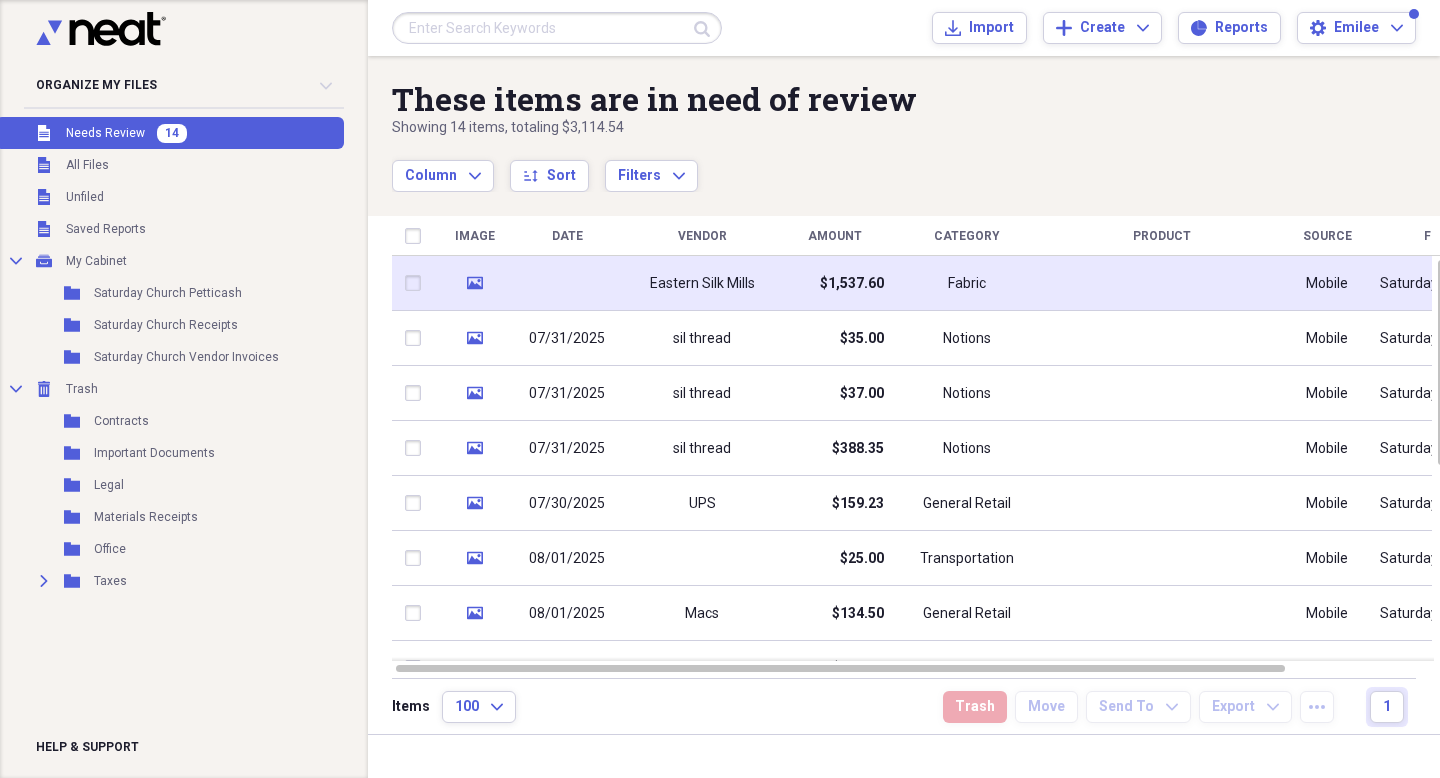 click on "Eastern Silk Mills" at bounding box center (702, 283) 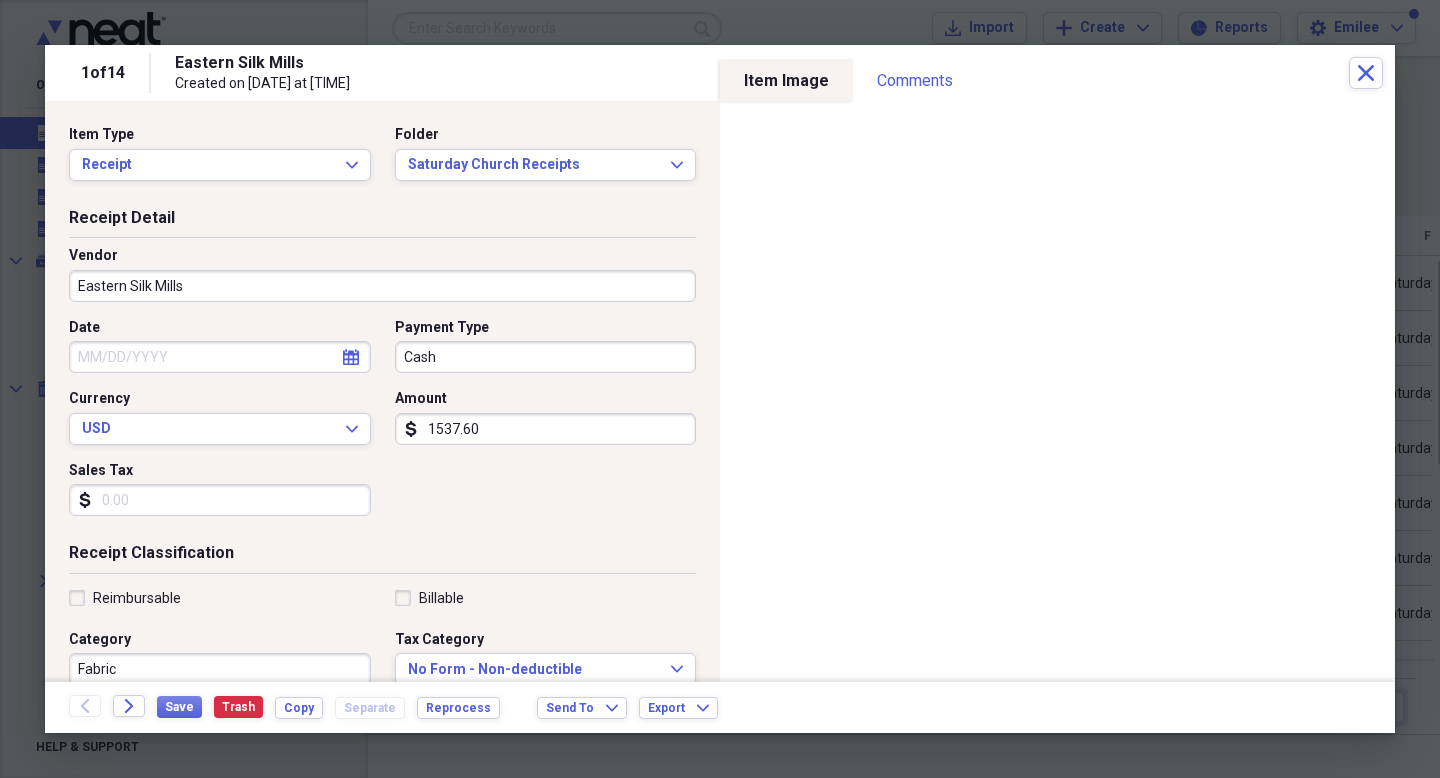 click on "1537.60" at bounding box center (546, 429) 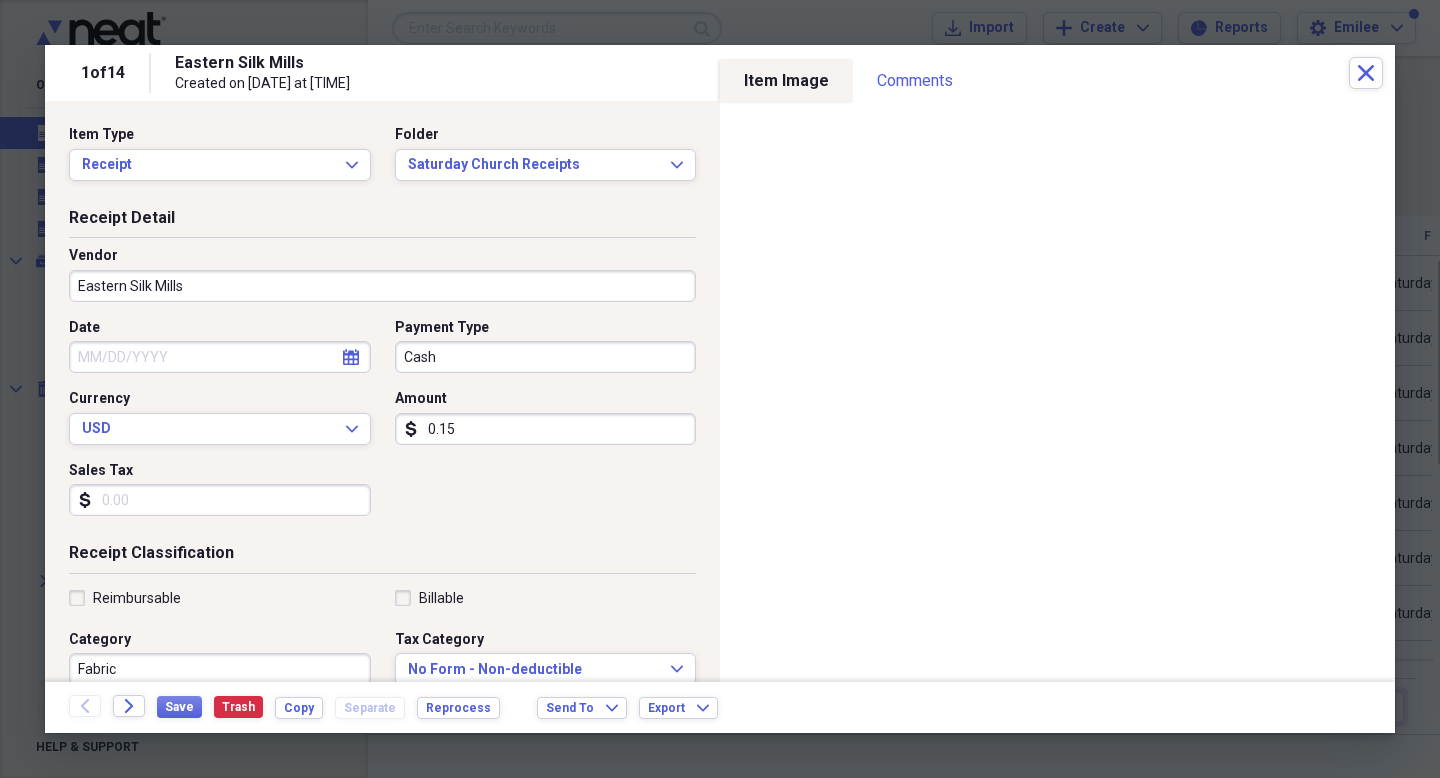 type on "0.01" 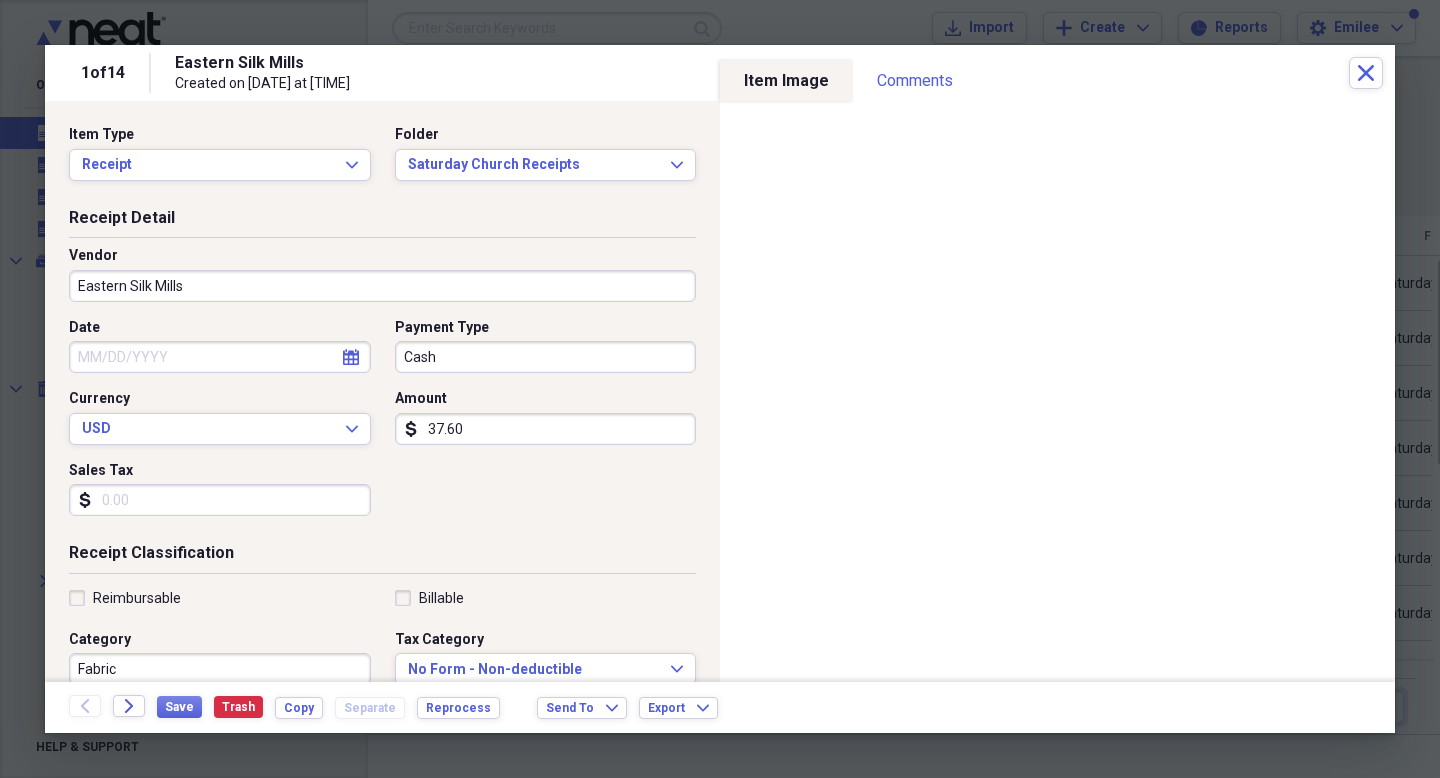 type on "37.60" 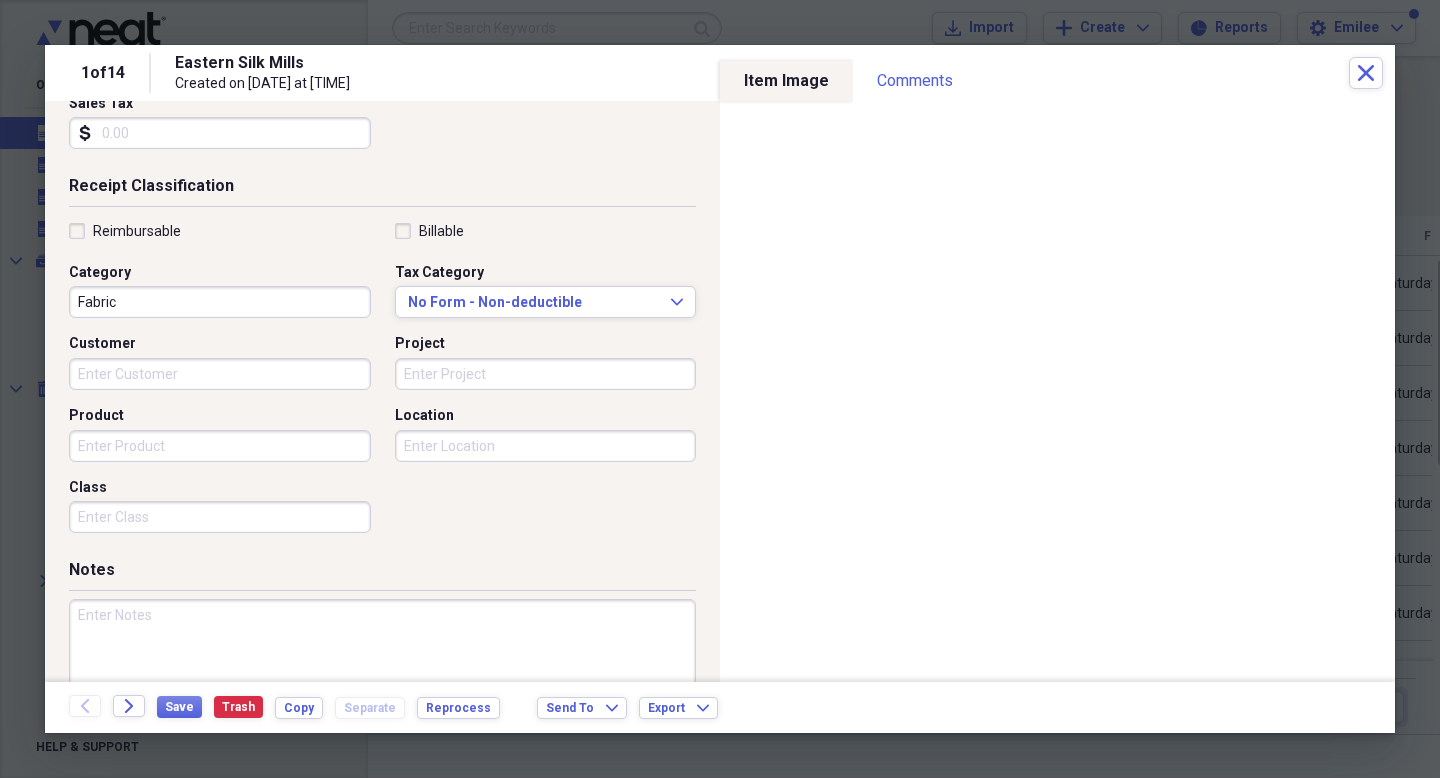 scroll, scrollTop: 414, scrollLeft: 0, axis: vertical 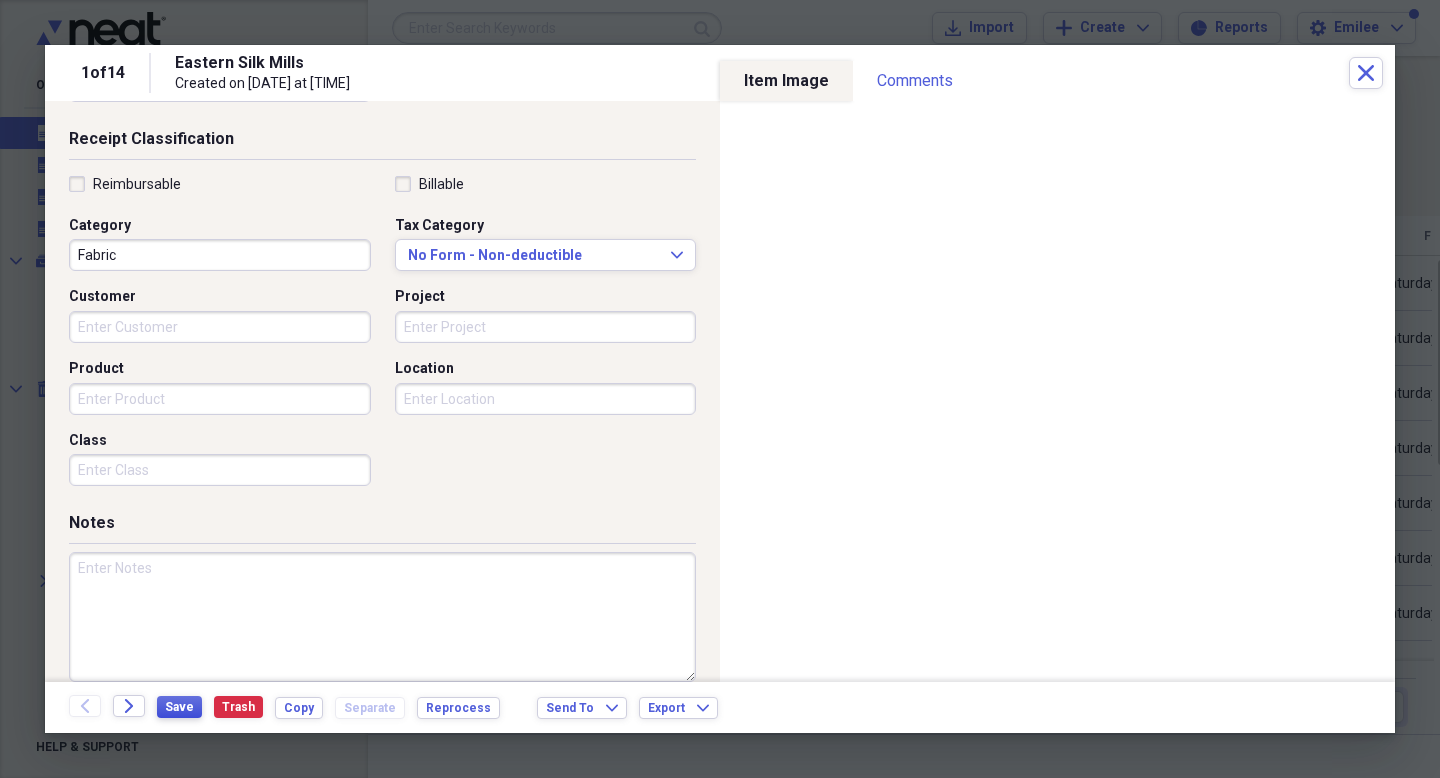 click on "Save" at bounding box center [179, 707] 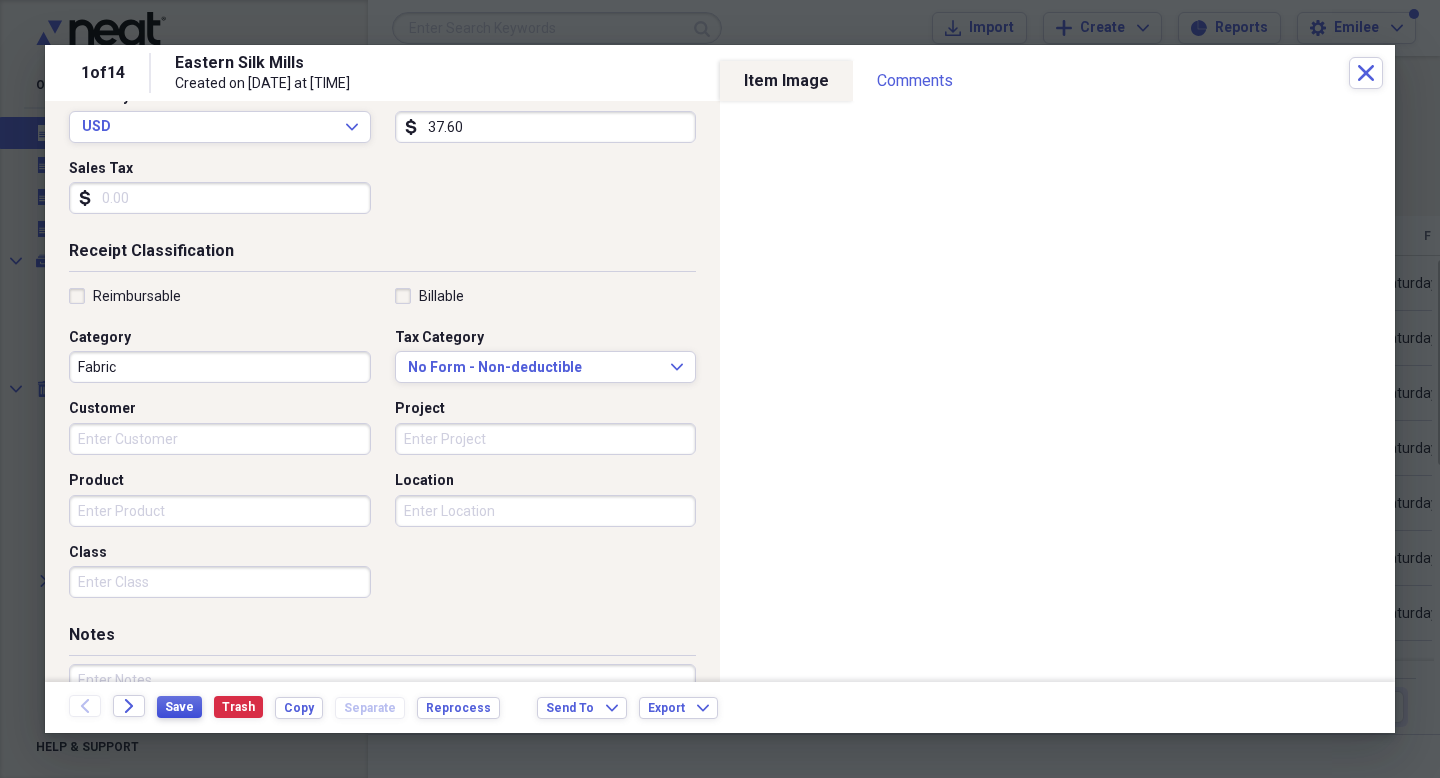 scroll, scrollTop: 439, scrollLeft: 0, axis: vertical 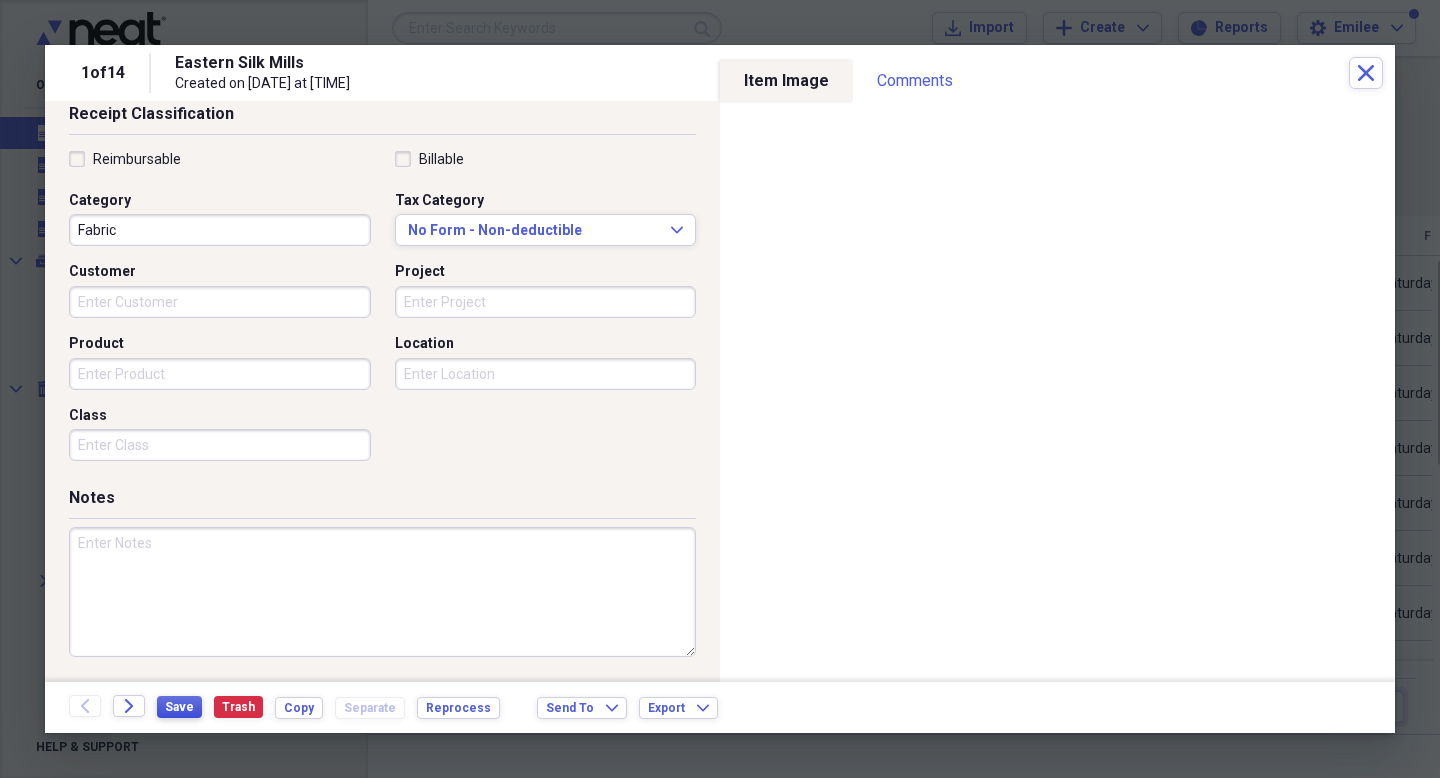 click on "Save" at bounding box center [179, 707] 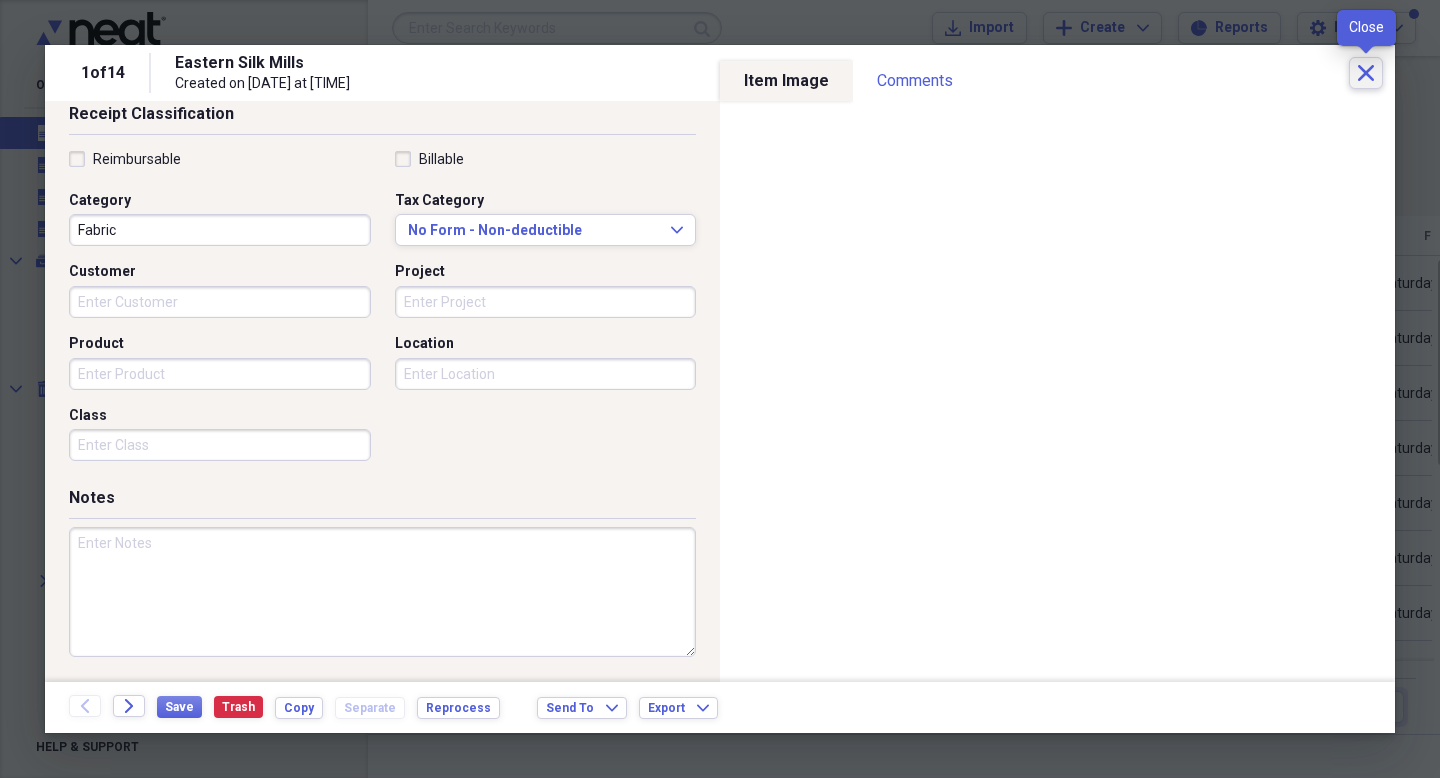 click on "Close" 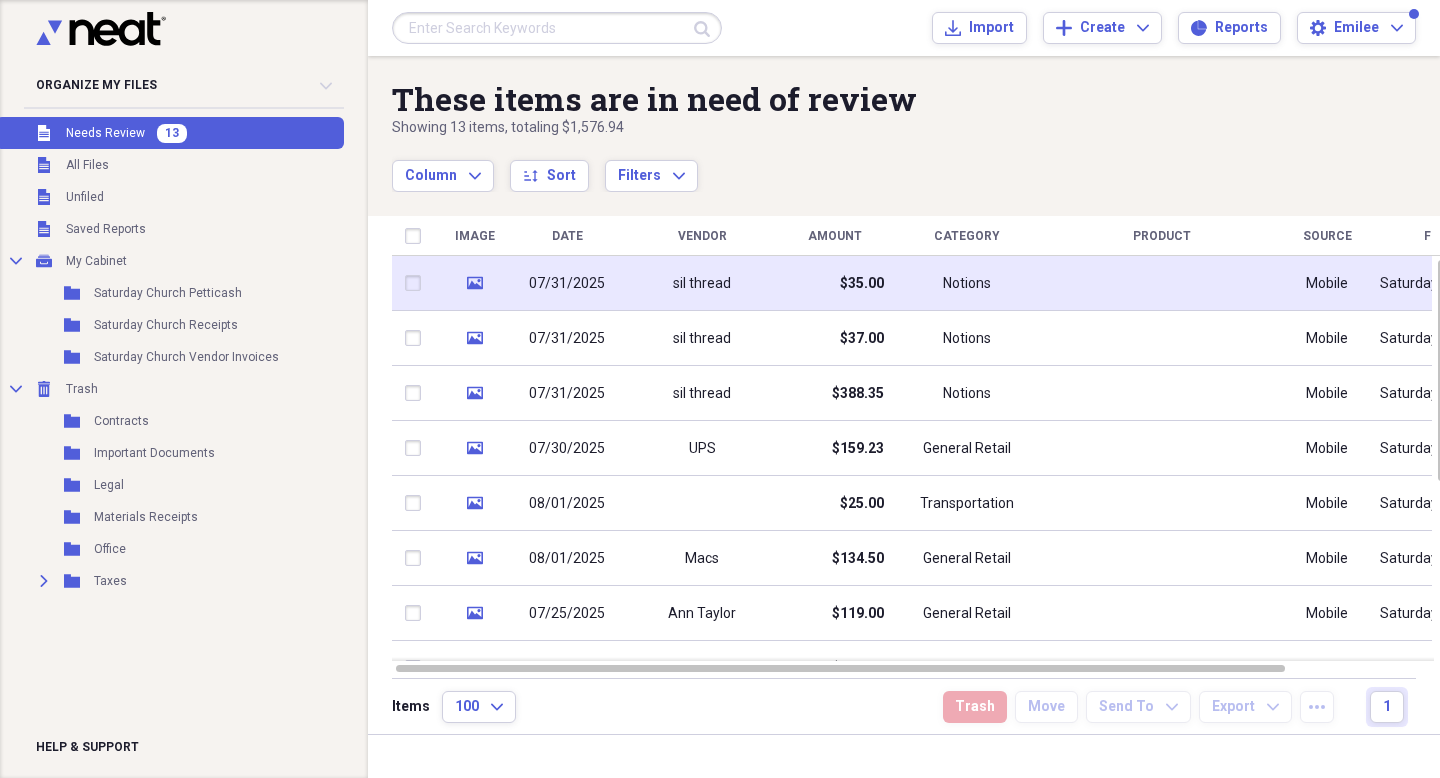click on "$35.00" at bounding box center (862, 284) 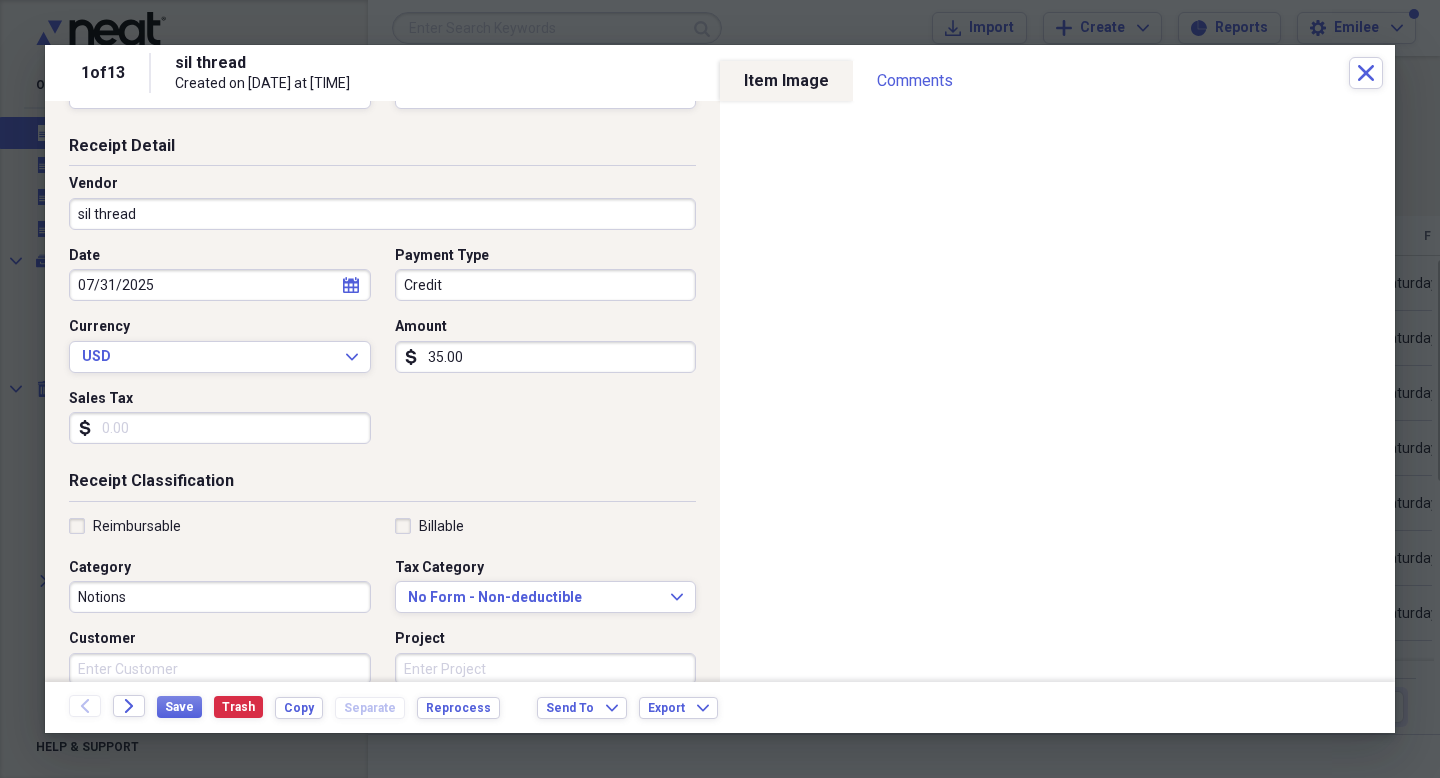scroll, scrollTop: 81, scrollLeft: 0, axis: vertical 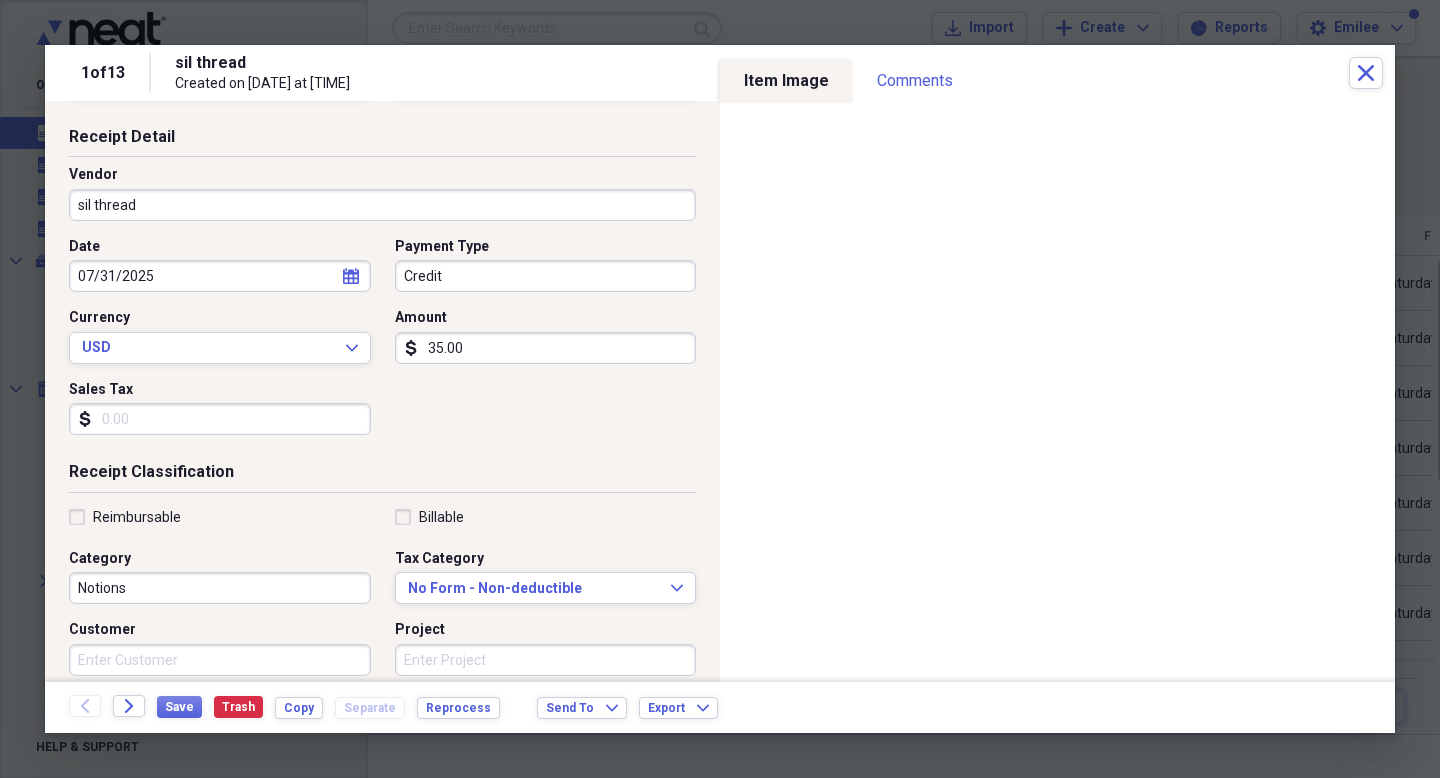 click on "Credit" at bounding box center [546, 276] 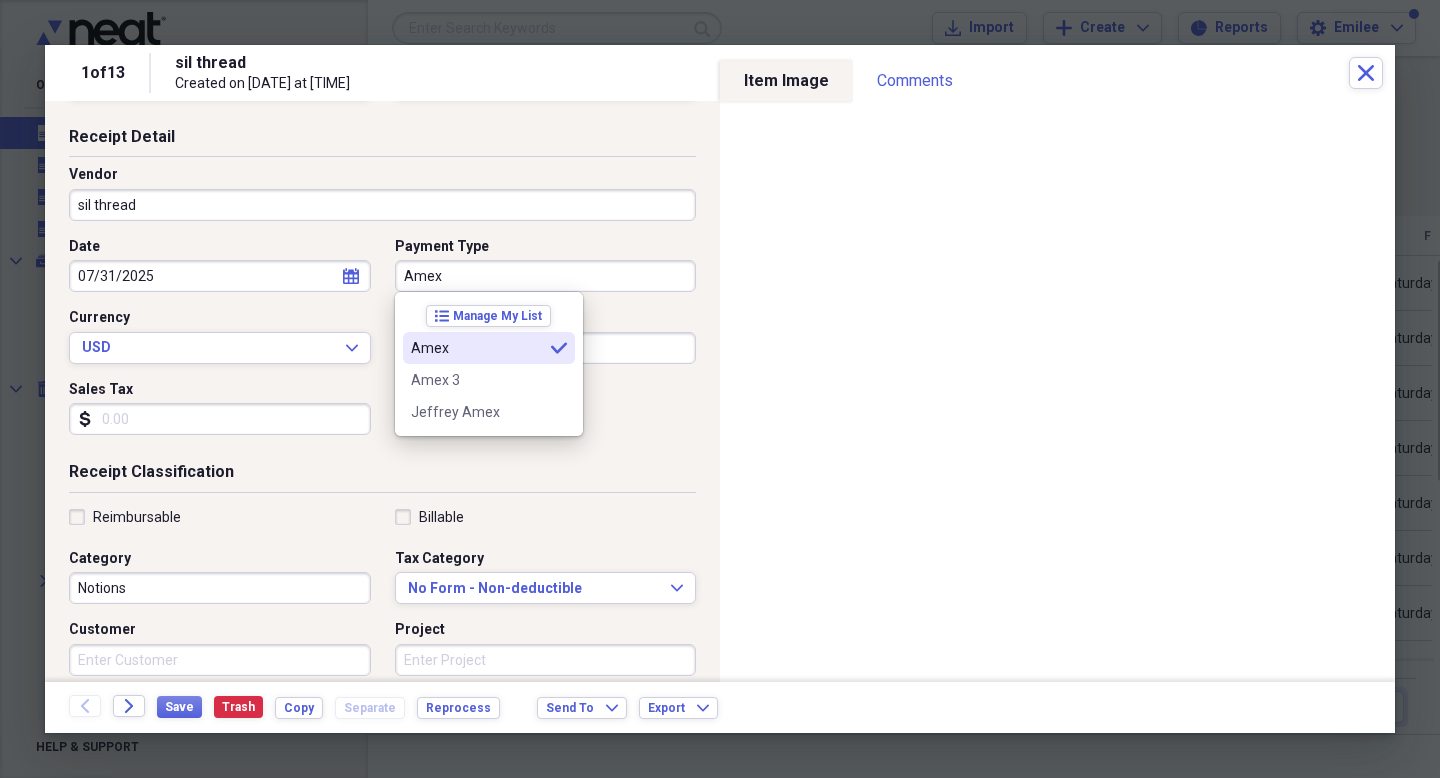 type on "Amex" 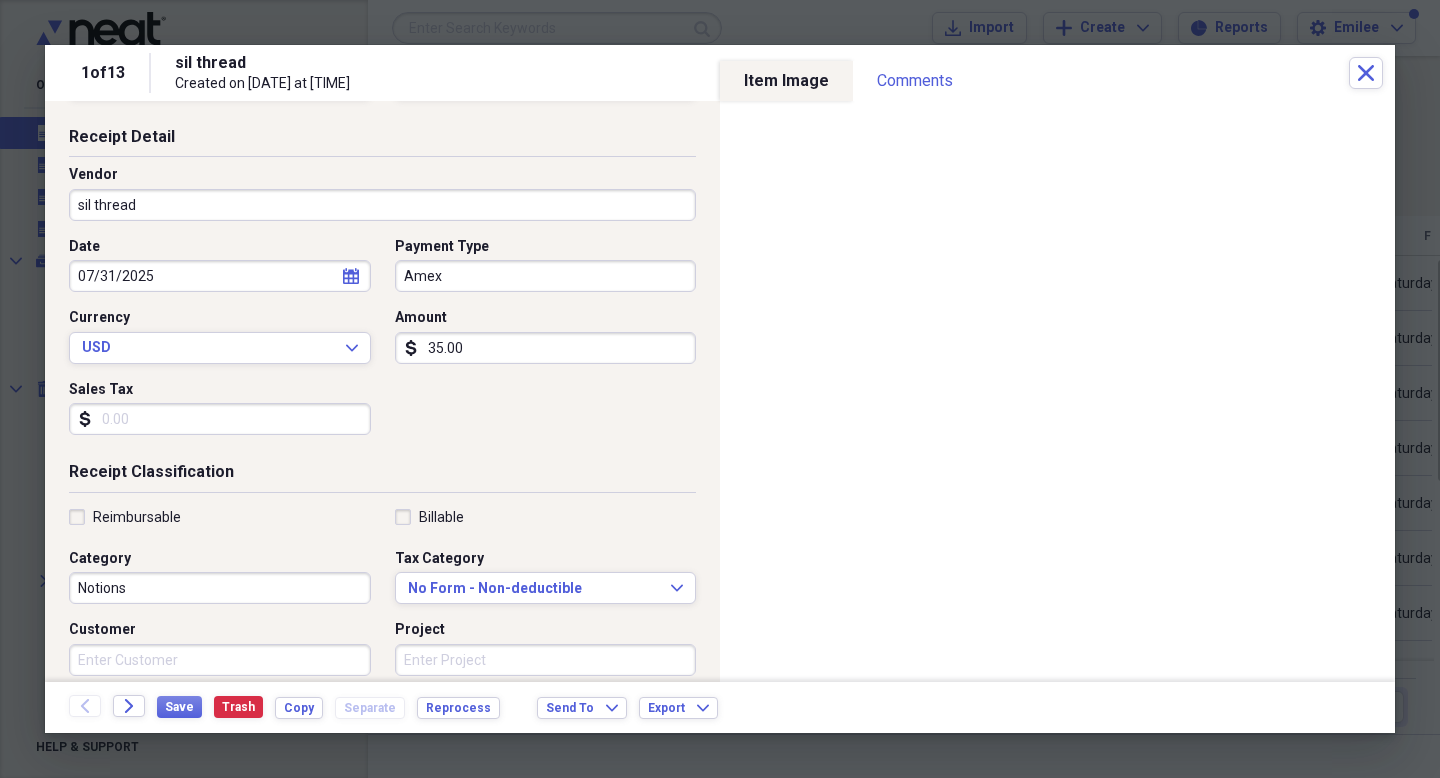 click on "Date [DATE] calendar Calendar Payment Type [CARD_TYPE] Currency USD Expand Amount dollar-sign [AMOUNT] Sales Tax dollar-sign" at bounding box center [382, 344] 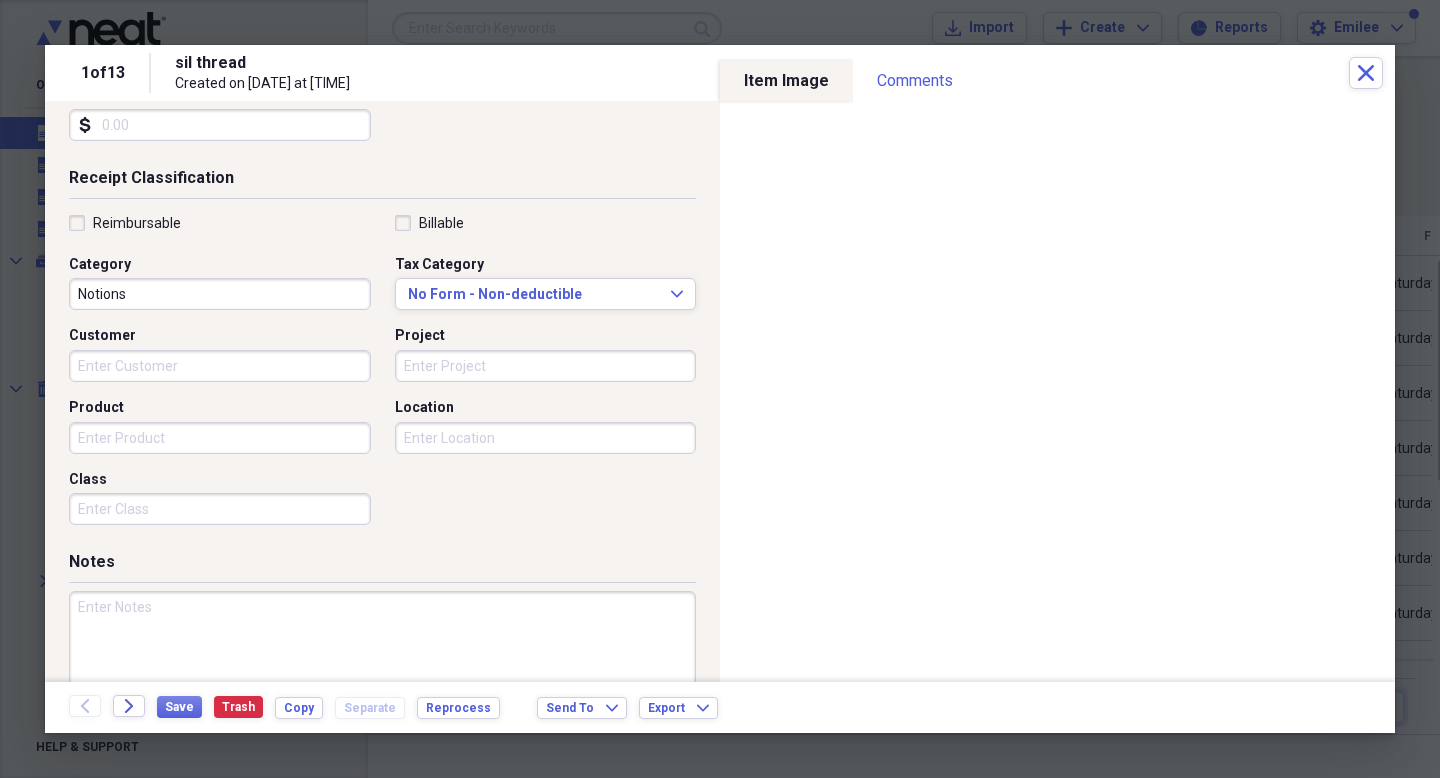 scroll, scrollTop: 439, scrollLeft: 0, axis: vertical 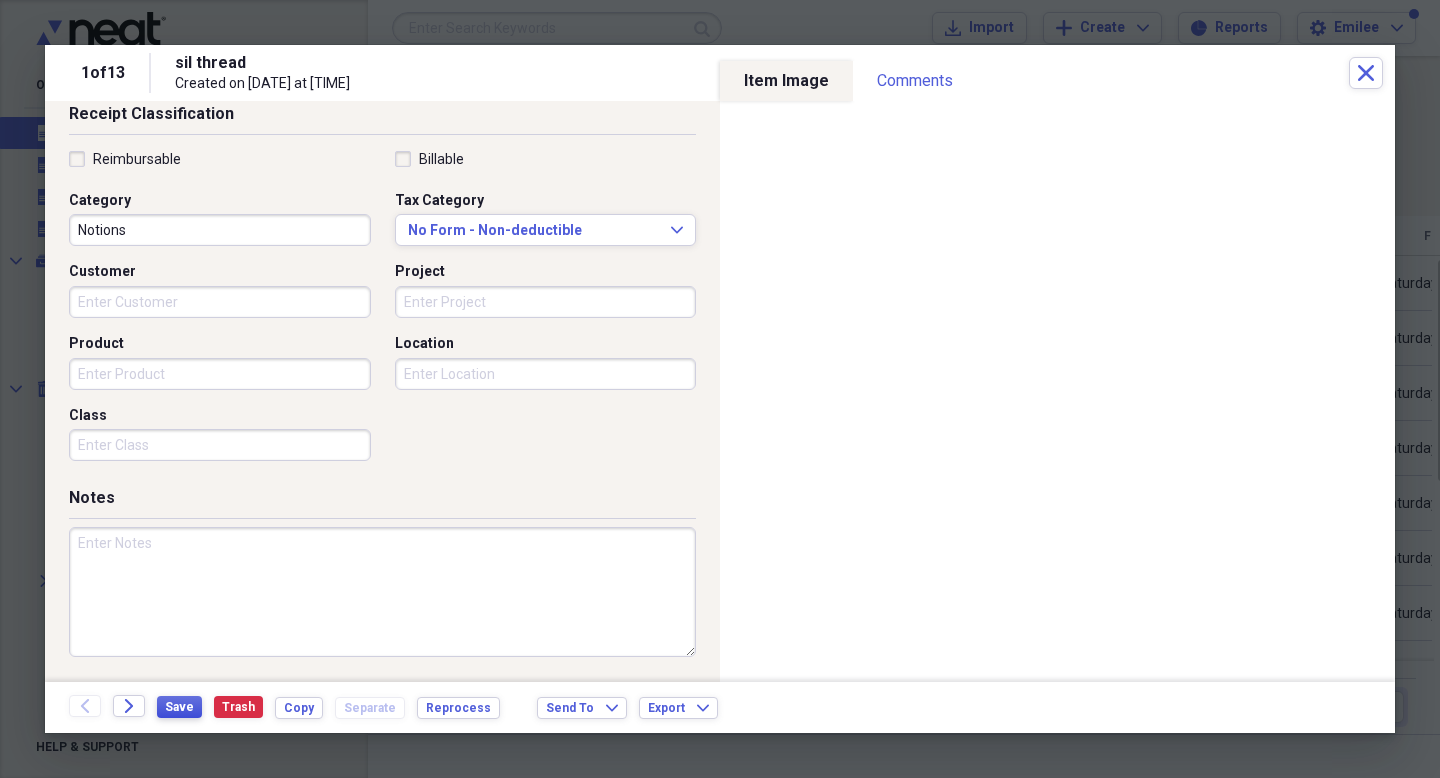 click on "Save" at bounding box center [179, 707] 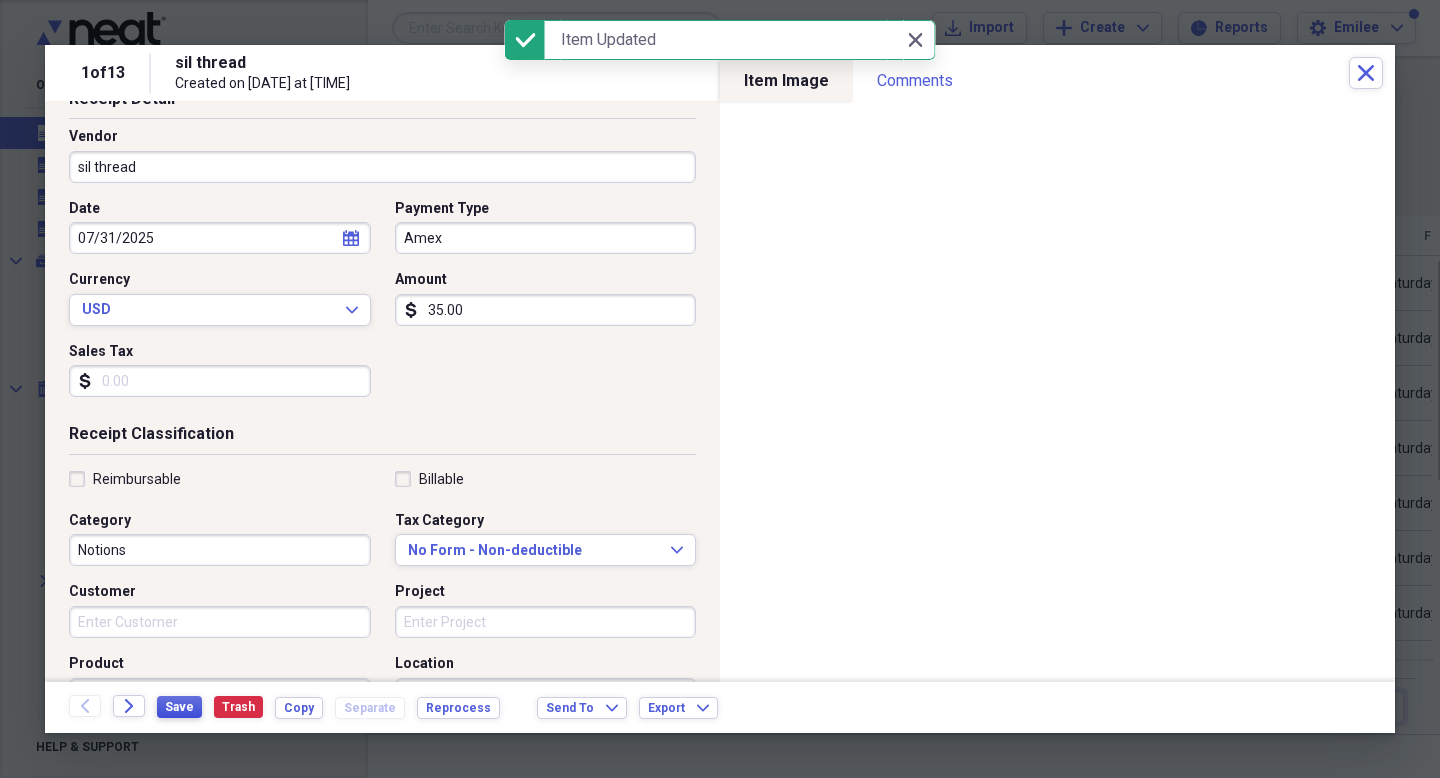 scroll, scrollTop: 0, scrollLeft: 0, axis: both 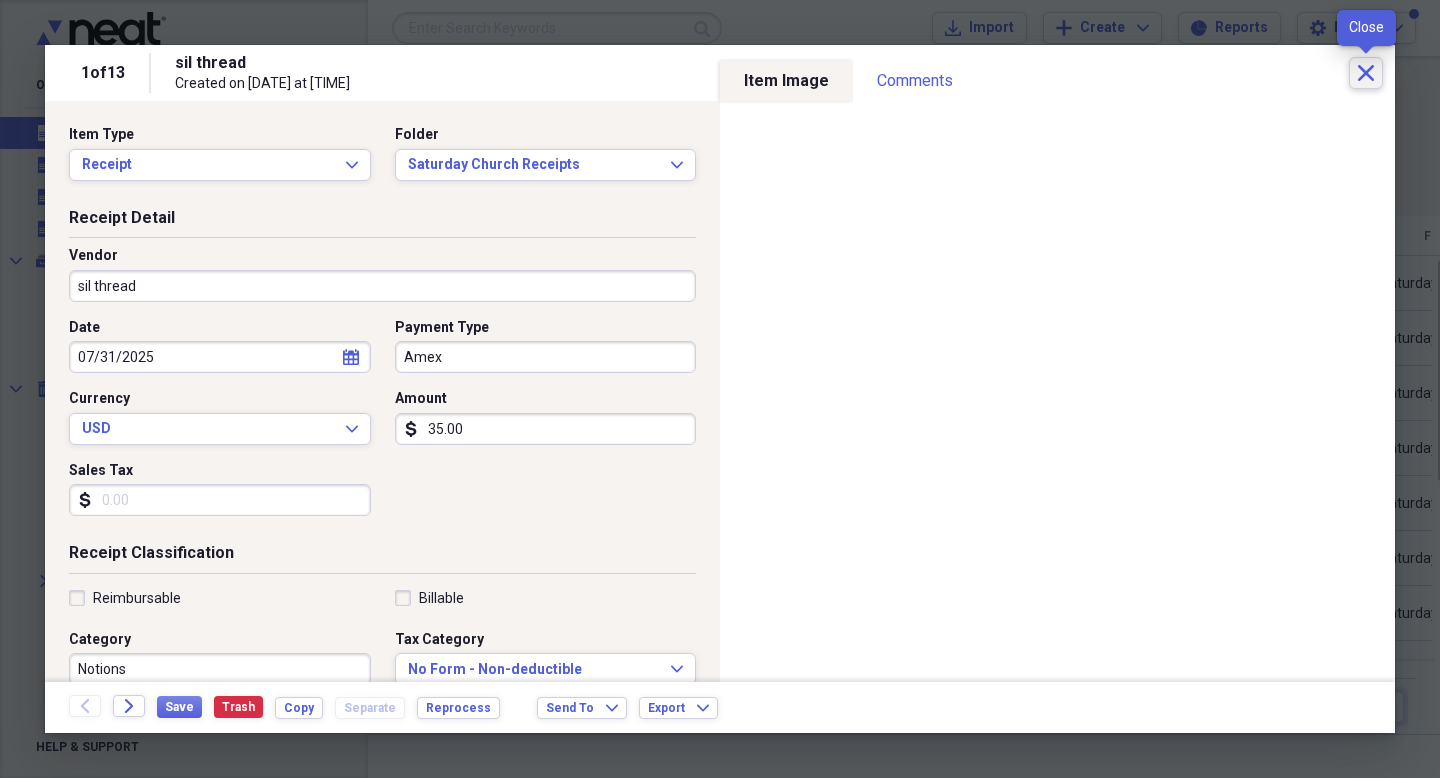 click on "Close" at bounding box center [1366, 73] 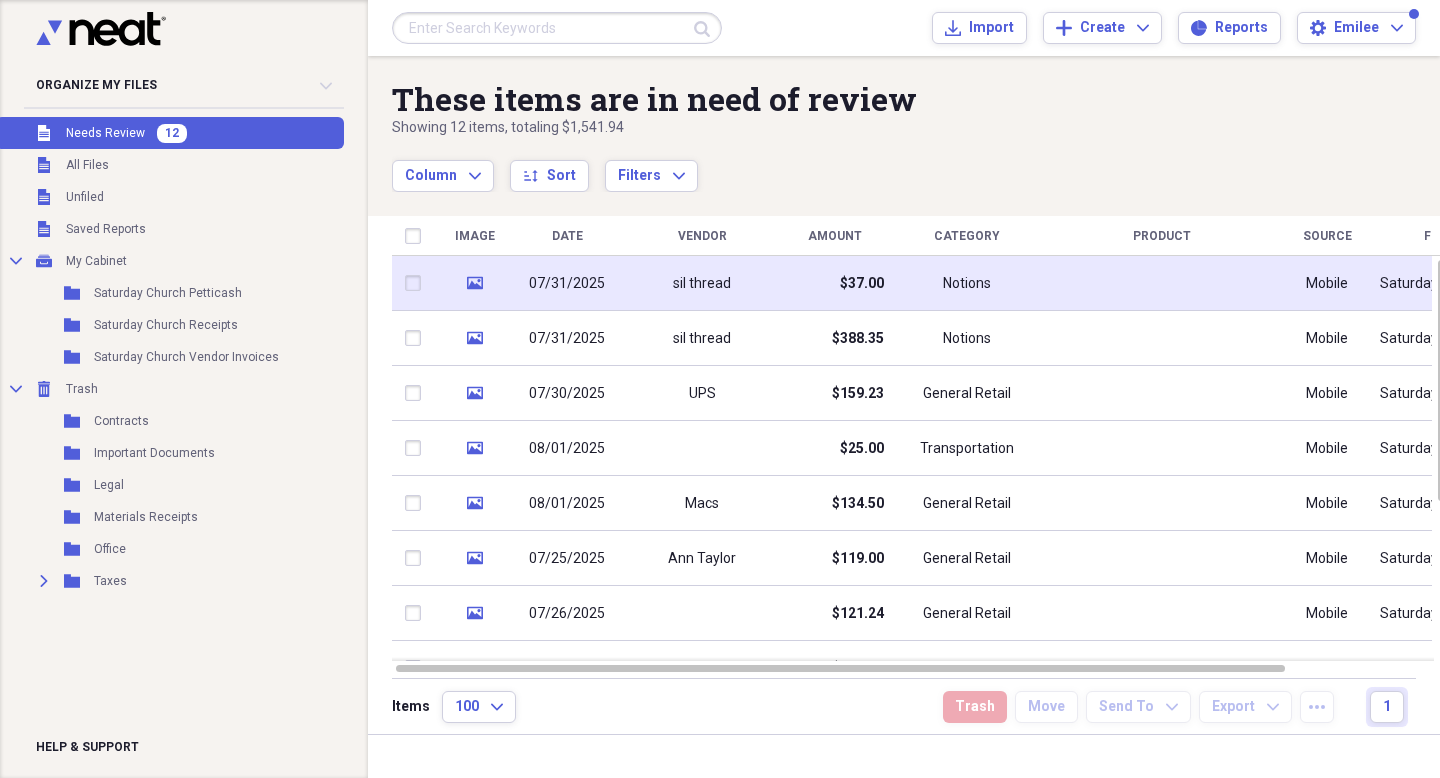 click on "$37.00" at bounding box center (862, 284) 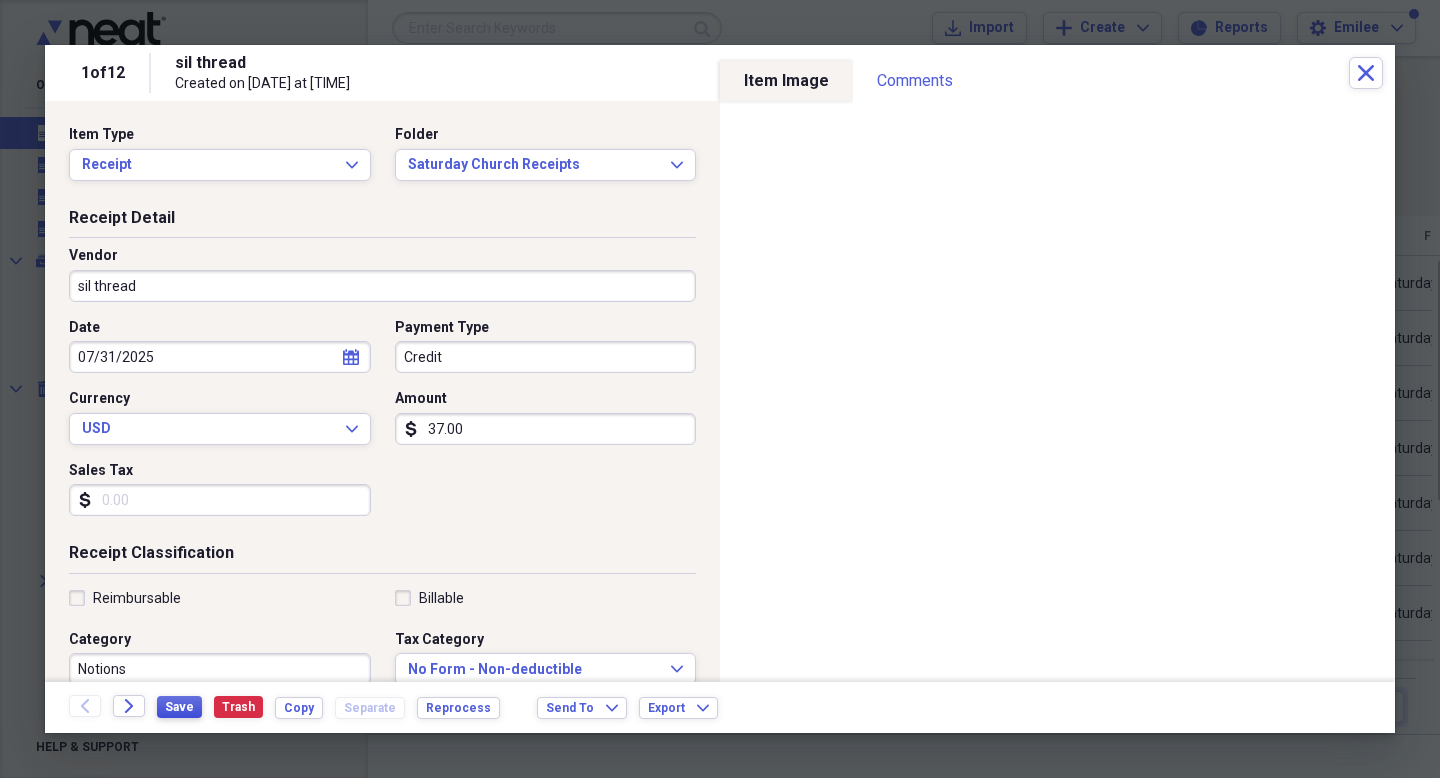 click on "Save" at bounding box center [179, 707] 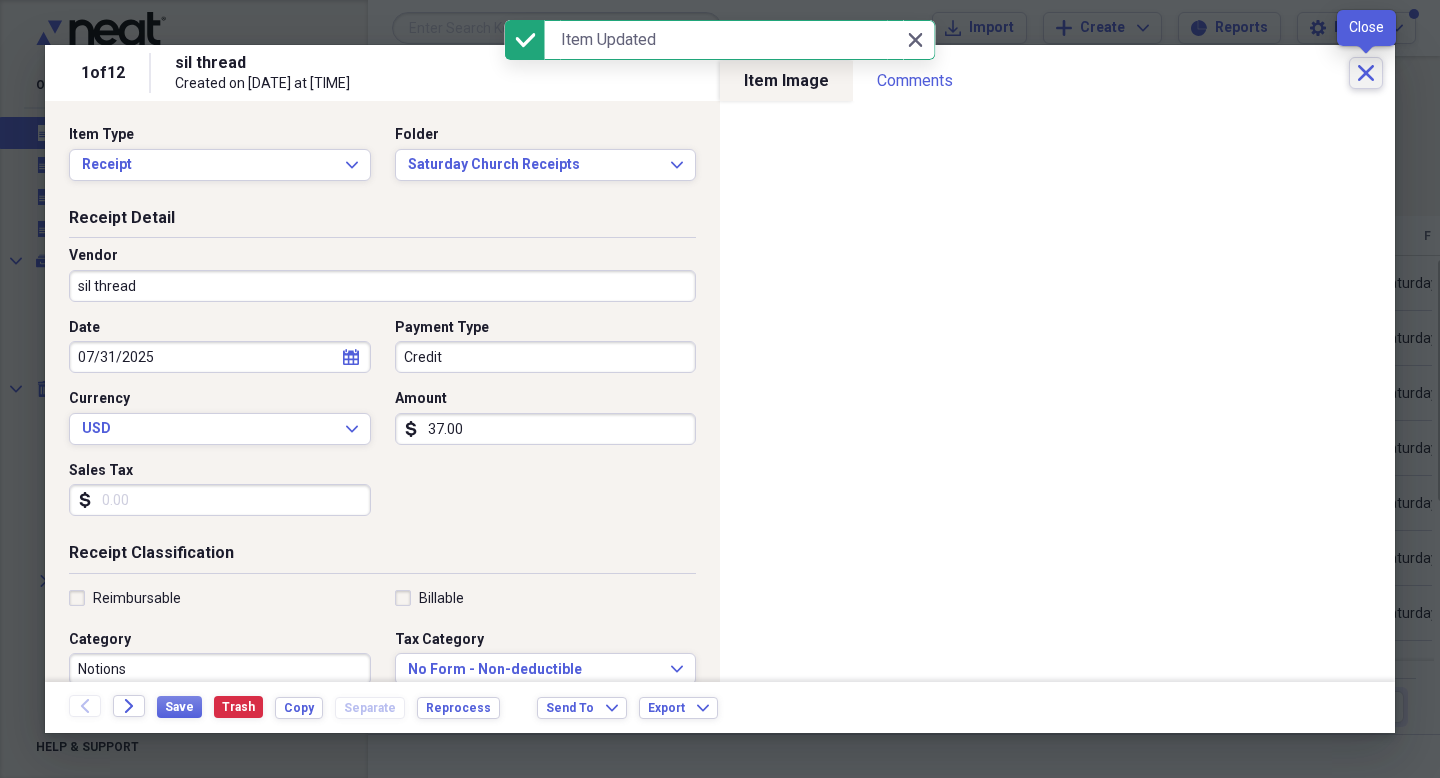 click on "Close" 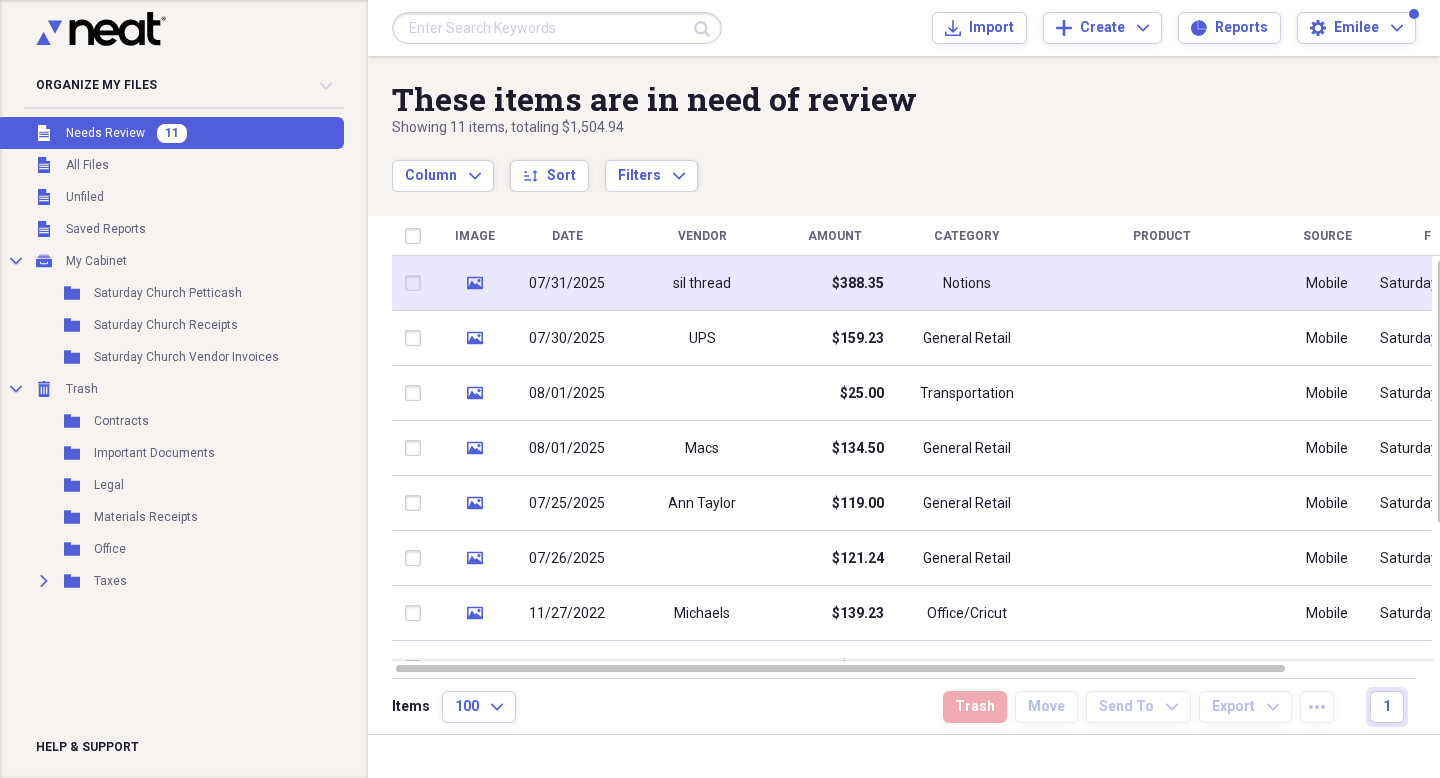 click on "$388.35" at bounding box center (834, 283) 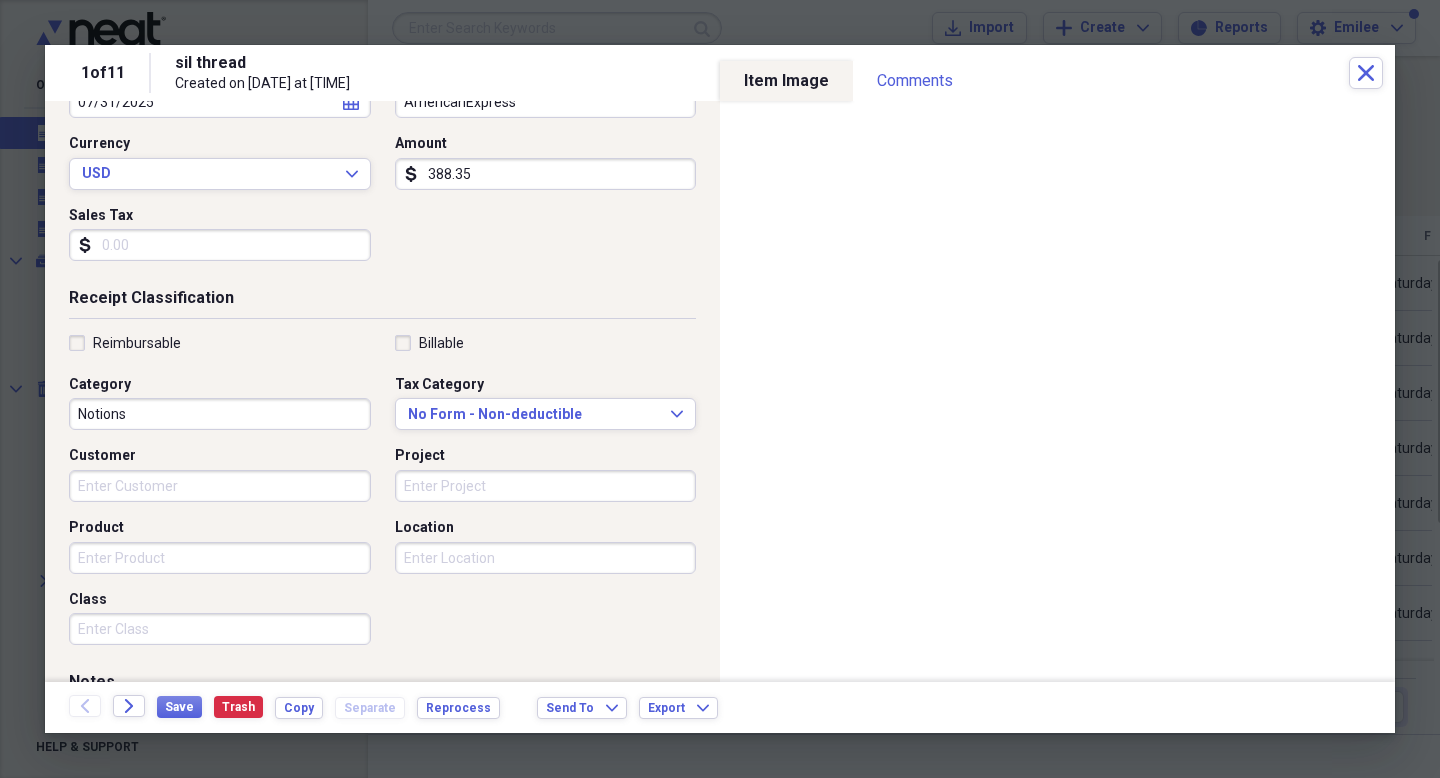 scroll, scrollTop: 0, scrollLeft: 0, axis: both 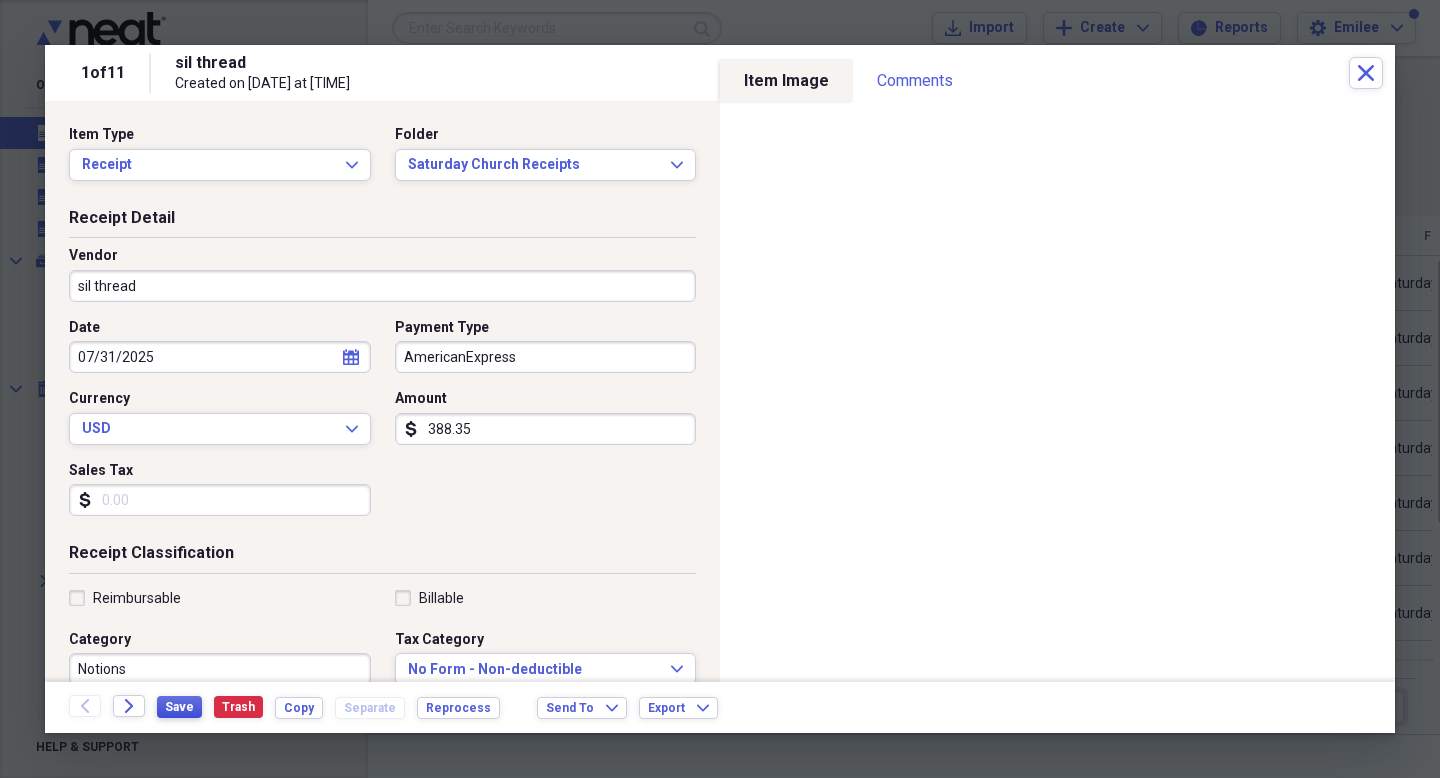 click on "Save" at bounding box center [179, 707] 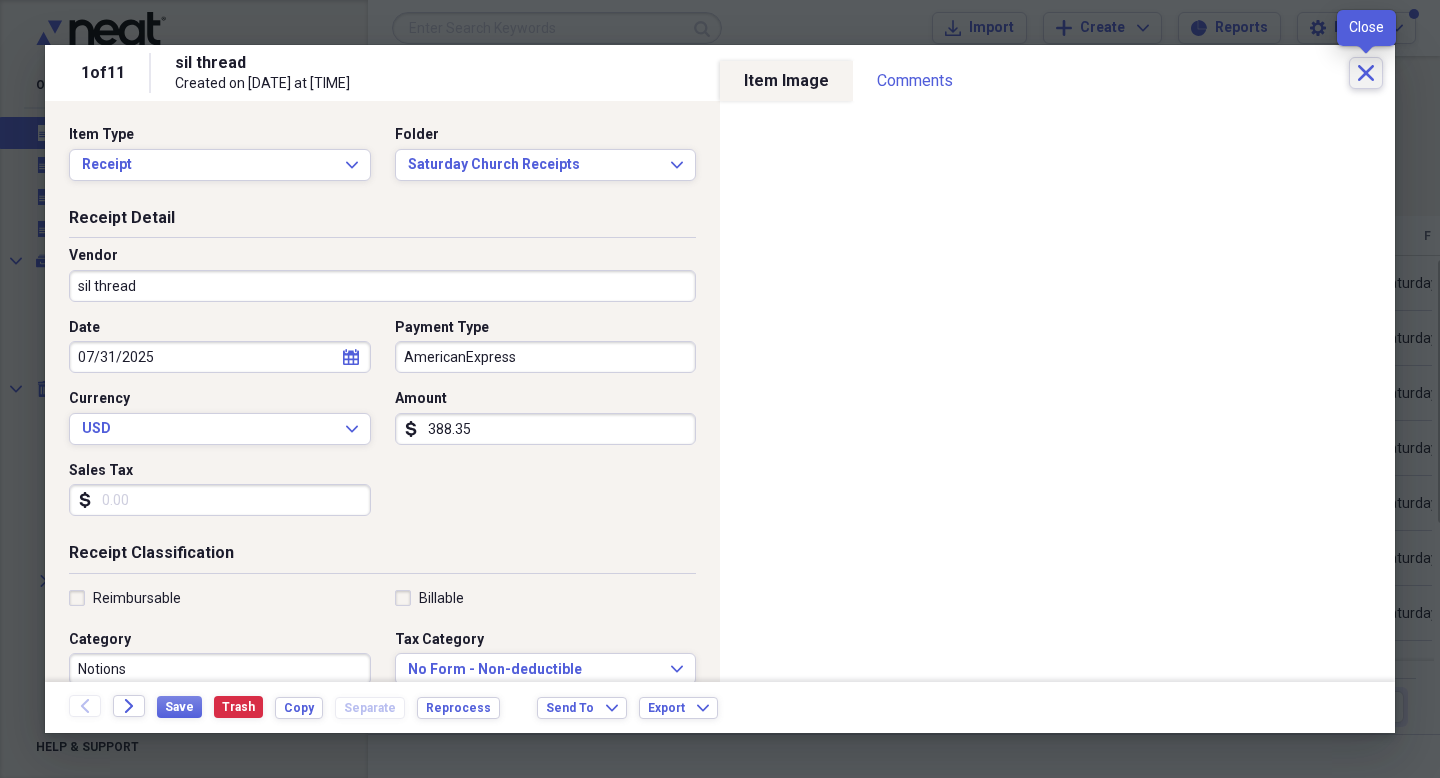 click on "Close" 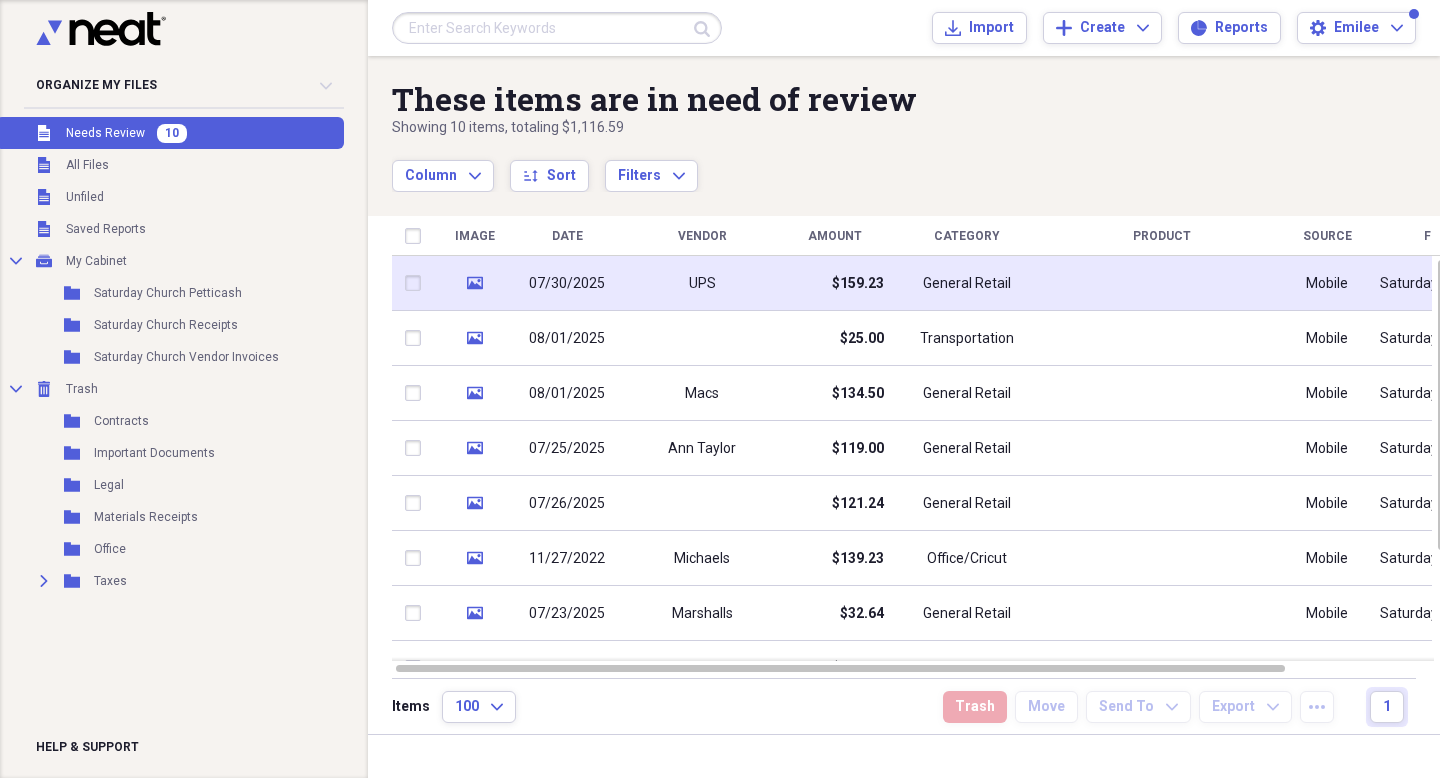 click on "$159.23" at bounding box center (858, 284) 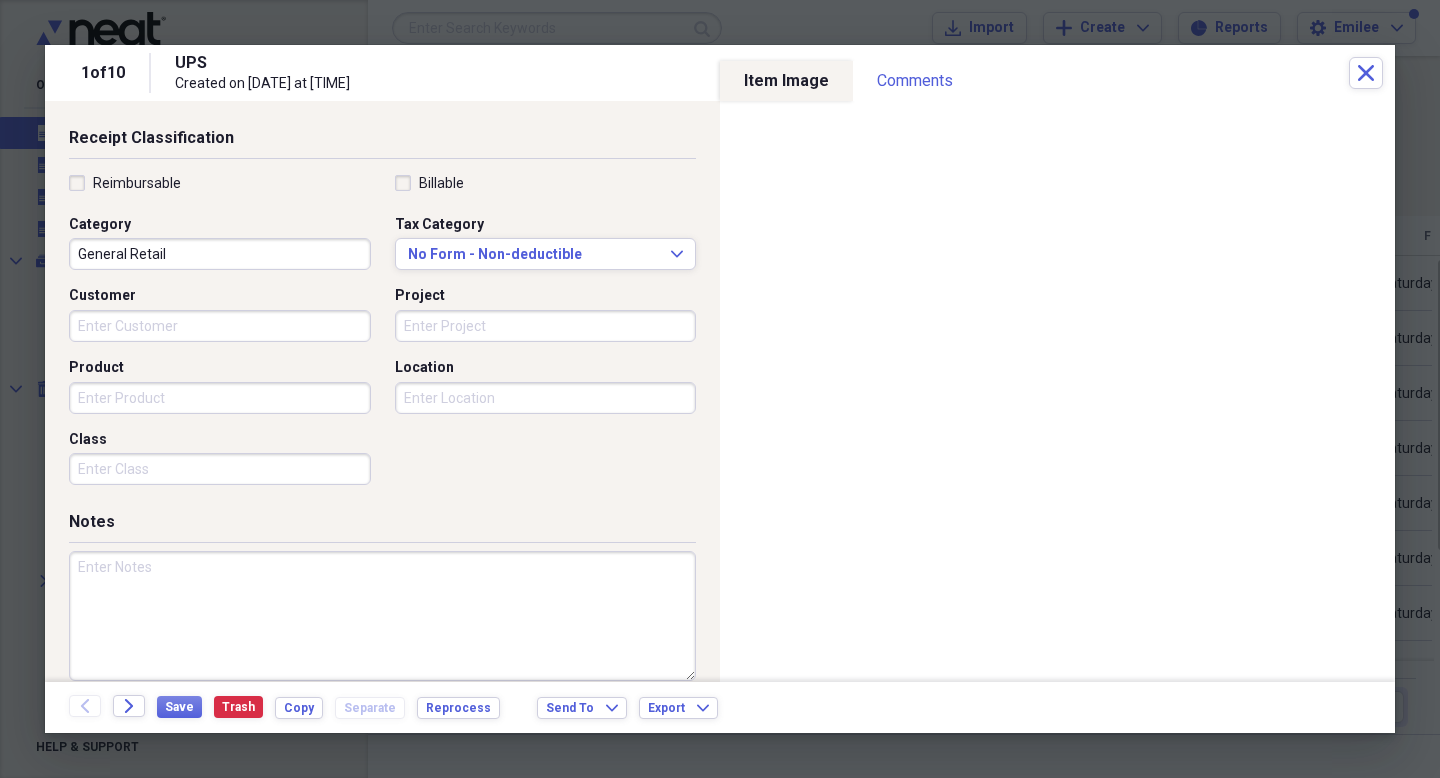 scroll, scrollTop: 421, scrollLeft: 0, axis: vertical 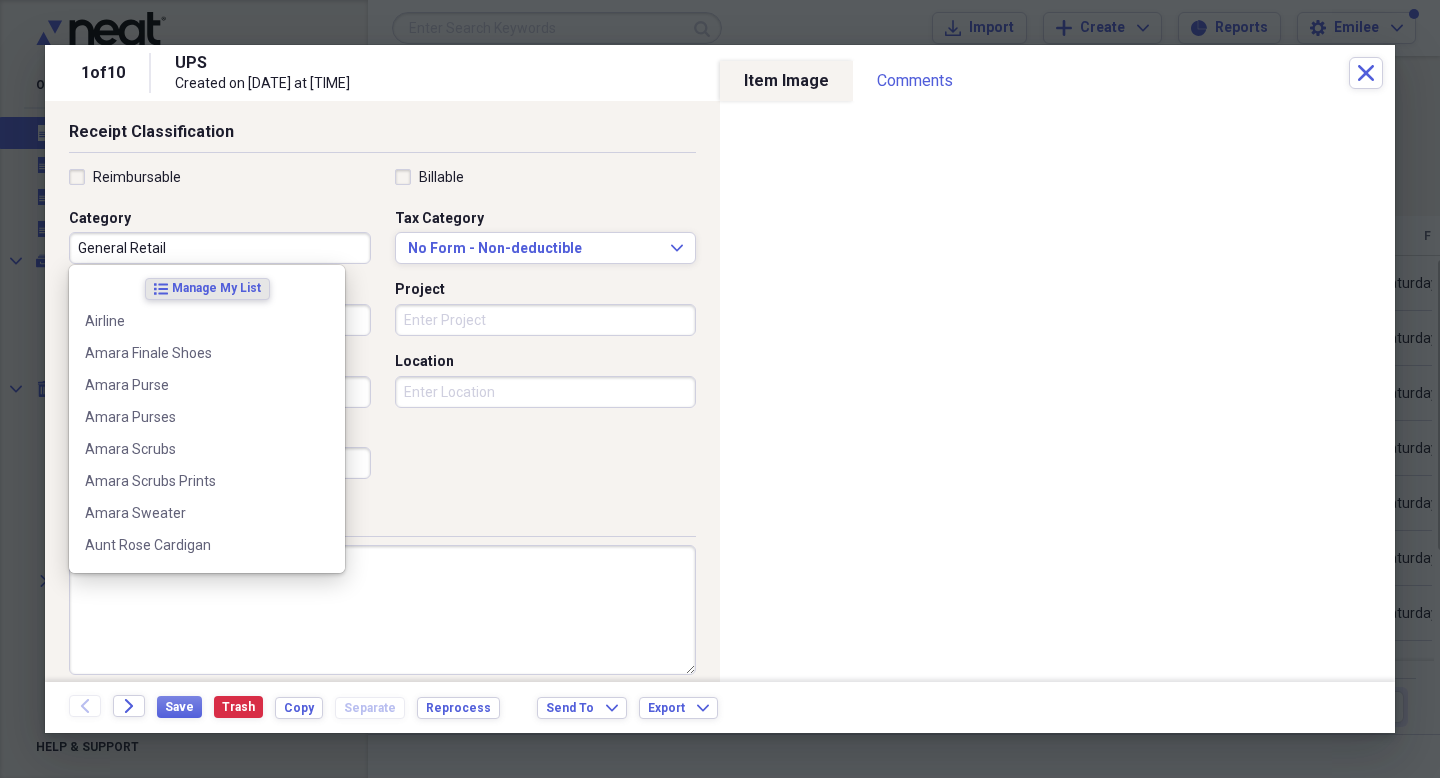 click on "General Retail" at bounding box center [220, 248] 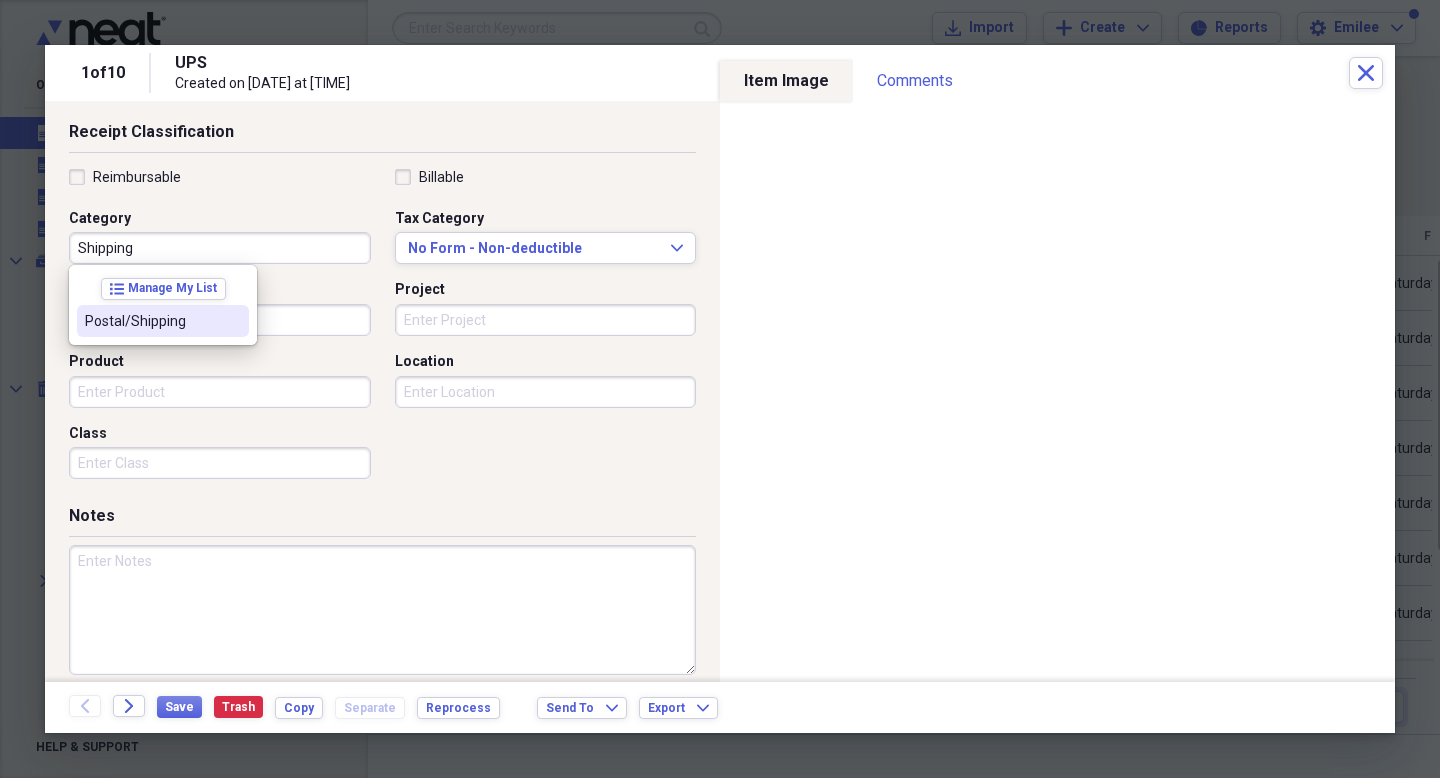 click on "Postal/Shipping" at bounding box center [151, 321] 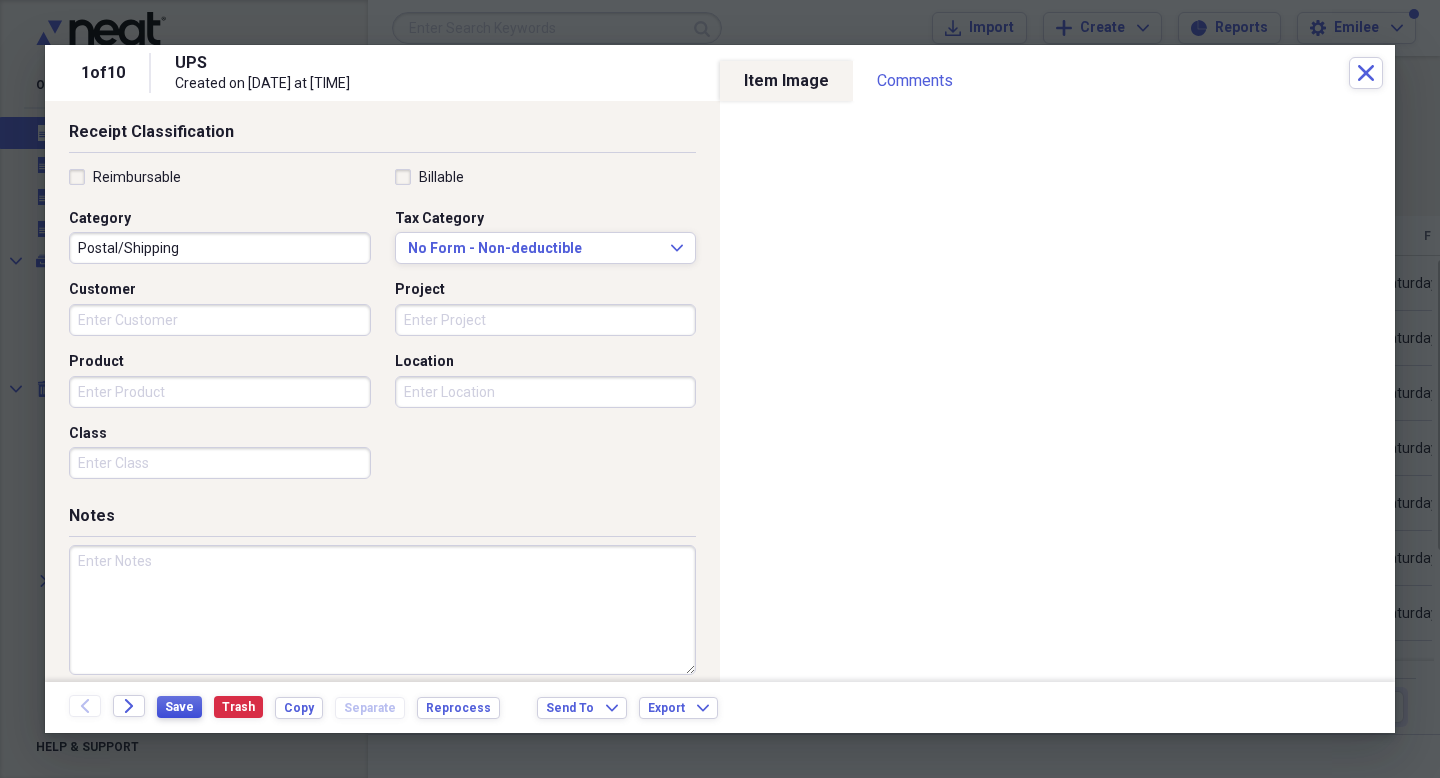 click on "Save" at bounding box center (179, 707) 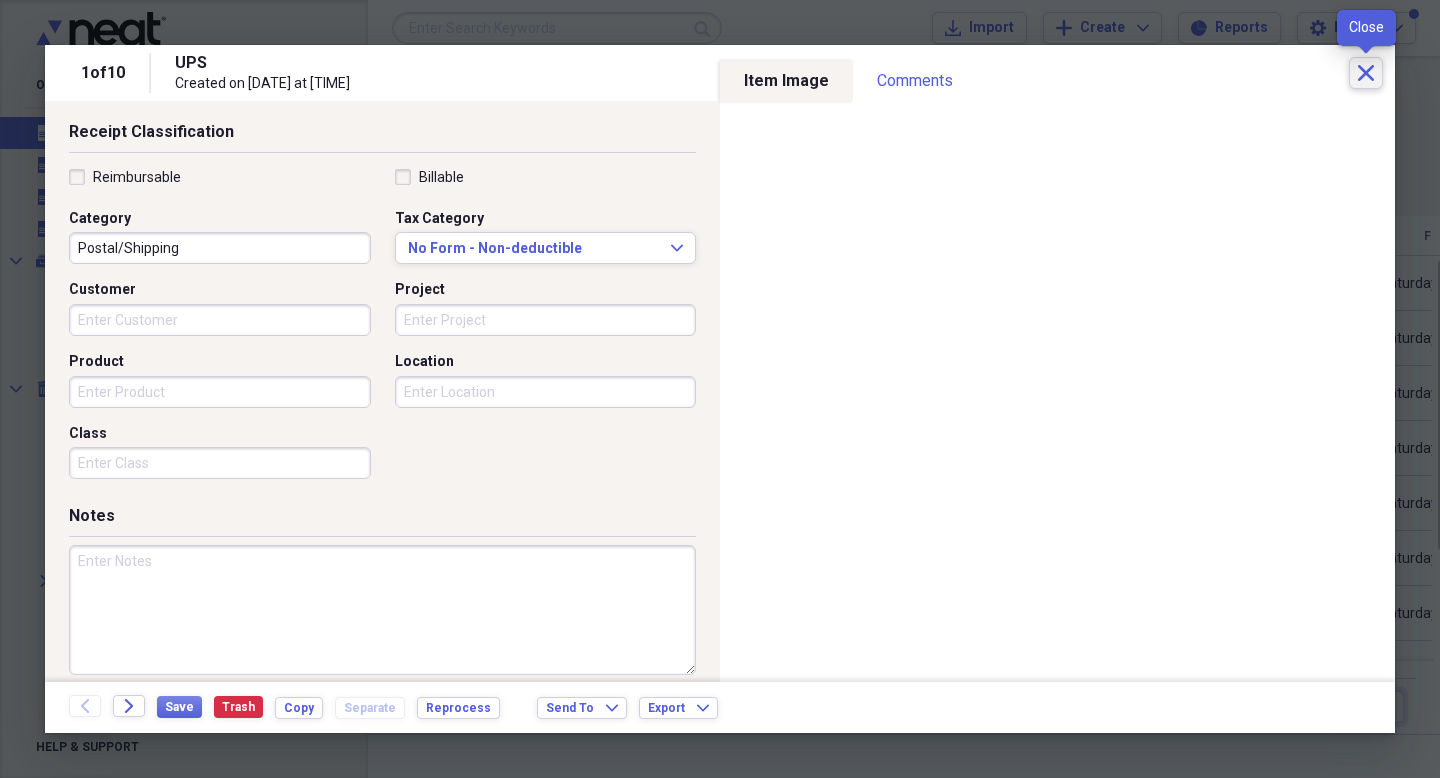 click 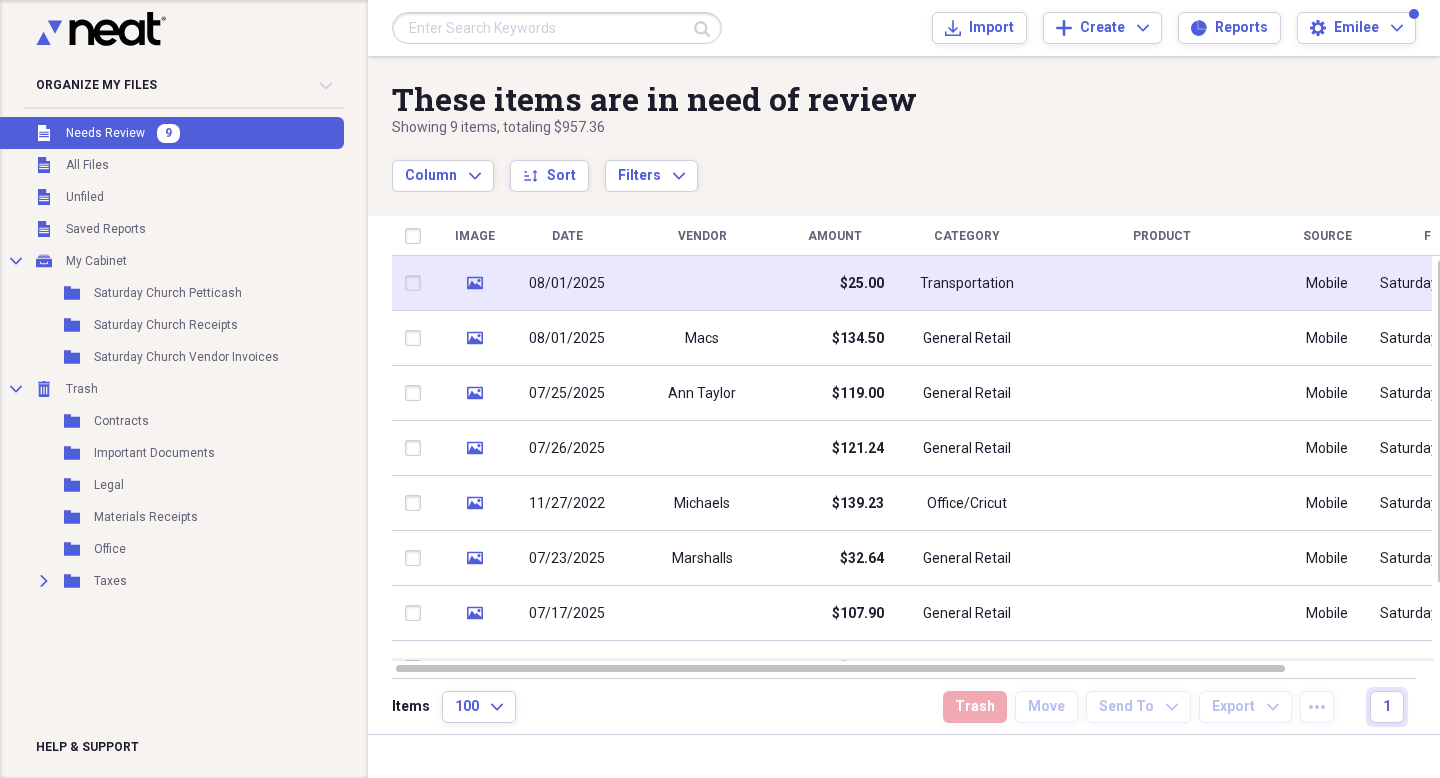 click on "$25.00" at bounding box center (834, 283) 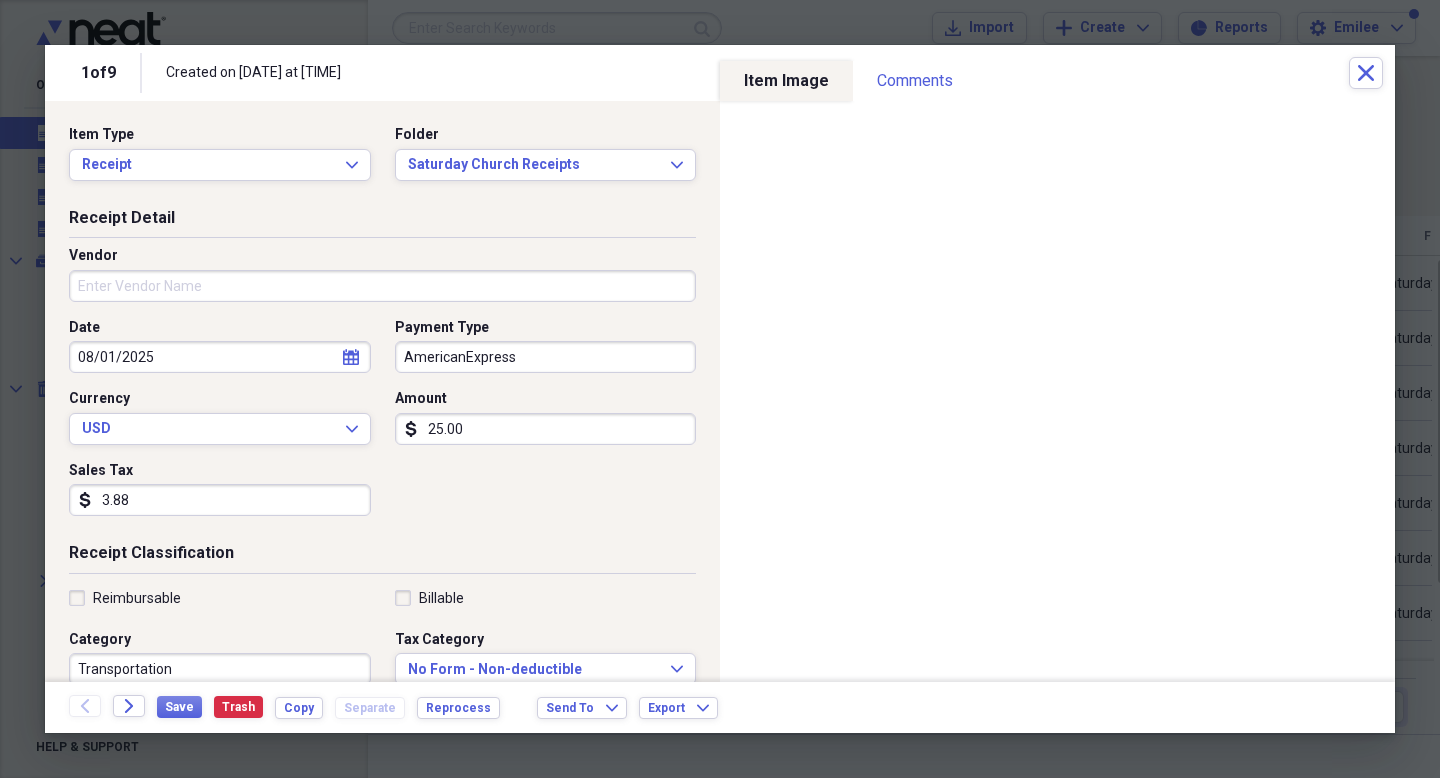 click on "Vendor" at bounding box center [382, 286] 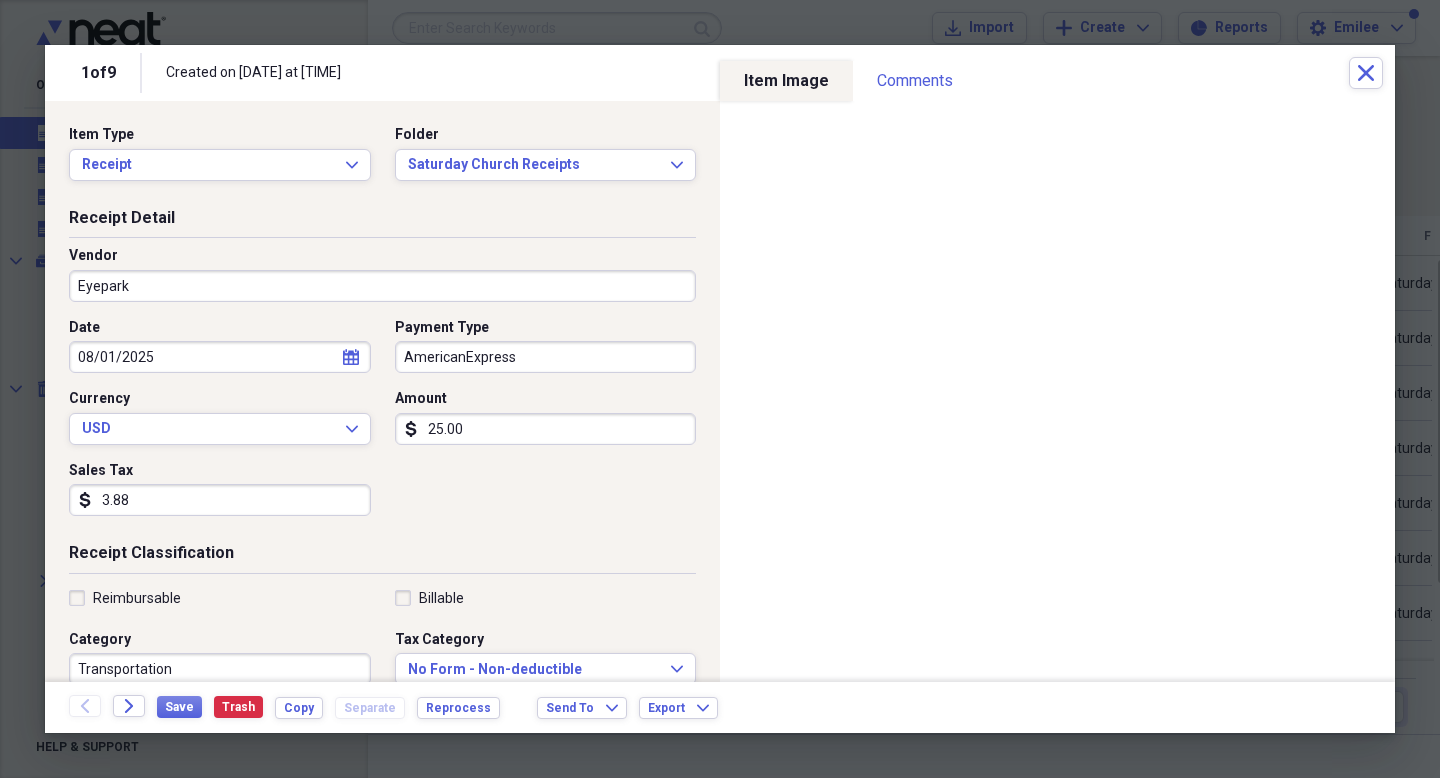type on "Eyepark" 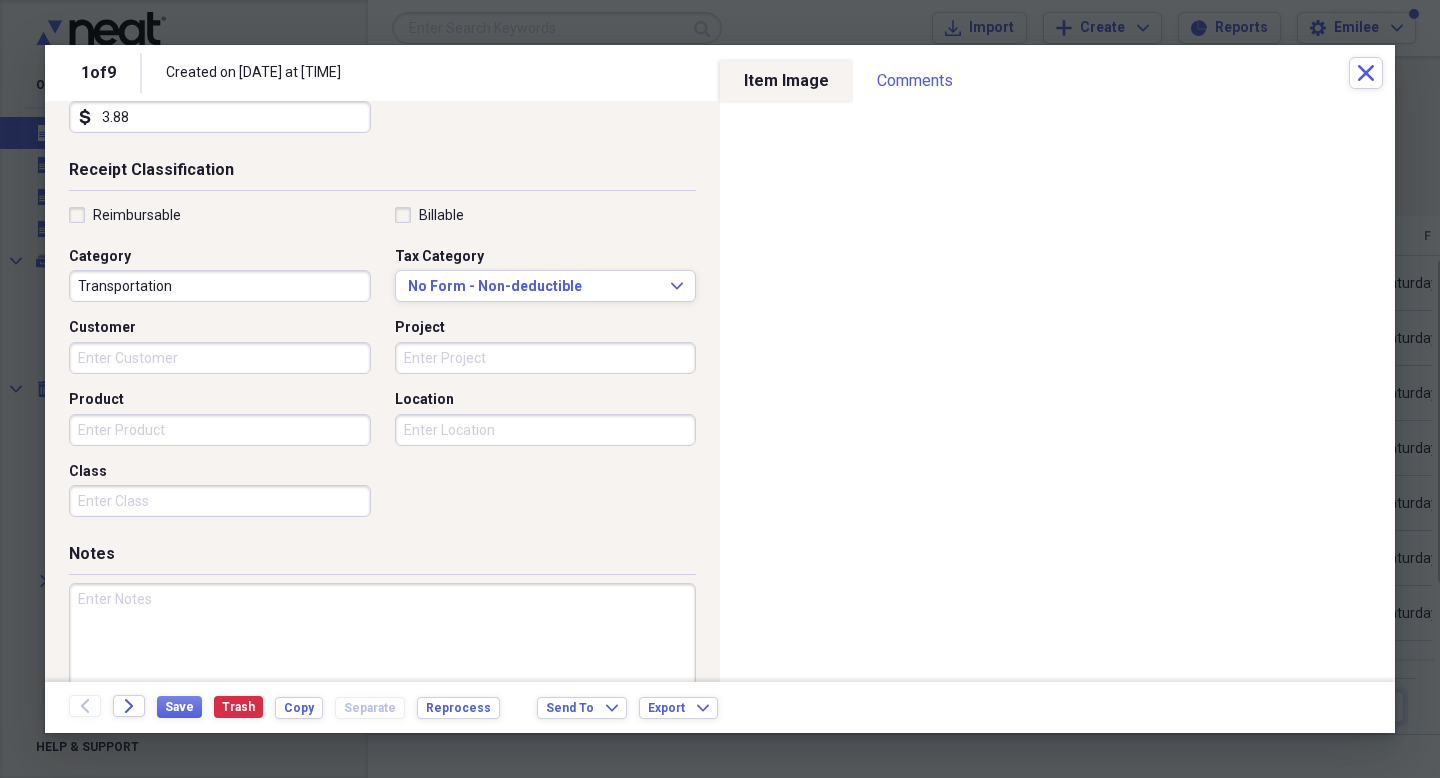 scroll, scrollTop: 439, scrollLeft: 0, axis: vertical 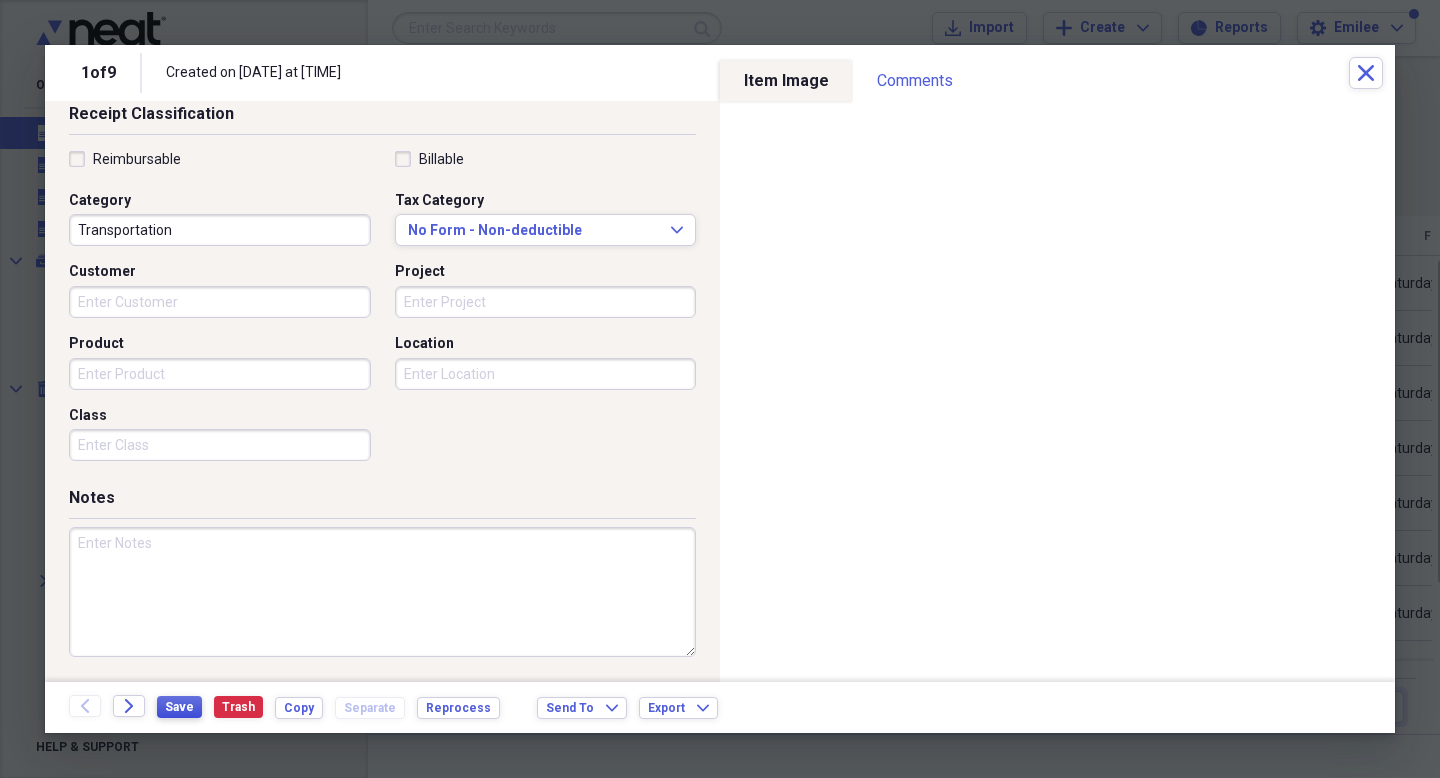 click on "Save" at bounding box center [179, 707] 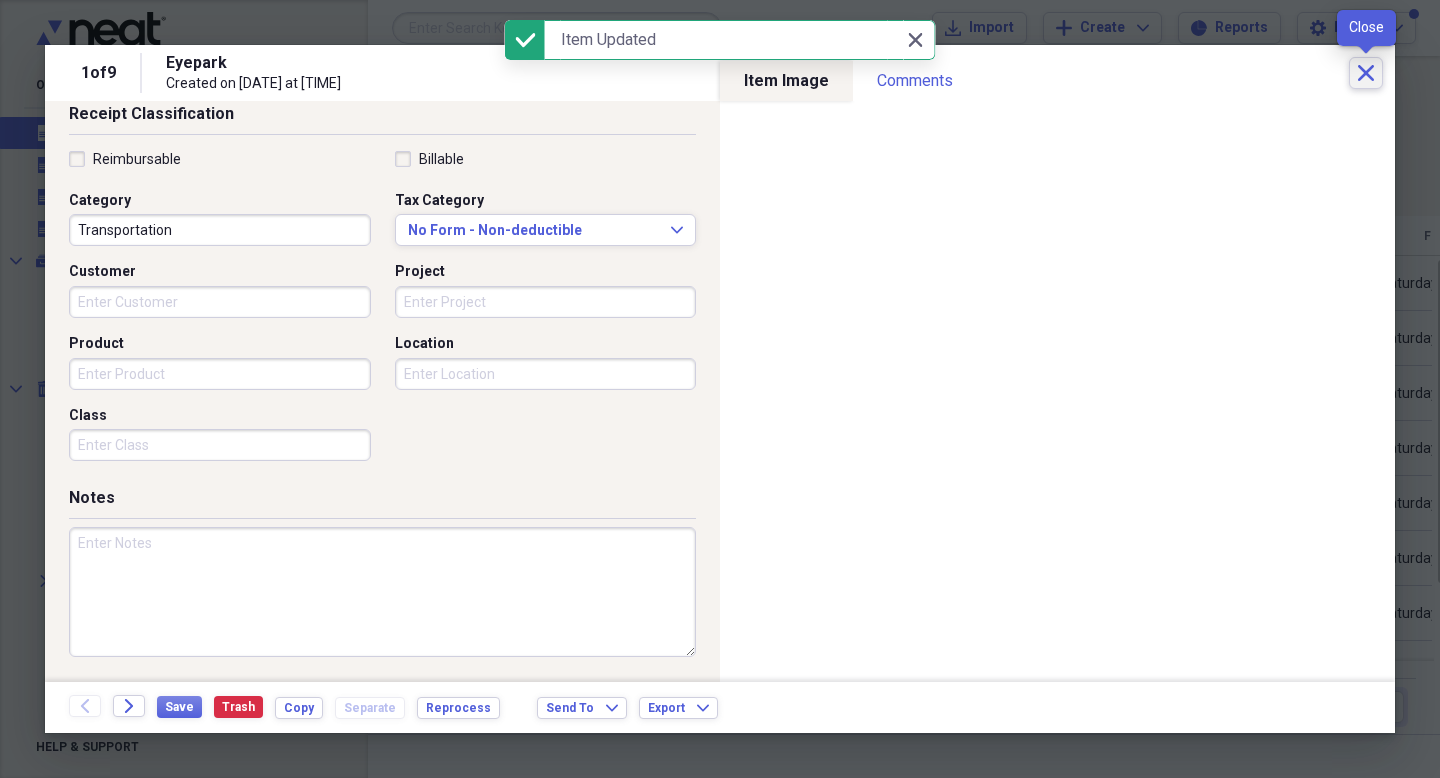 click on "Close" 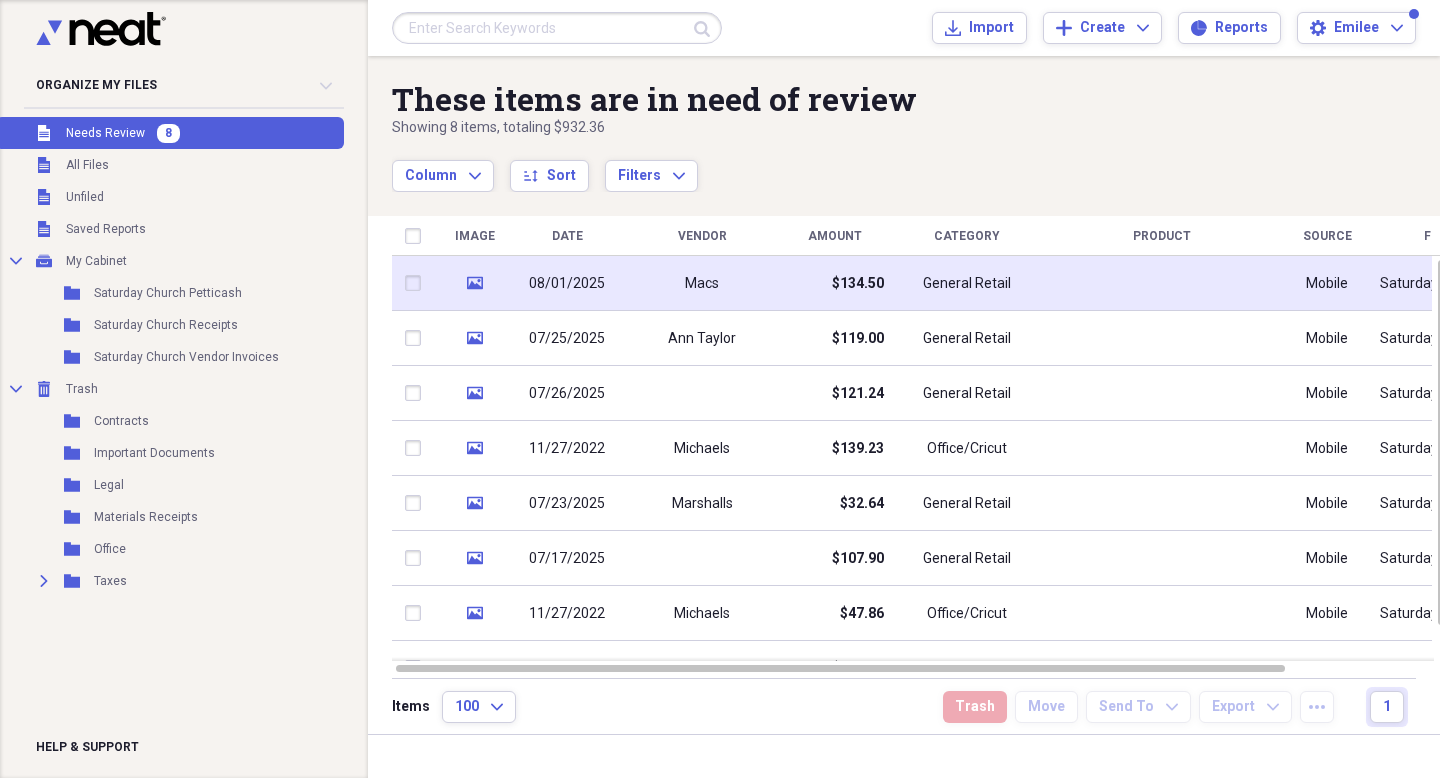 click on "Macs" at bounding box center [702, 283] 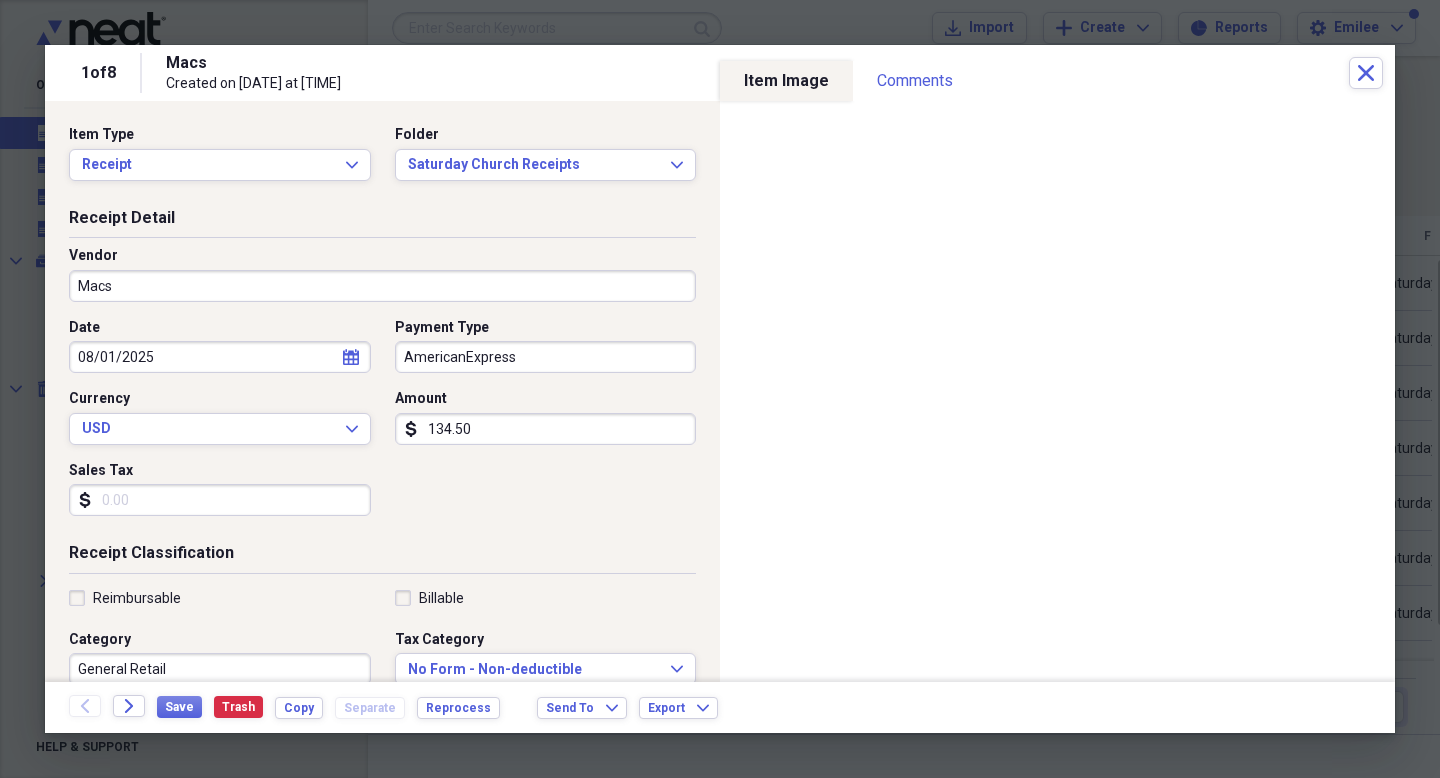 click on "Macs" at bounding box center [382, 286] 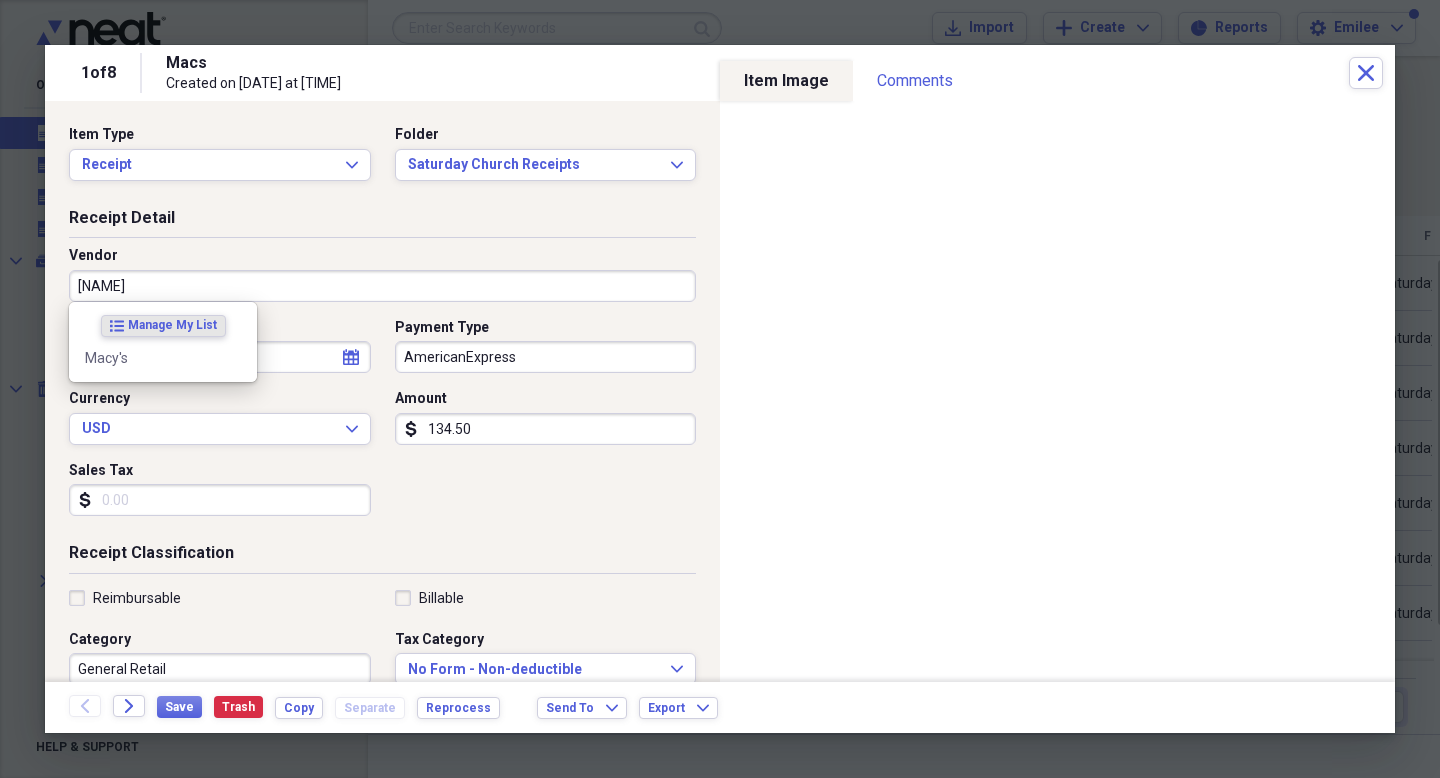 type on "Macy's" 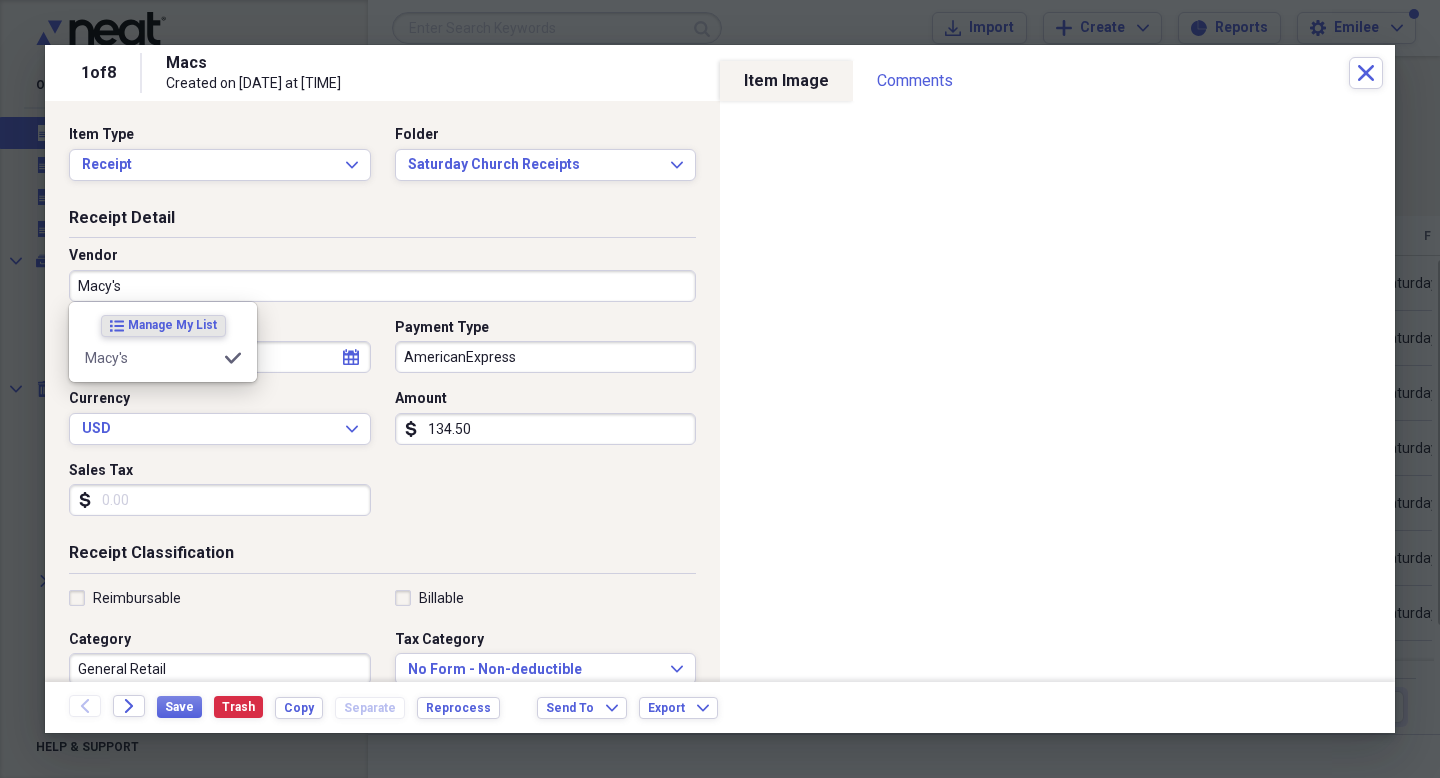 type on "Marc Dress Shirts" 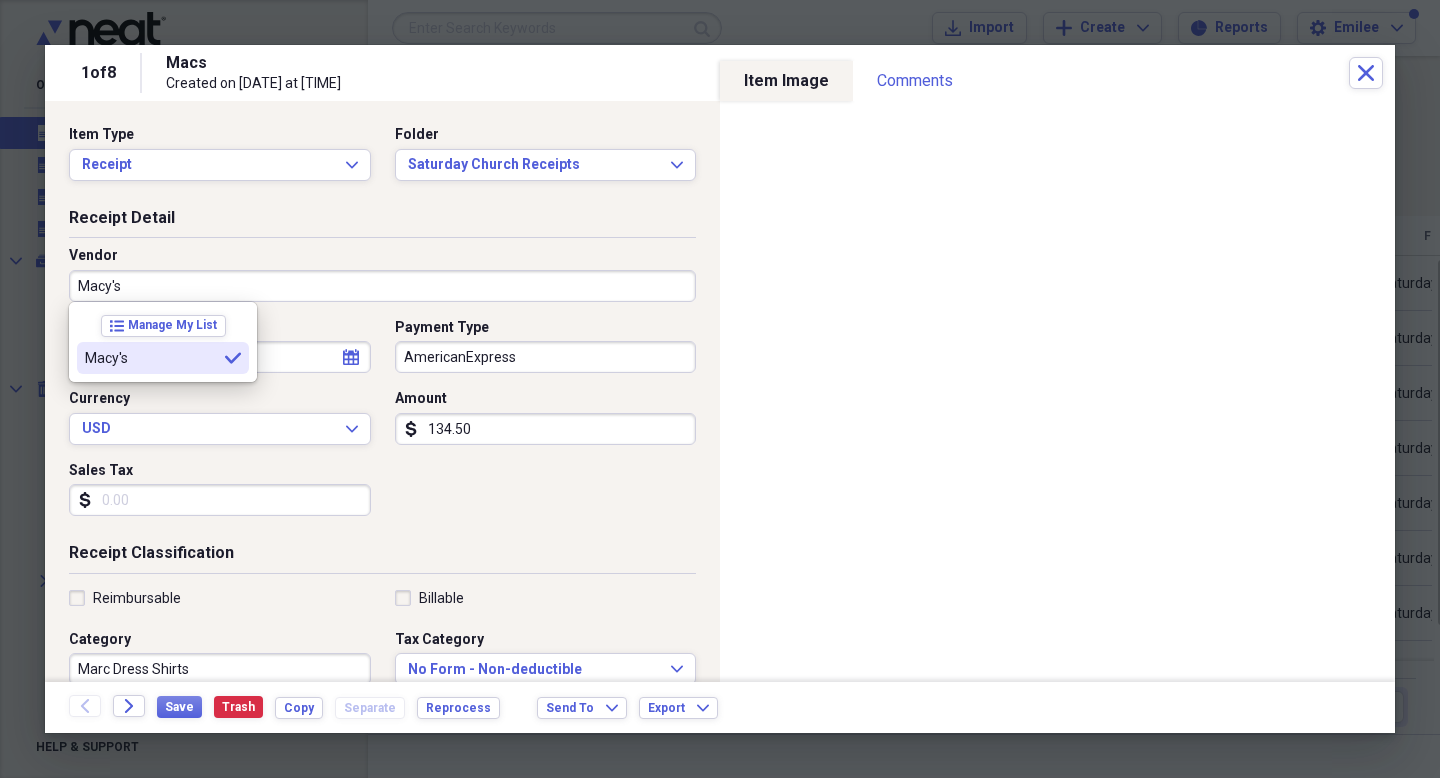 type on "Macy's" 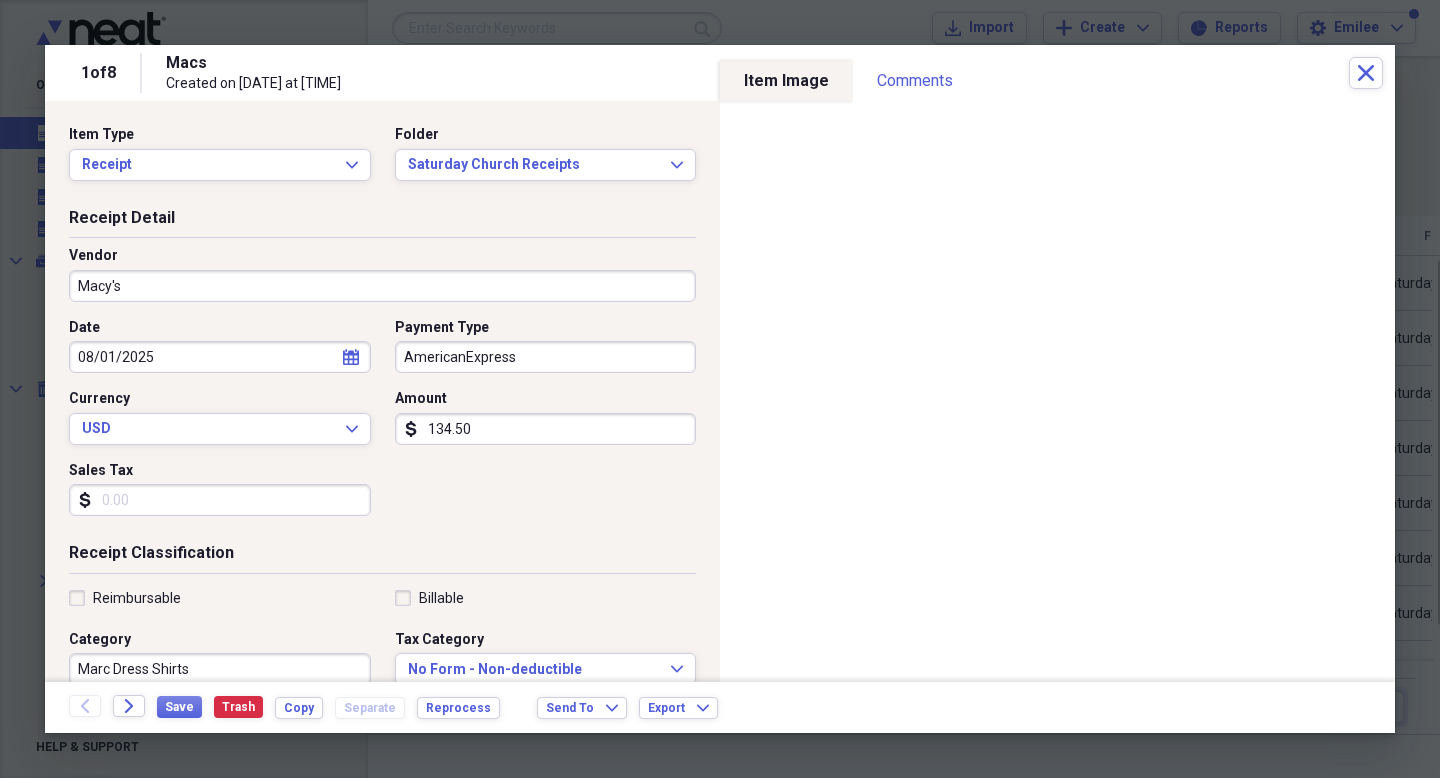click on "134.50" at bounding box center (546, 429) 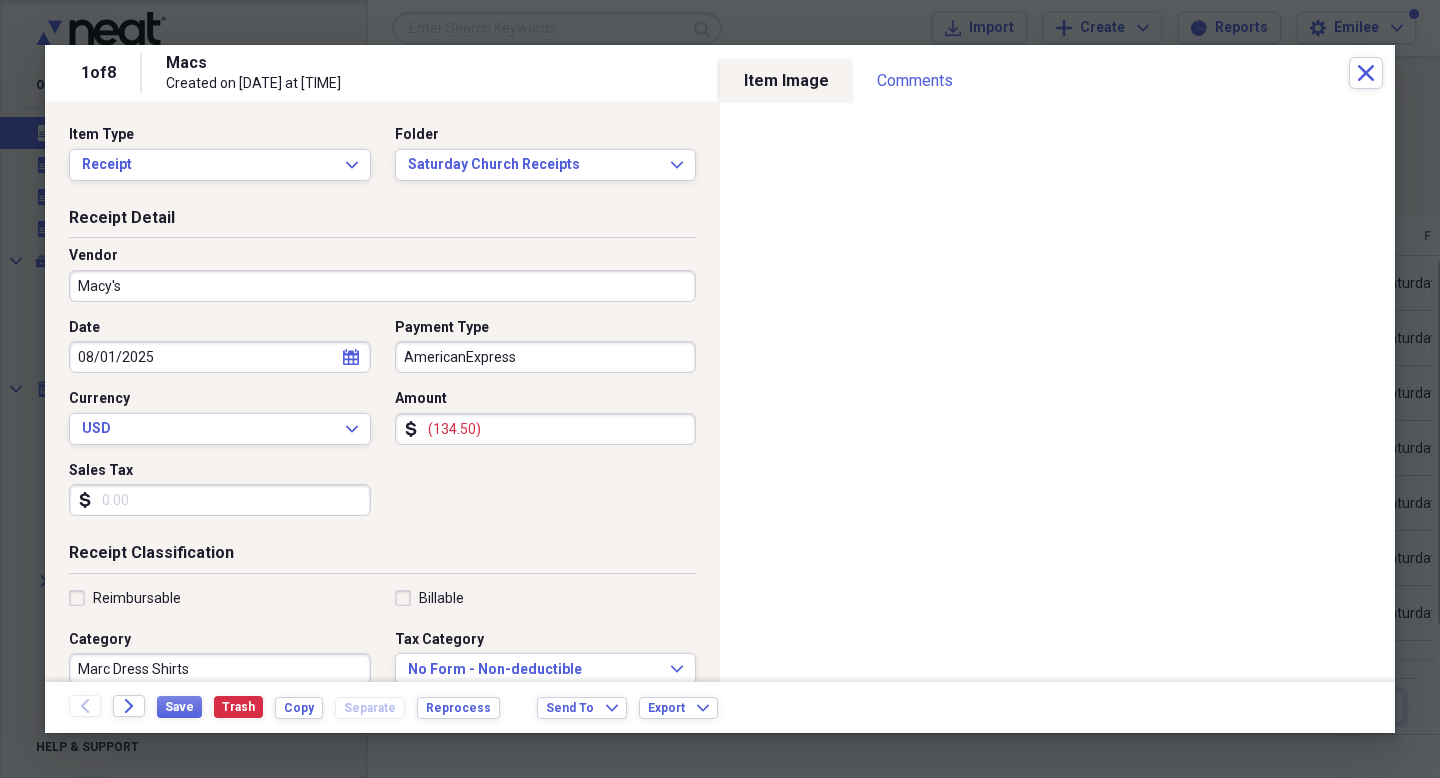 click on "Date [DATE] calendar Calendar Payment Type [CARD_TYPE] Currency USD Expand Amount dollar-sign [AMOUNT] Sales Tax dollar-sign" at bounding box center [382, 425] 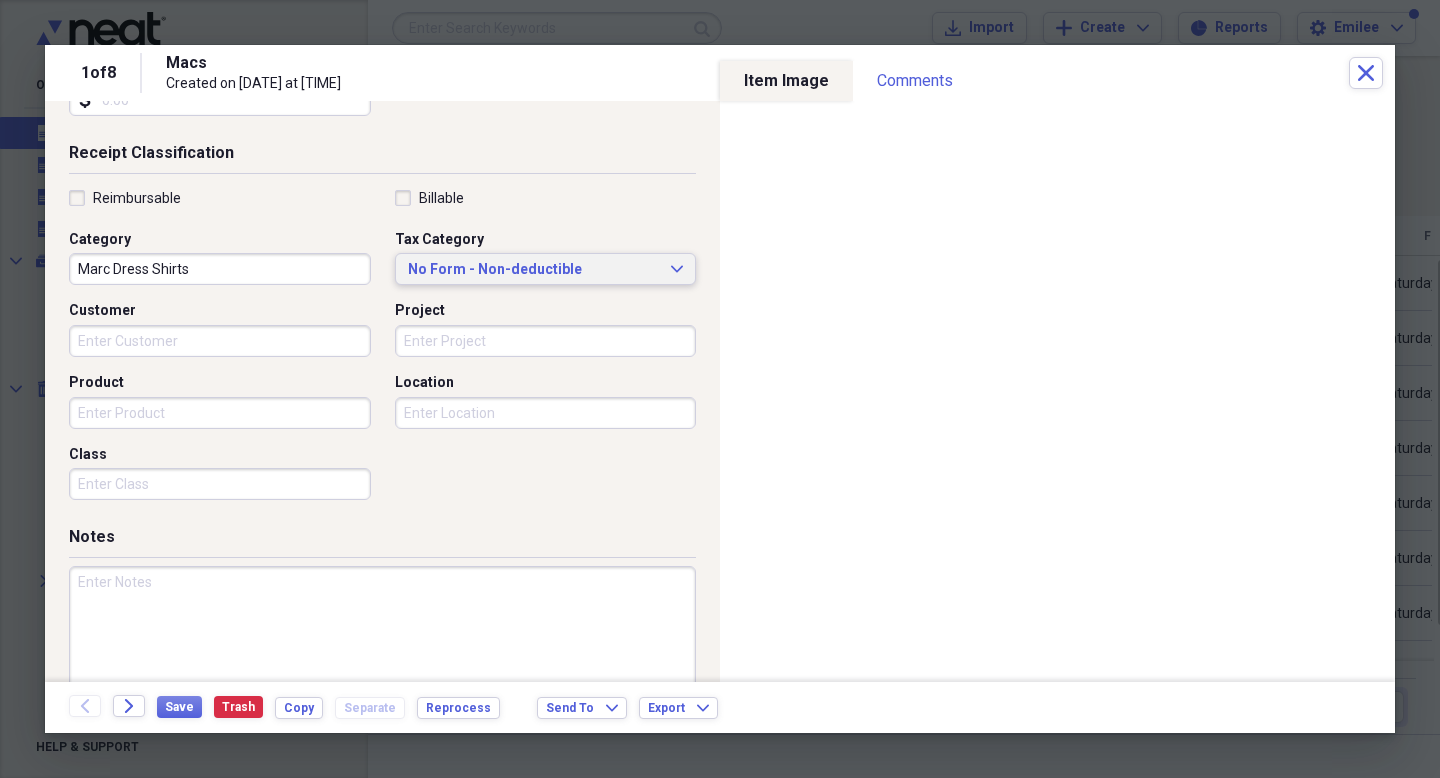 scroll, scrollTop: 402, scrollLeft: 0, axis: vertical 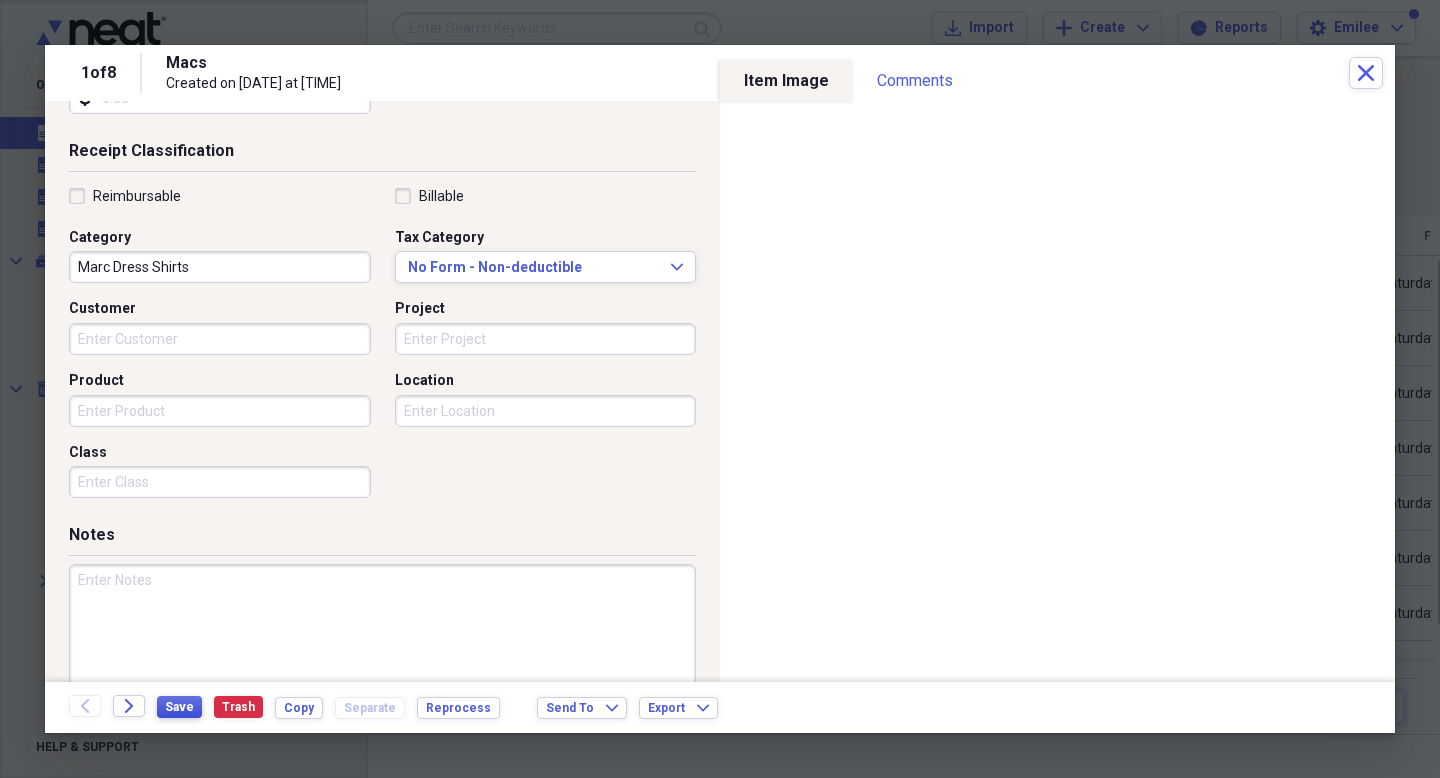 click on "Save" at bounding box center [179, 707] 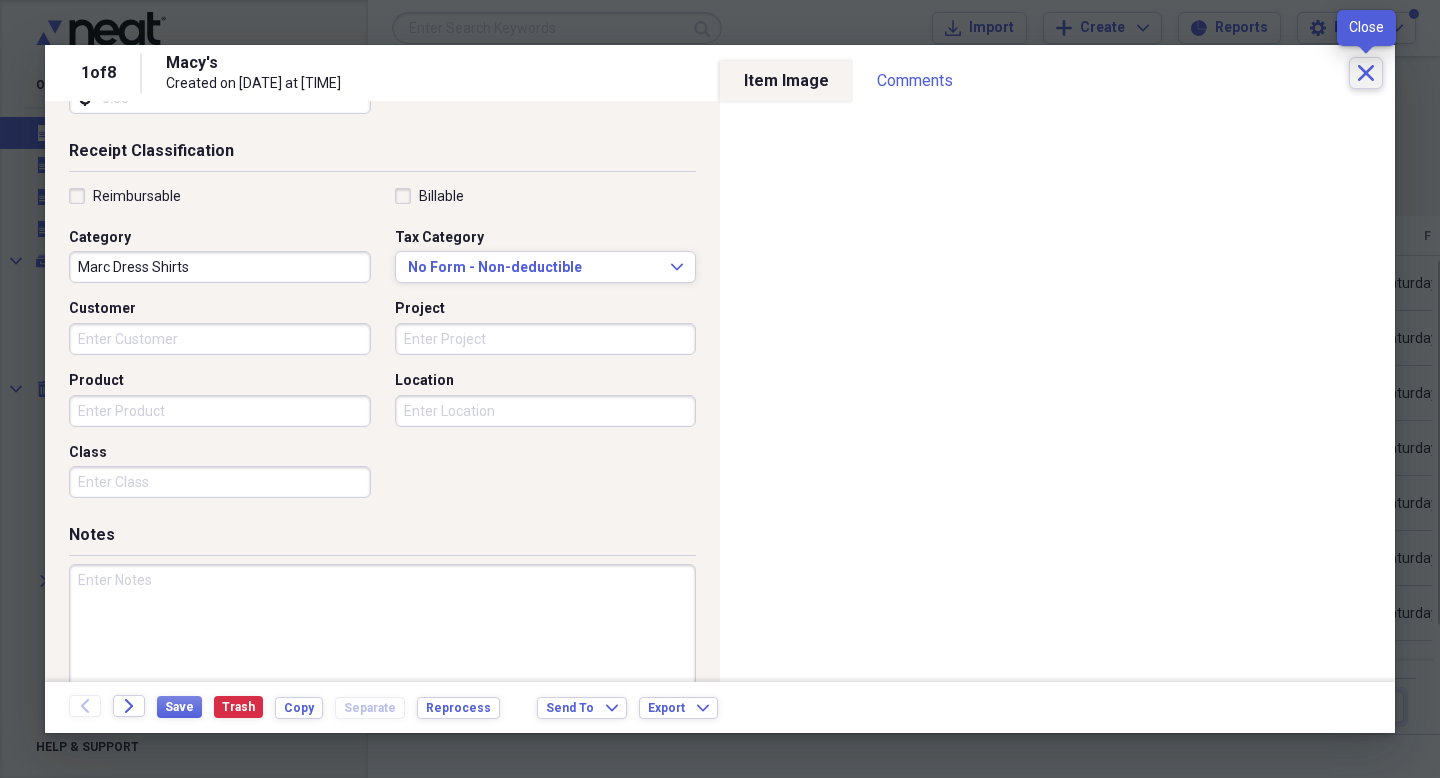 click 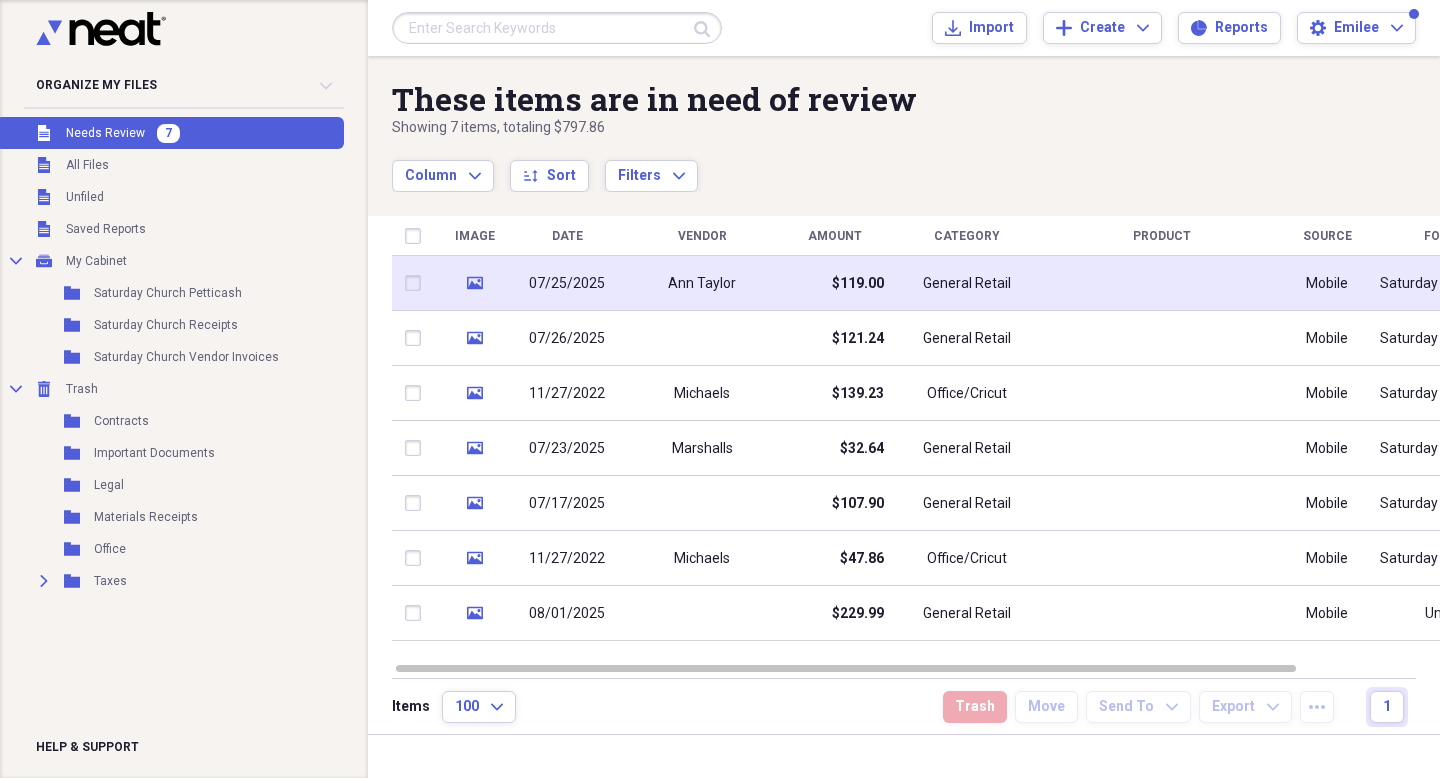 click on "Ann Taylor" at bounding box center [702, 283] 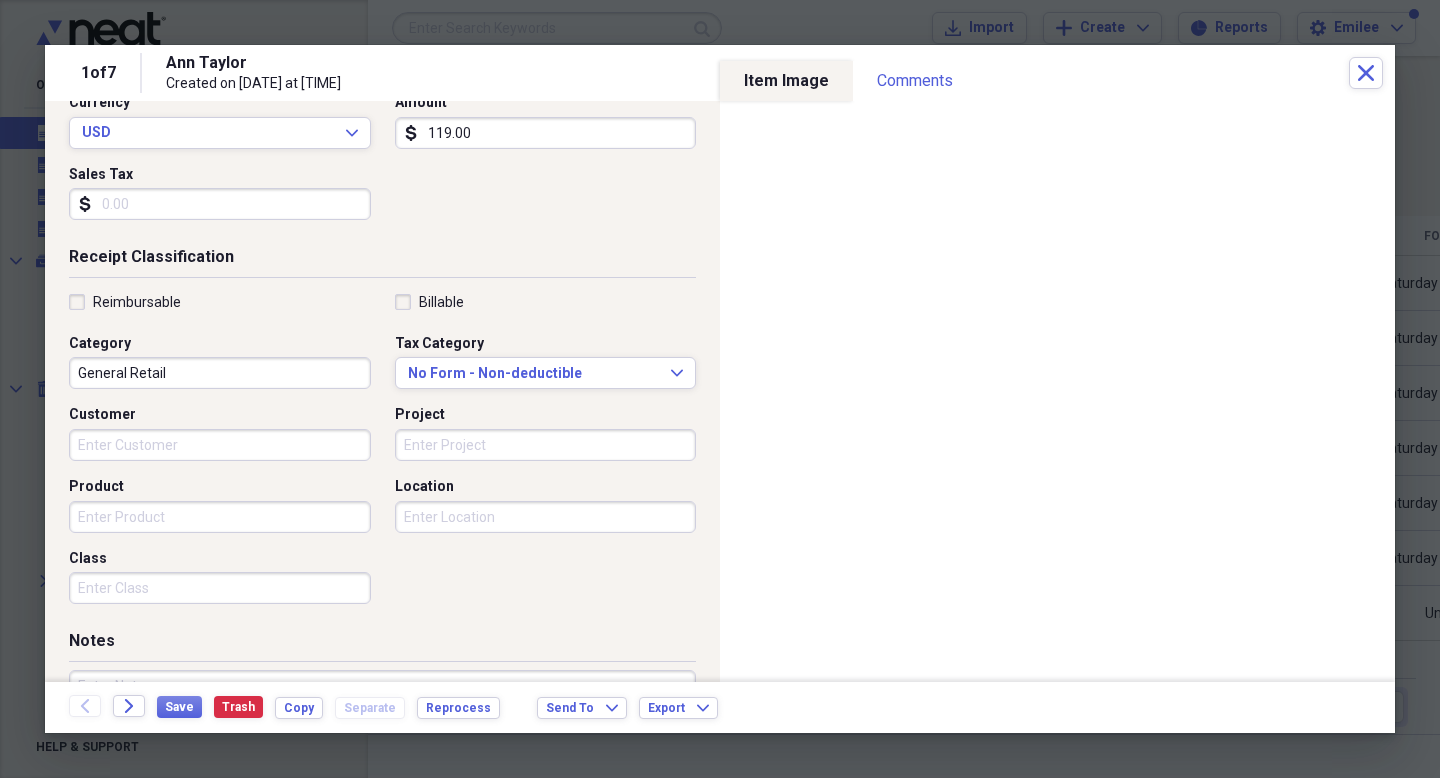 scroll, scrollTop: 299, scrollLeft: 0, axis: vertical 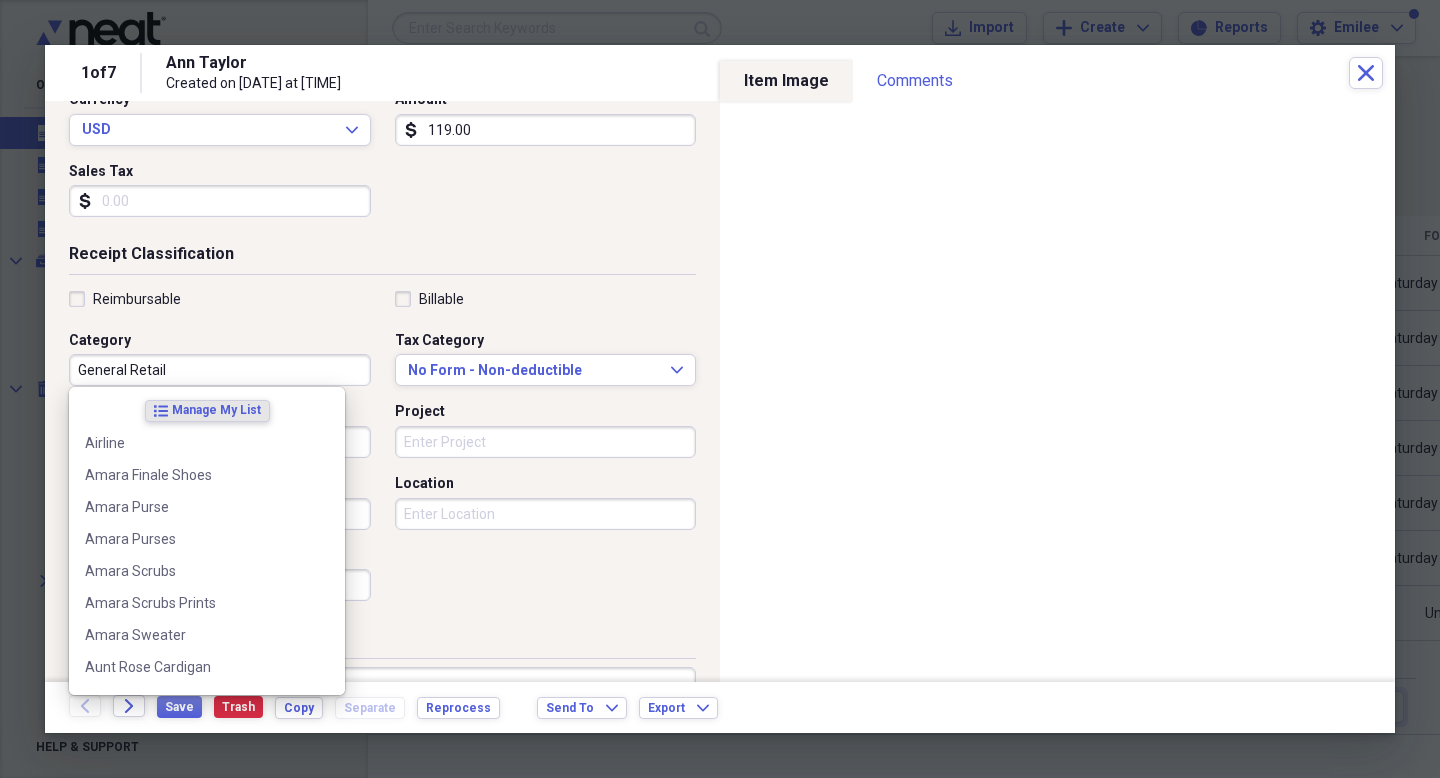 click on "General Retail" at bounding box center (220, 370) 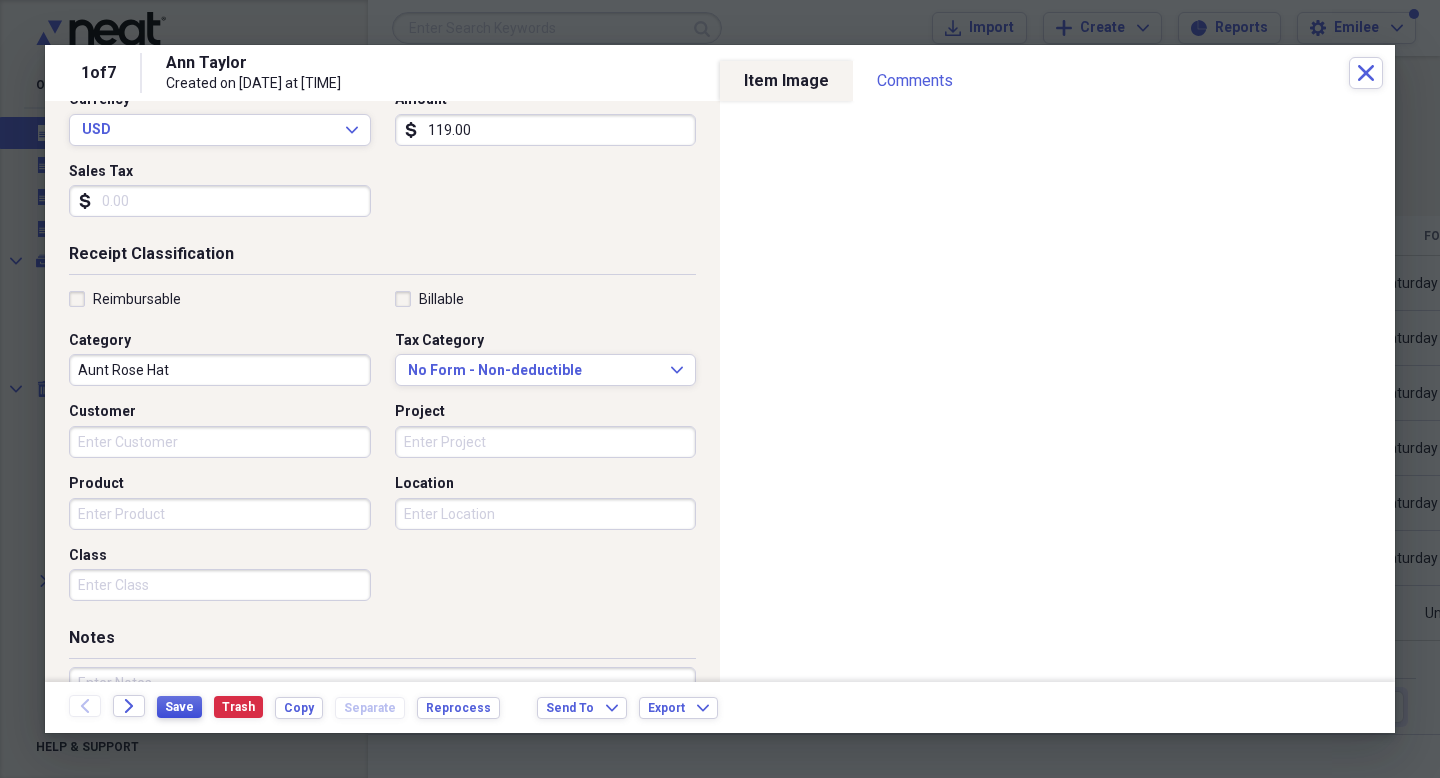 type on "Aunt Rose Hat" 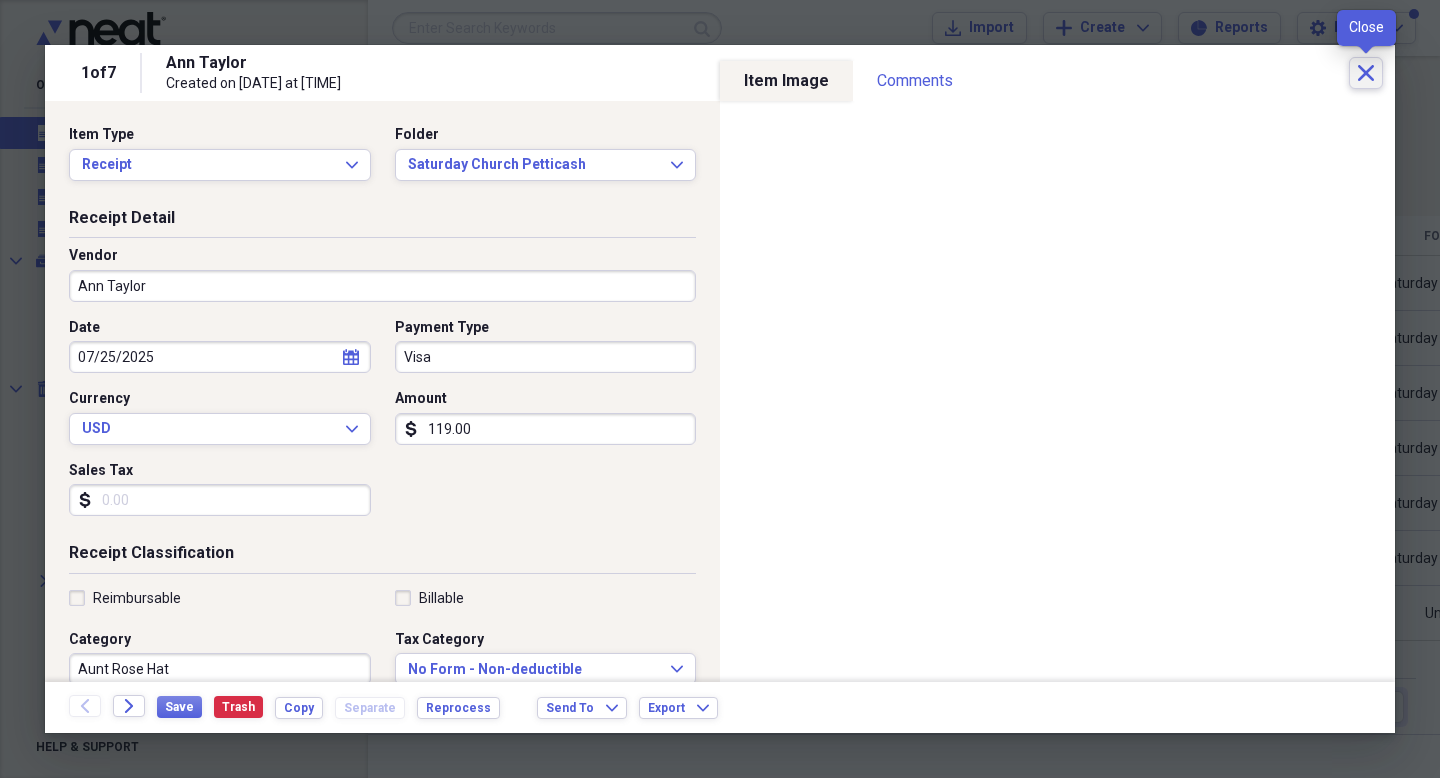 click 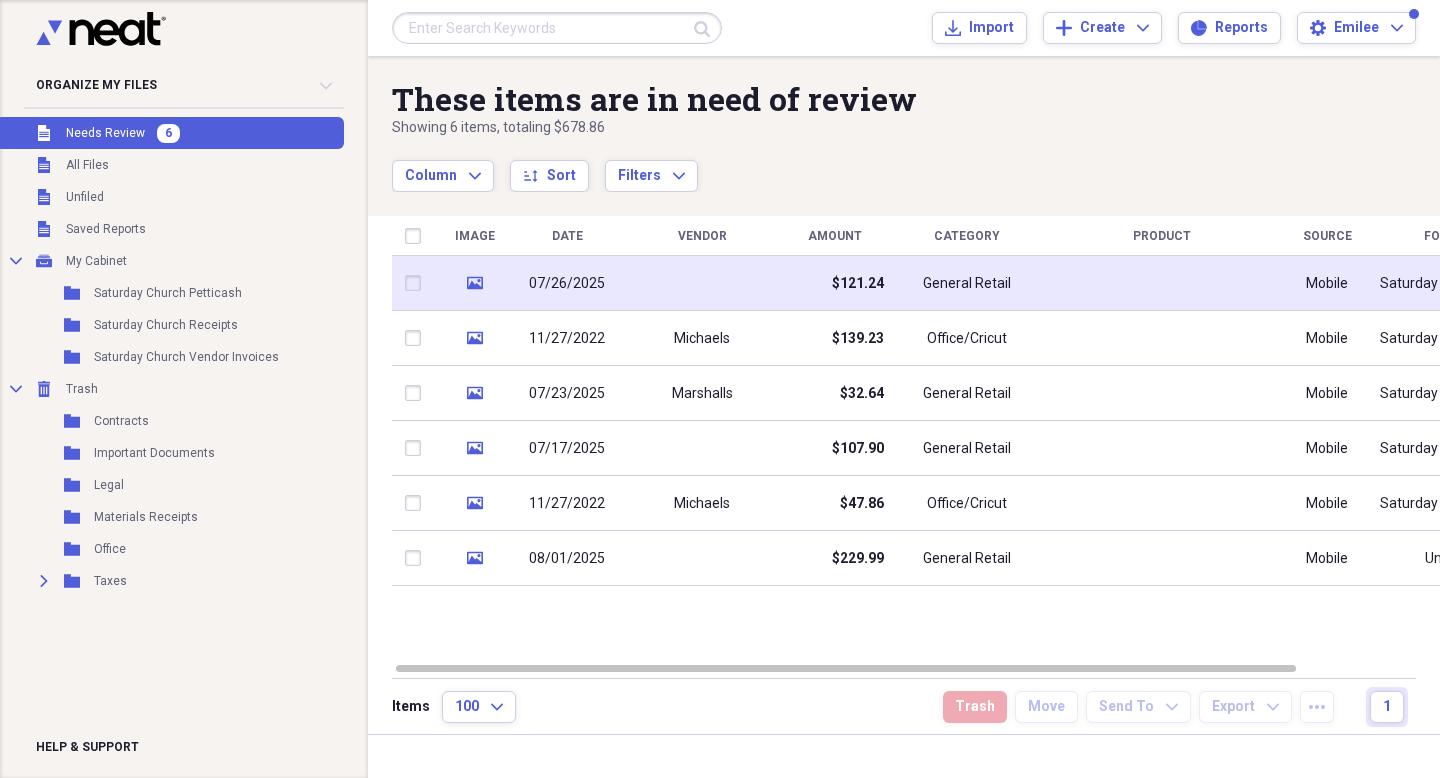 click on "General Retail" at bounding box center [967, 283] 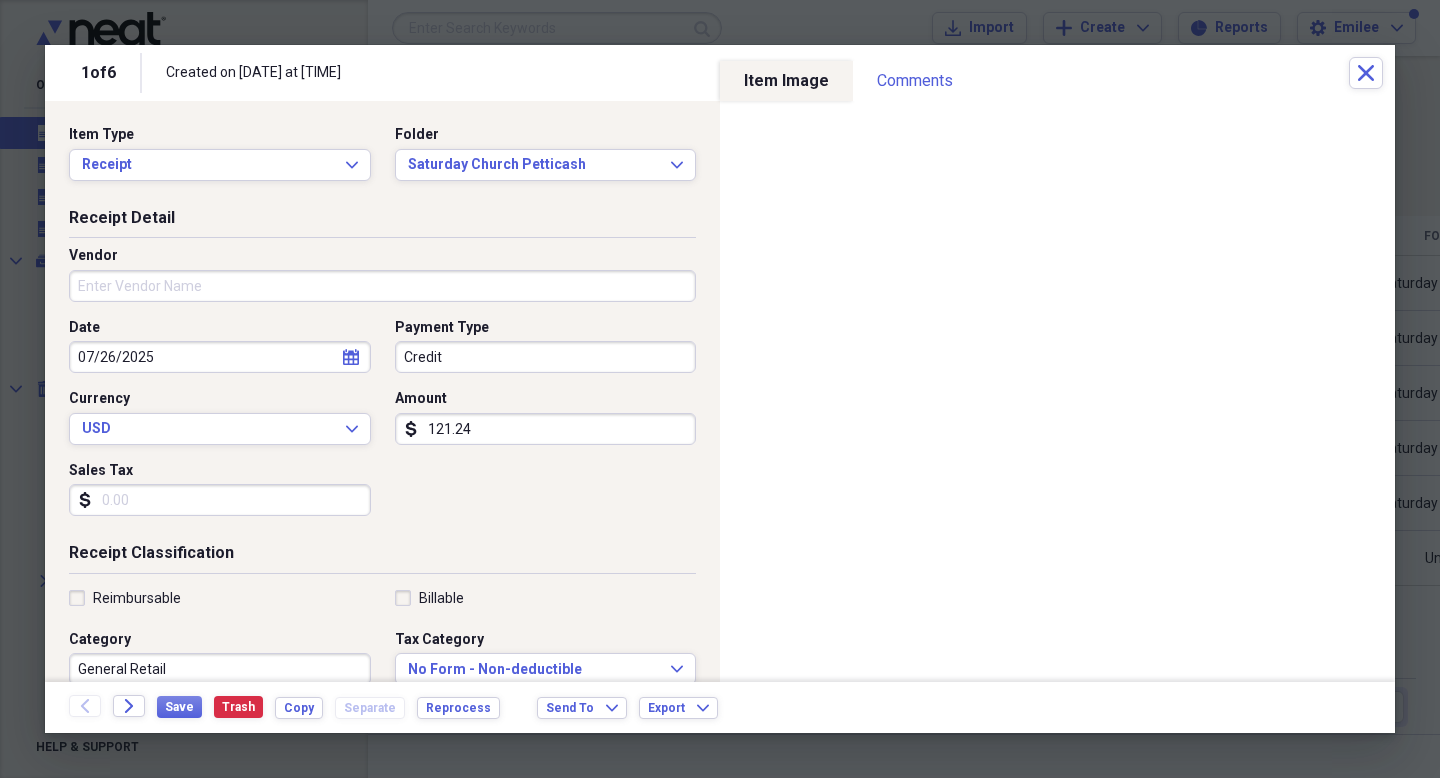click on "Vendor" at bounding box center [382, 286] 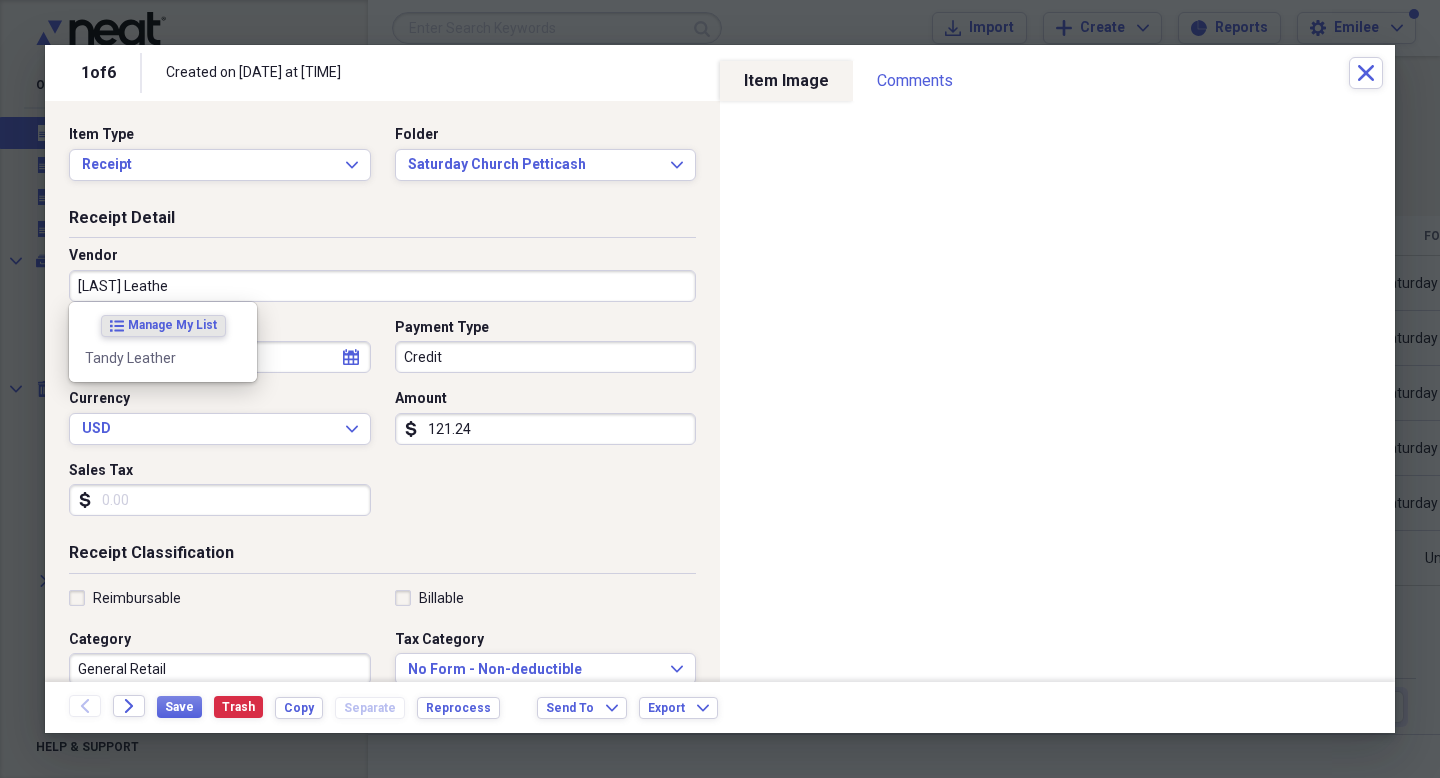 type on "Tandy Leather" 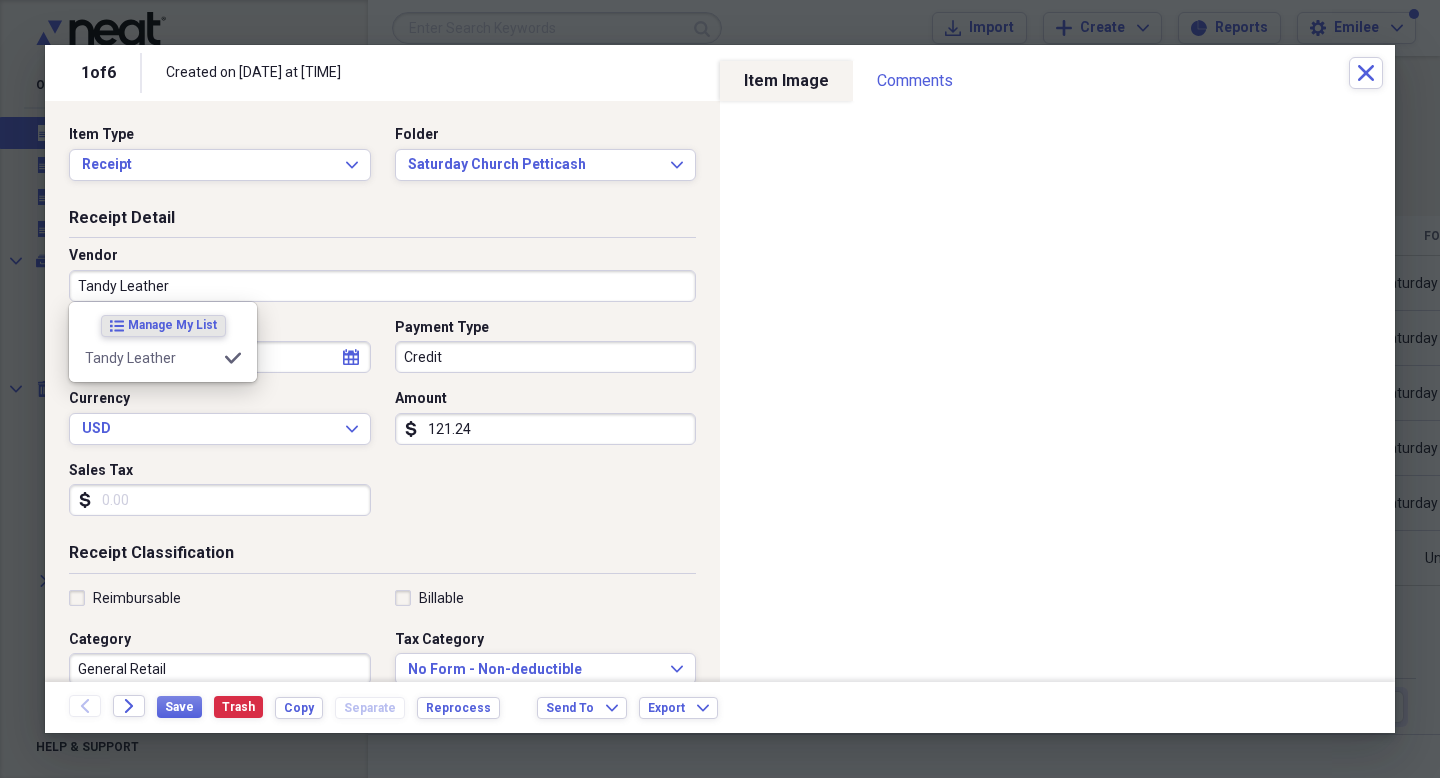 type on "Leather Supplies Shop" 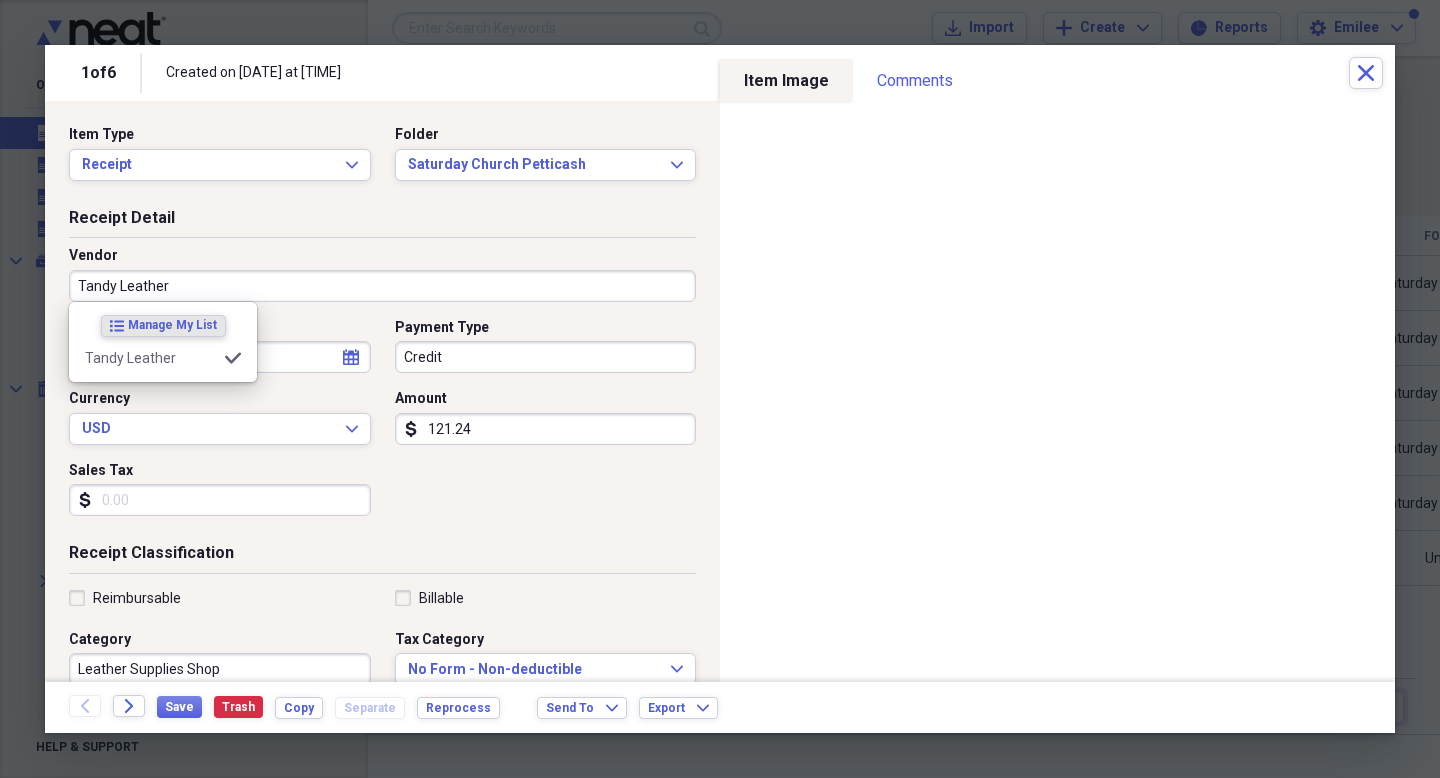 type on "Tandy Leather" 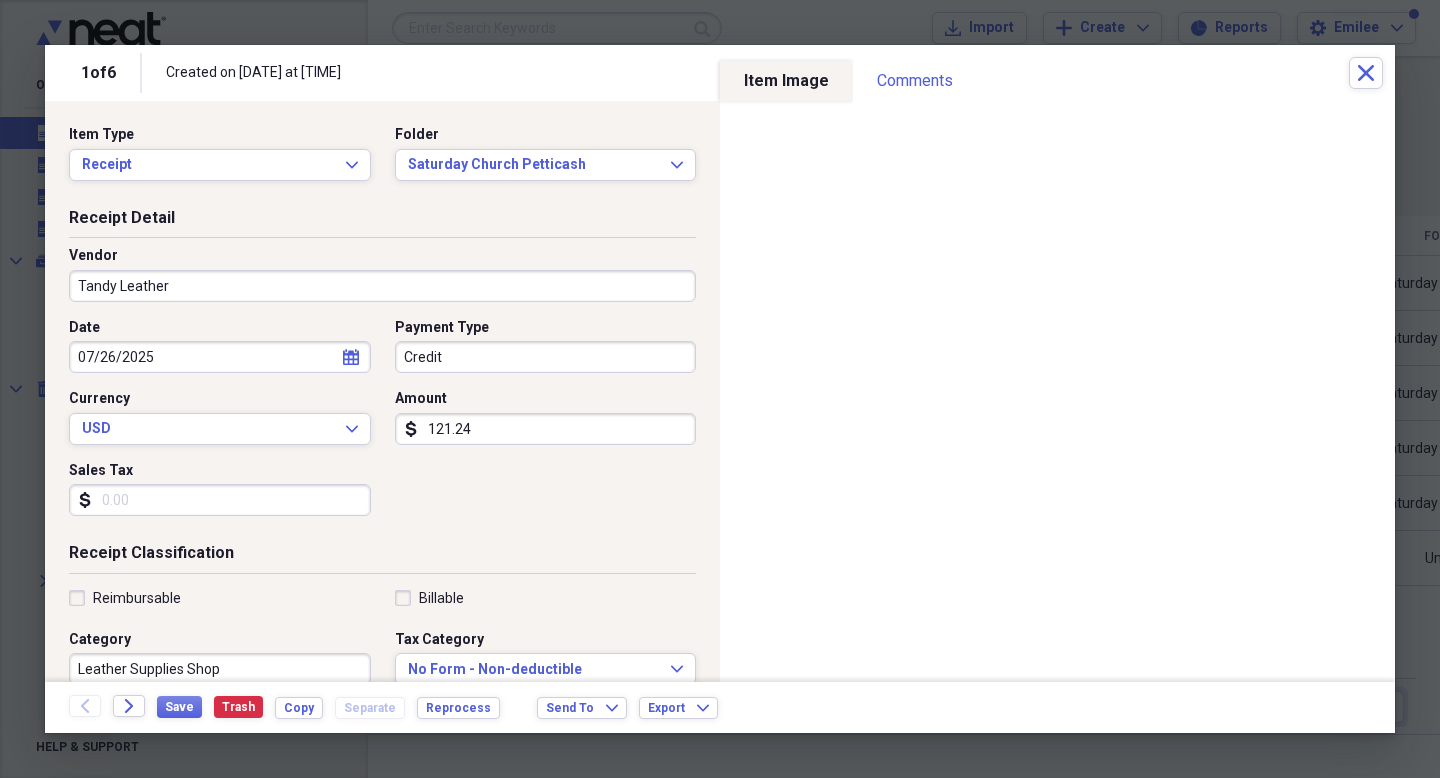 click on "Date [DATE] calendar Calendar Payment Type [CARD_TYPE] Currency USD Expand Amount dollar-sign [AMOUNT] Sales Tax dollar-sign" at bounding box center [382, 425] 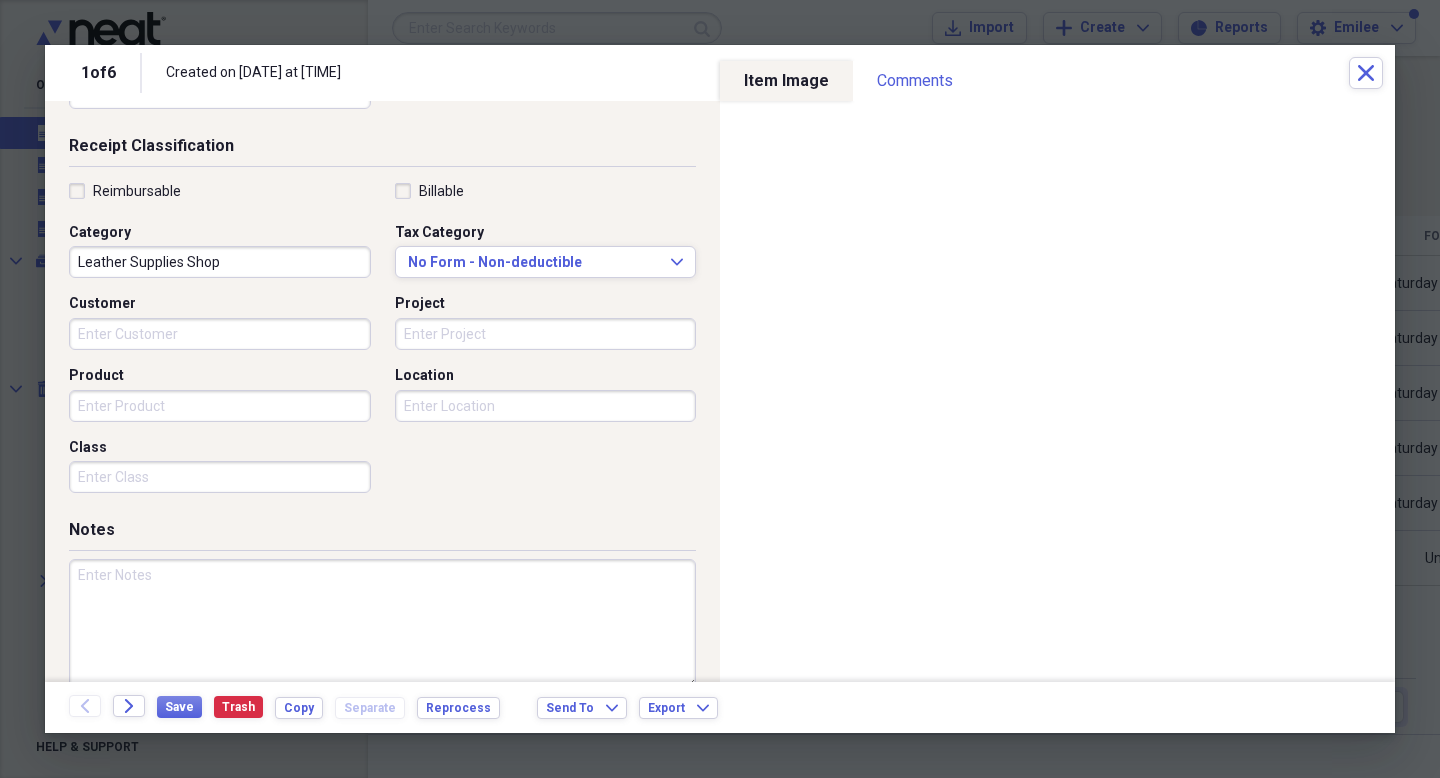scroll, scrollTop: 439, scrollLeft: 0, axis: vertical 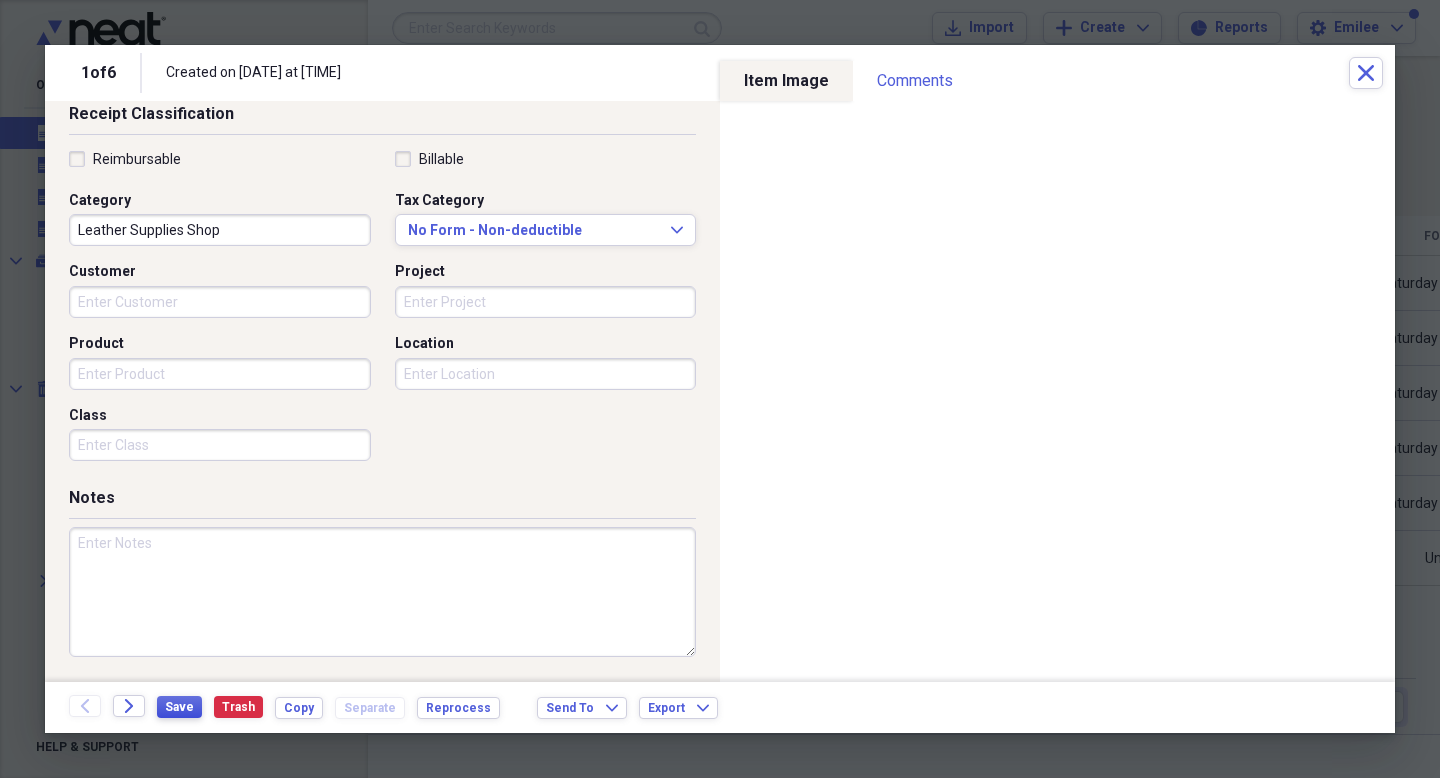 click on "Save" at bounding box center [179, 707] 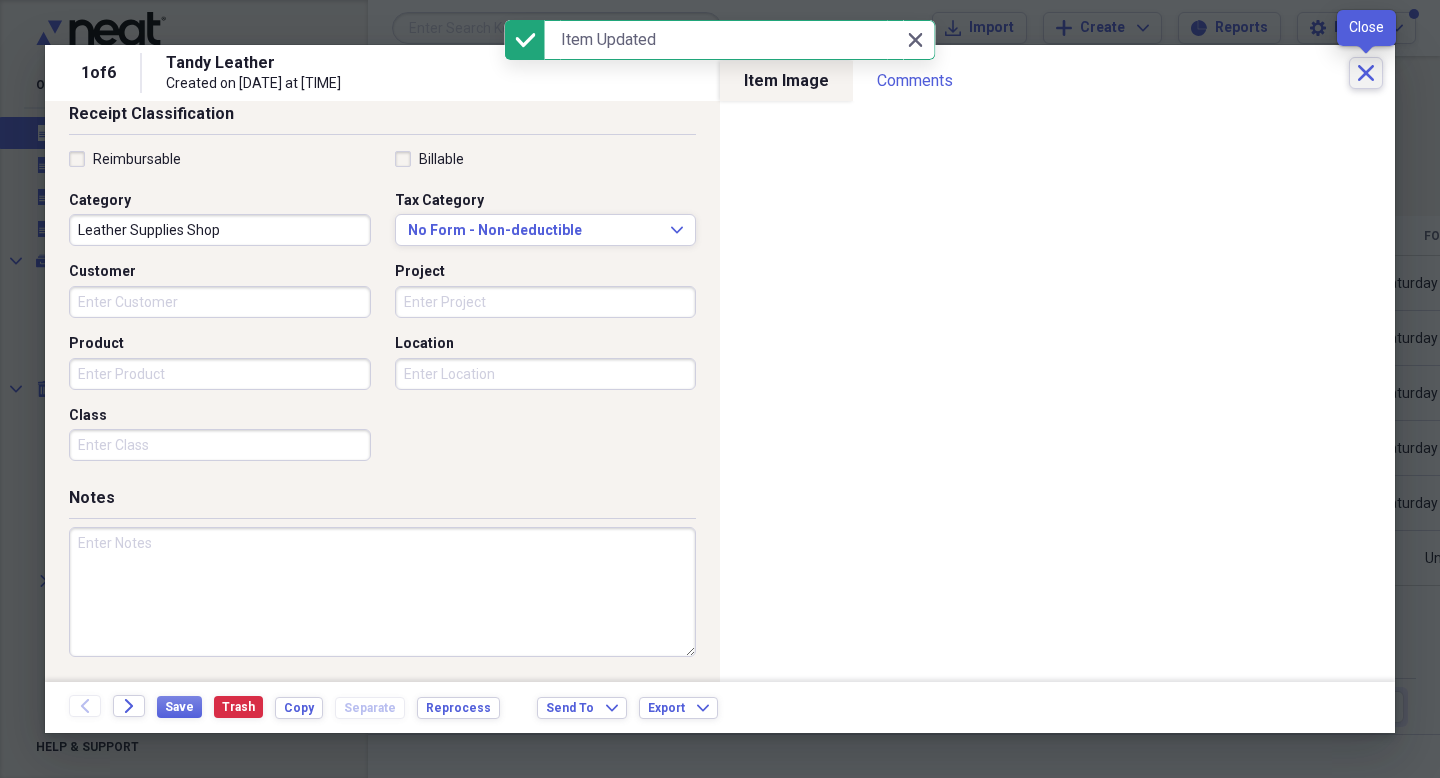 click on "Close" at bounding box center [1366, 73] 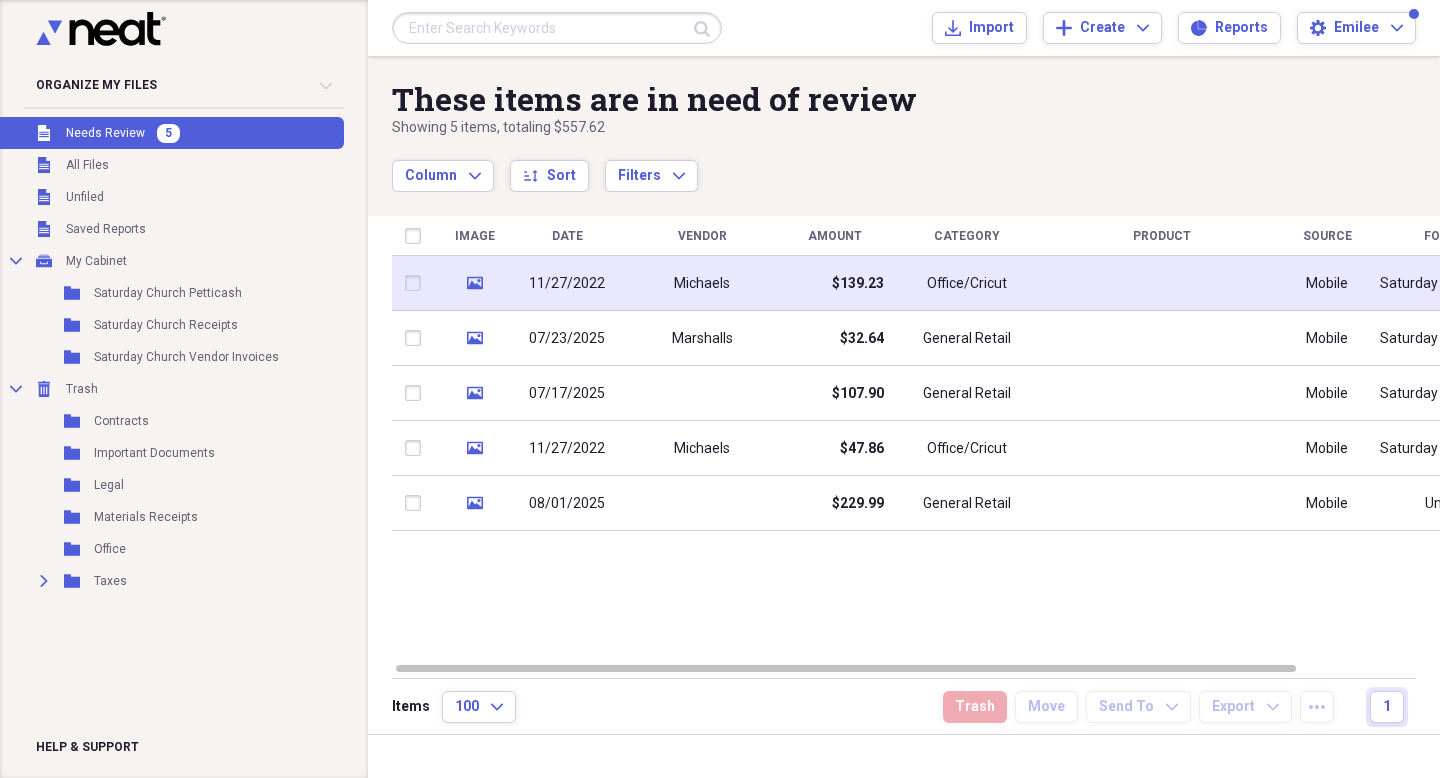click on "Office/Cricut" at bounding box center [967, 284] 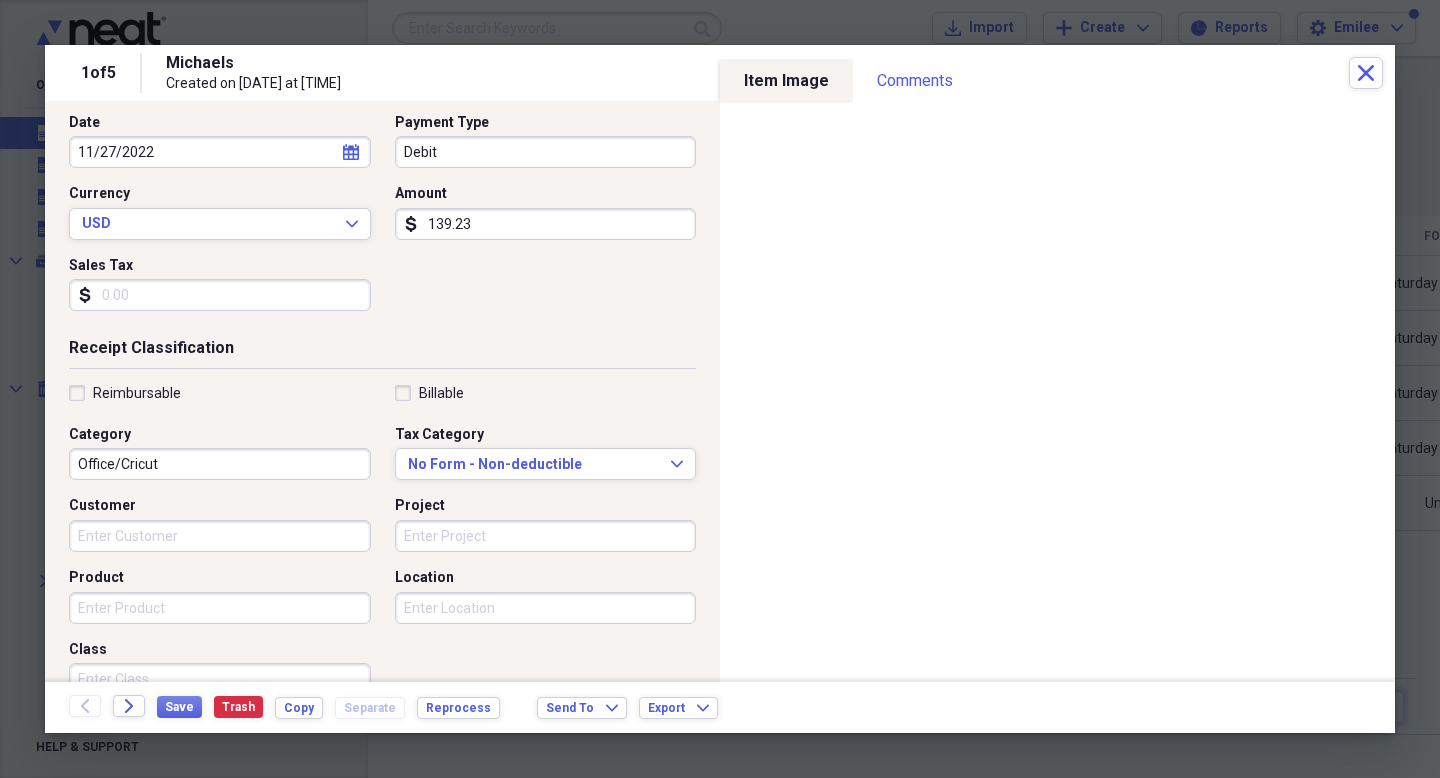 scroll, scrollTop: 206, scrollLeft: 0, axis: vertical 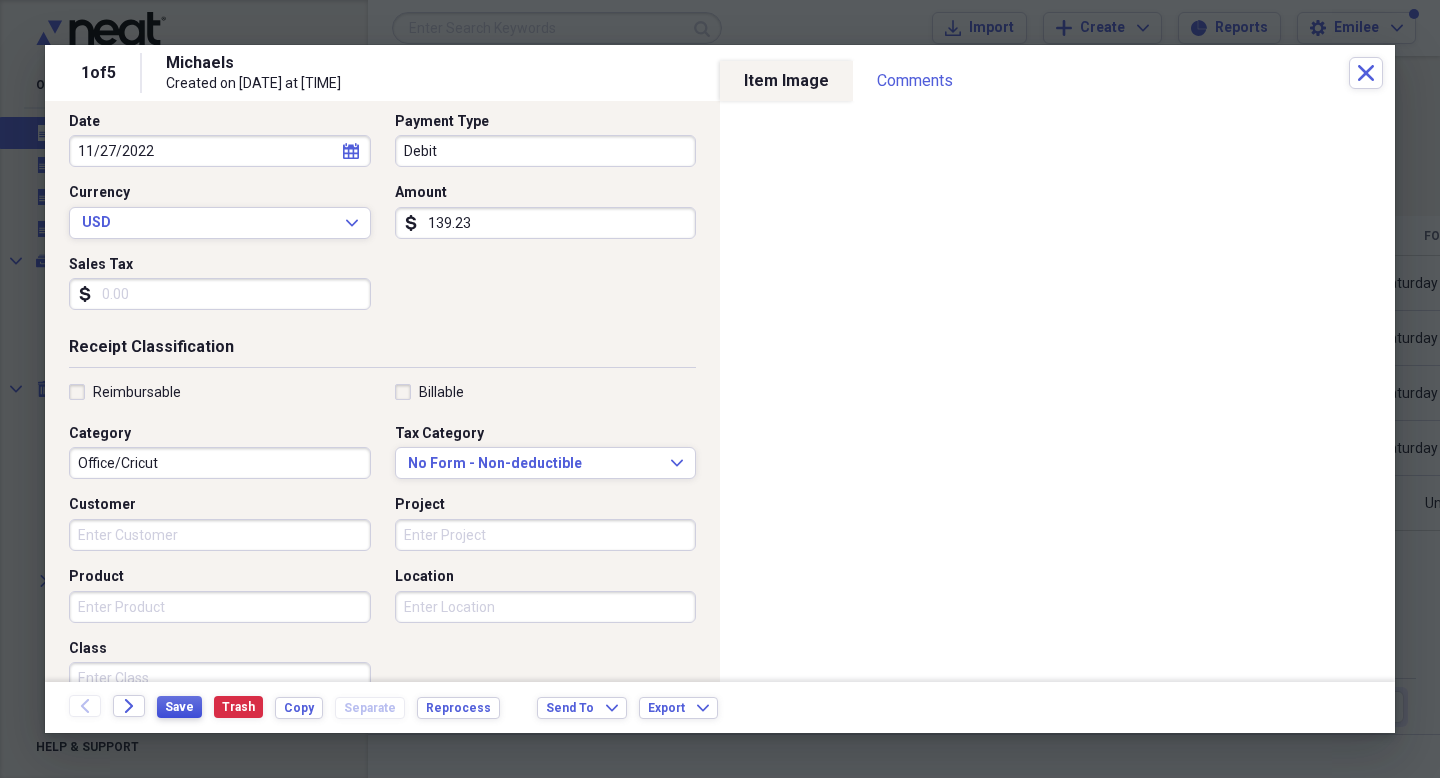 click on "Save" at bounding box center (179, 707) 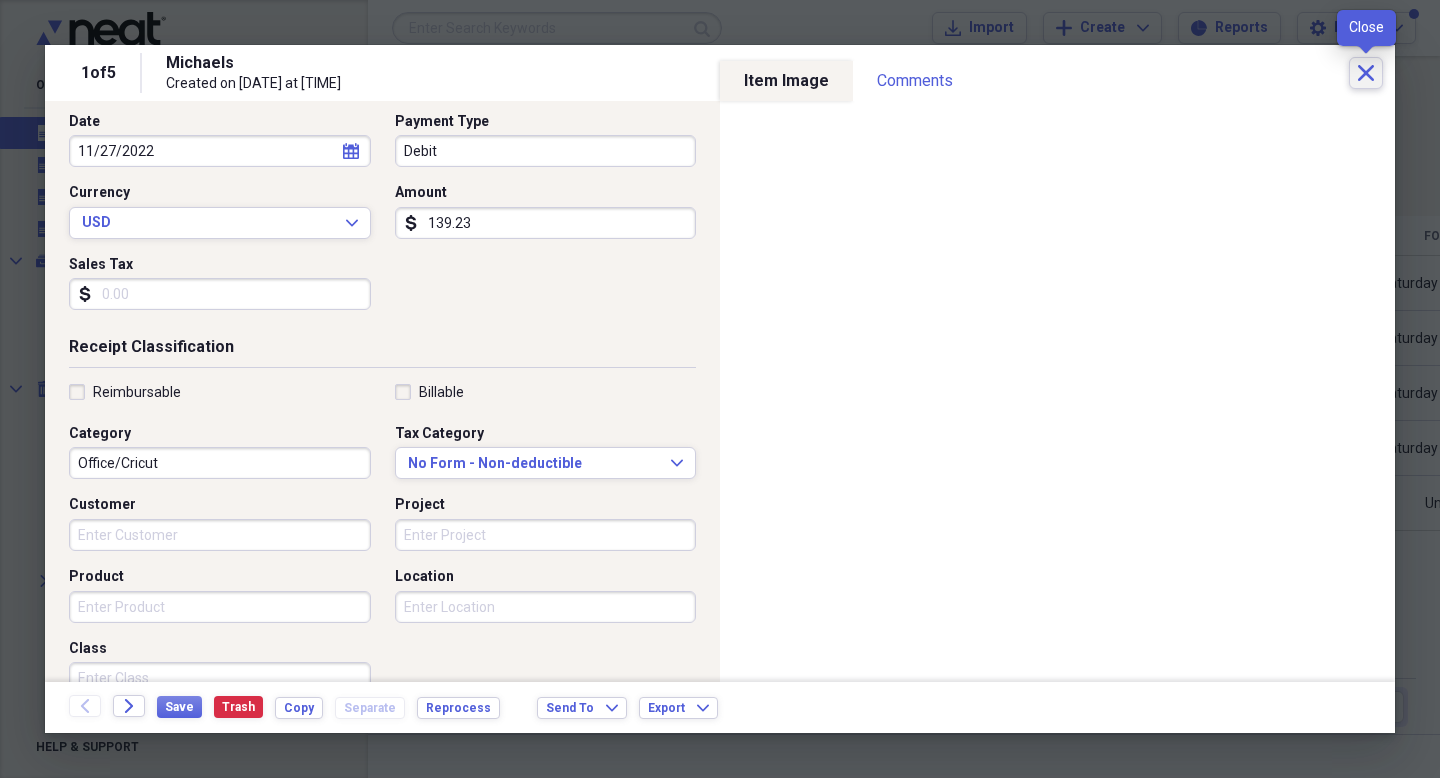 click on "Close" 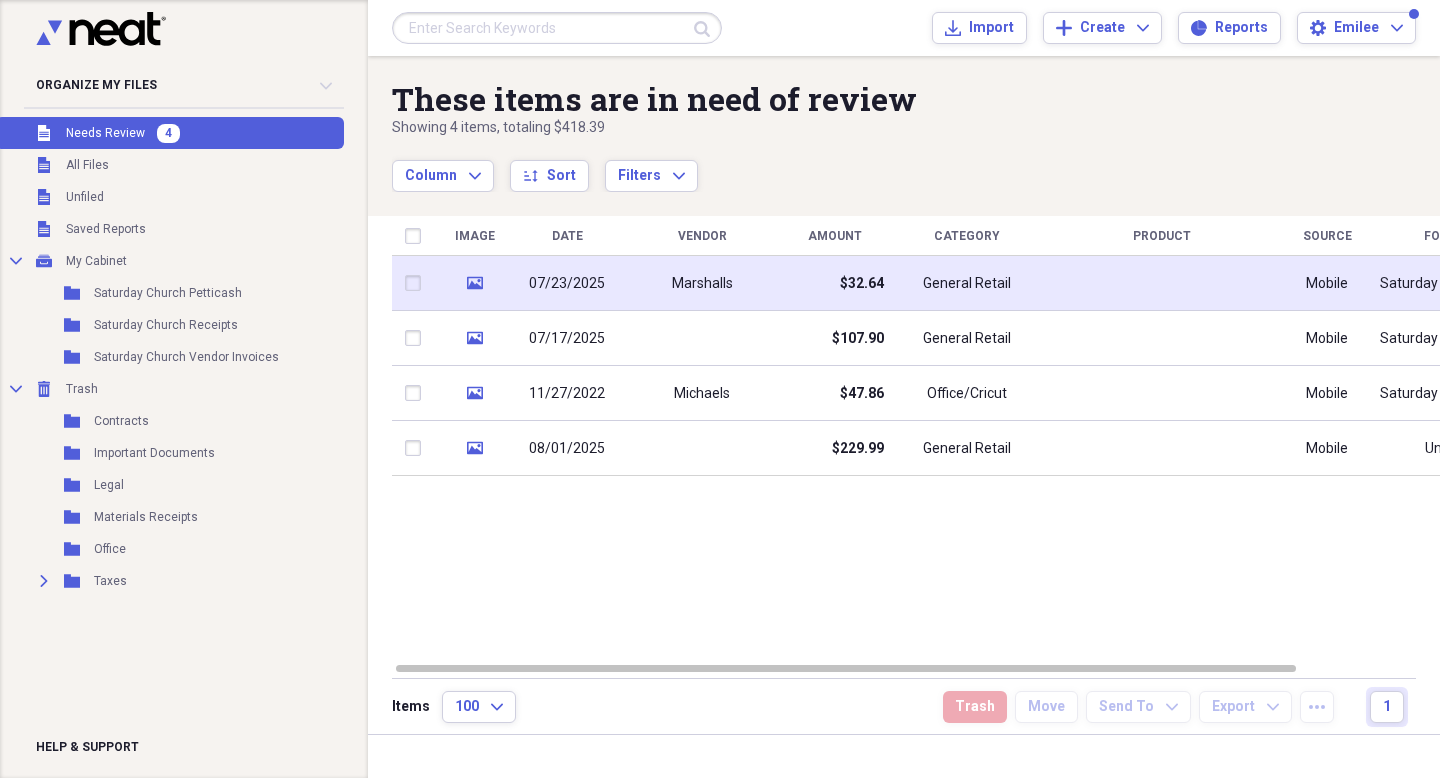 click on "Marshalls" at bounding box center [702, 283] 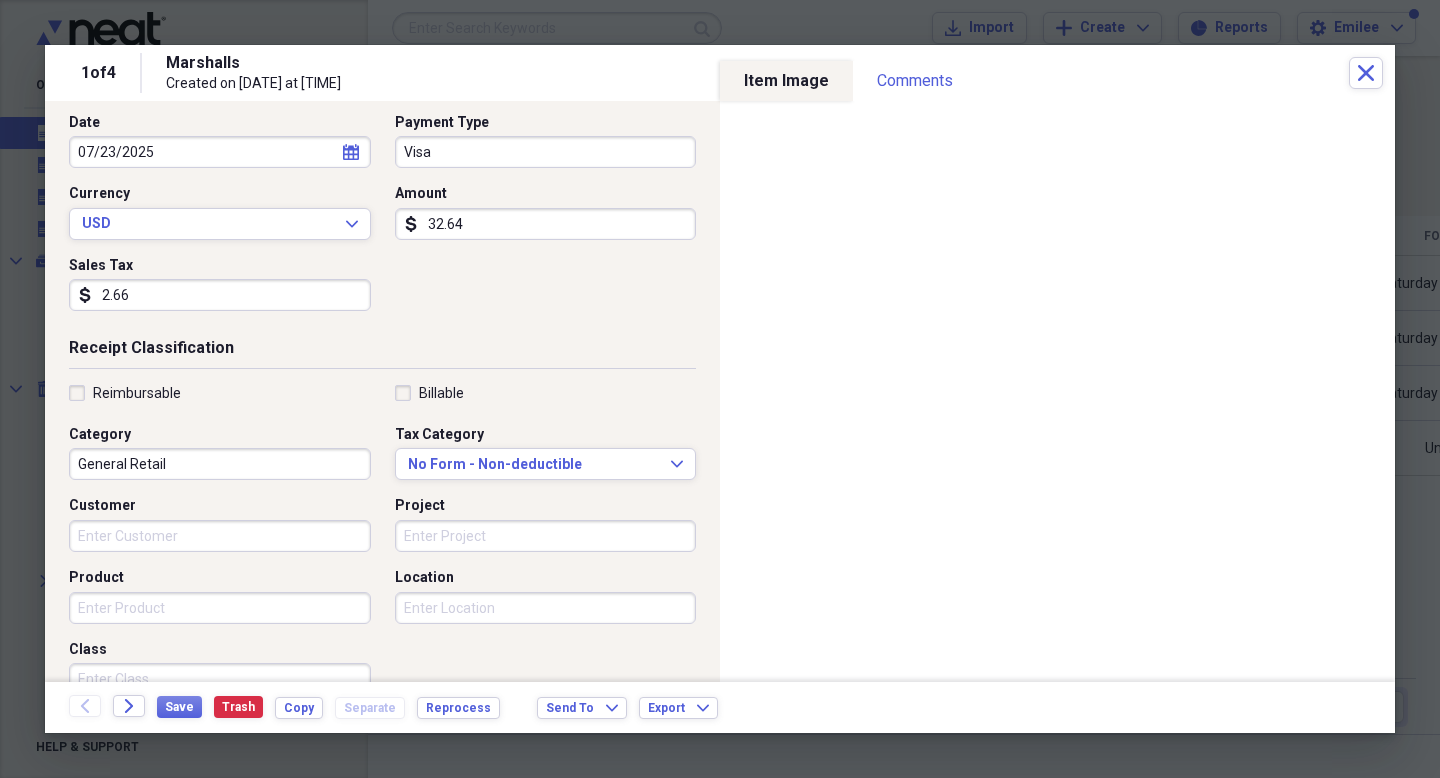 scroll, scrollTop: 240, scrollLeft: 0, axis: vertical 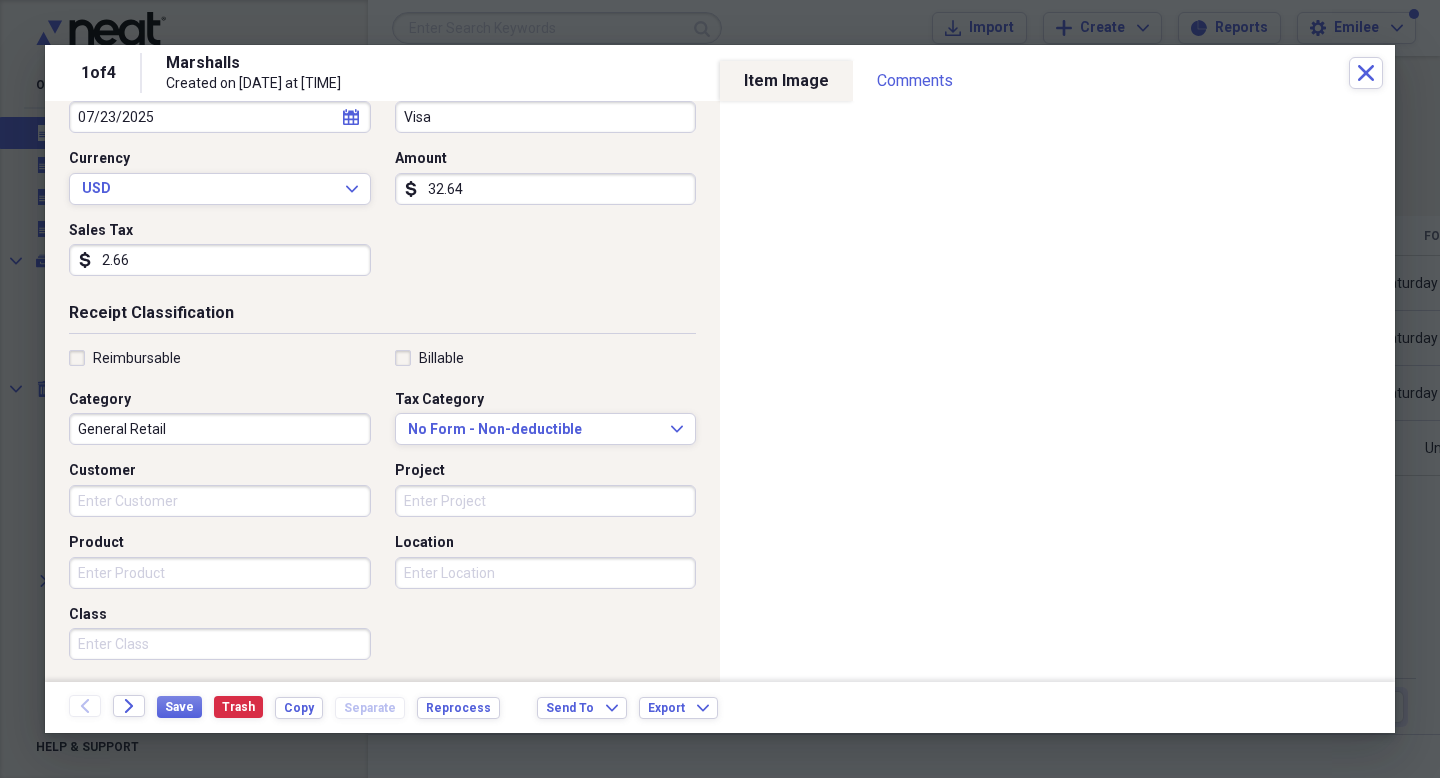click on "General Retail" at bounding box center (220, 429) 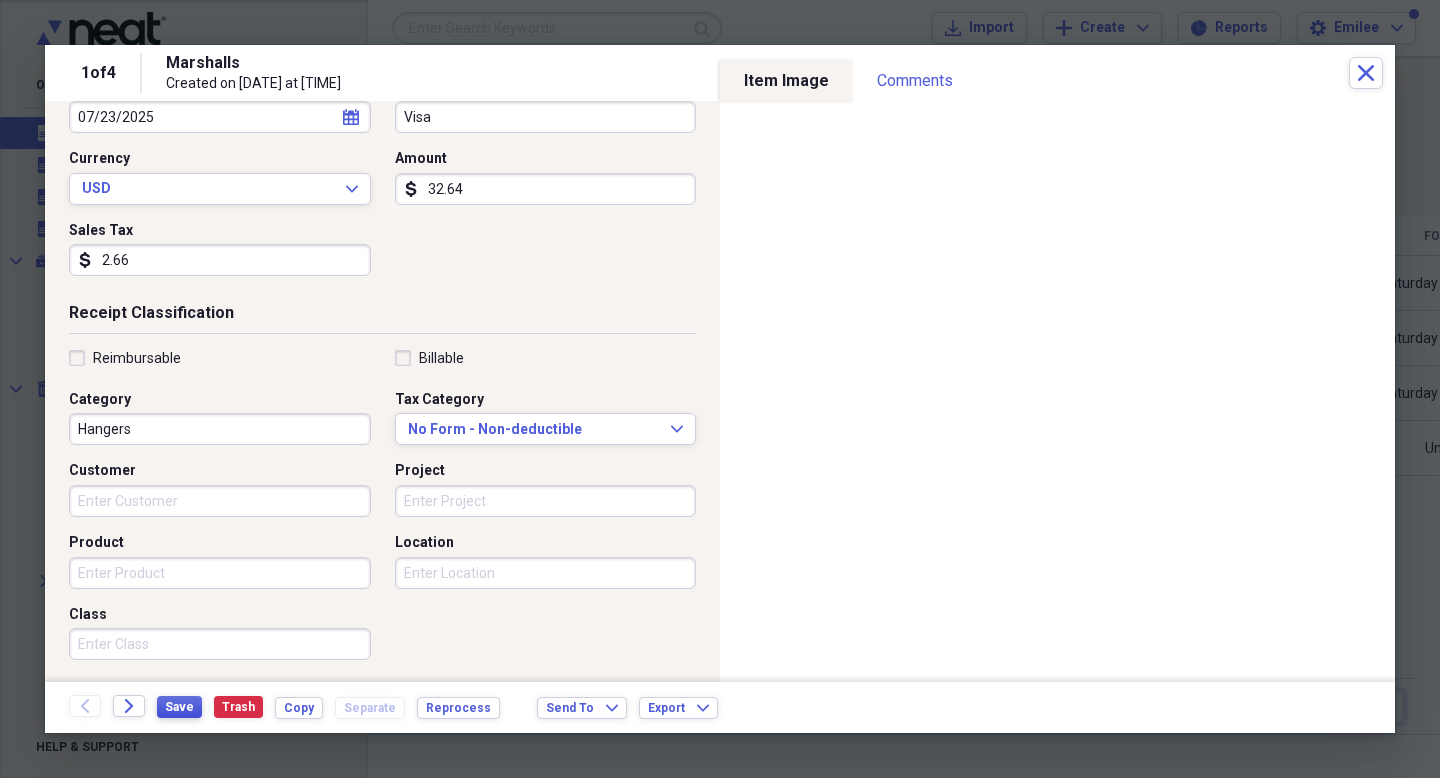 type on "Hangers" 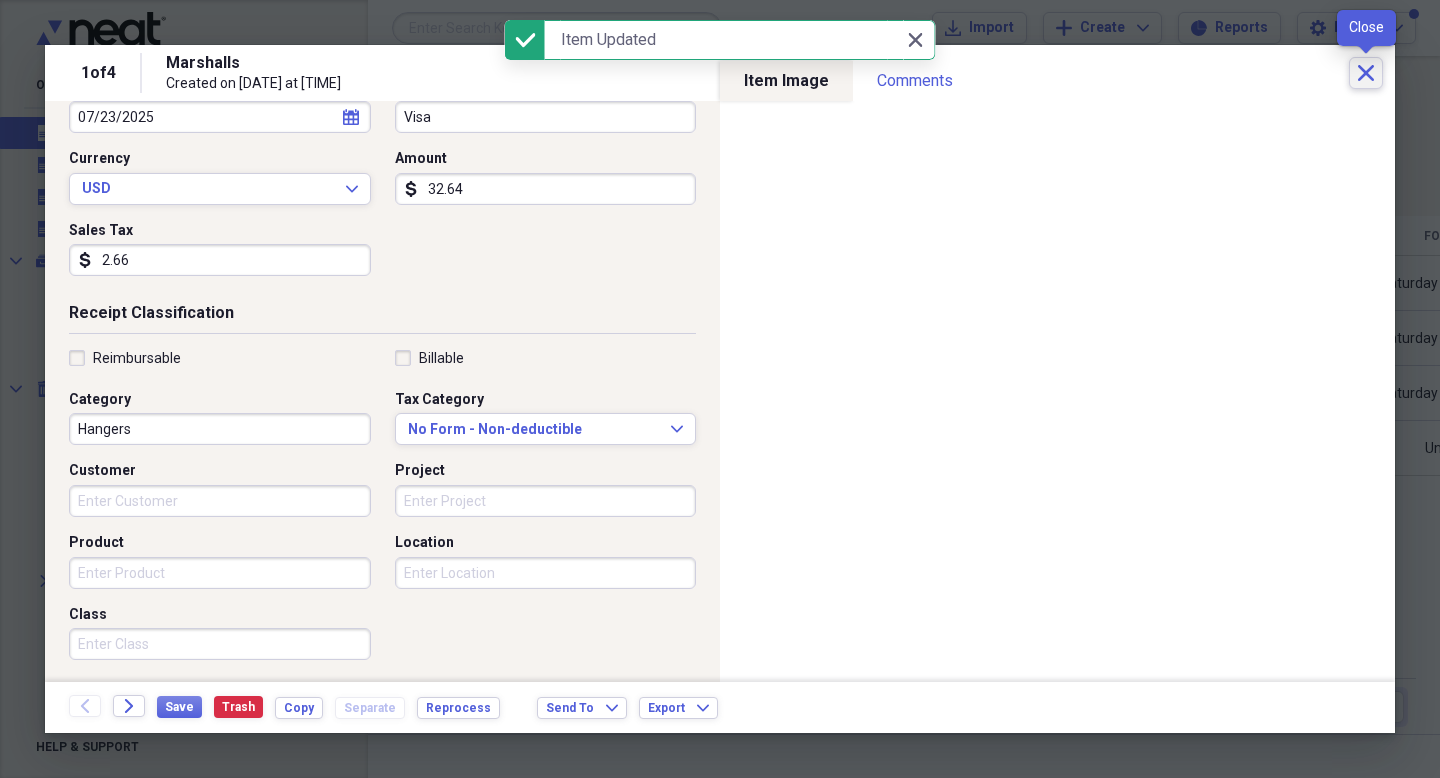 click on "Close" at bounding box center (1366, 73) 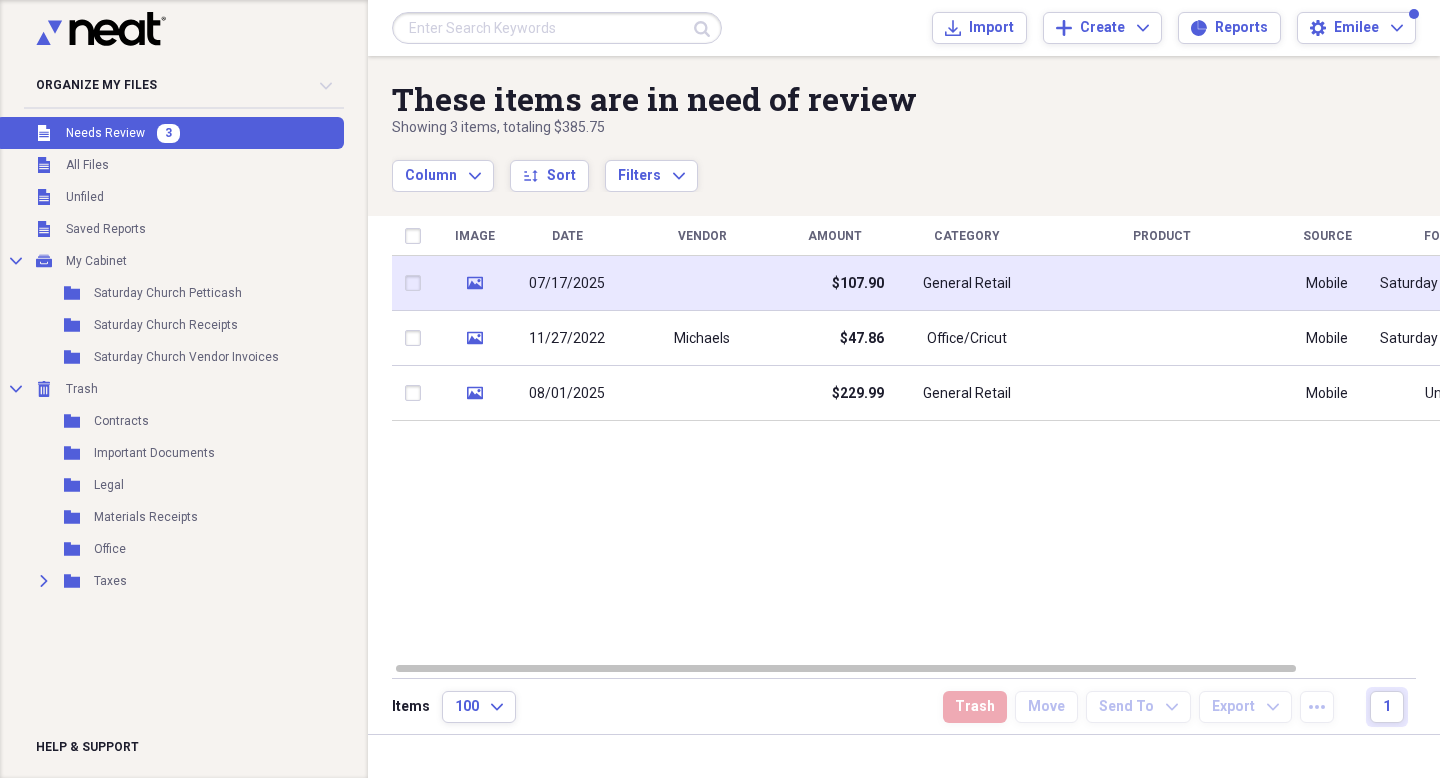 click on "$107.90" at bounding box center [834, 283] 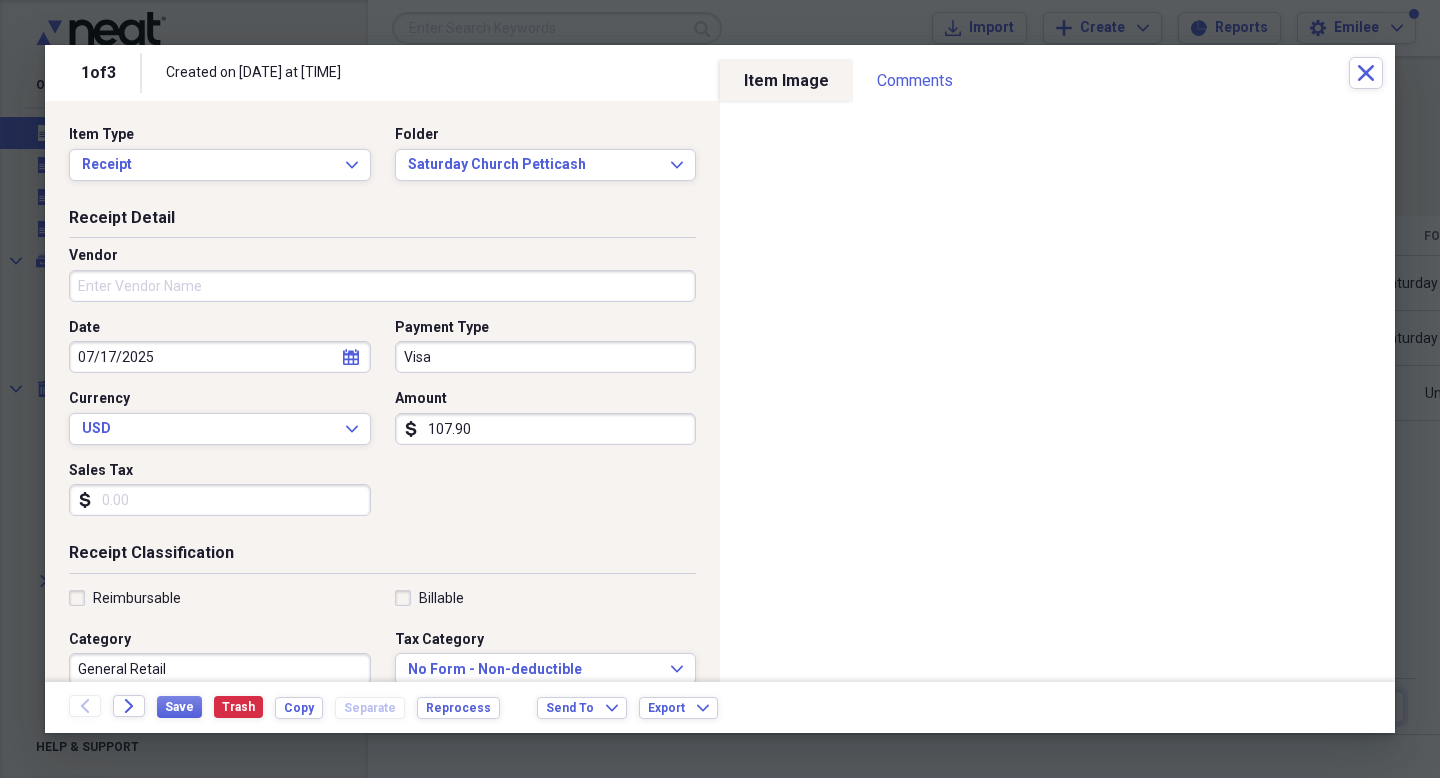 click on "Vendor" at bounding box center [382, 286] 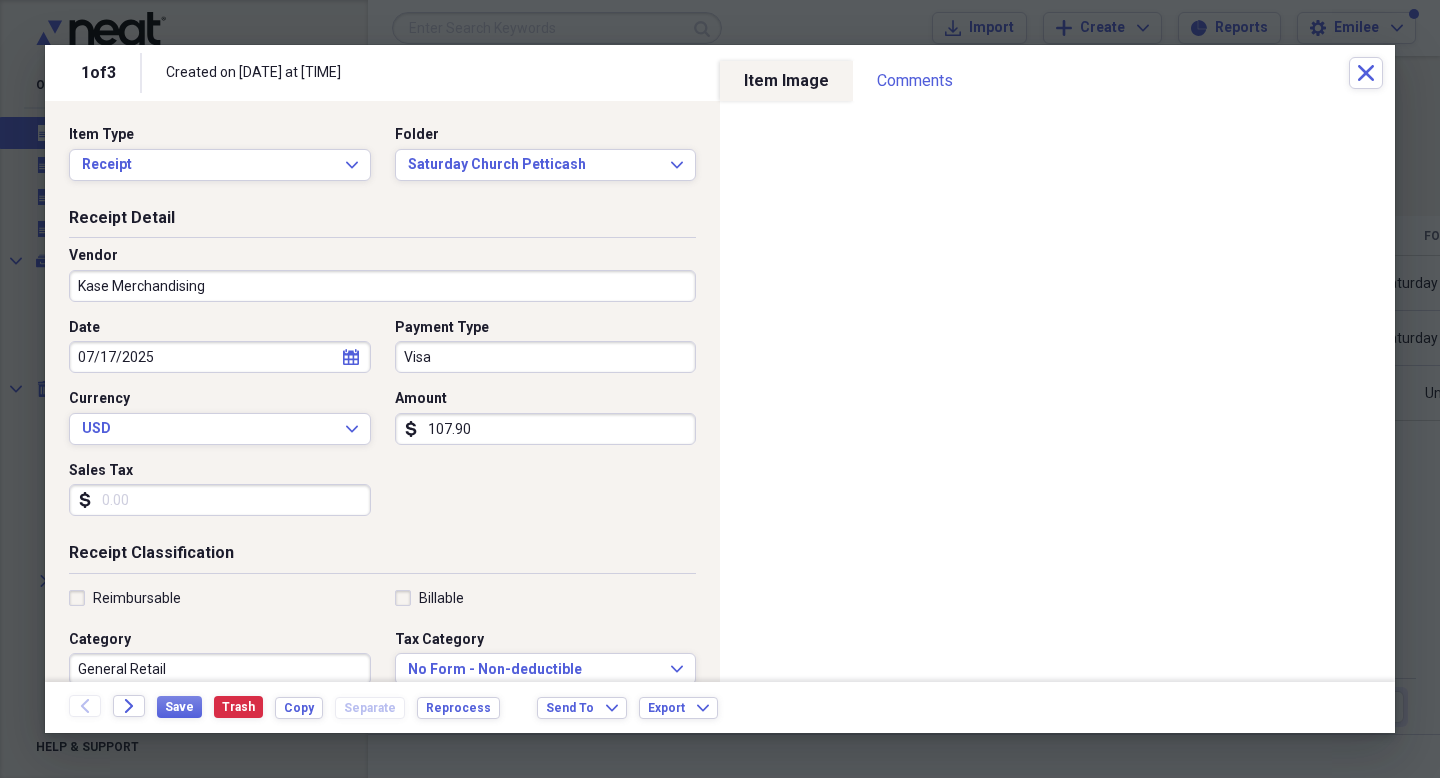 type on "Kase Merchandising" 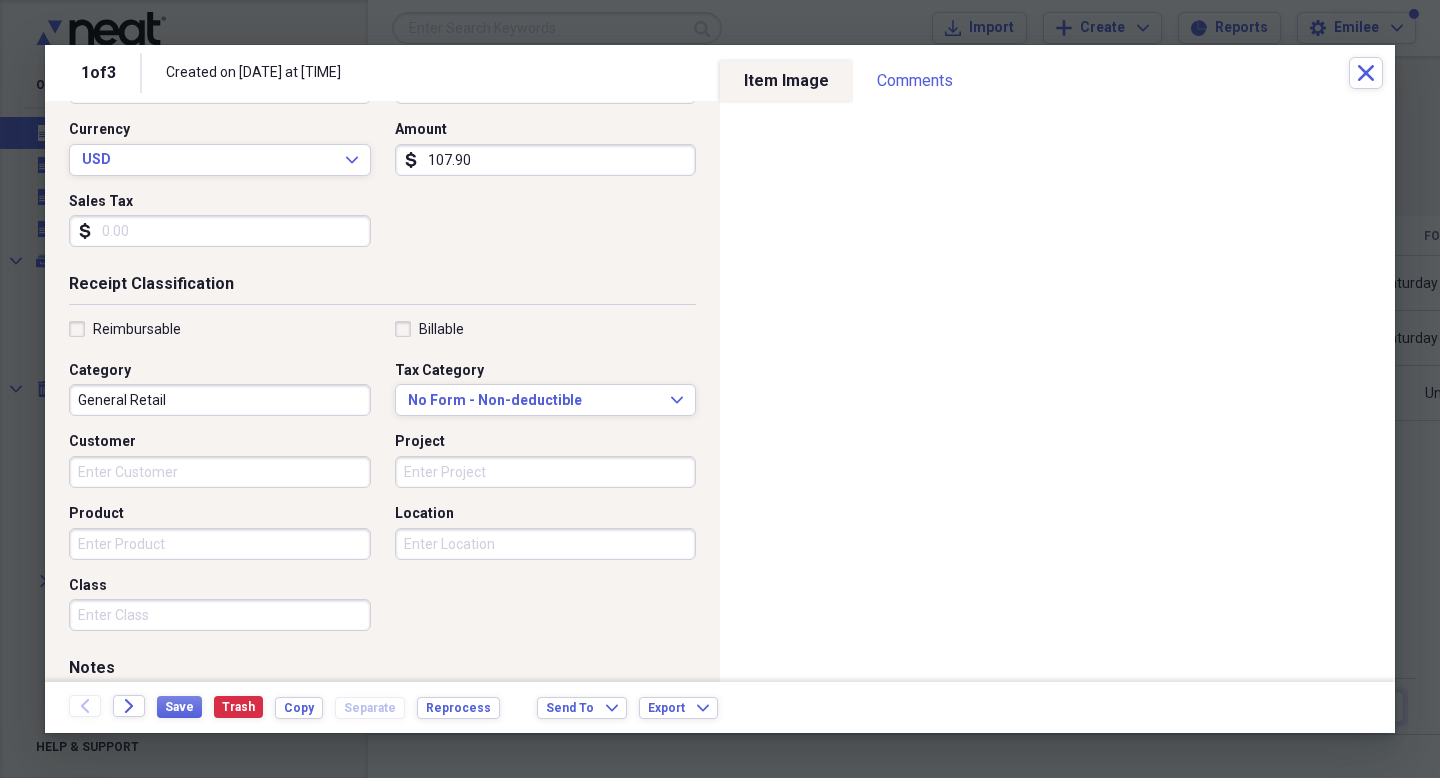 scroll, scrollTop: 272, scrollLeft: 0, axis: vertical 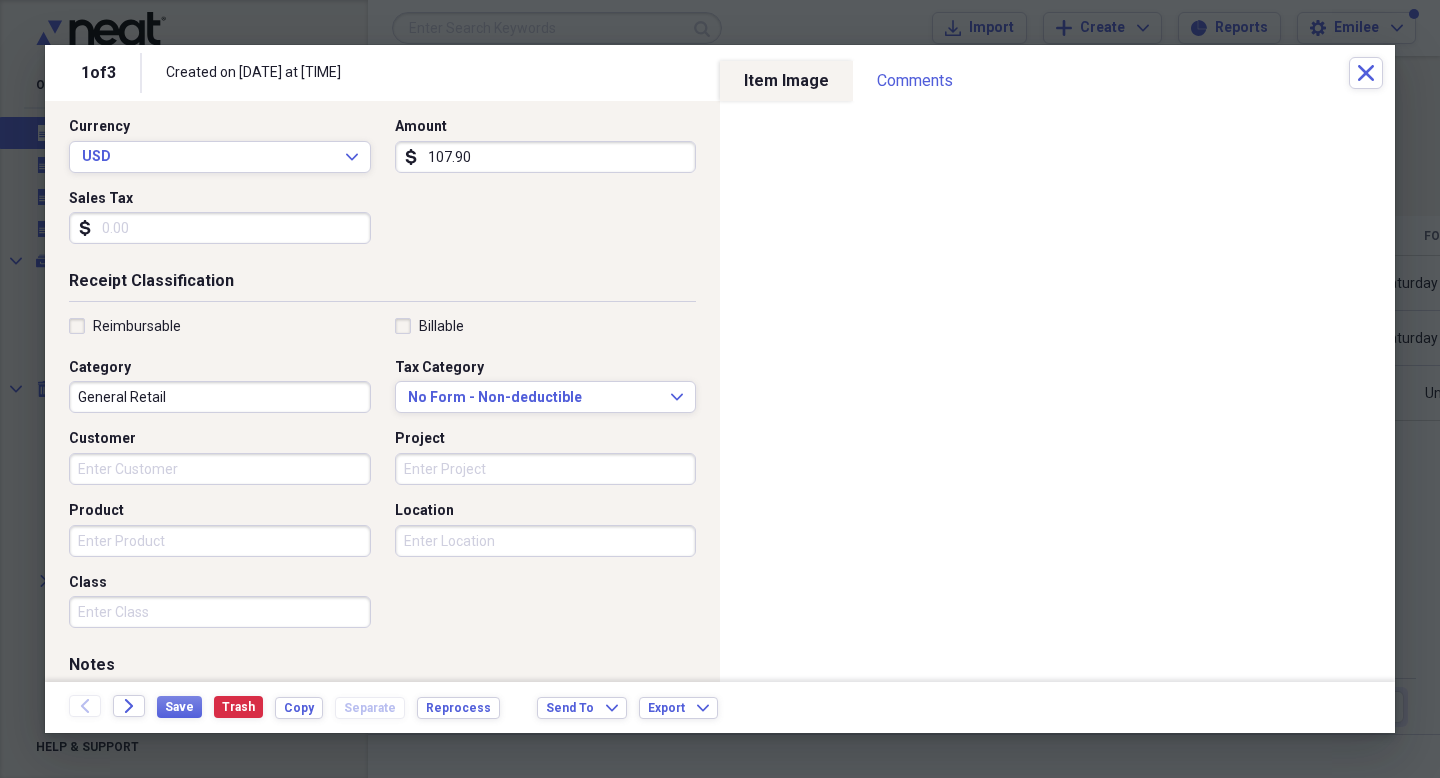 click on "General Retail" at bounding box center [220, 397] 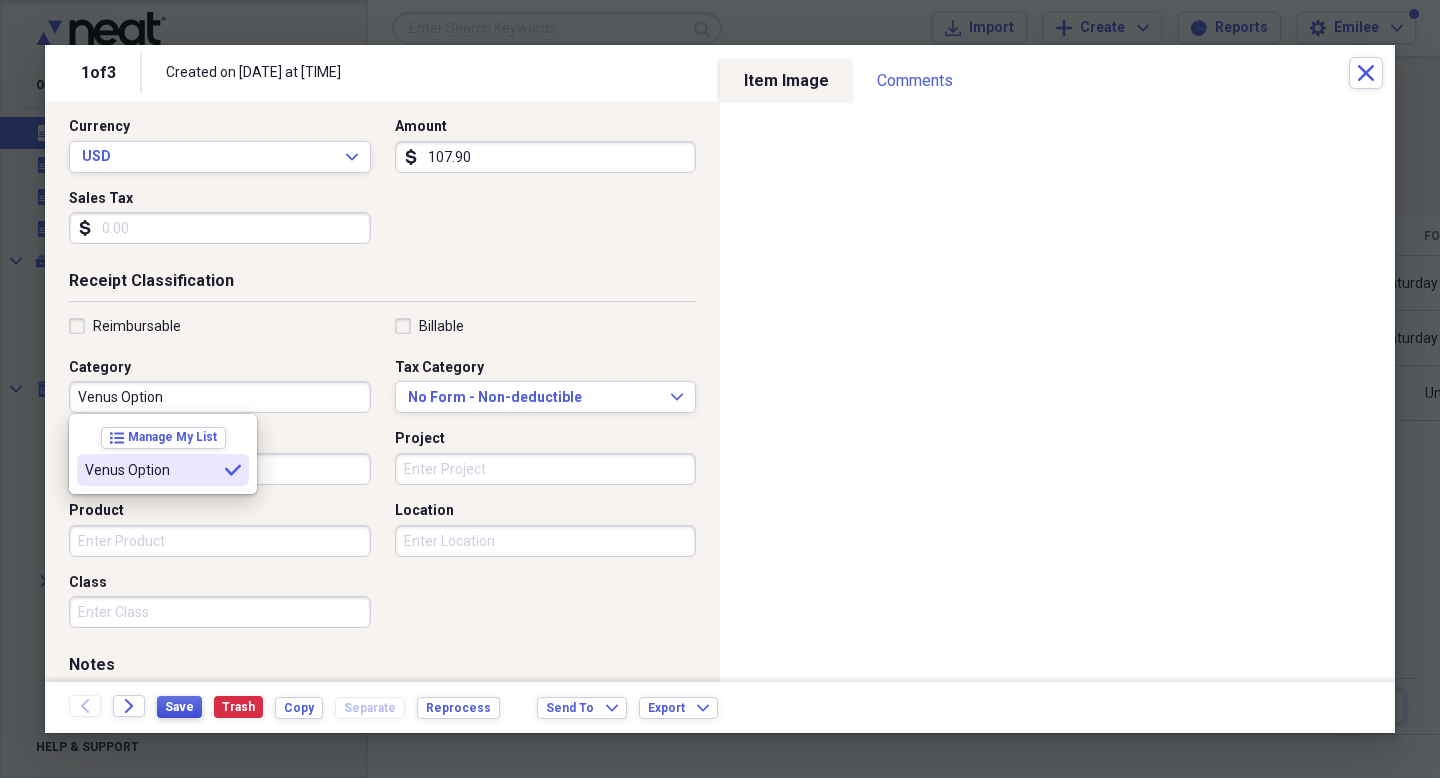 type on "Venus Option" 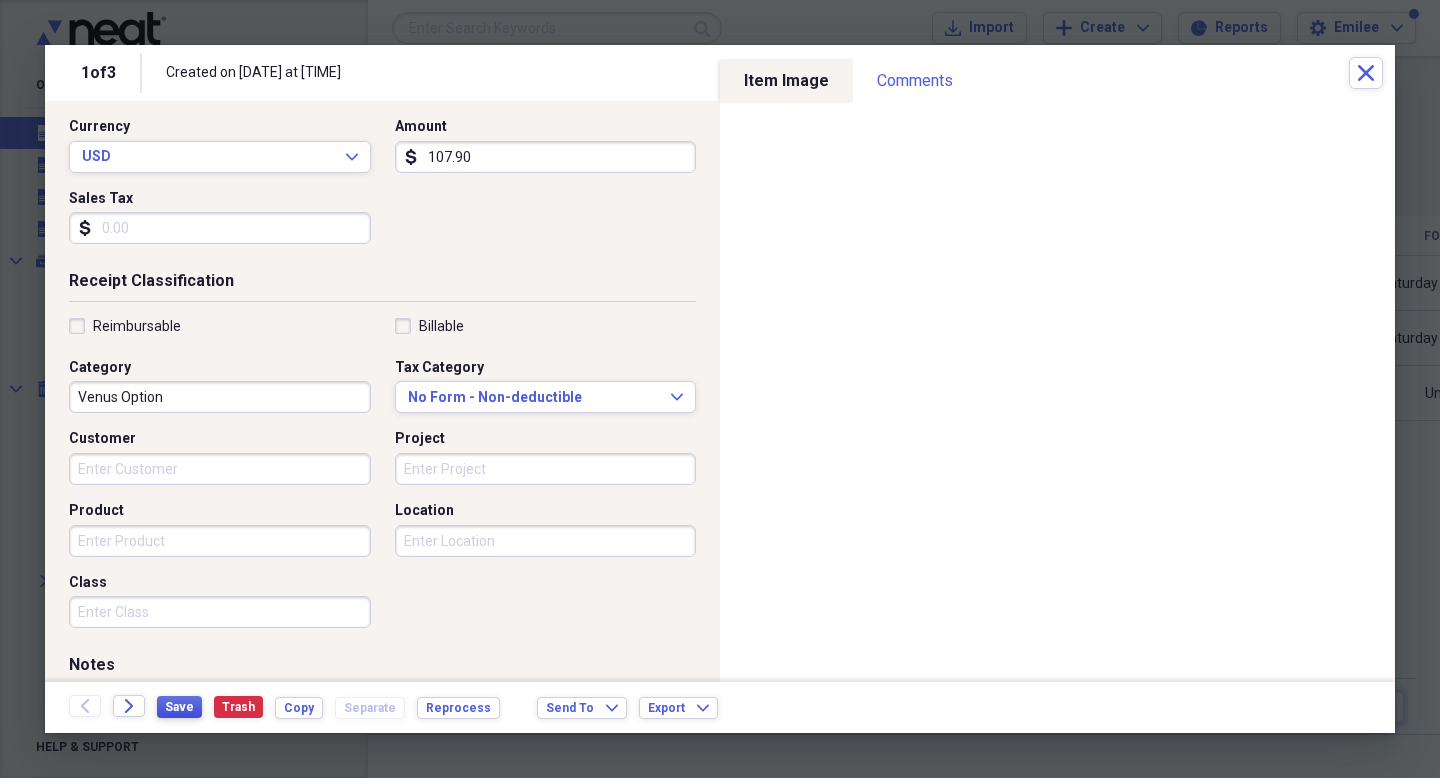 click on "Save" at bounding box center [179, 707] 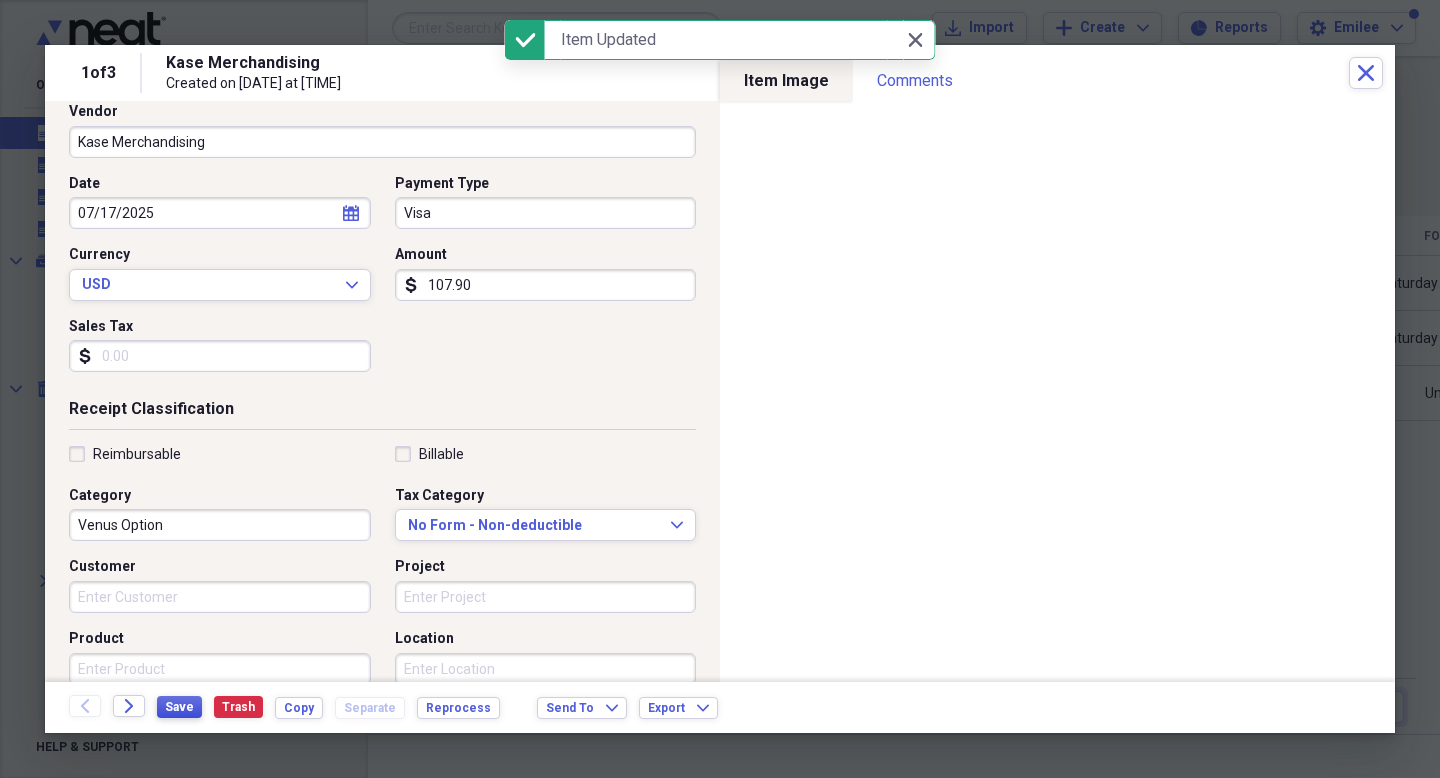 scroll, scrollTop: 167, scrollLeft: 0, axis: vertical 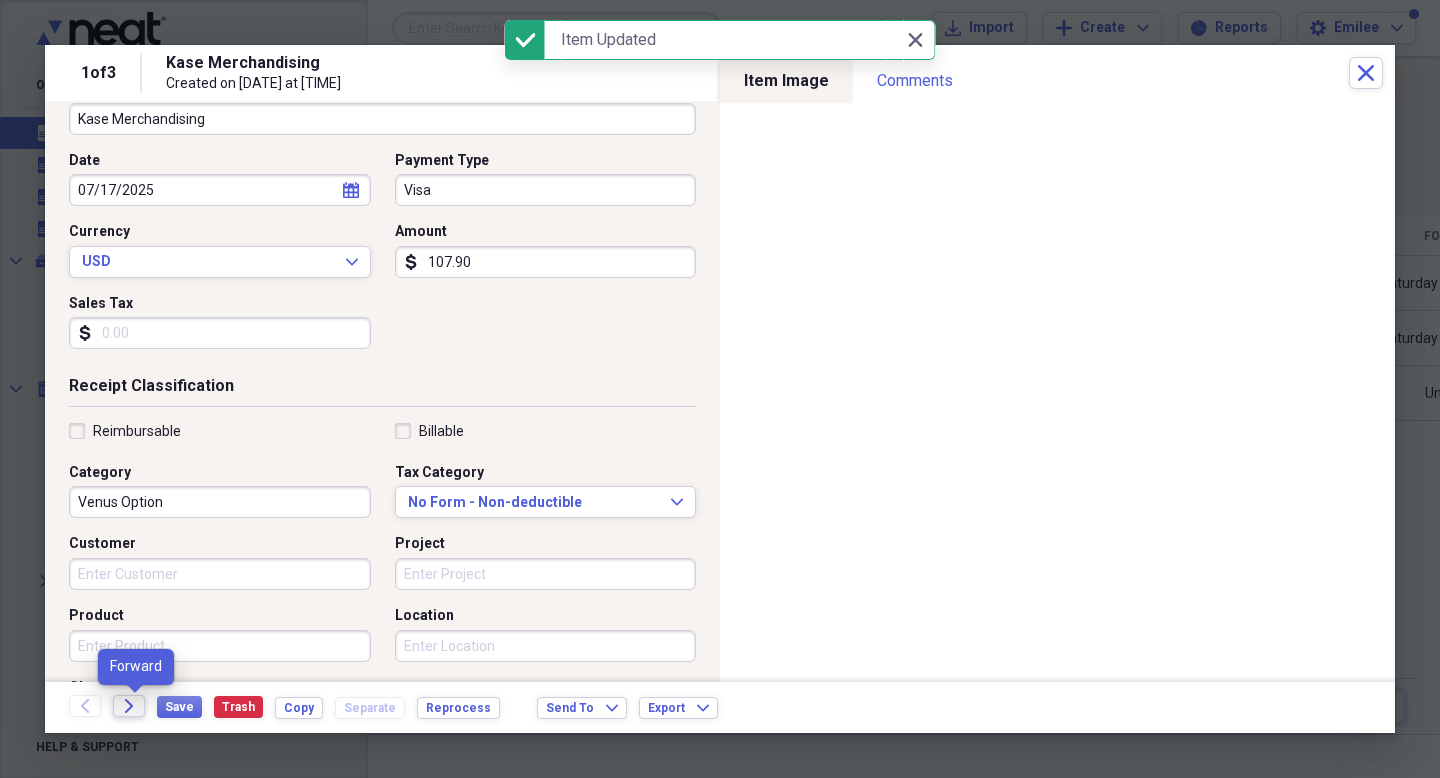 click on "Forward" at bounding box center (129, 706) 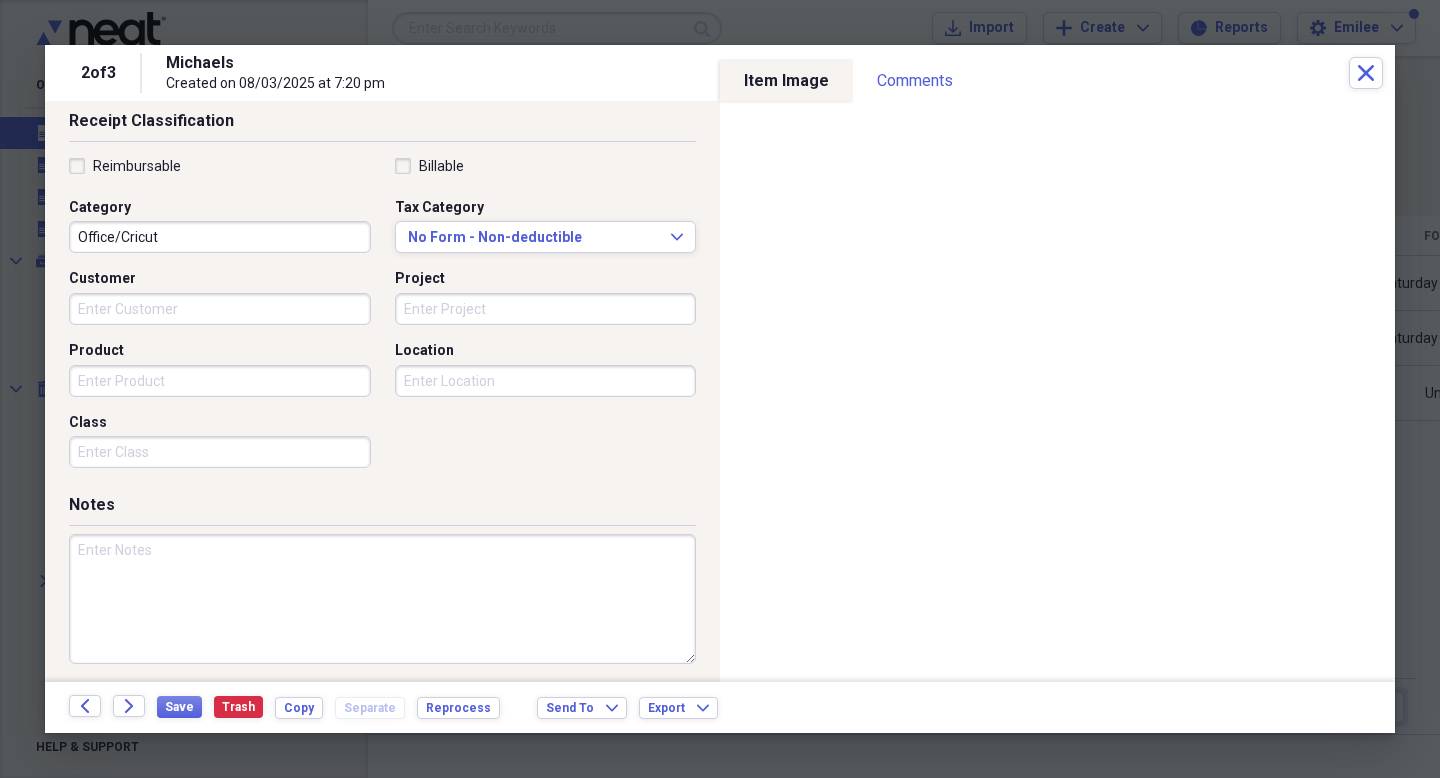 scroll, scrollTop: 439, scrollLeft: 0, axis: vertical 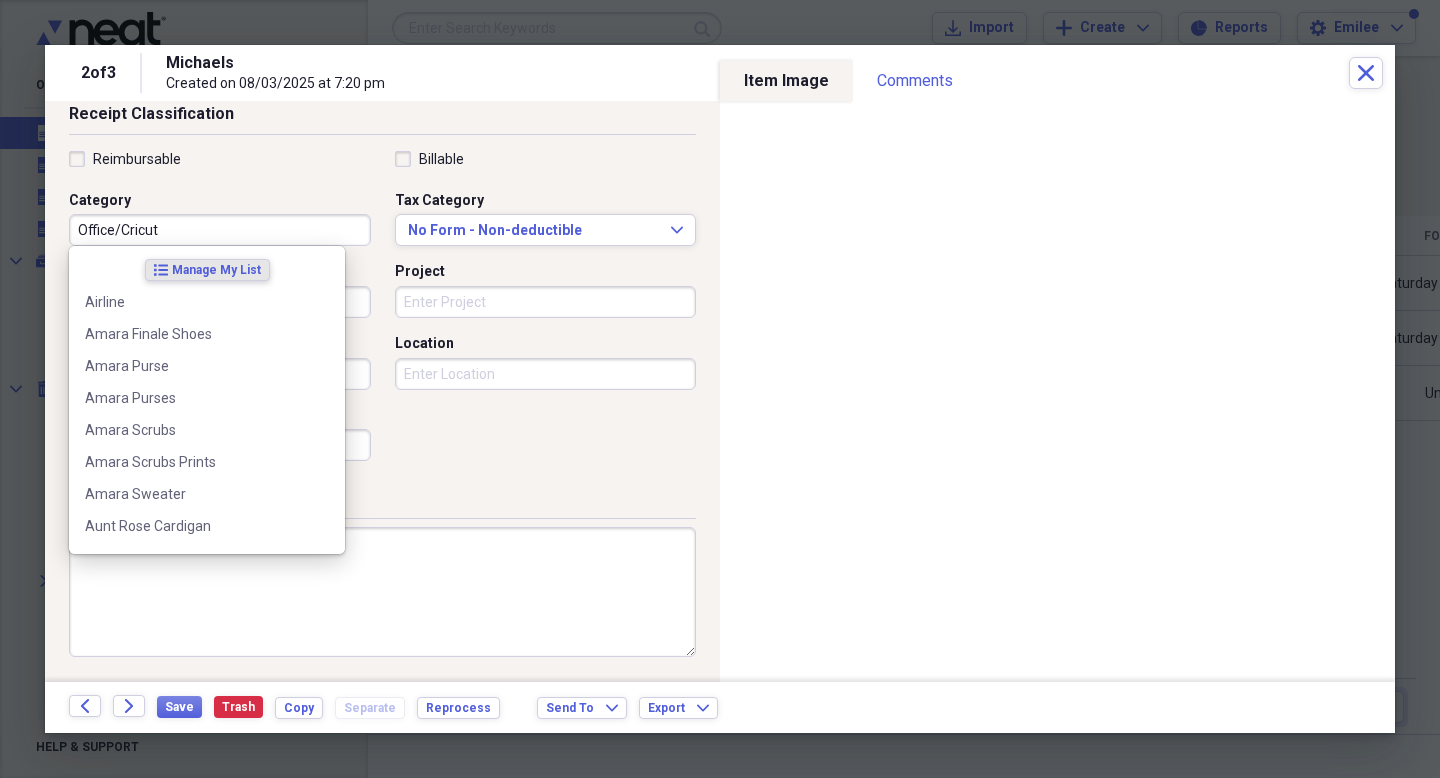 click on "Office/Cricut" at bounding box center (220, 230) 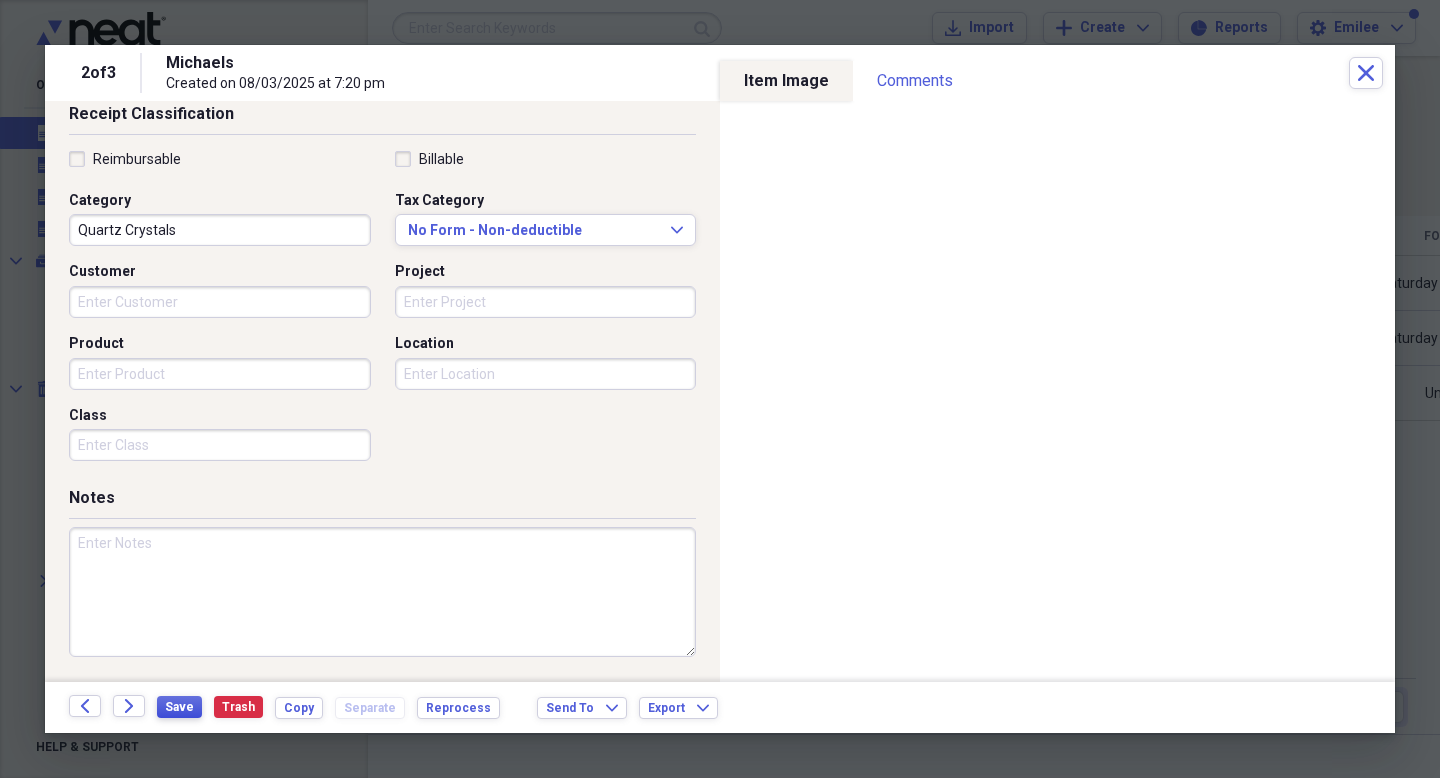 type on "Quartz Crystals" 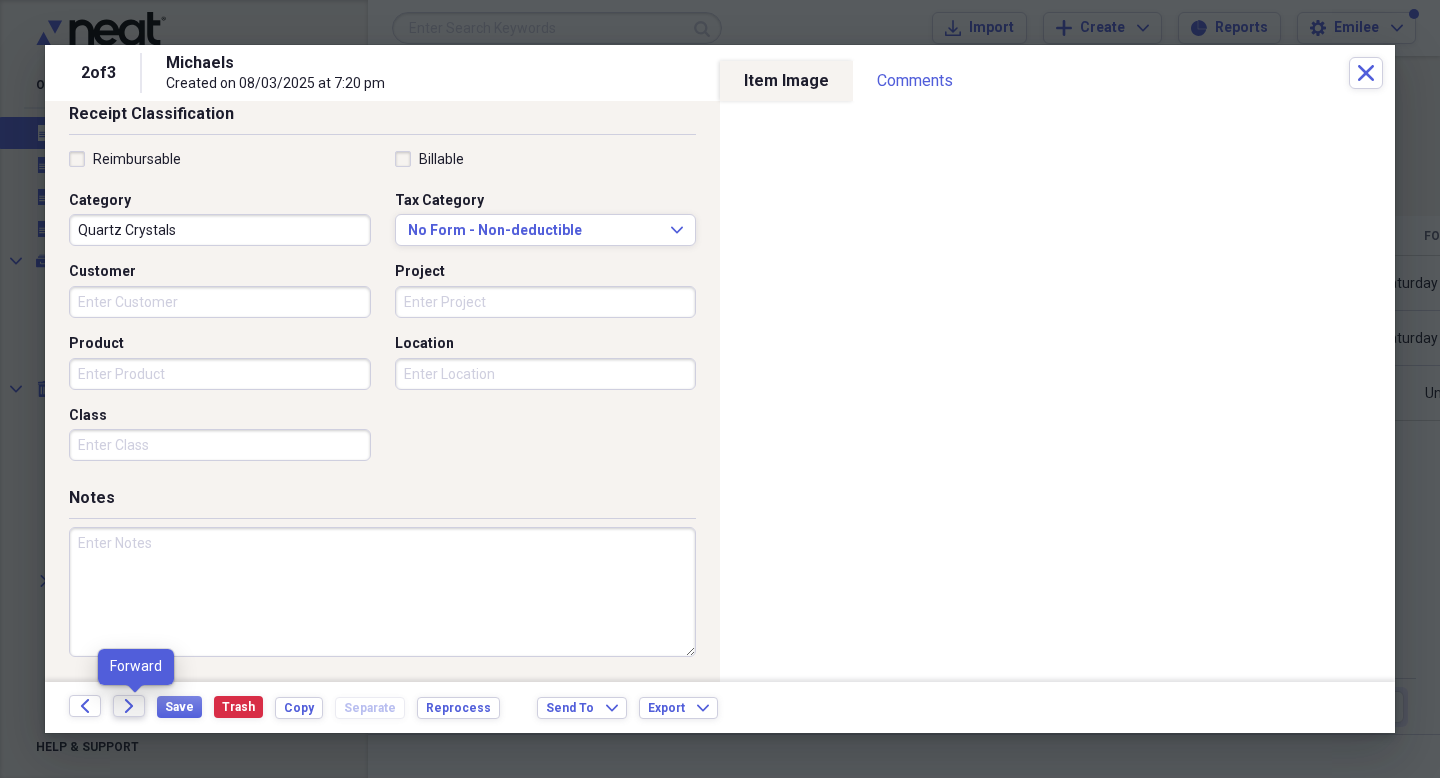 click on "Forward" 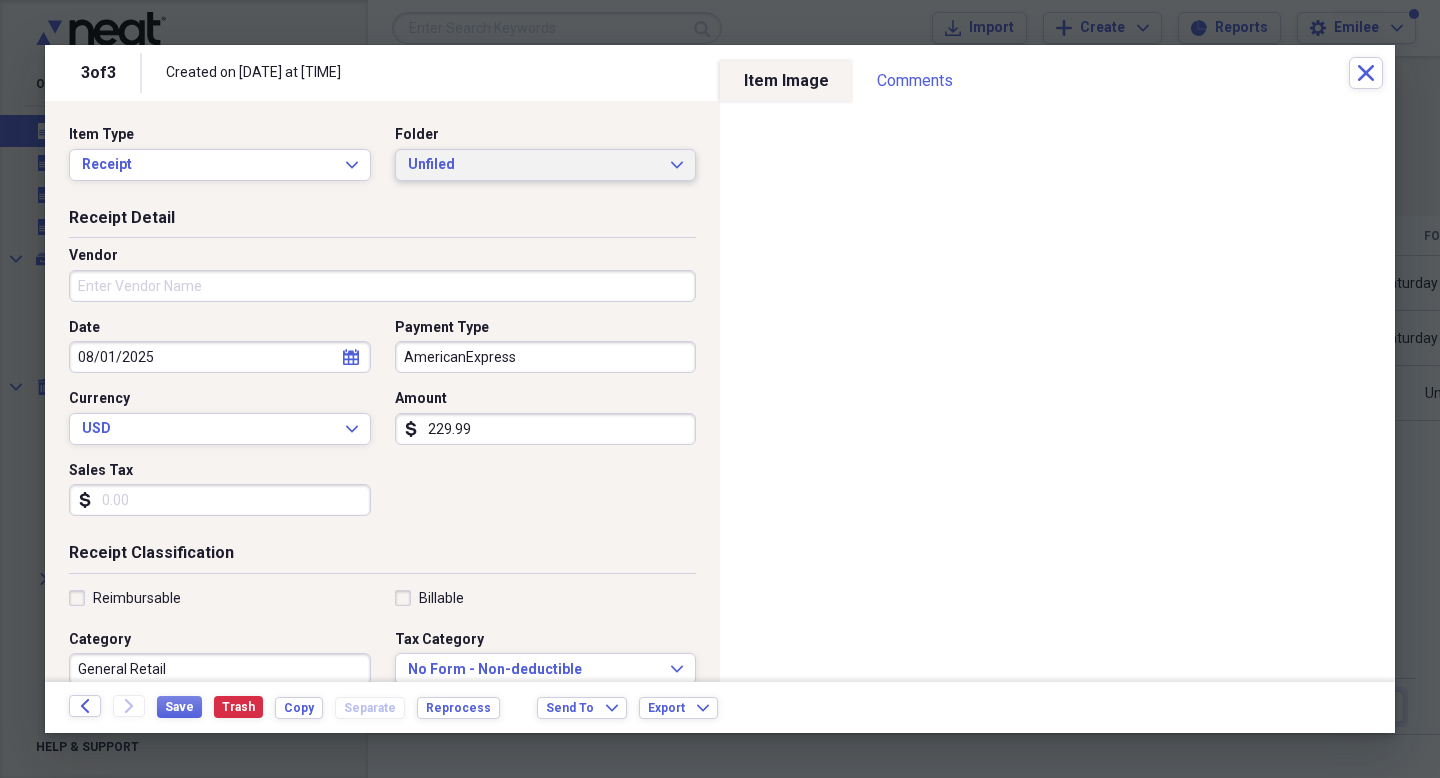 click on "Unfiled" at bounding box center (534, 165) 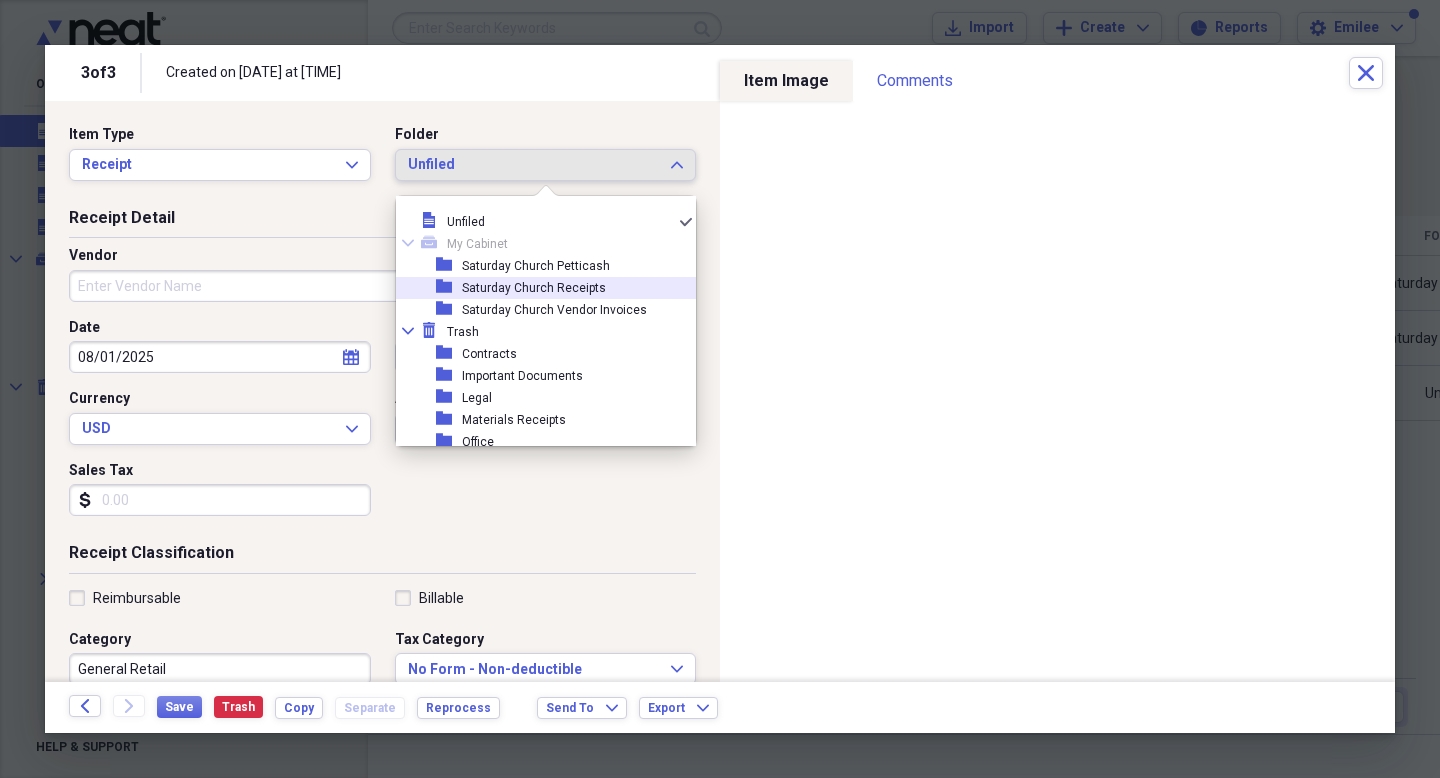 click 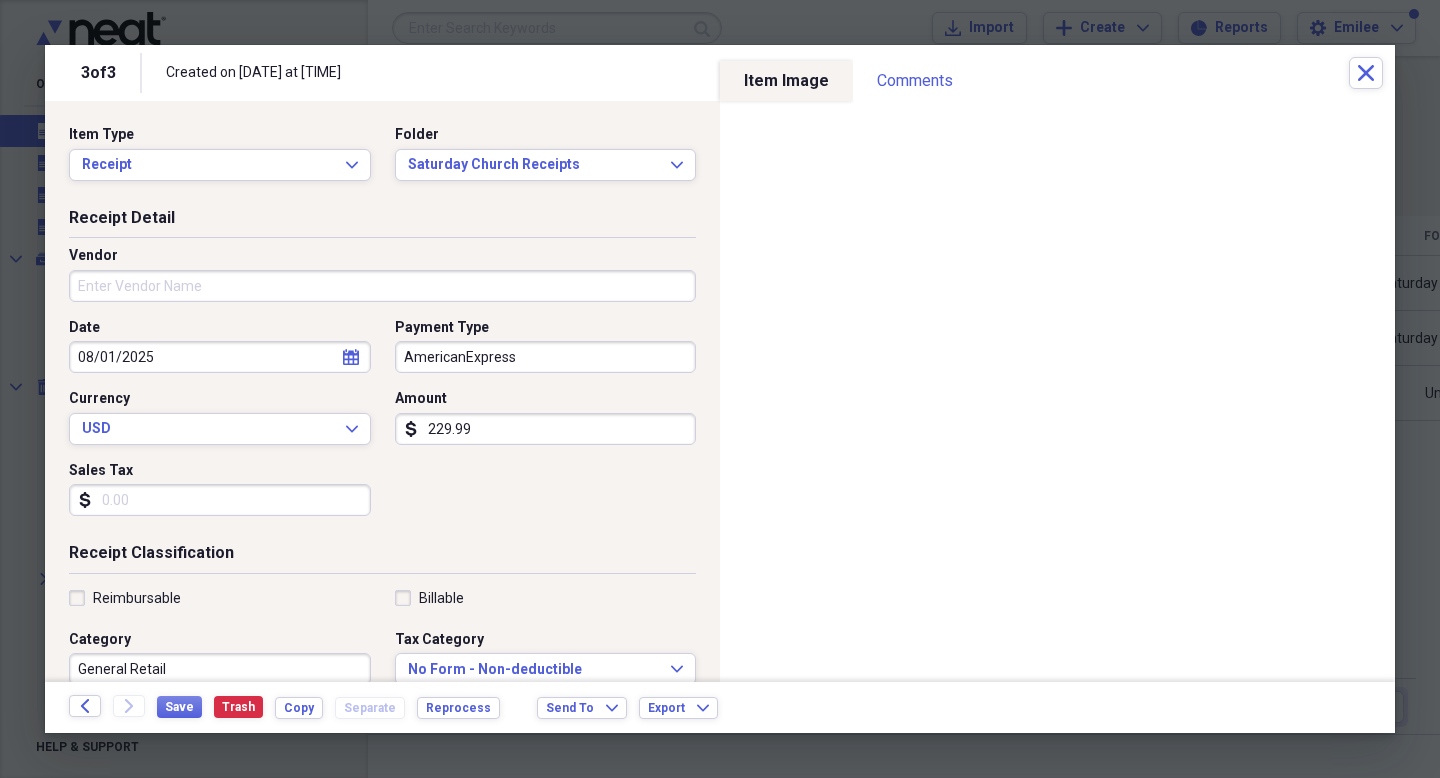 click on "229.99" at bounding box center [546, 429] 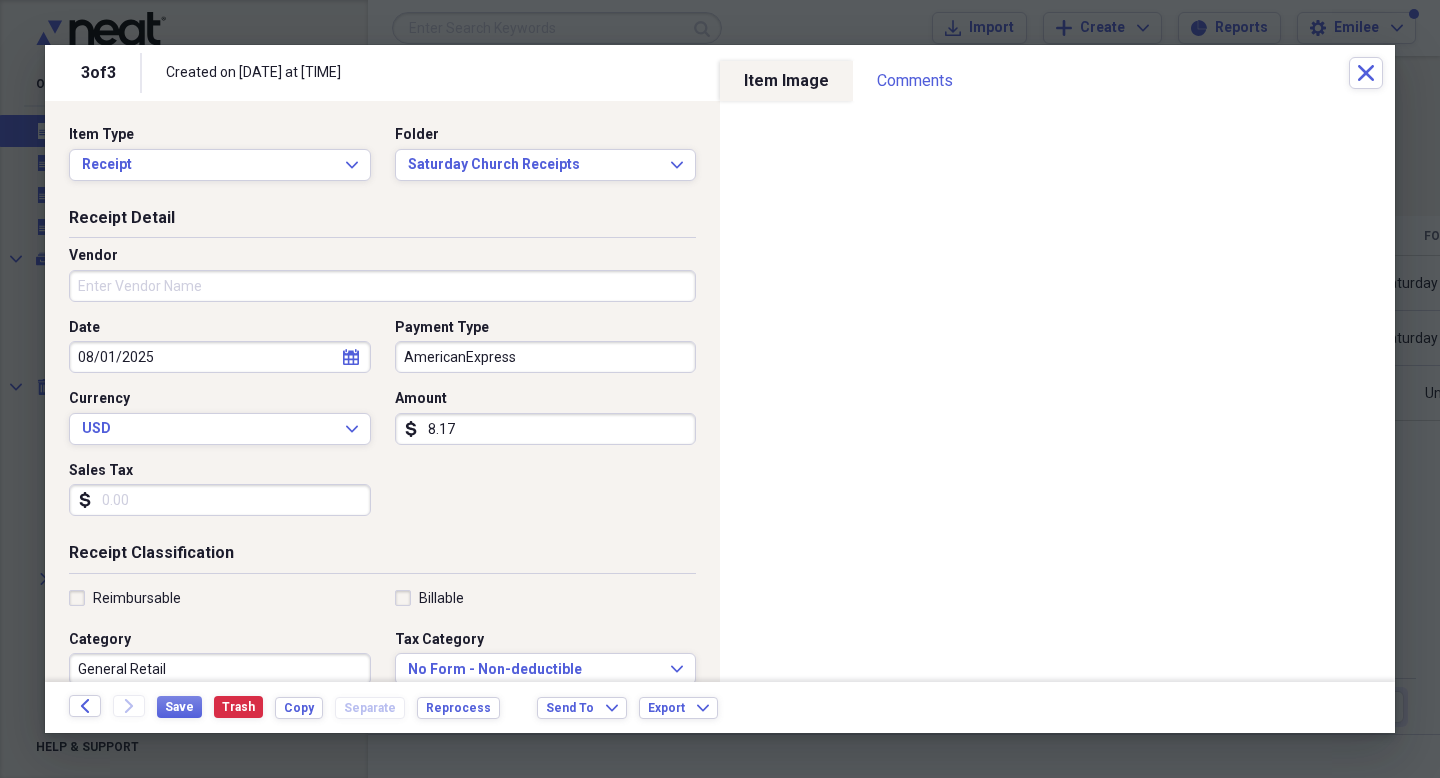 type on "8.17" 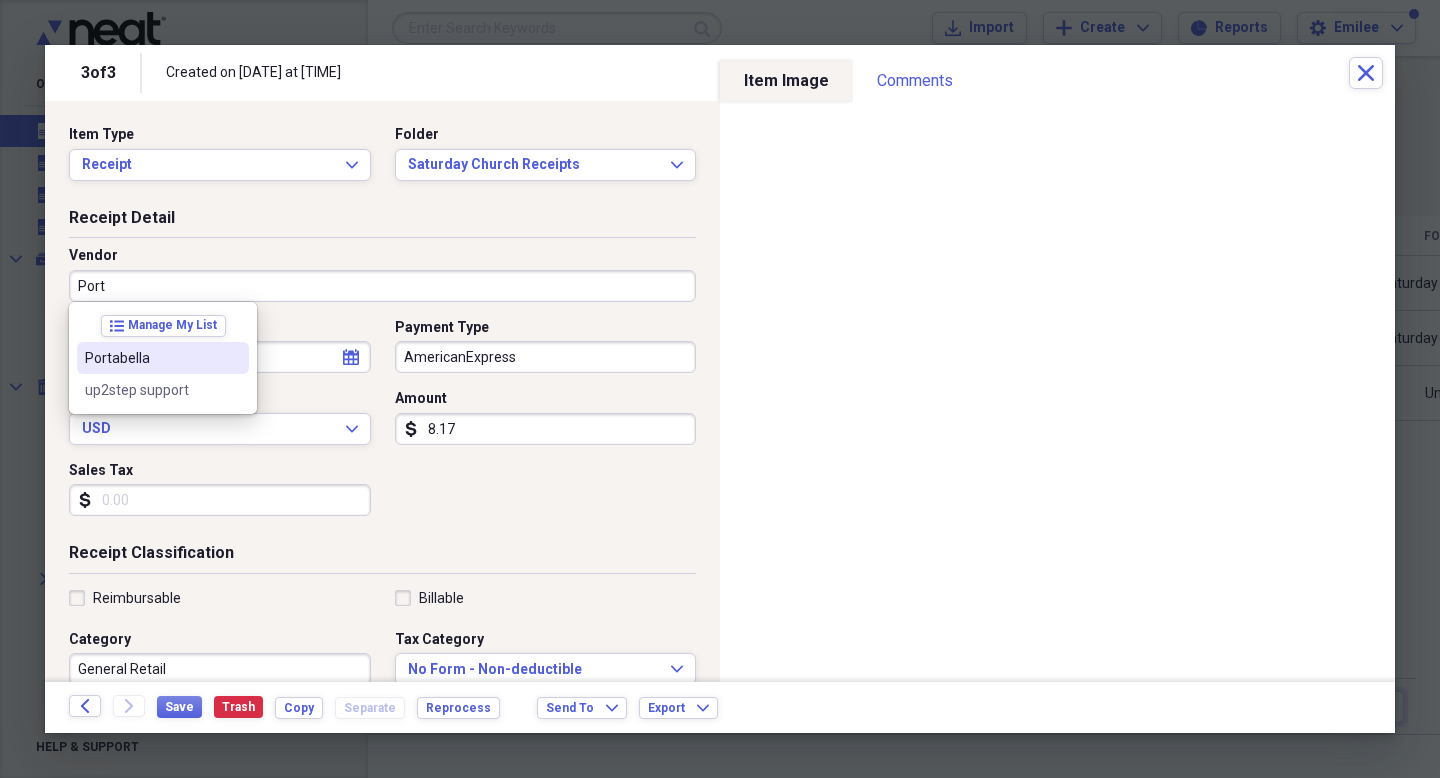 click on "Portabella" at bounding box center (151, 358) 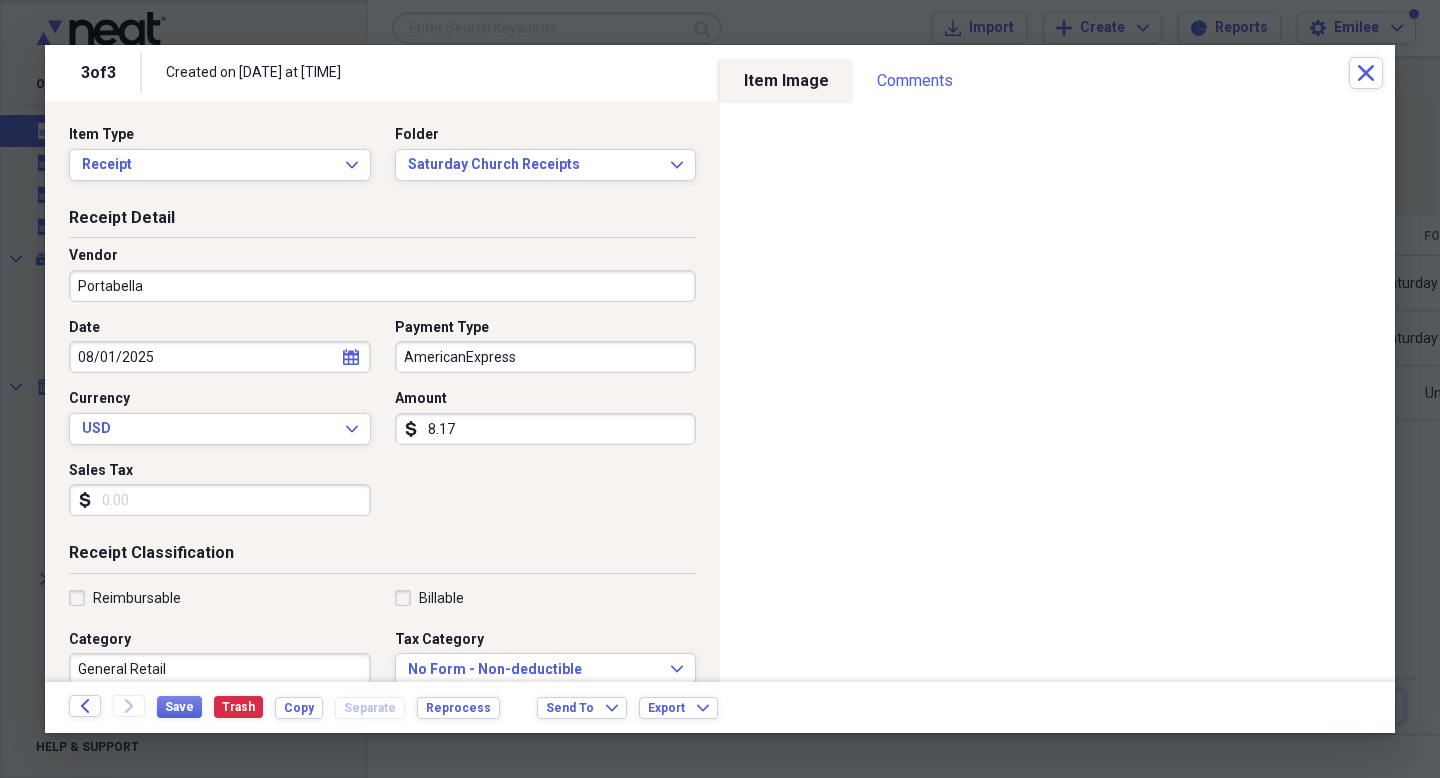 type on "Ulysses Suit" 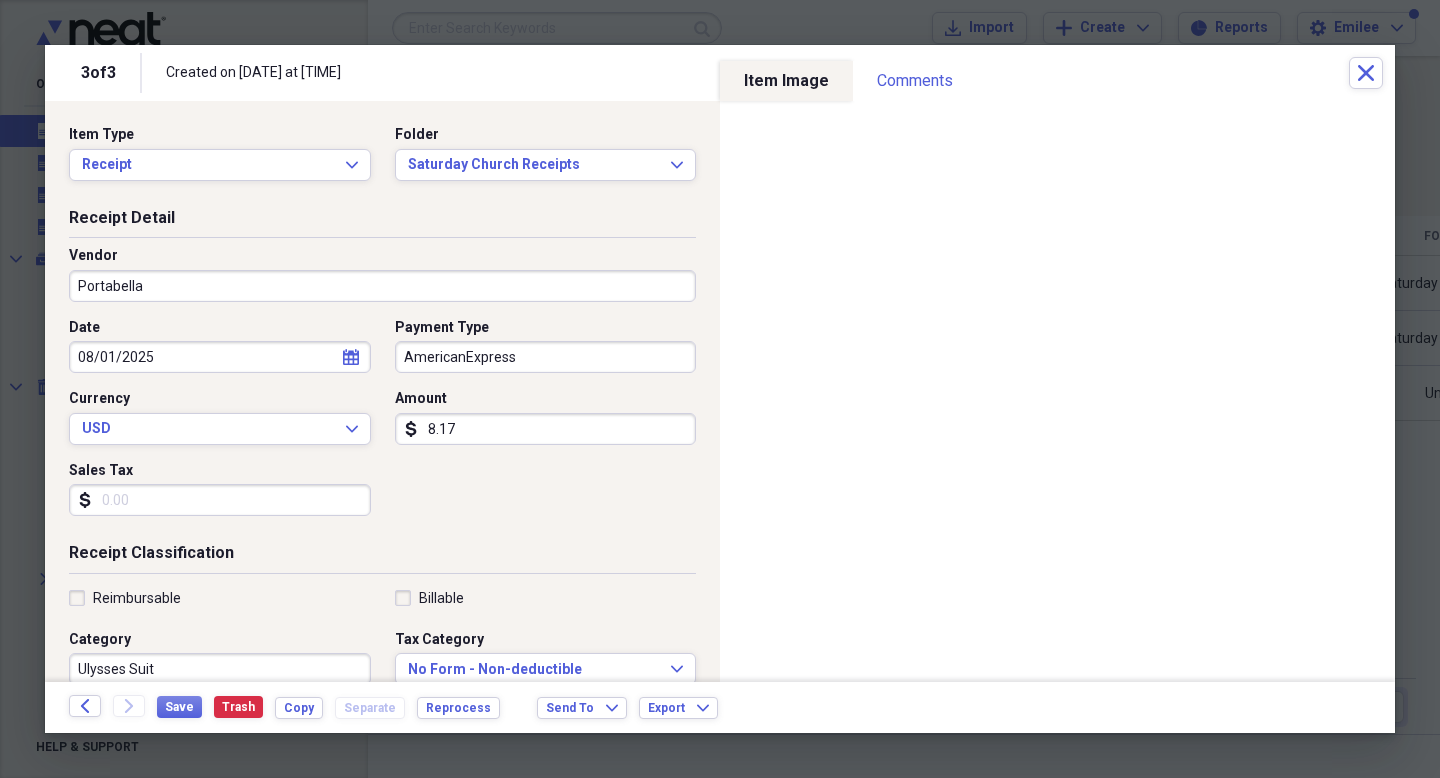 click on "Receipt Classification" at bounding box center [382, 557] 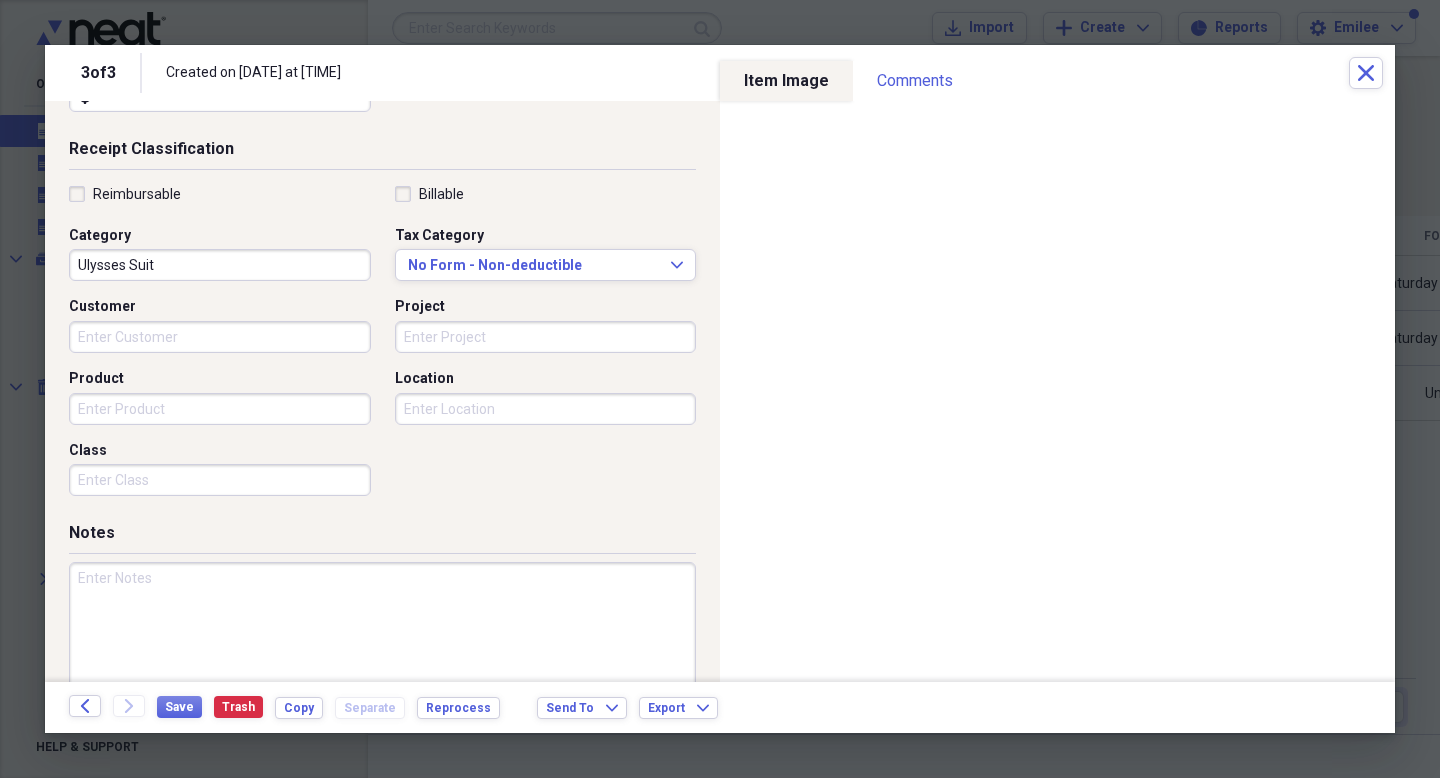 scroll, scrollTop: 439, scrollLeft: 0, axis: vertical 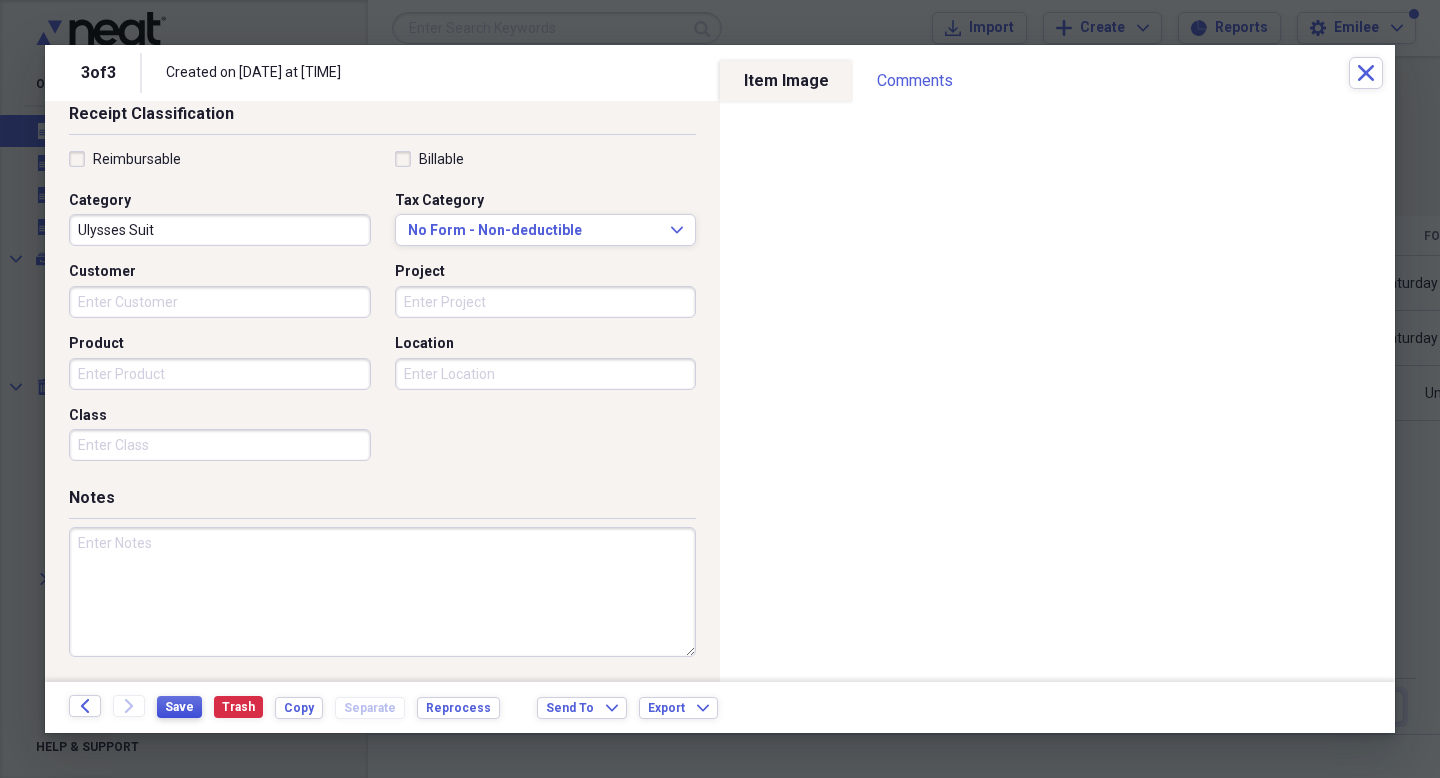 click on "Save" at bounding box center [179, 707] 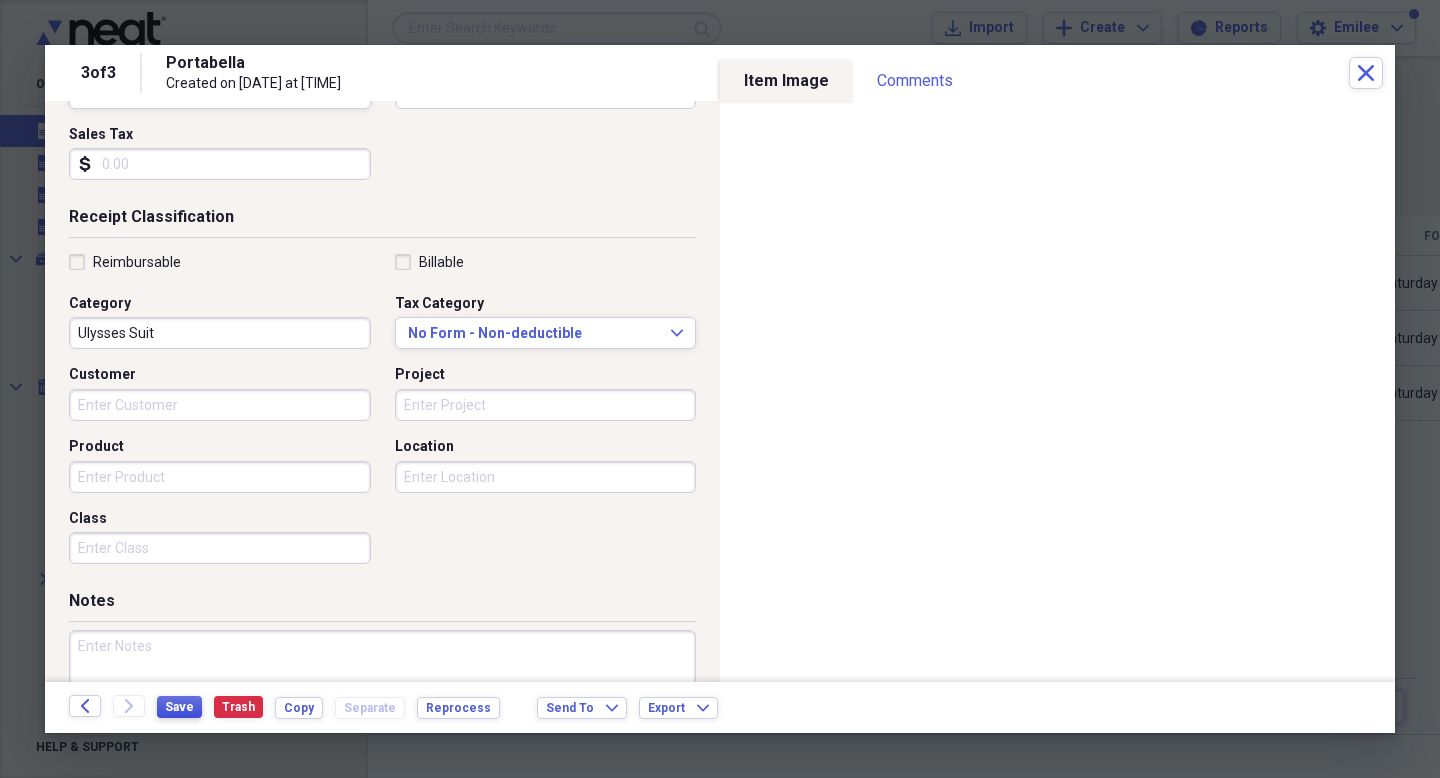 scroll, scrollTop: 439, scrollLeft: 0, axis: vertical 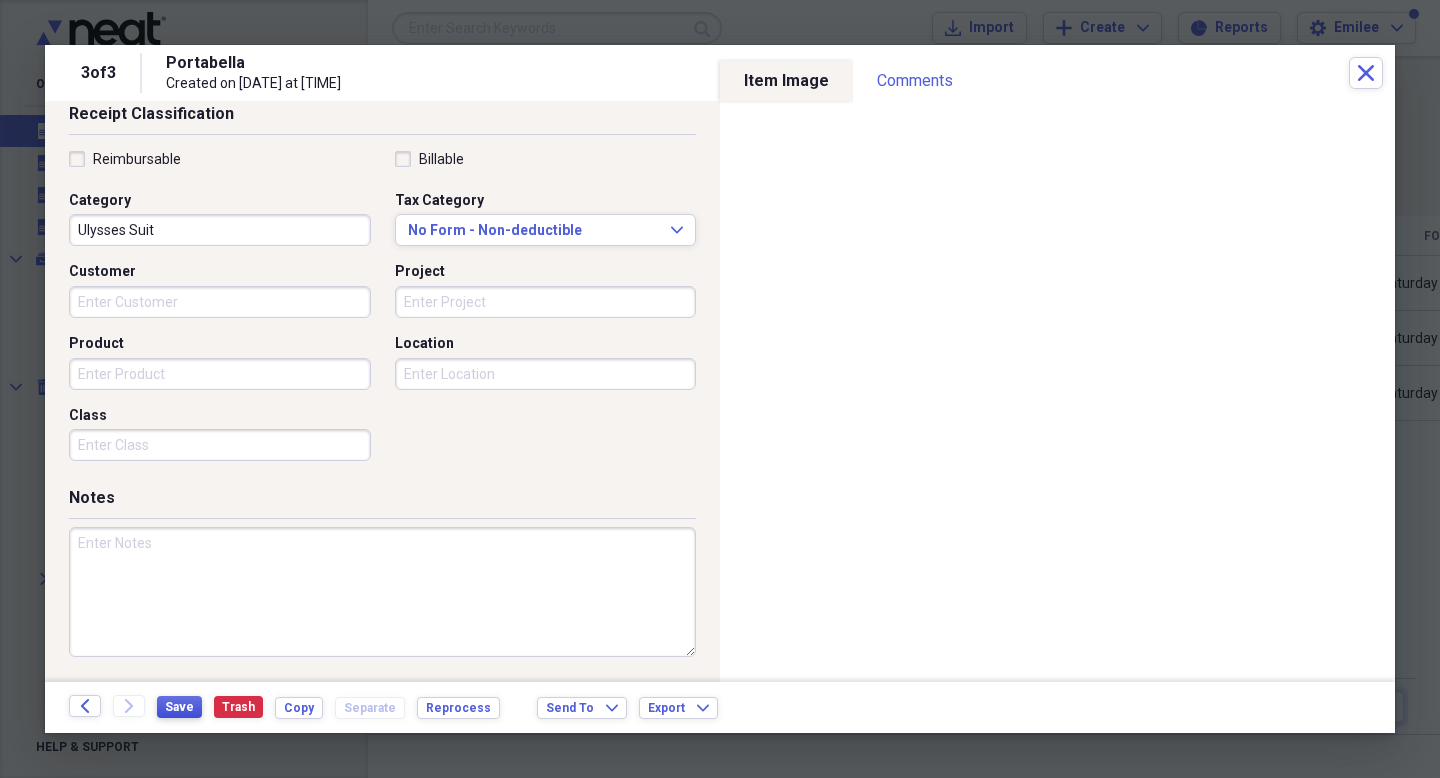 click on "Save" at bounding box center [179, 707] 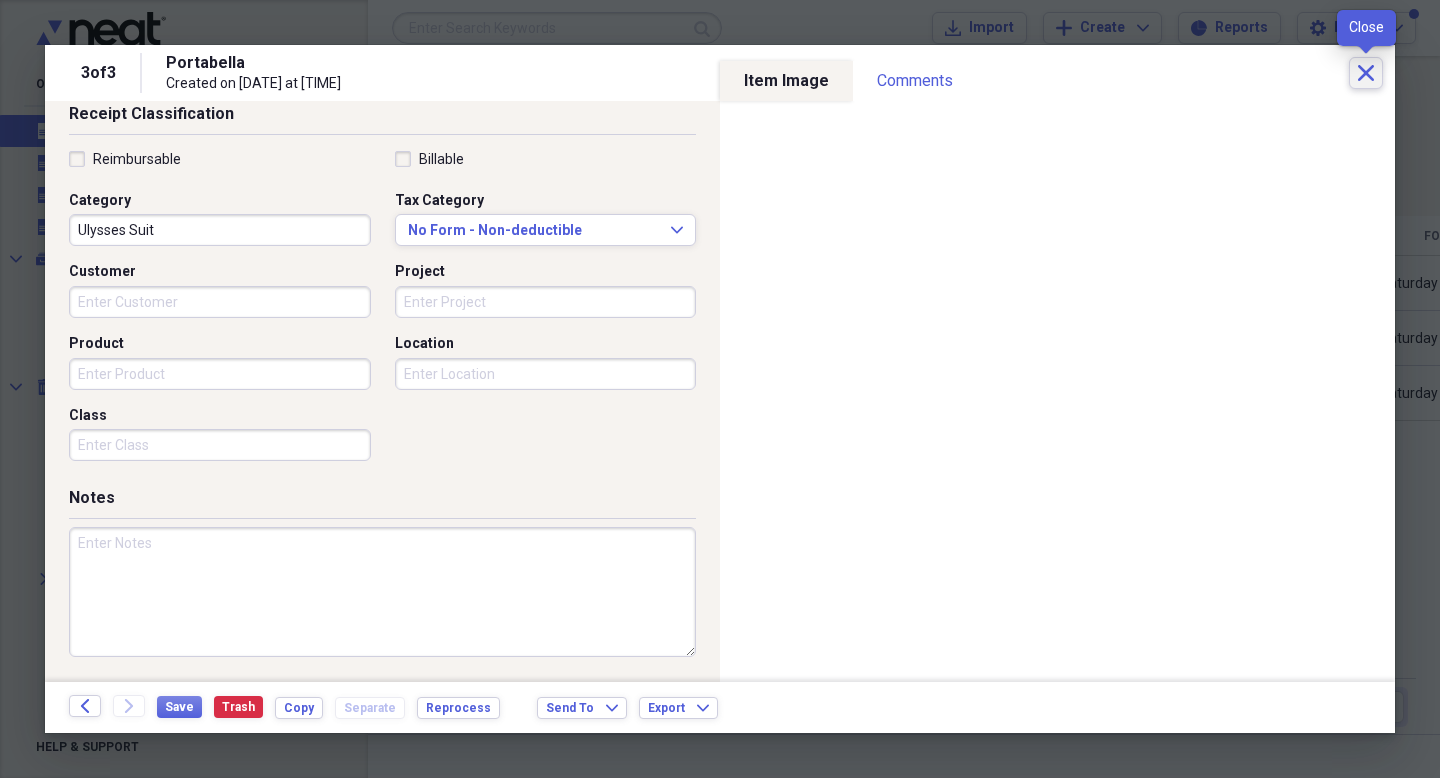 click on "Close" at bounding box center (1366, 73) 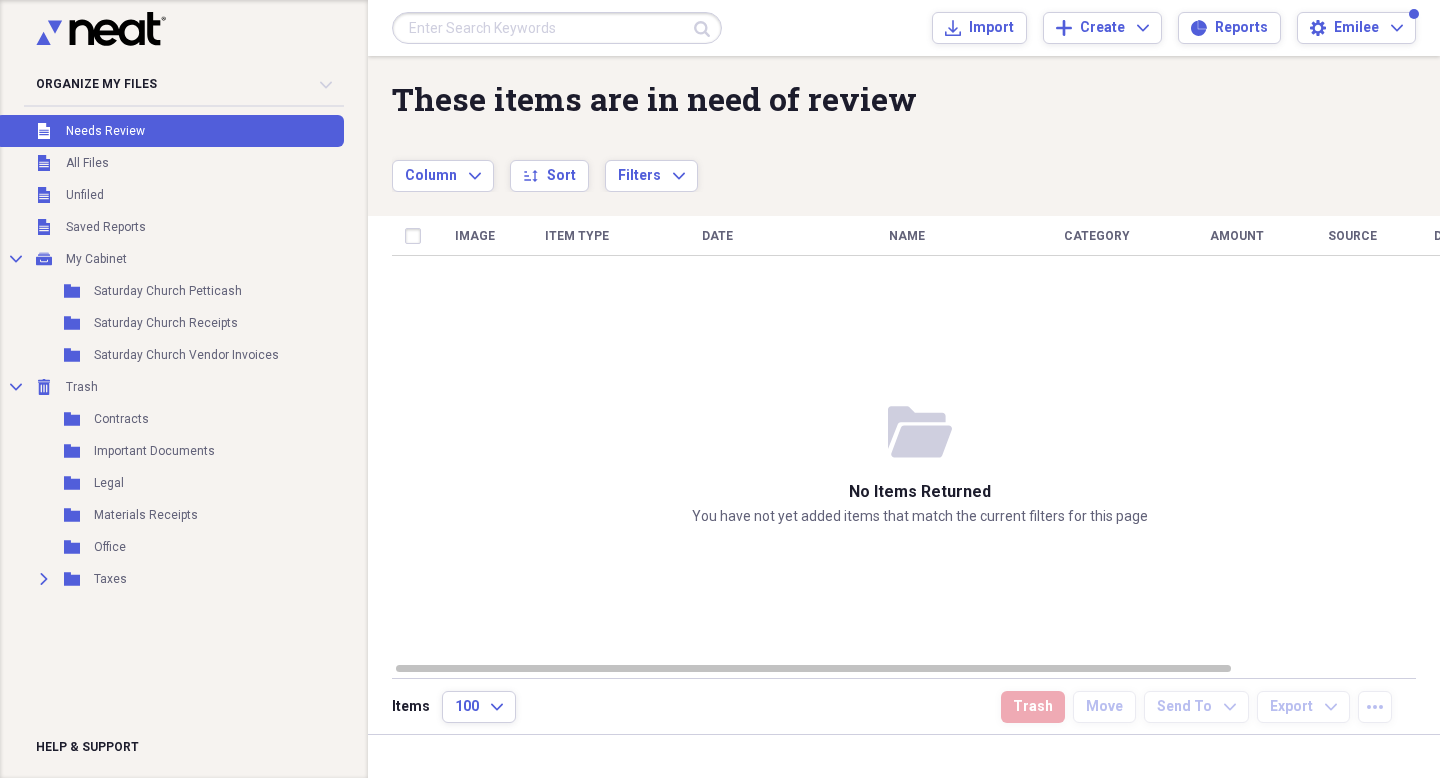 click on "folder-open No items returned You have not yet added items that match the current filters for this page" at bounding box center (920, 464) 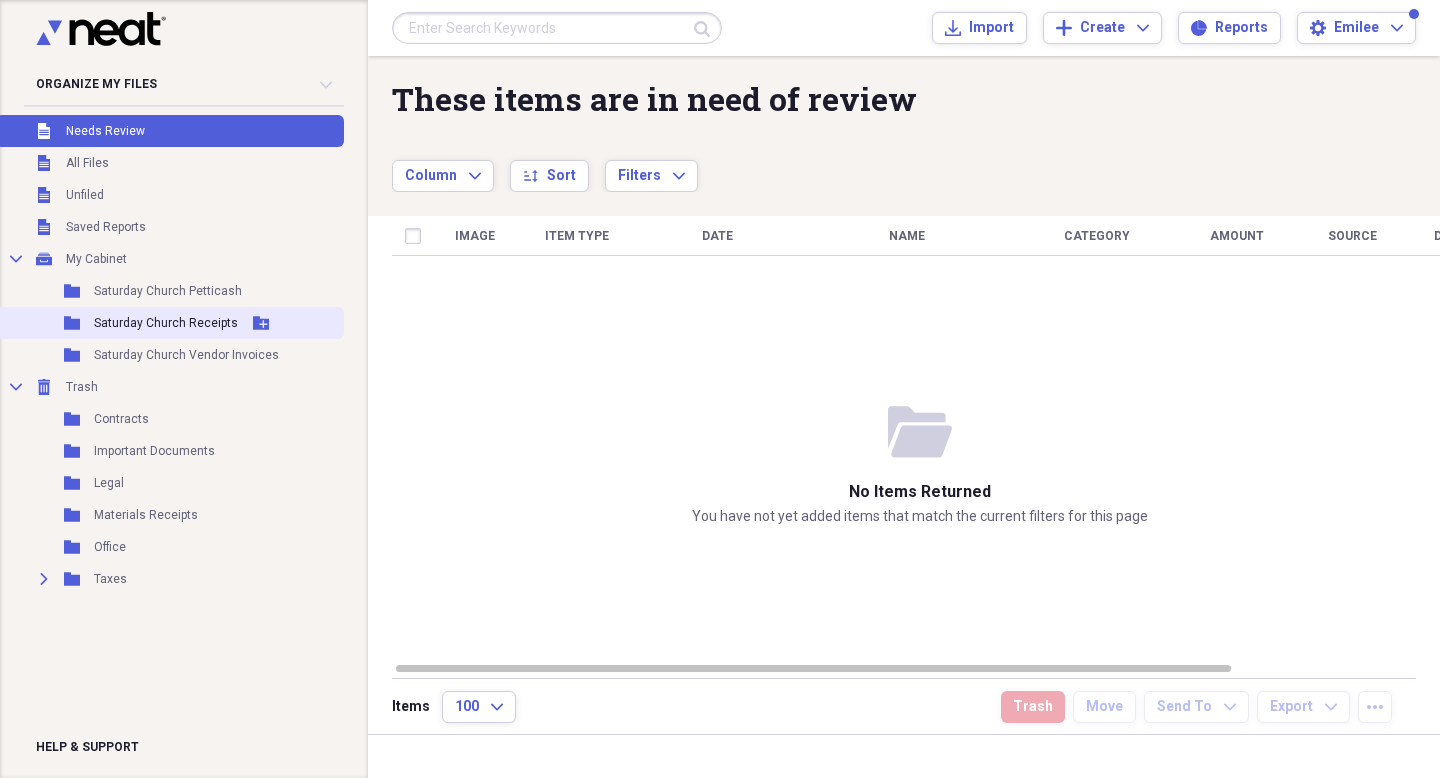 click on "Saturday Church Receipts" at bounding box center [166, 323] 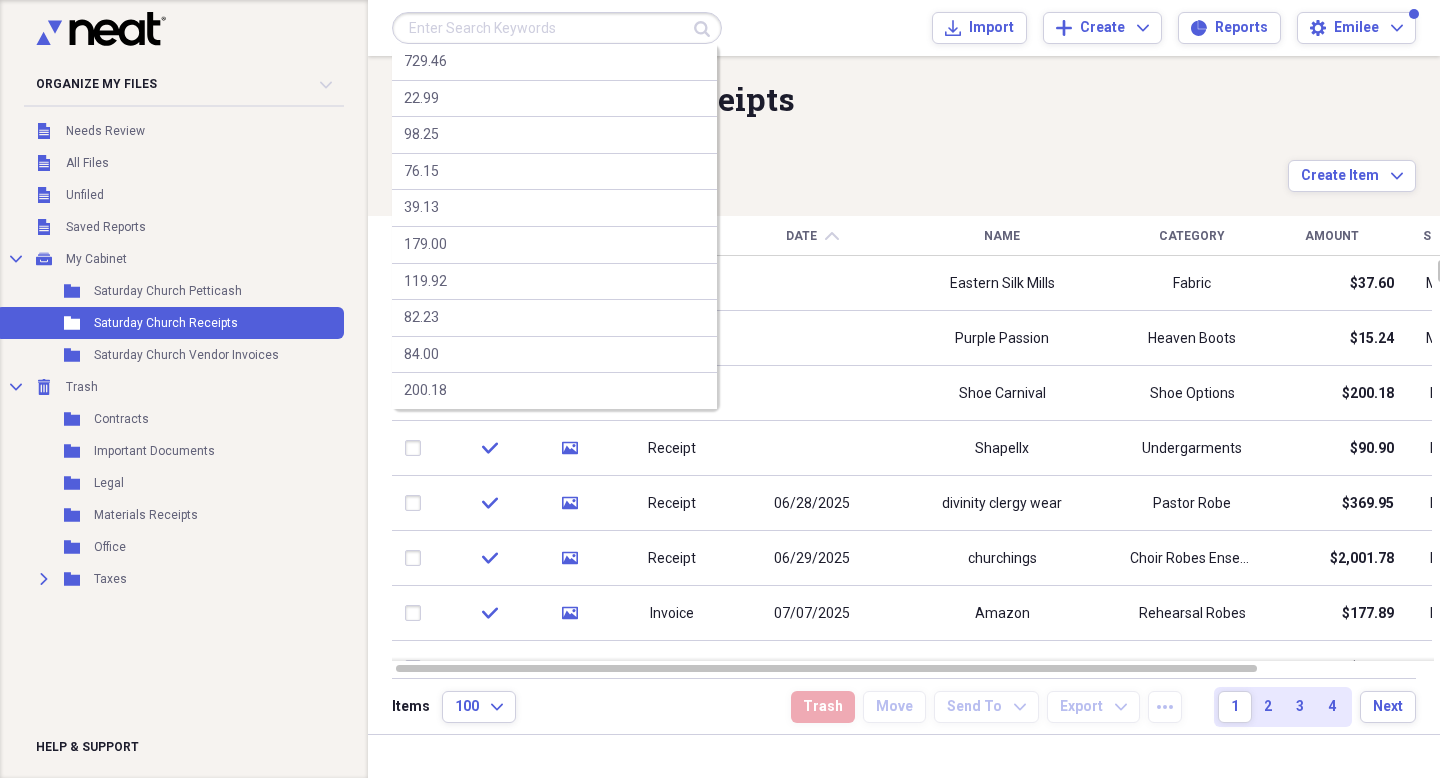 click at bounding box center [557, 28] 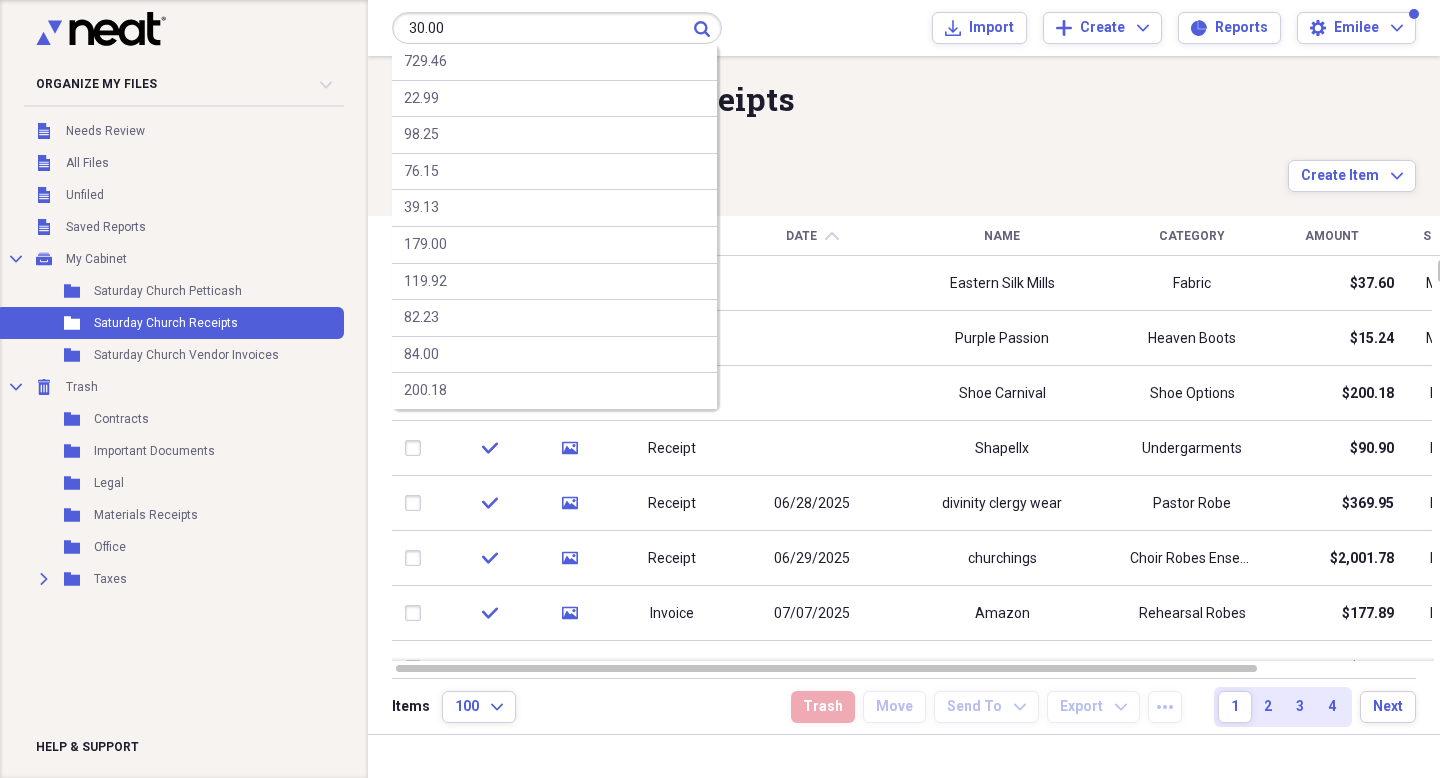 type on "30.00" 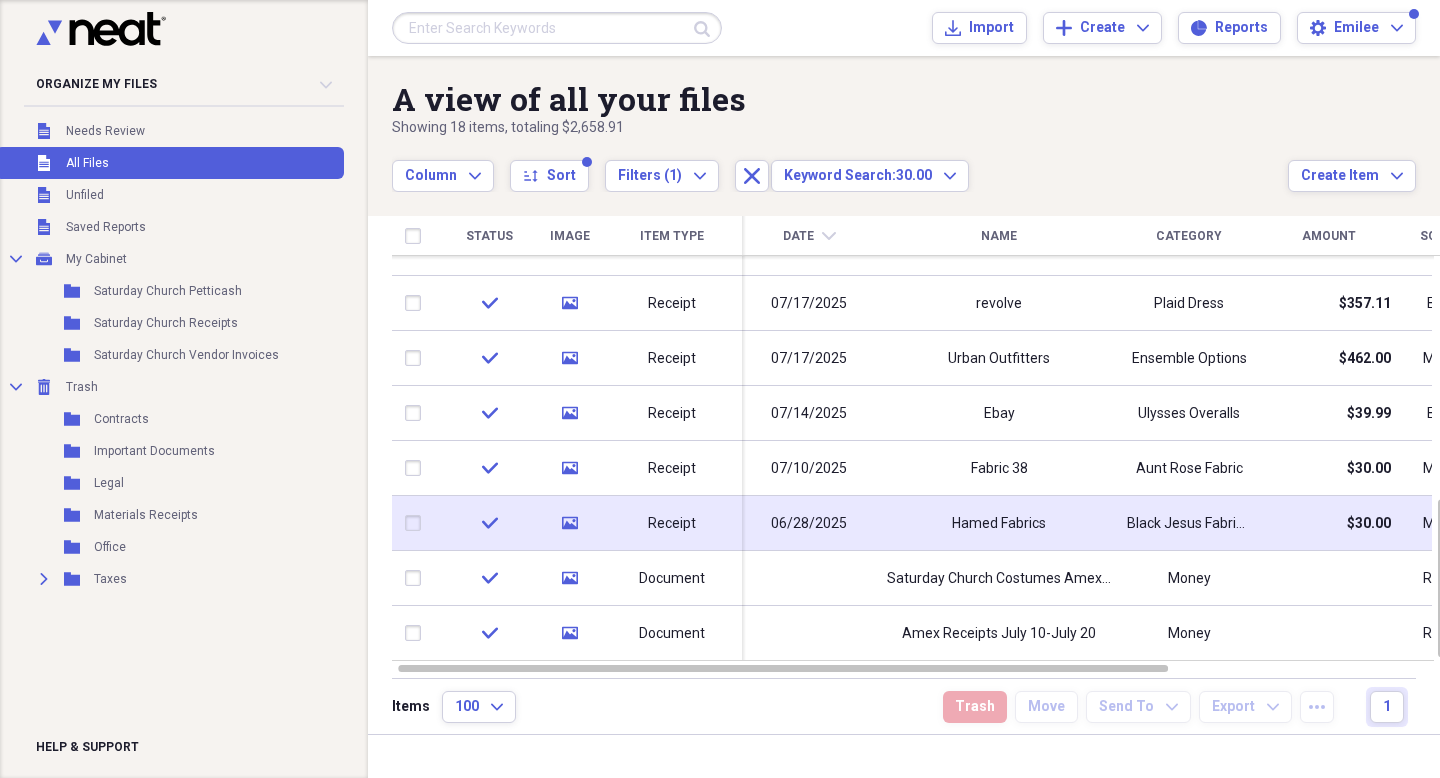 click on "06/28/2025" at bounding box center [809, 523] 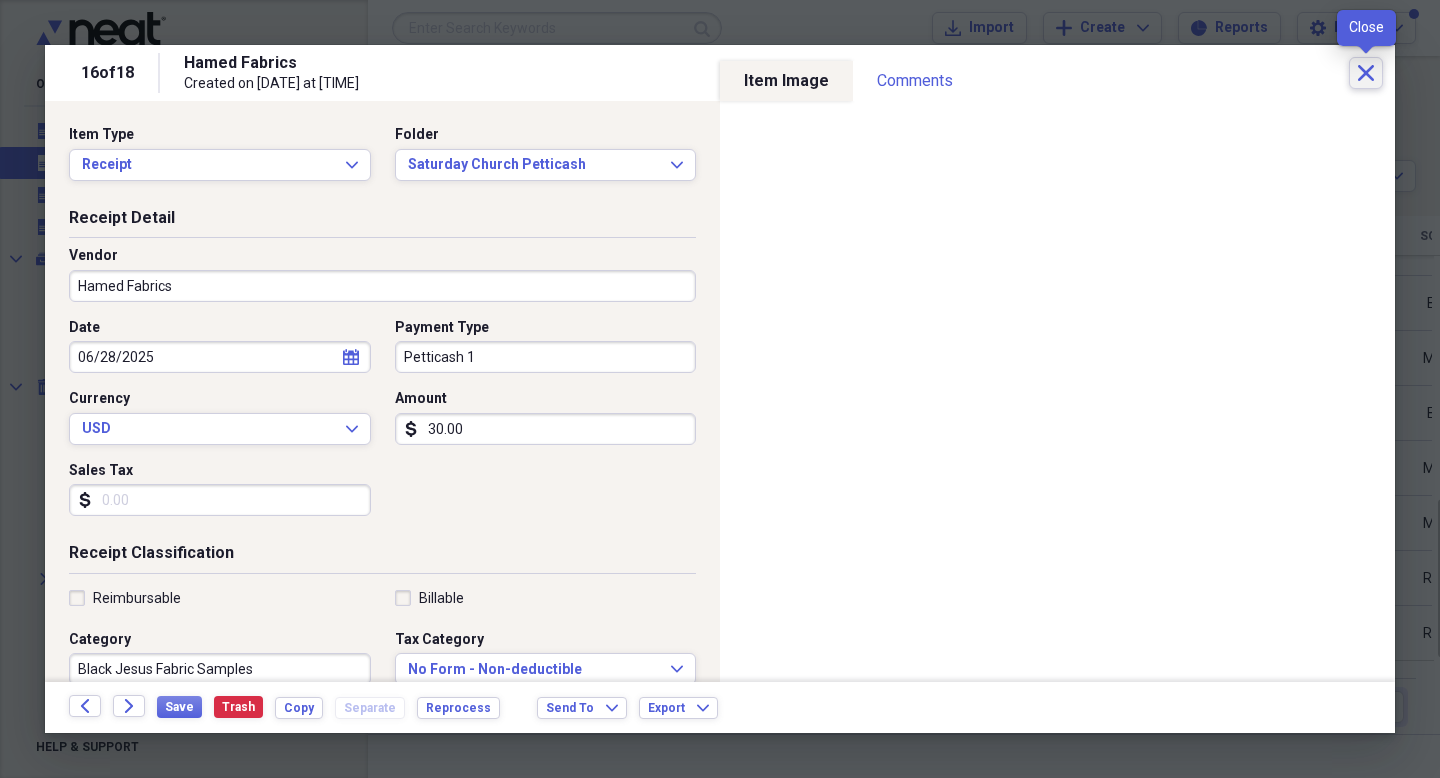 click on "Close" at bounding box center (1366, 73) 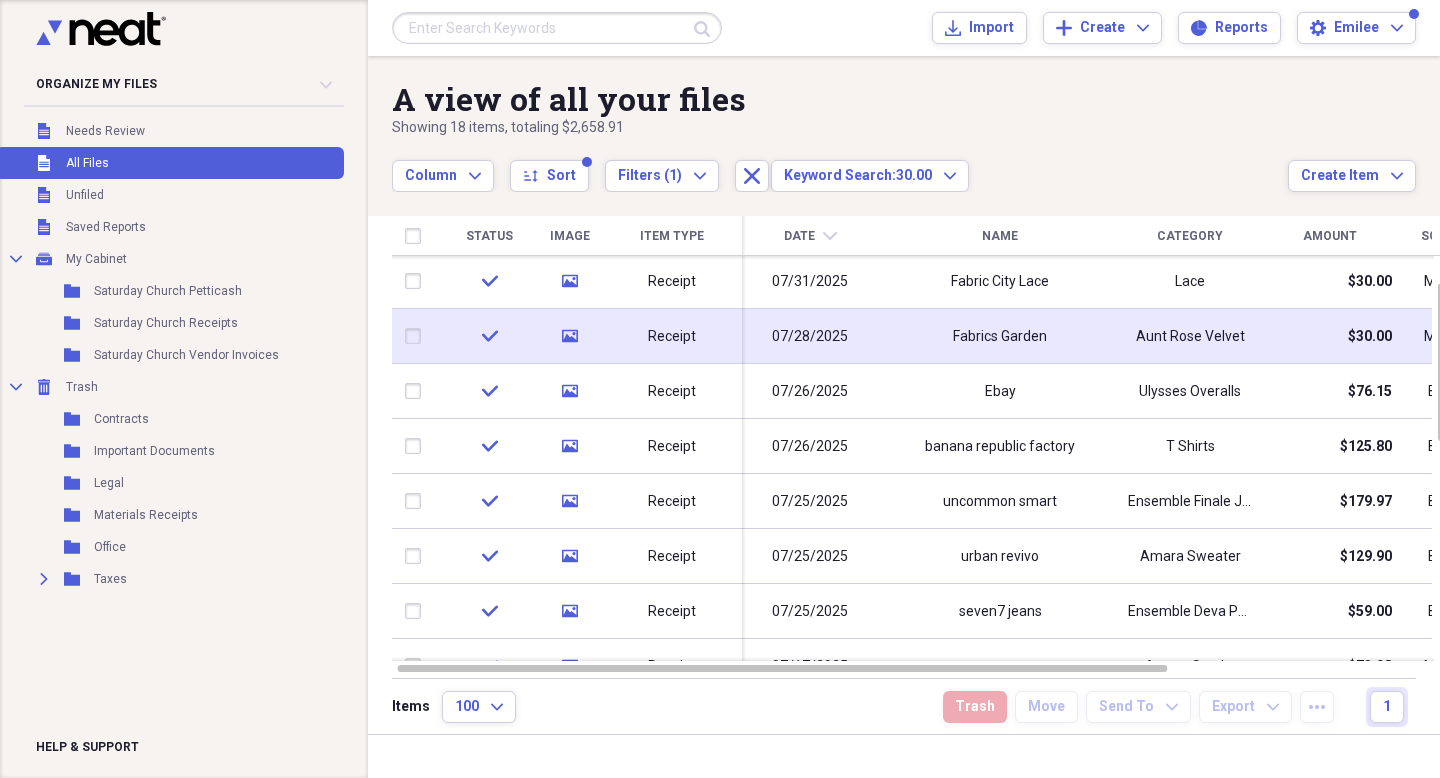 click on "07/28/2025" at bounding box center [810, 336] 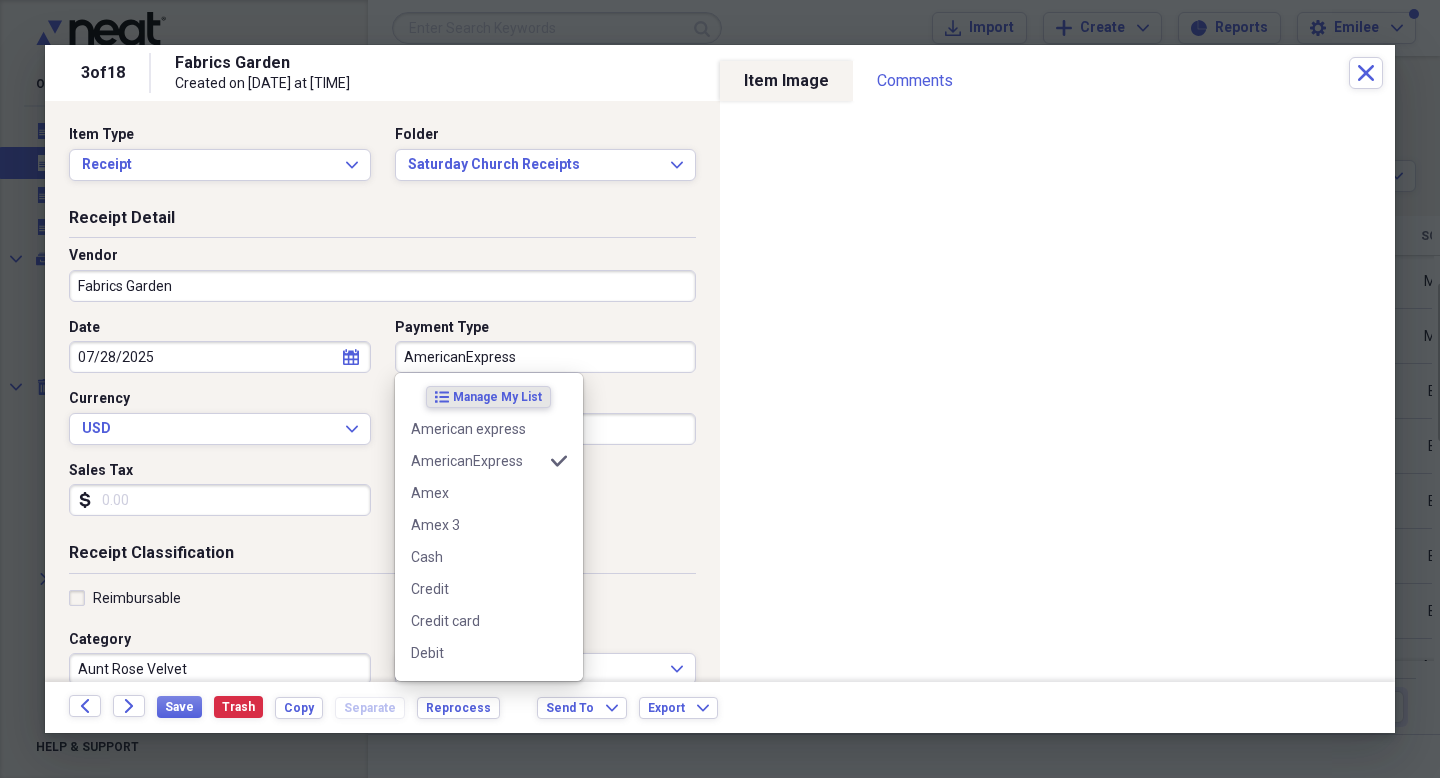 click on "AmericanExpress" at bounding box center [546, 357] 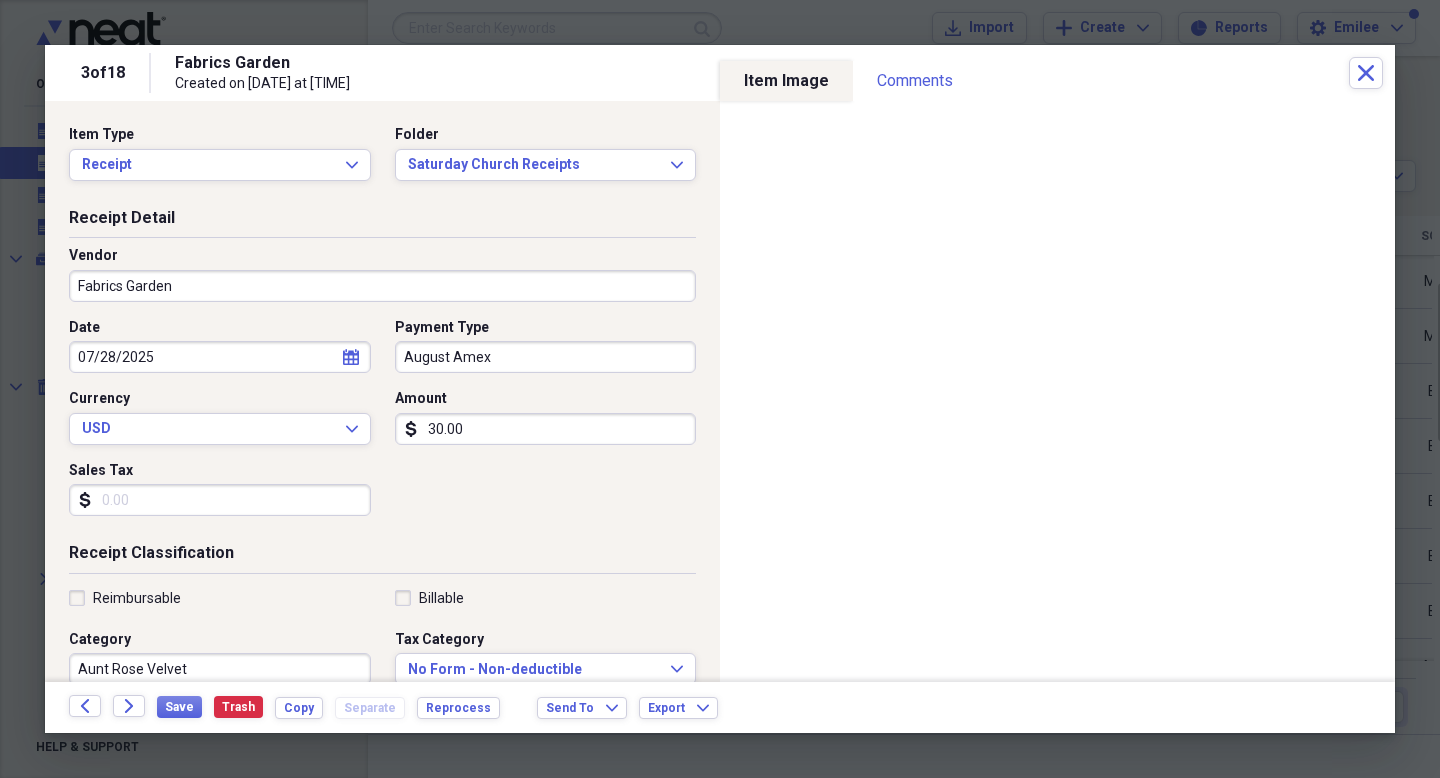 type on "August Amex" 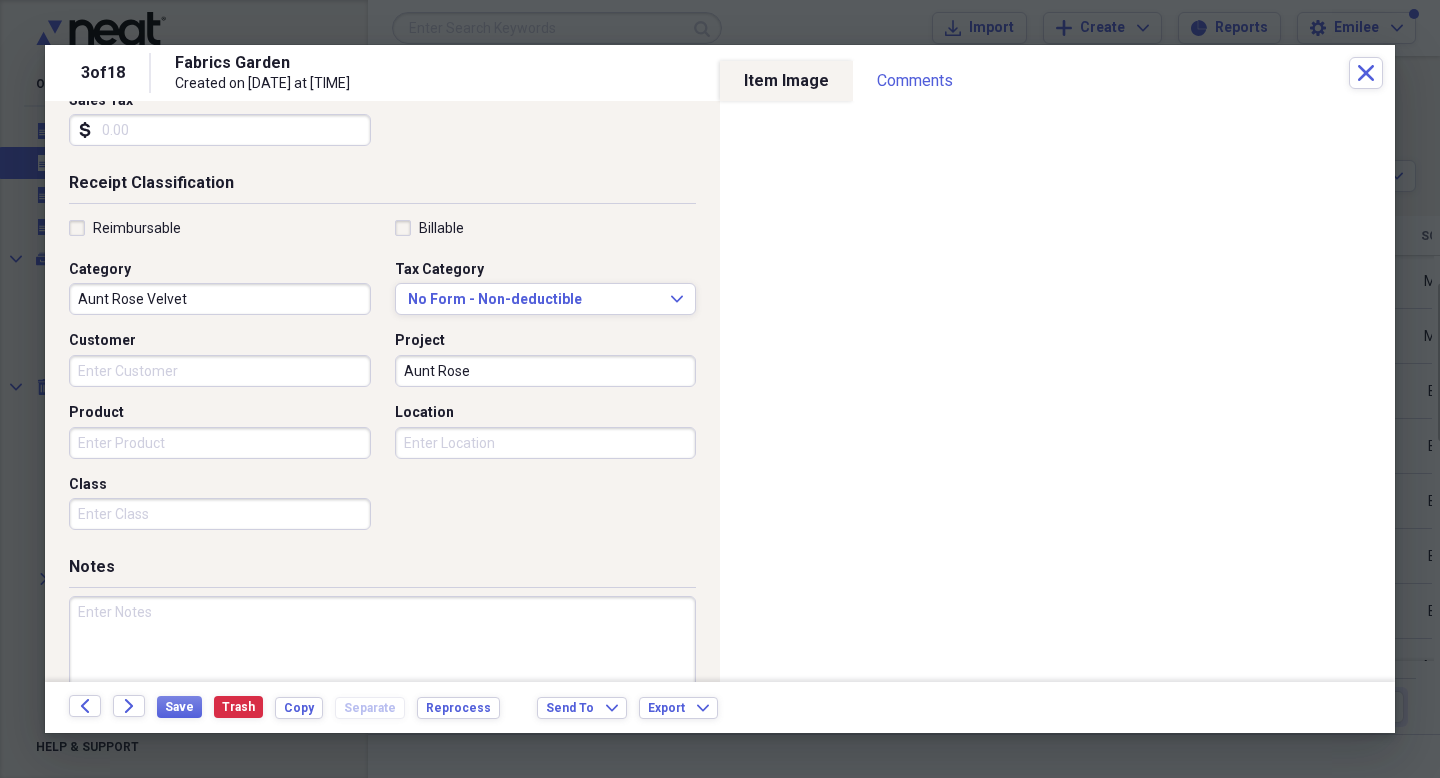 scroll, scrollTop: 380, scrollLeft: 0, axis: vertical 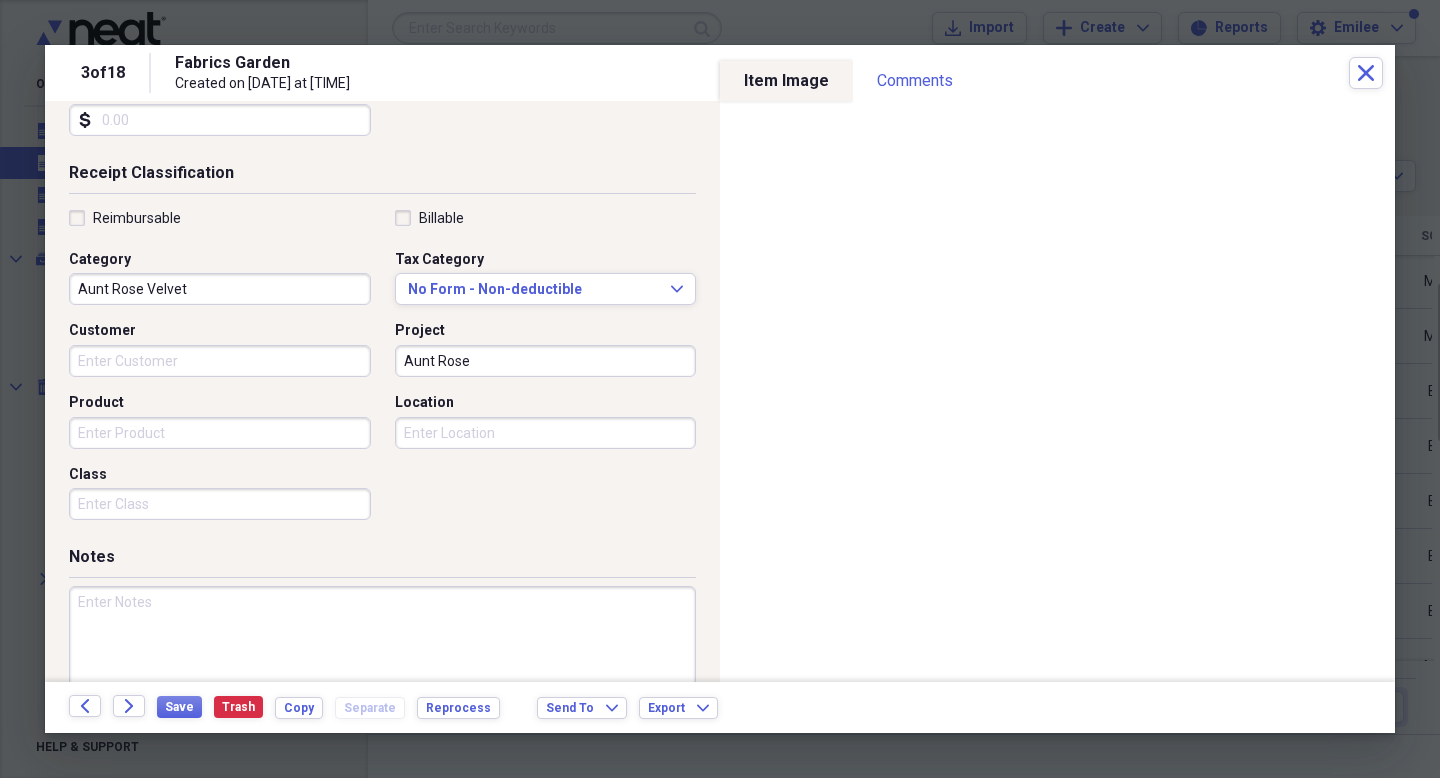 click at bounding box center (382, 651) 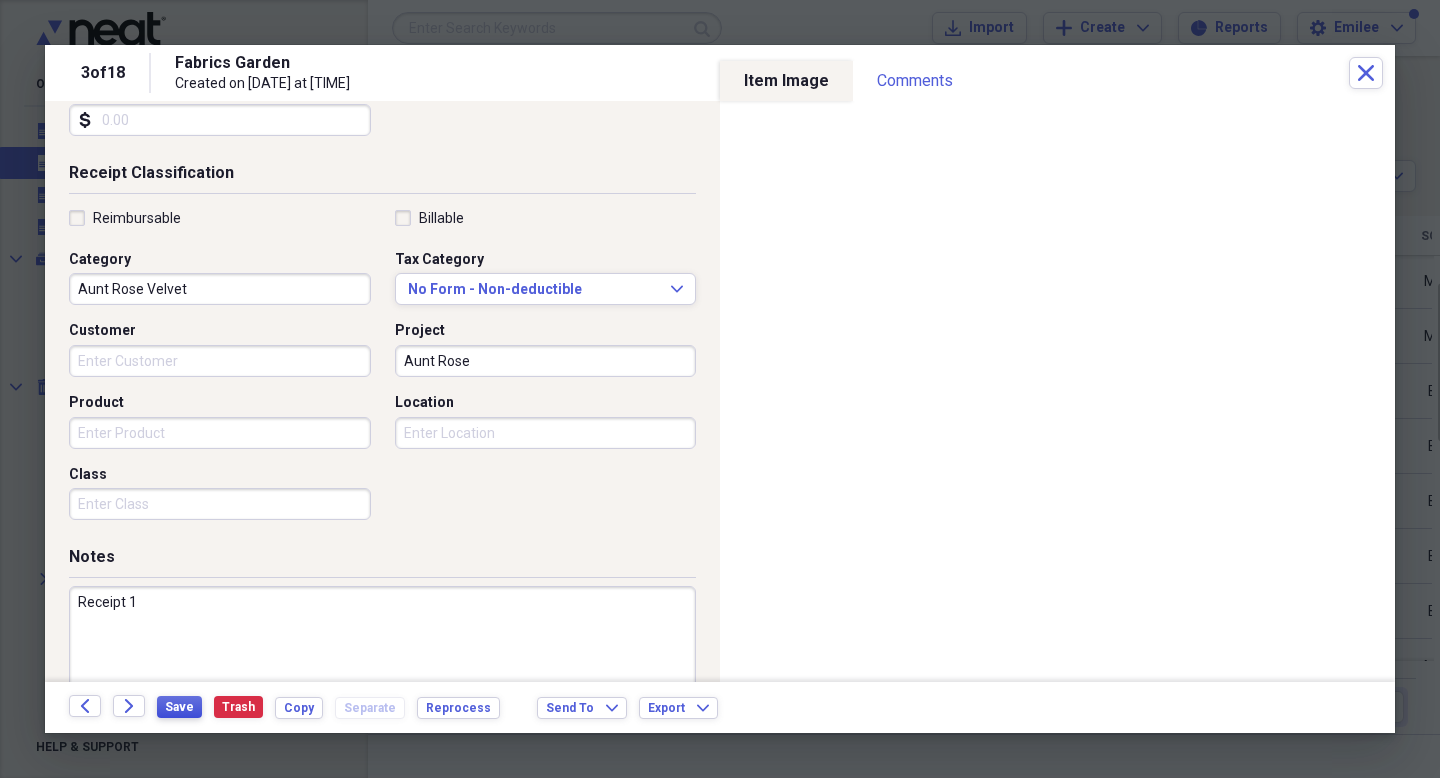 type on "Receipt 1" 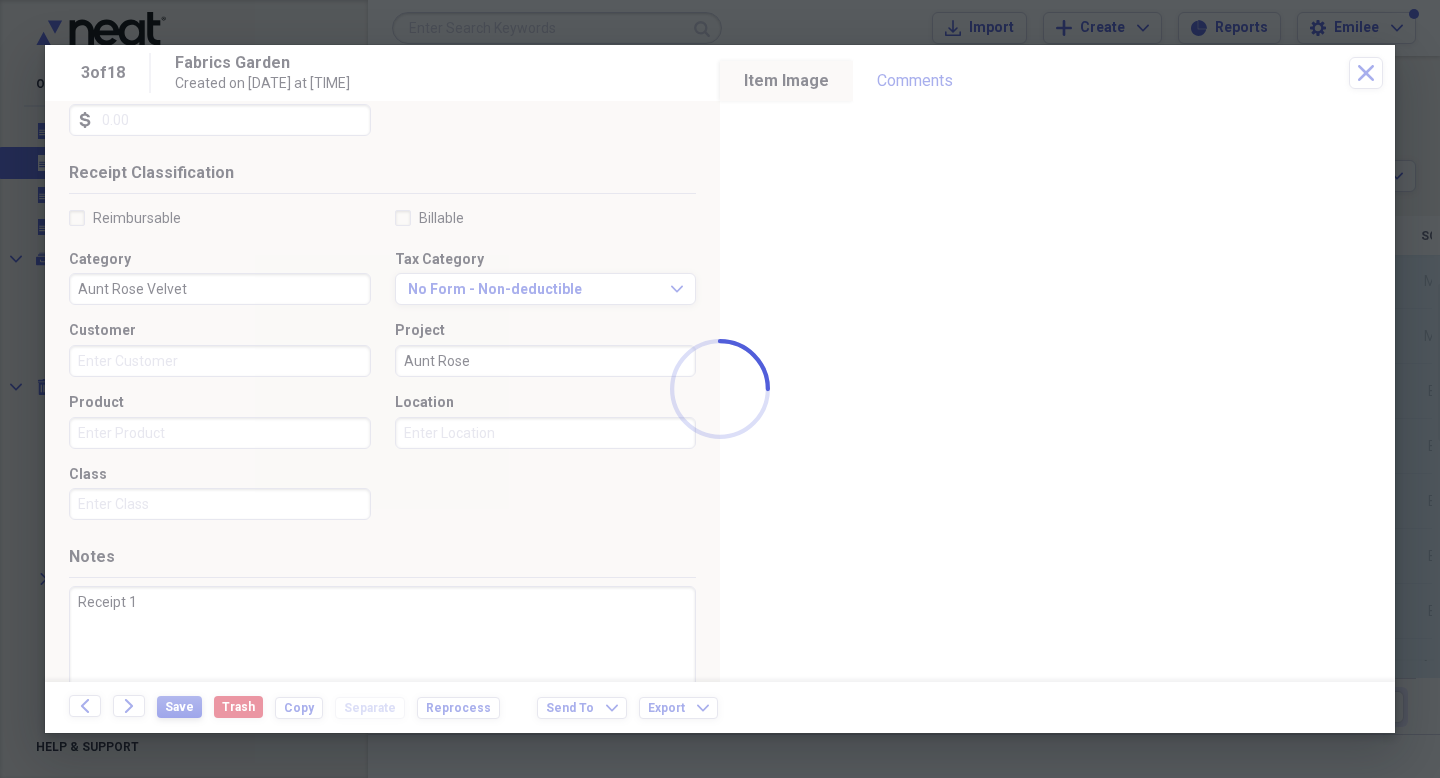 type on "August Amex" 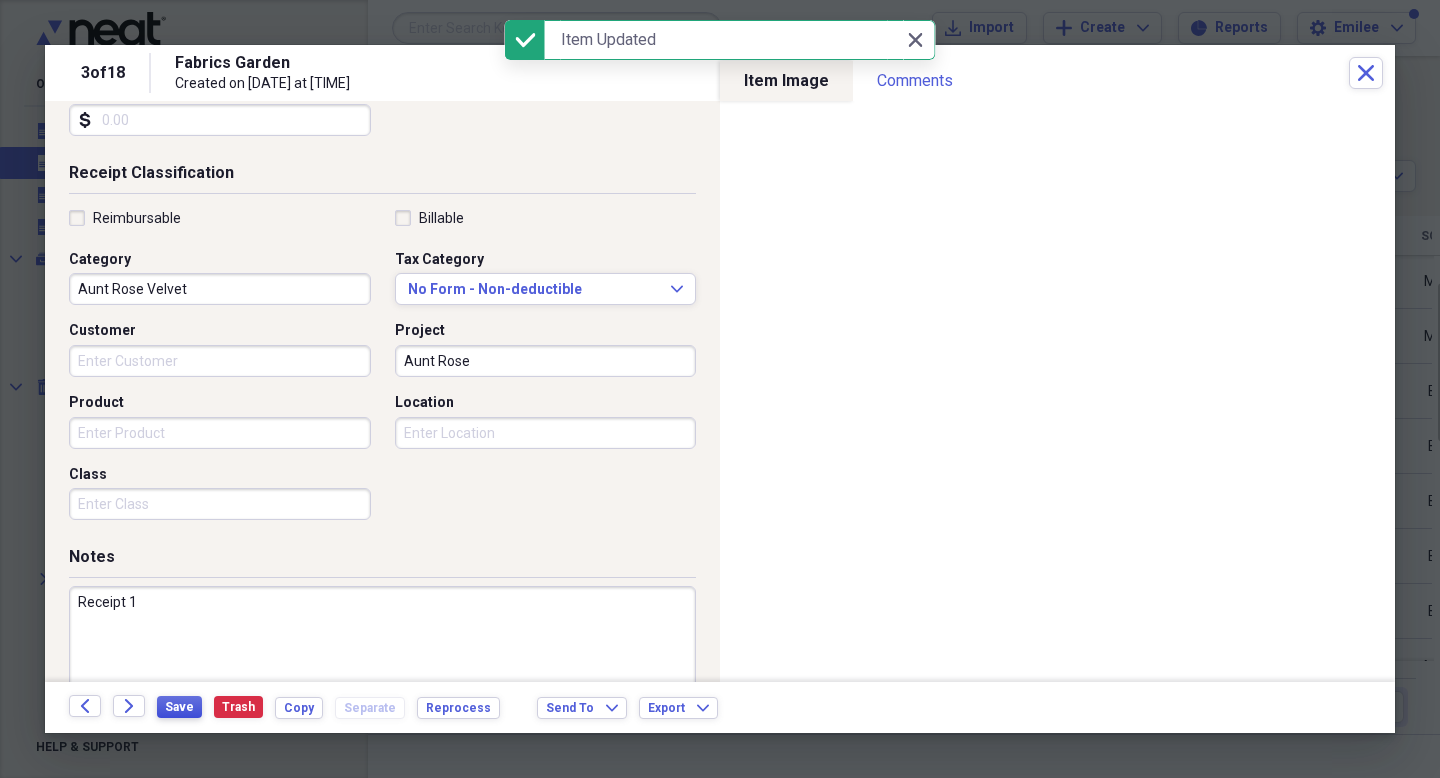 scroll, scrollTop: 0, scrollLeft: 0, axis: both 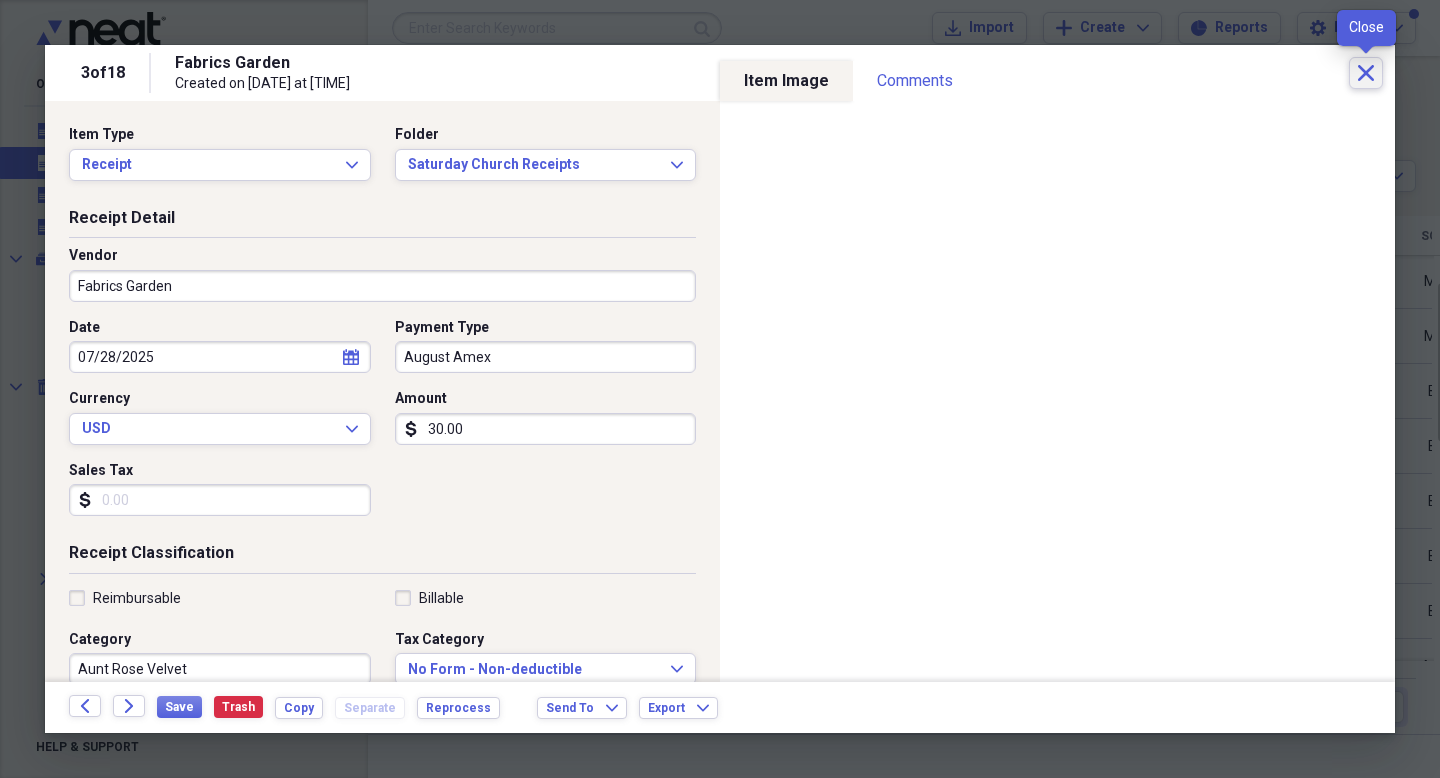 click on "Close" 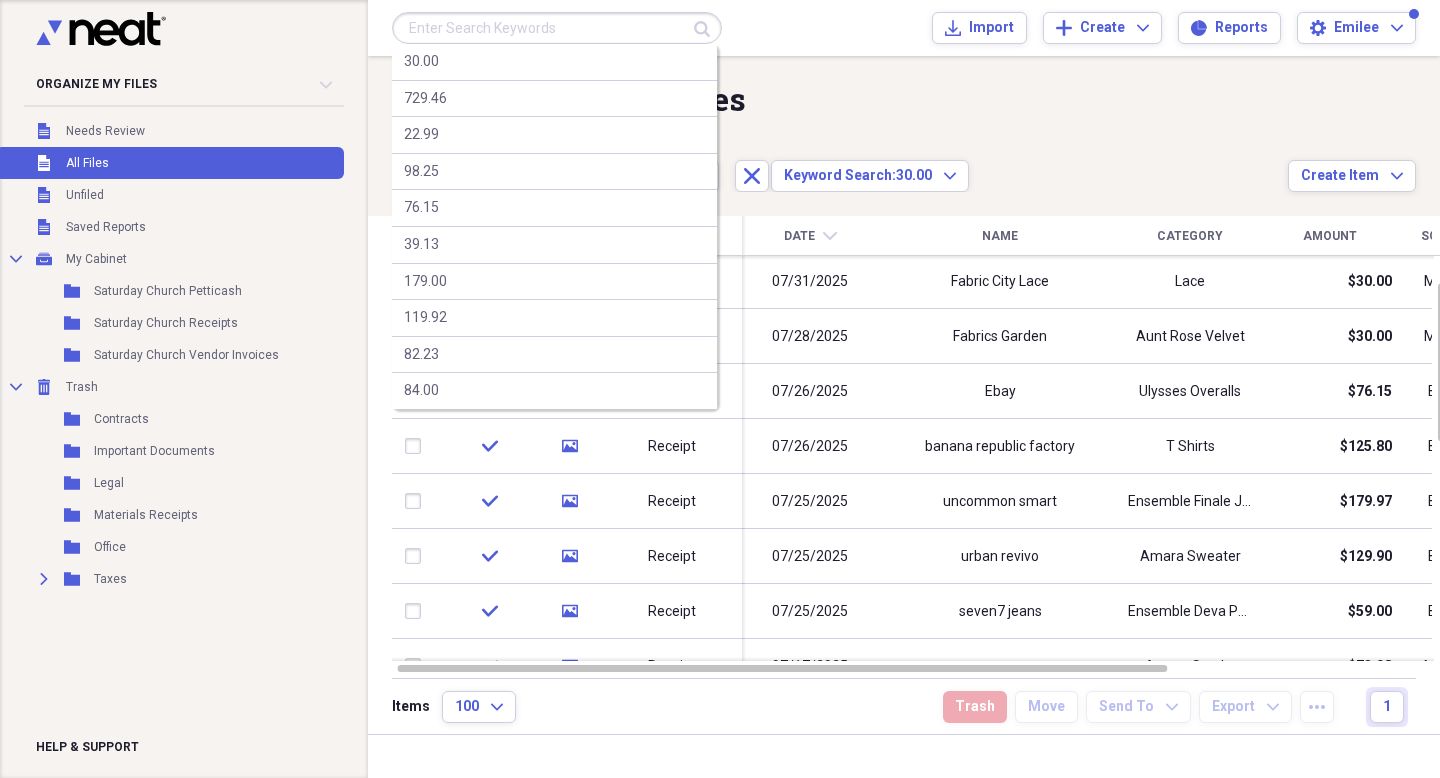 click at bounding box center (557, 28) 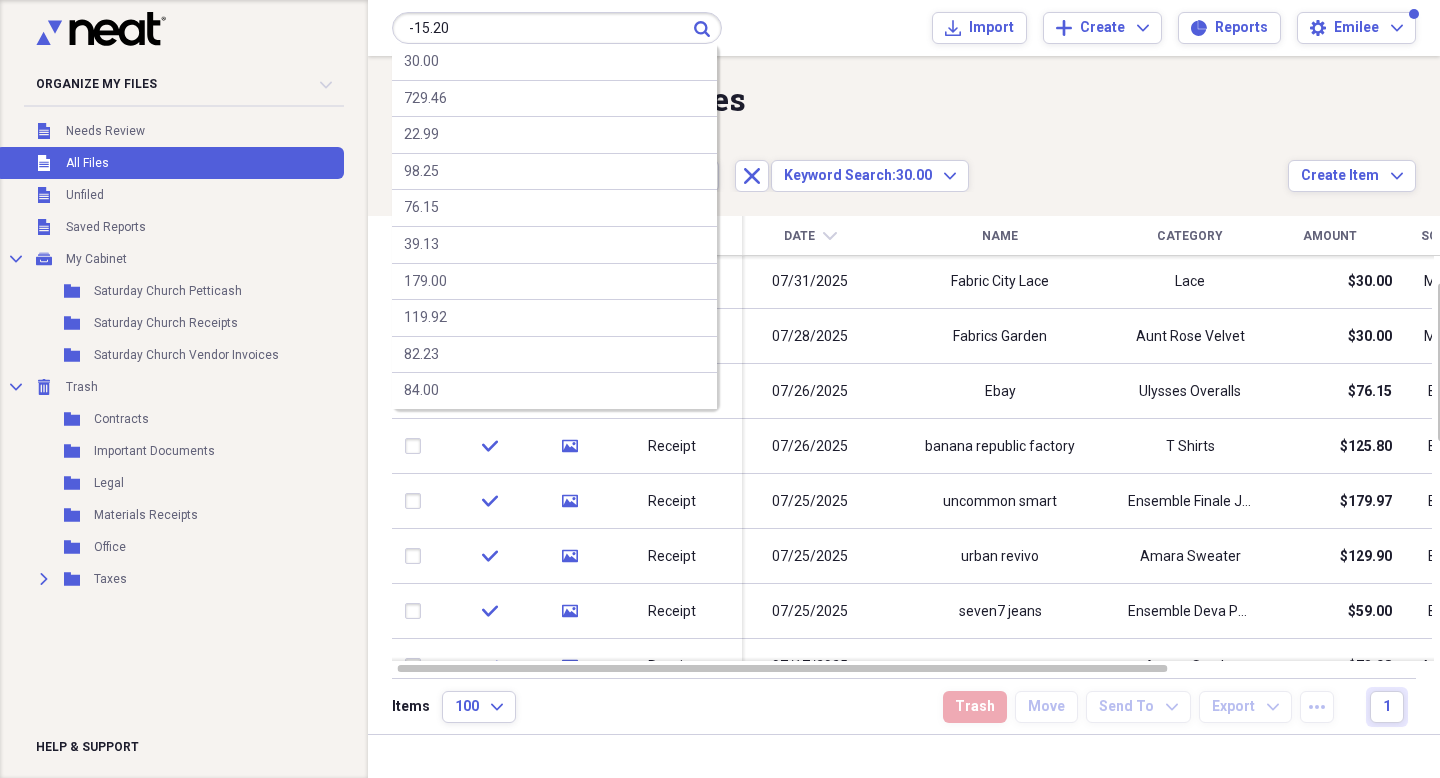 type on "-15.20" 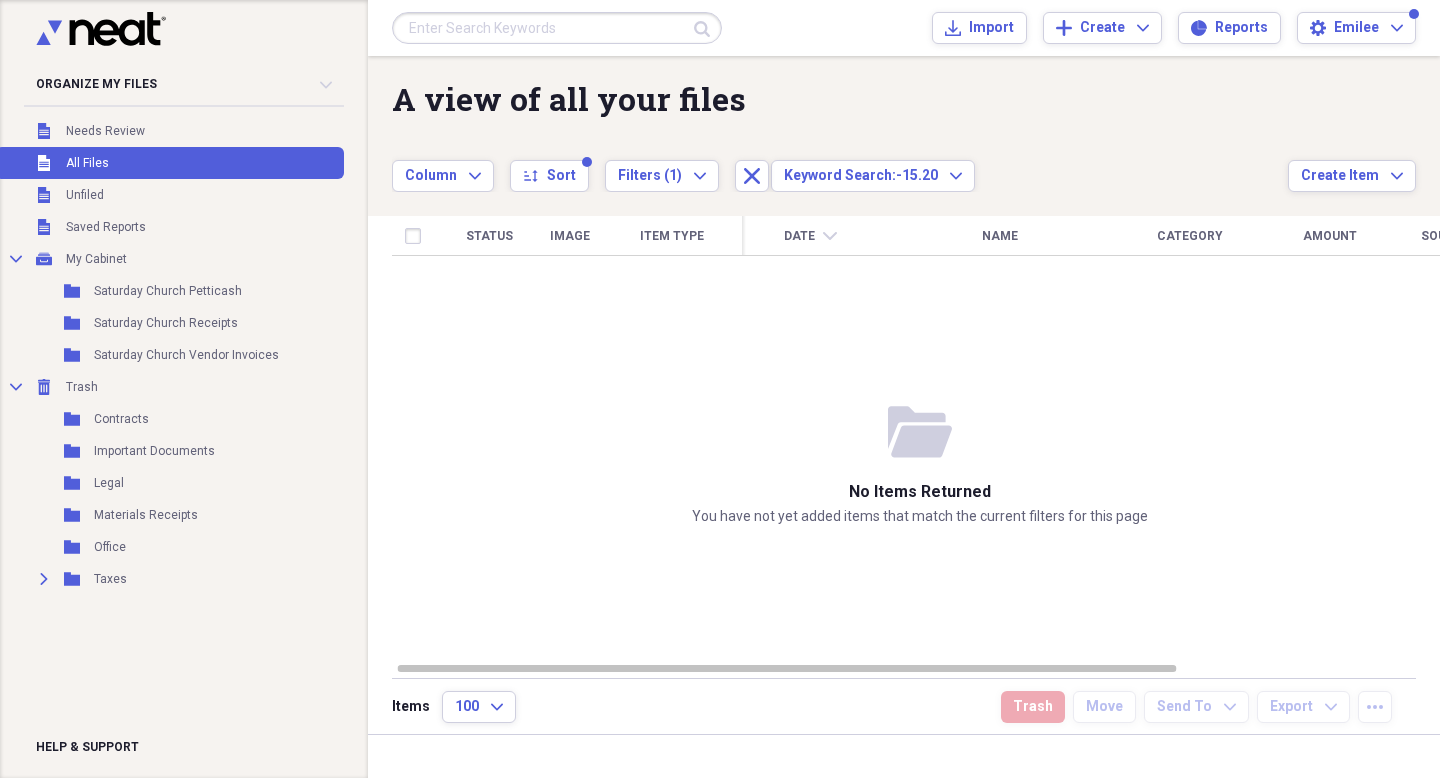 click at bounding box center [557, 28] 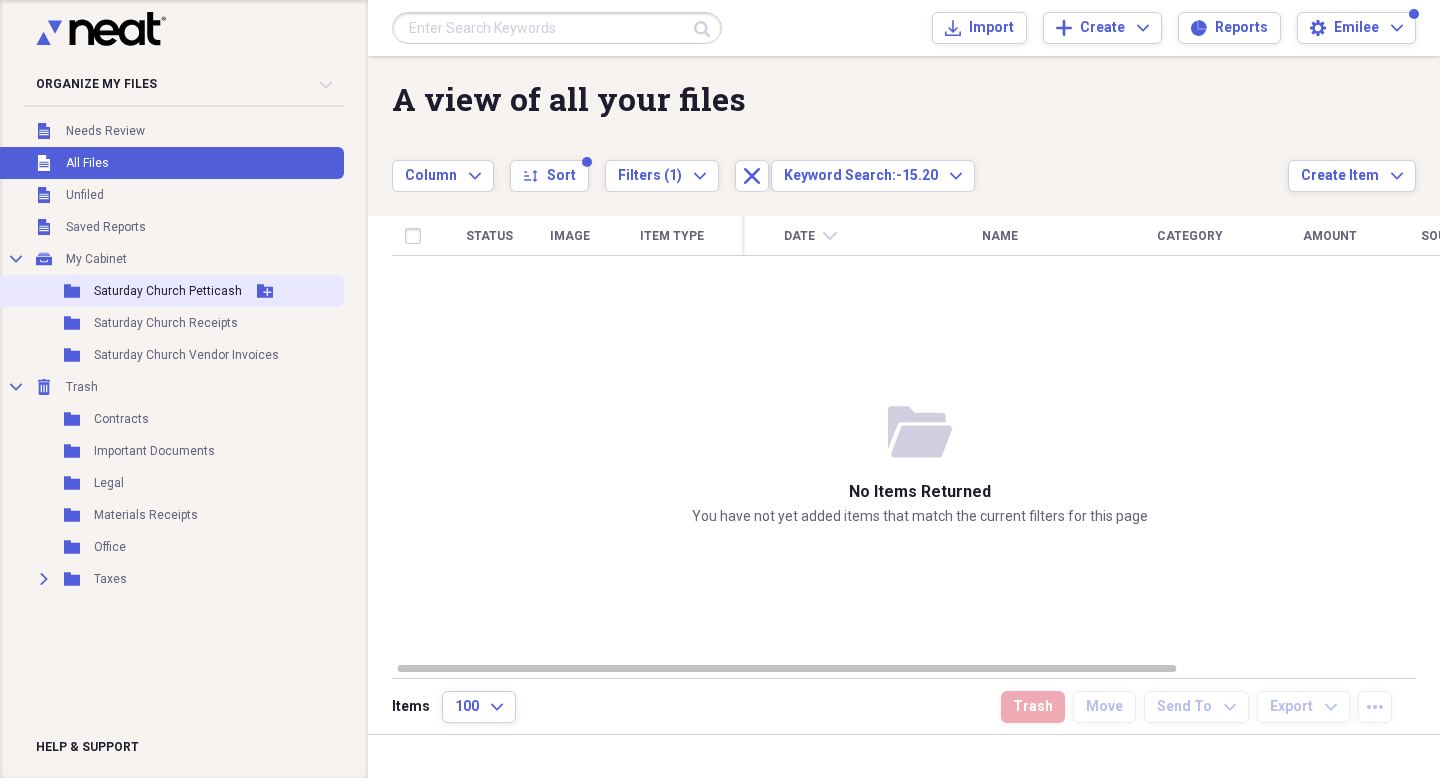 click on "Folder Saturday Church Petticash Add Folder" at bounding box center (170, 291) 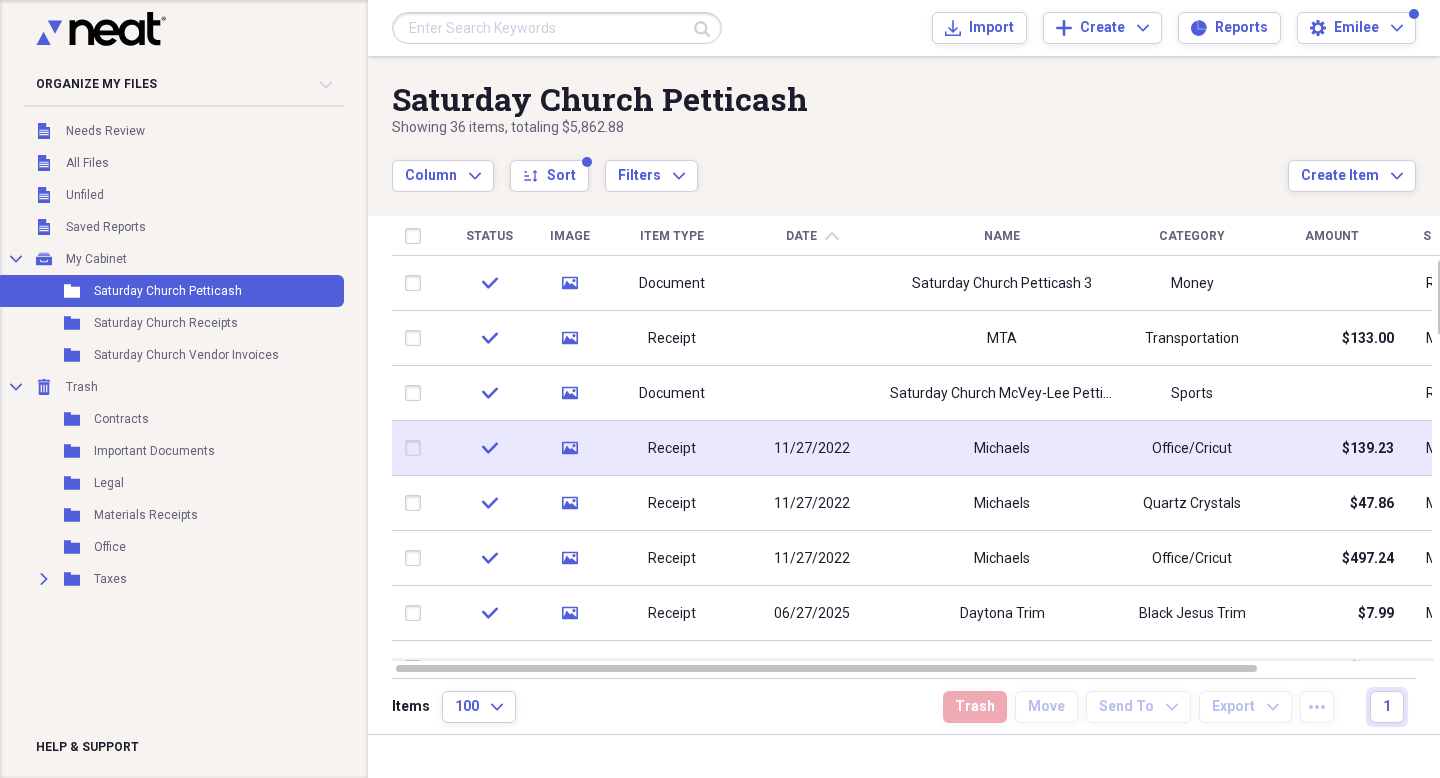 click on "Michaels" at bounding box center [1002, 448] 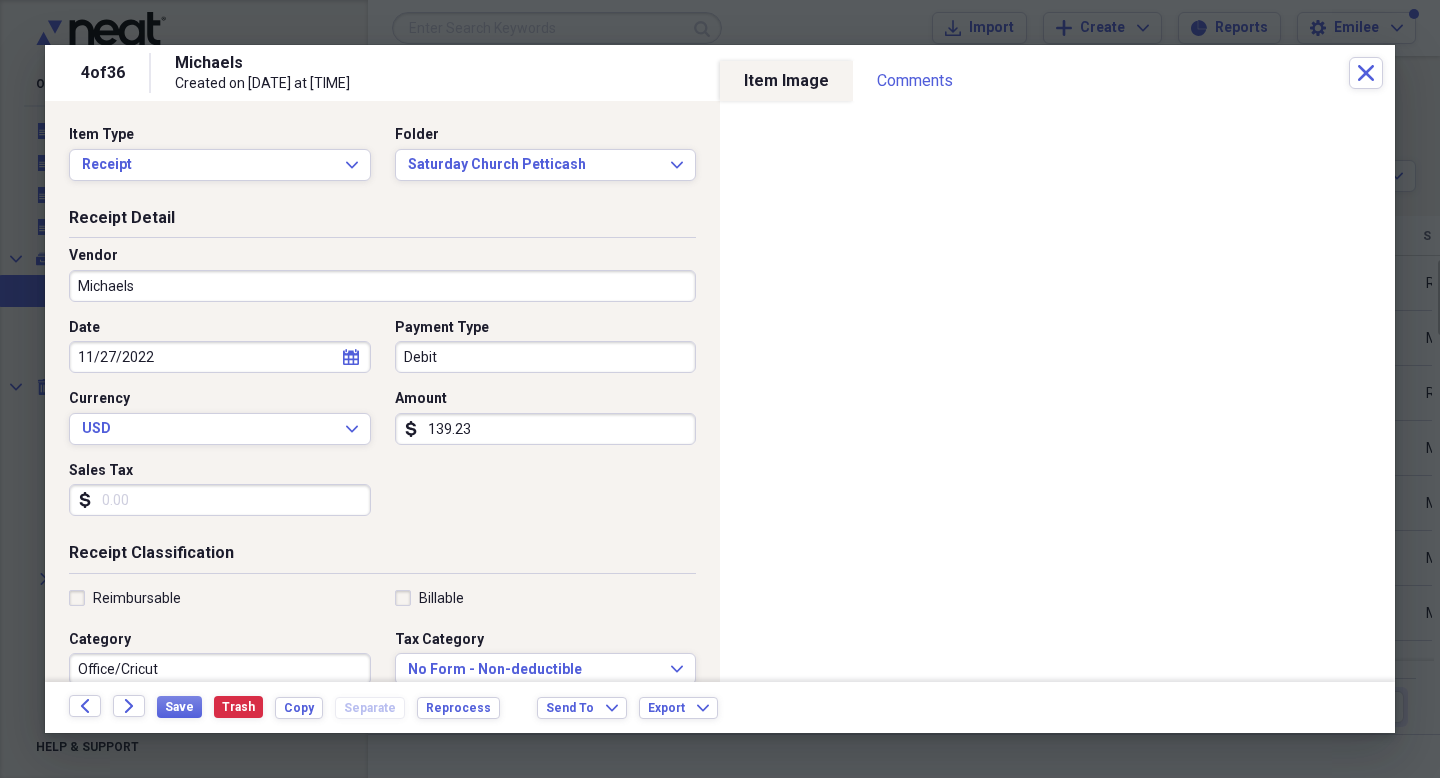 click on "Debit" at bounding box center (546, 357) 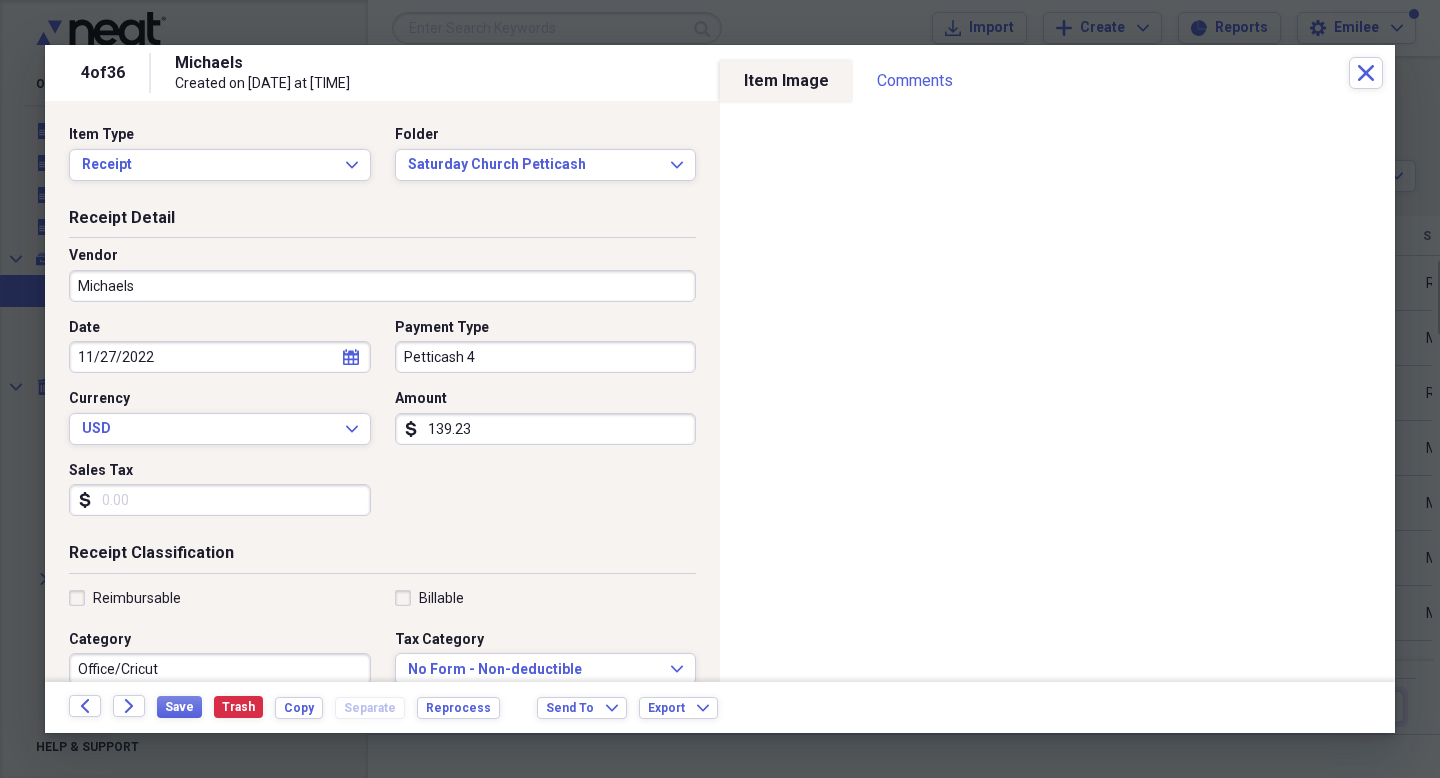 type on "Petticash 4" 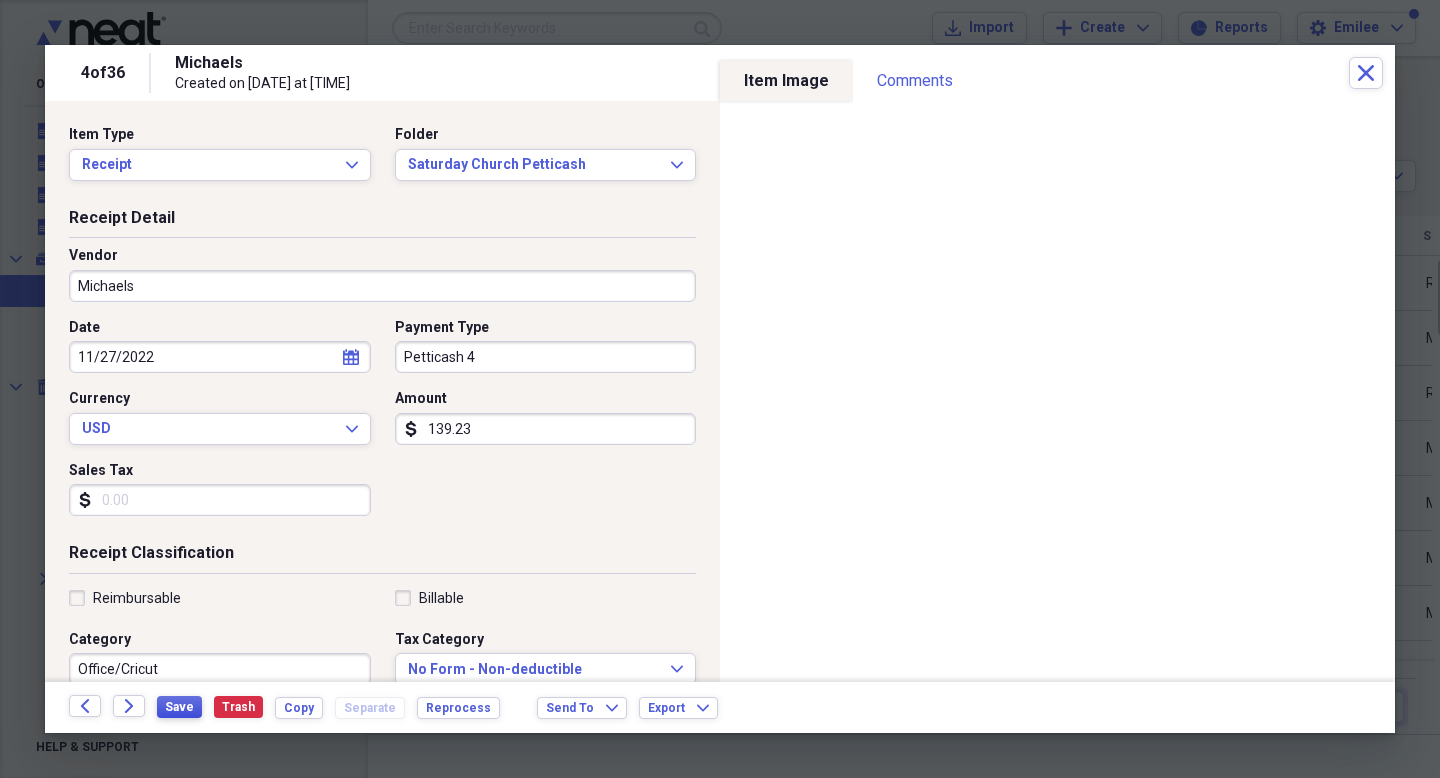 click on "Save" at bounding box center (179, 707) 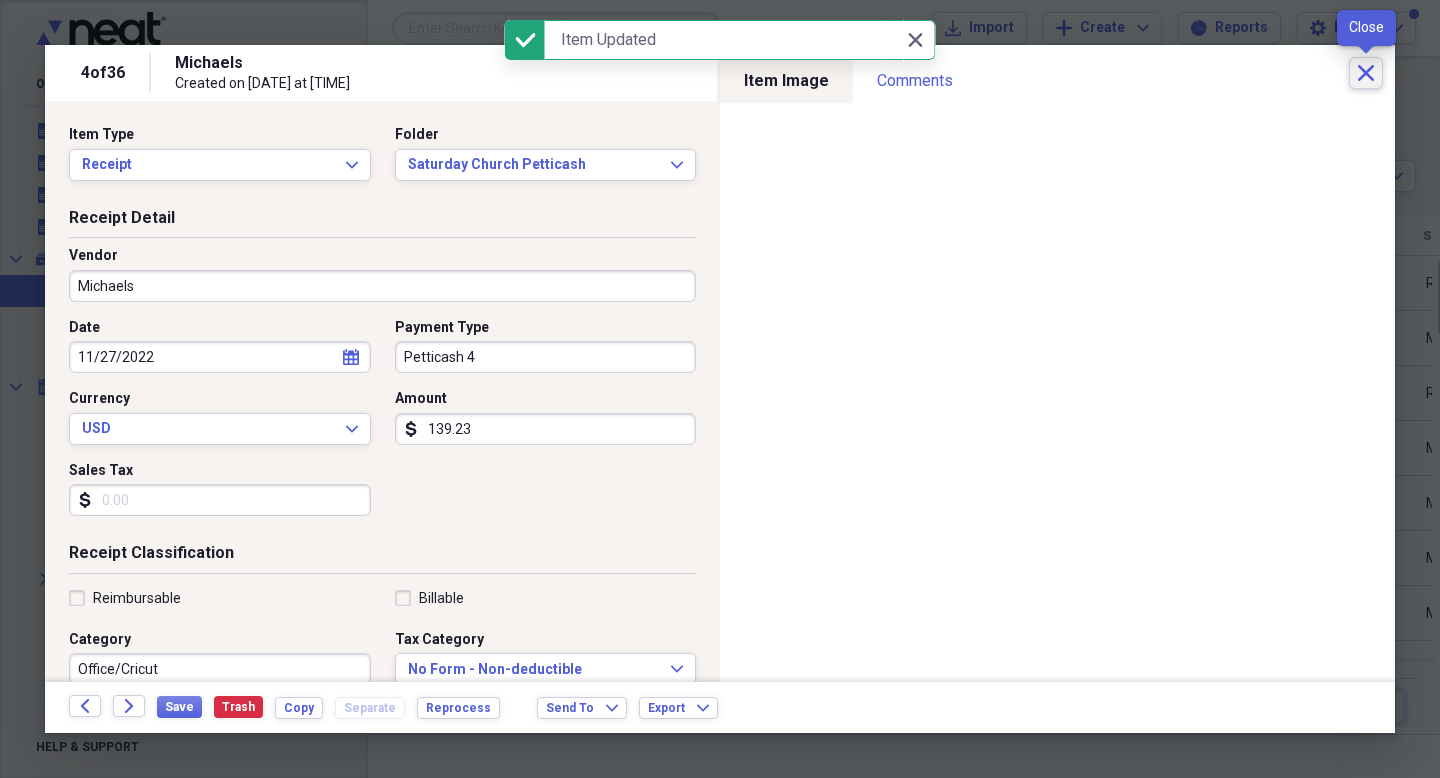 click on "Close" at bounding box center [1366, 73] 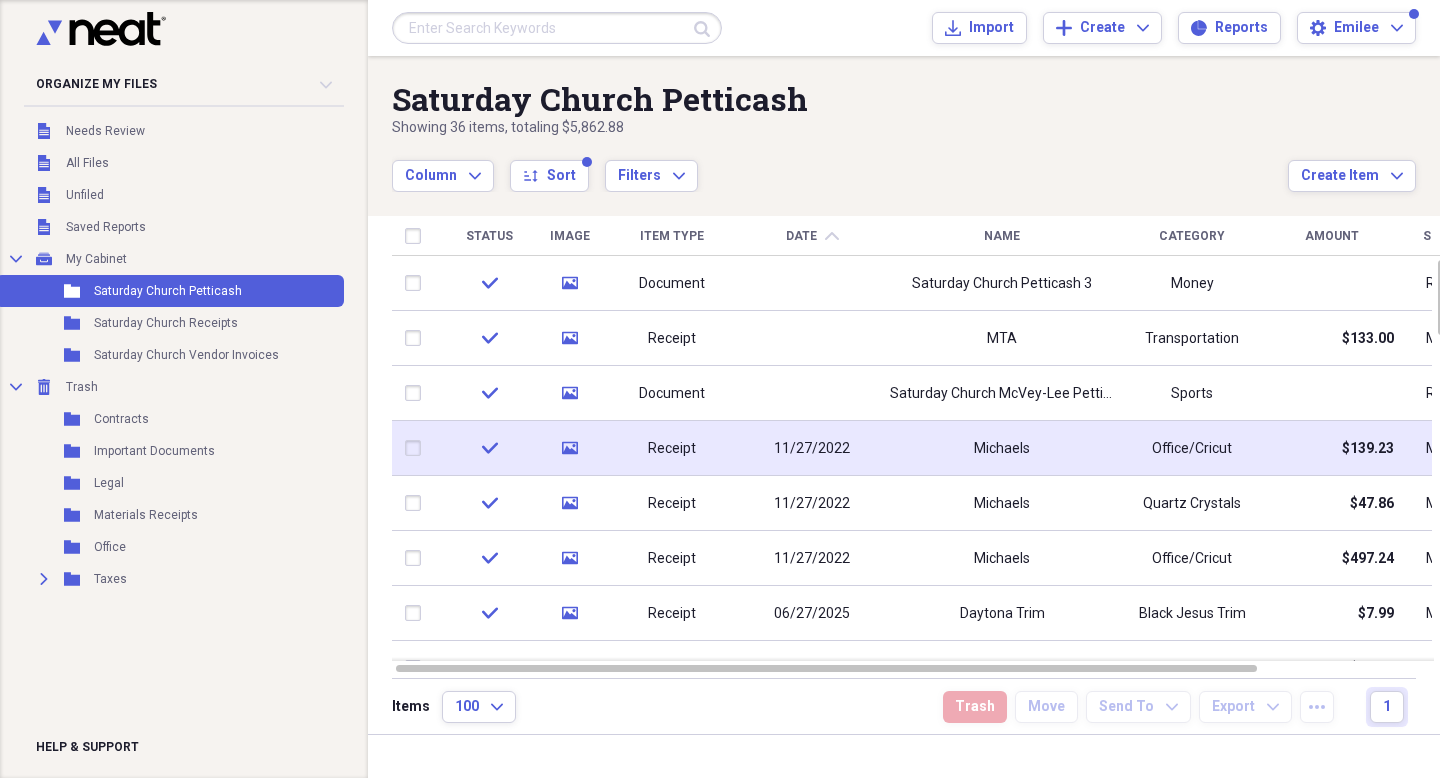 click on "Michaels" at bounding box center [1002, 448] 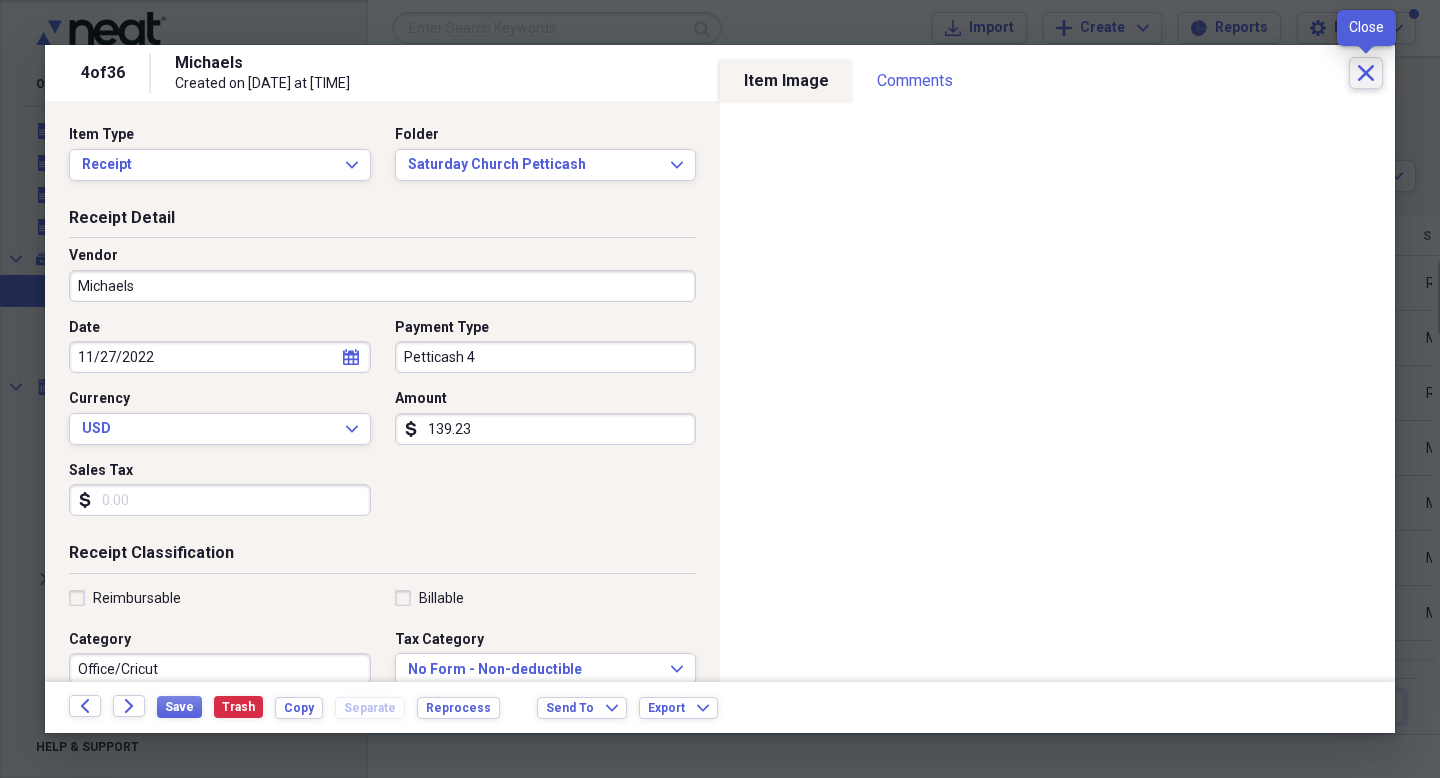click on "Close" at bounding box center (1366, 73) 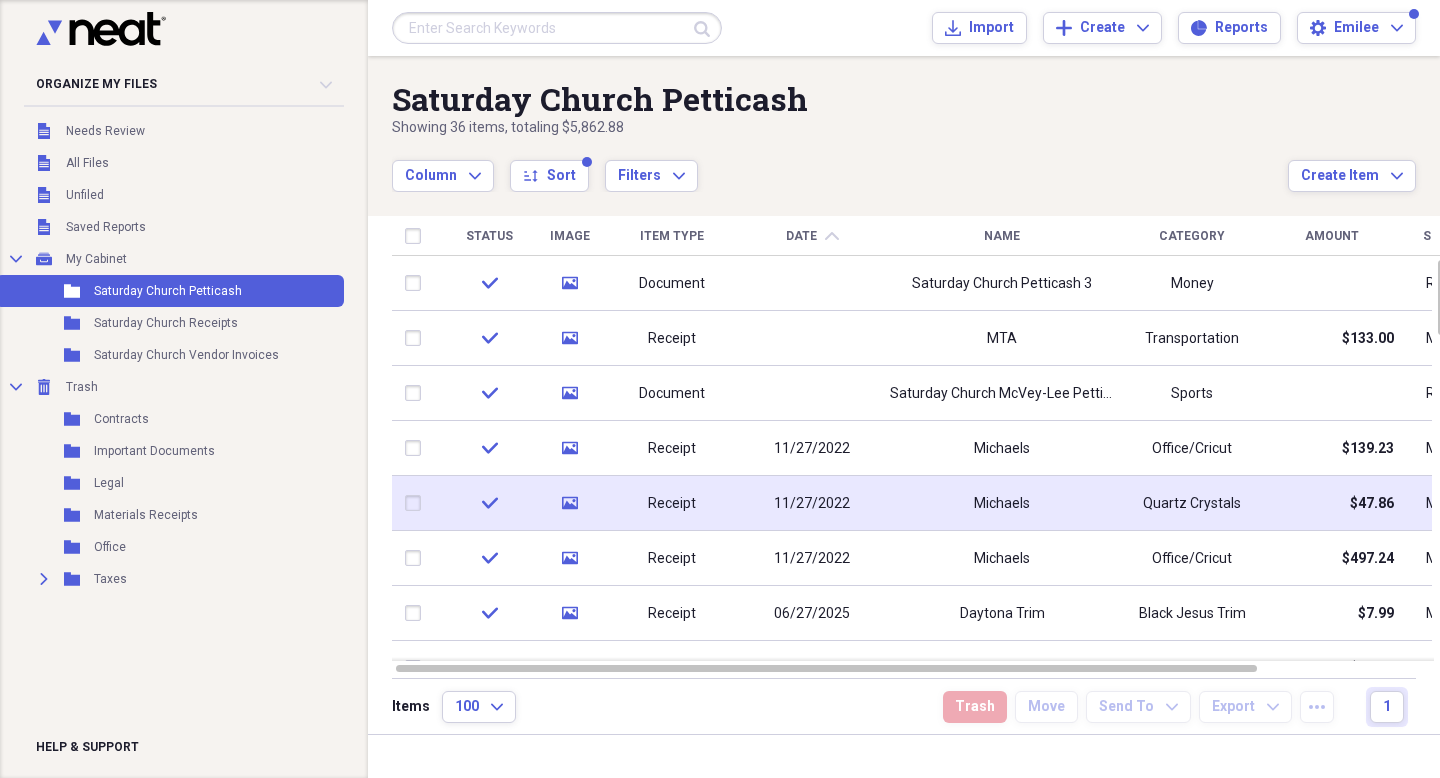 click on "Michaels" at bounding box center [1002, 504] 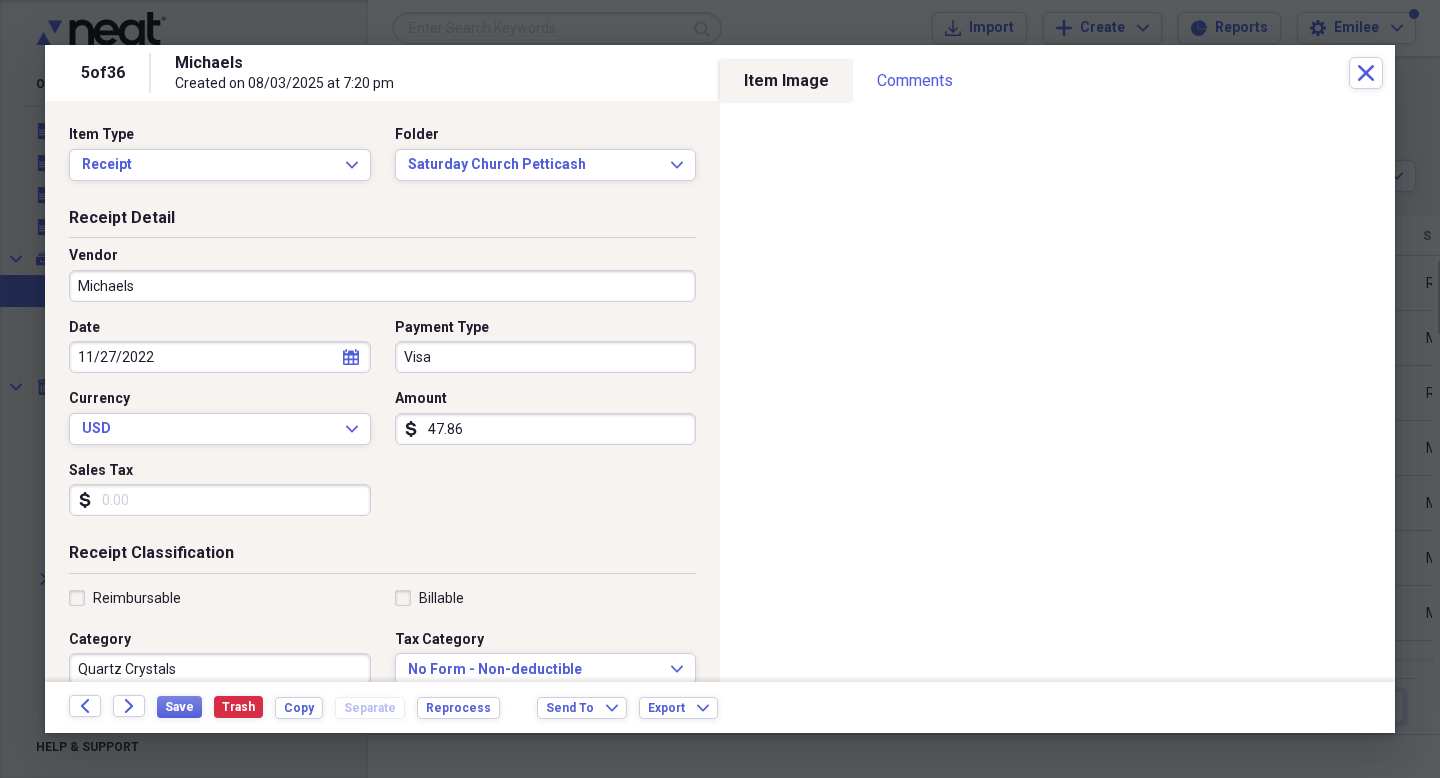 click on "Visa" at bounding box center [546, 357] 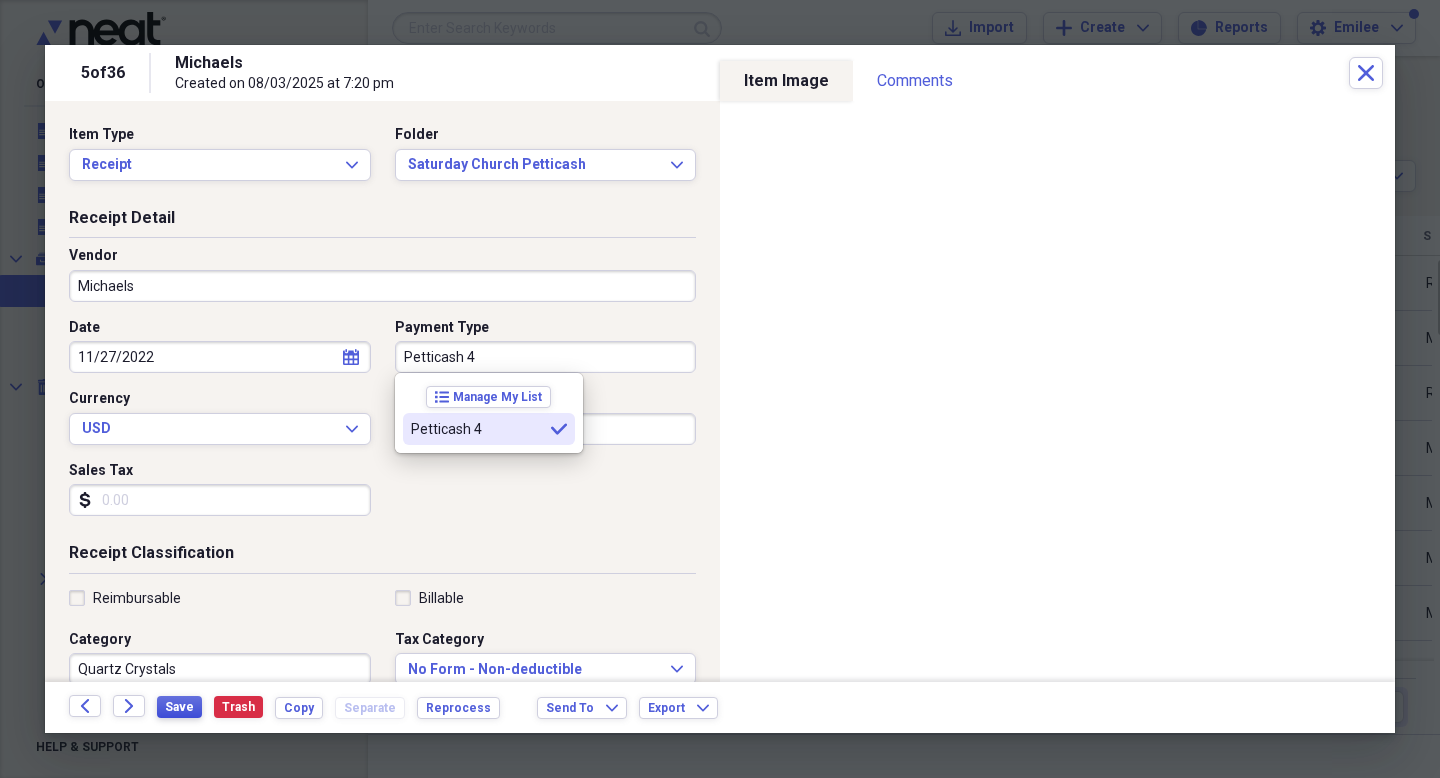 type on "Petticash 4" 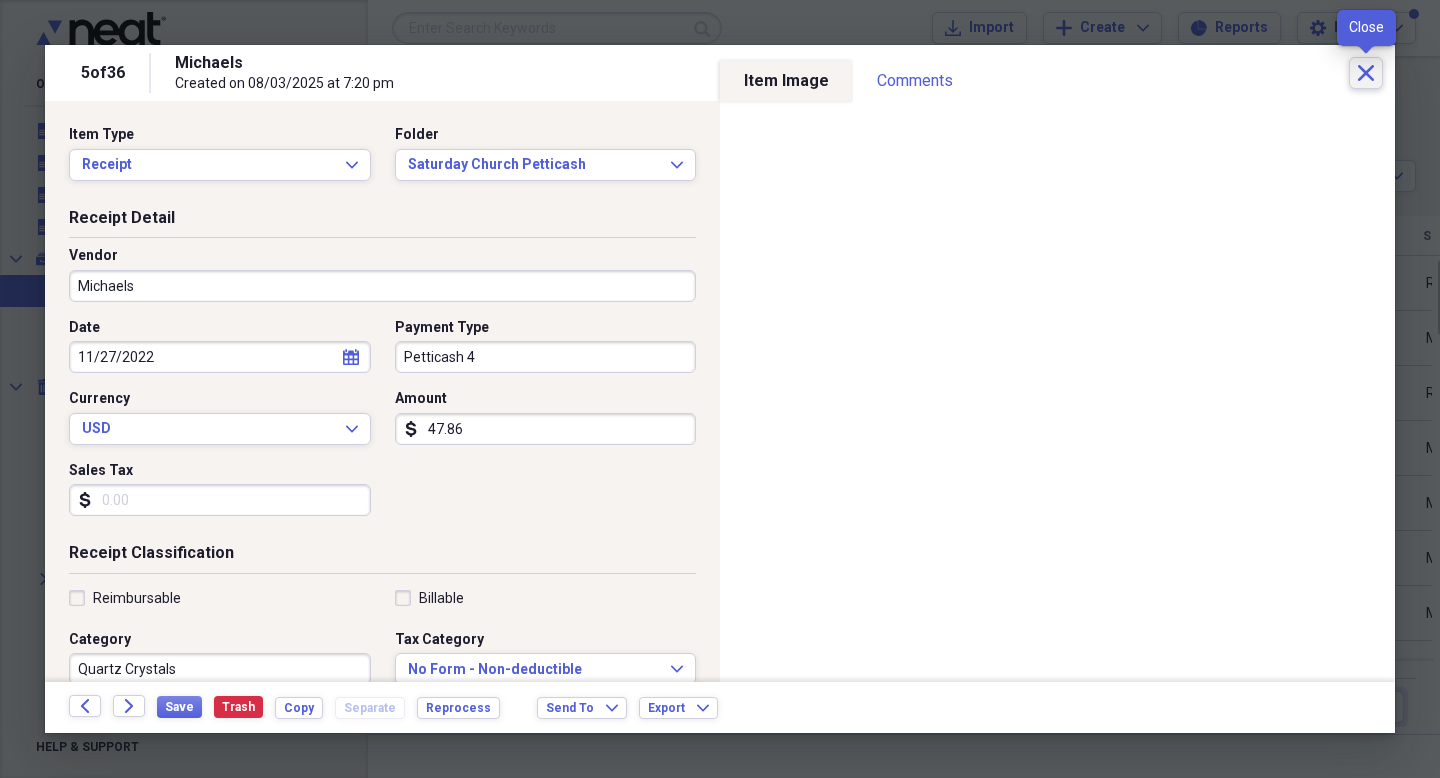 click on "Close" at bounding box center [1366, 73] 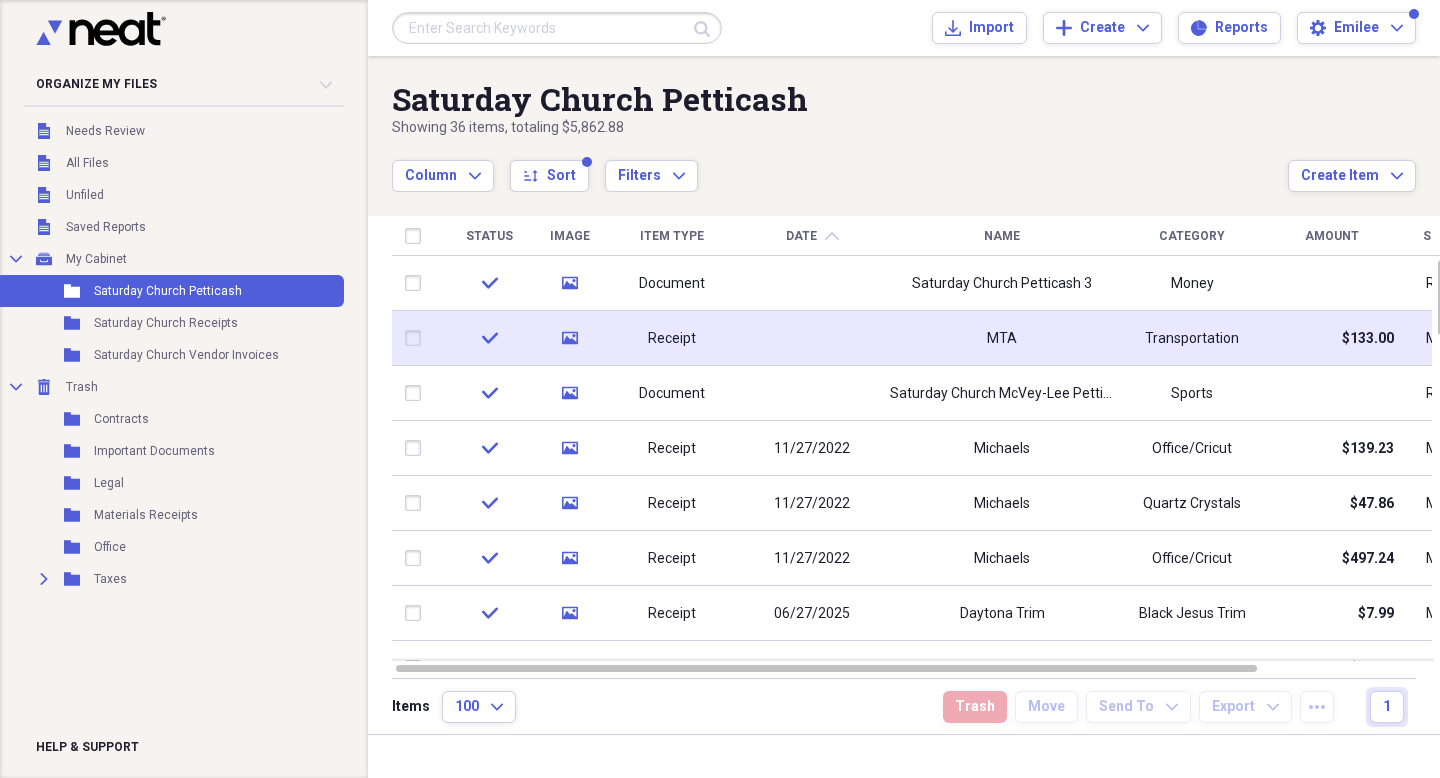 click on "MTA" at bounding box center [1002, 339] 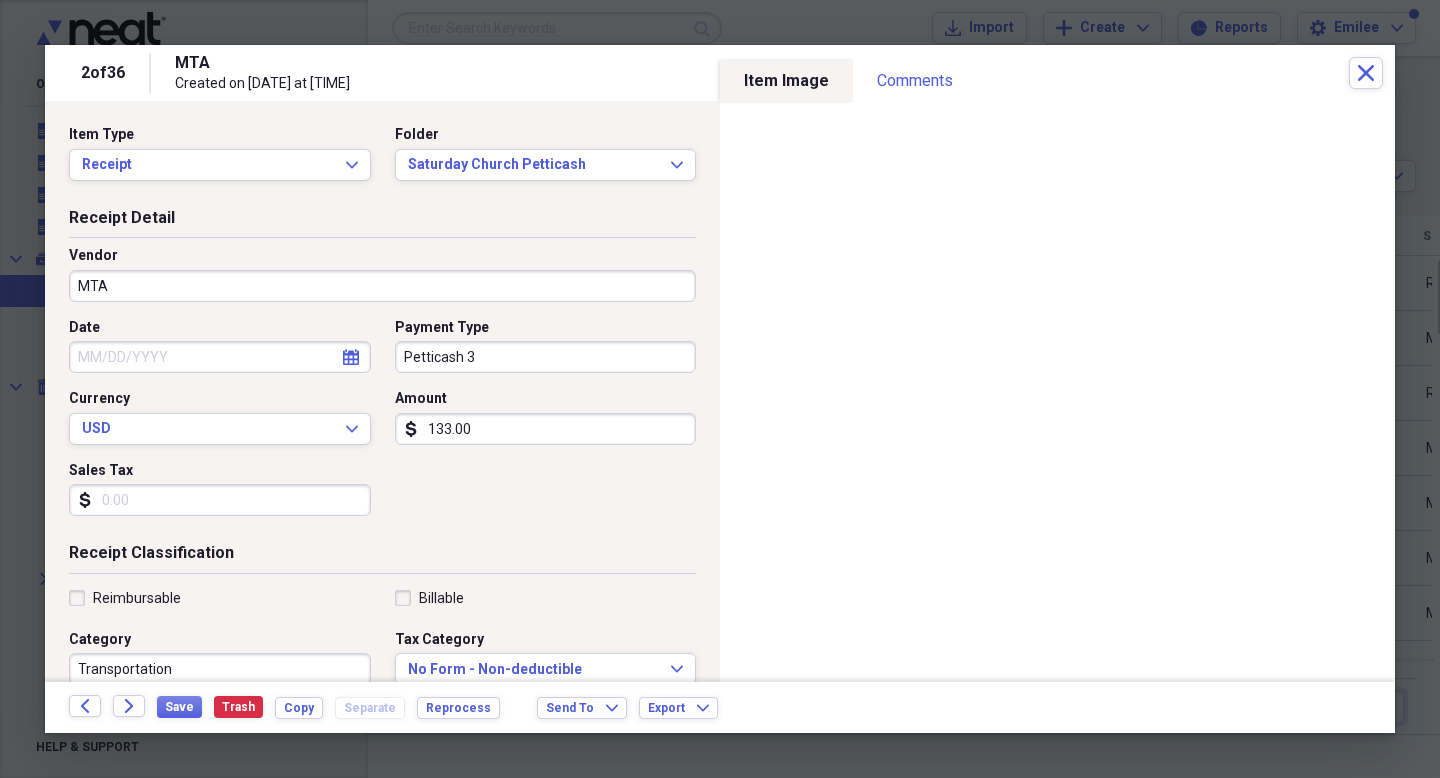 click on "MTA" at bounding box center [382, 286] 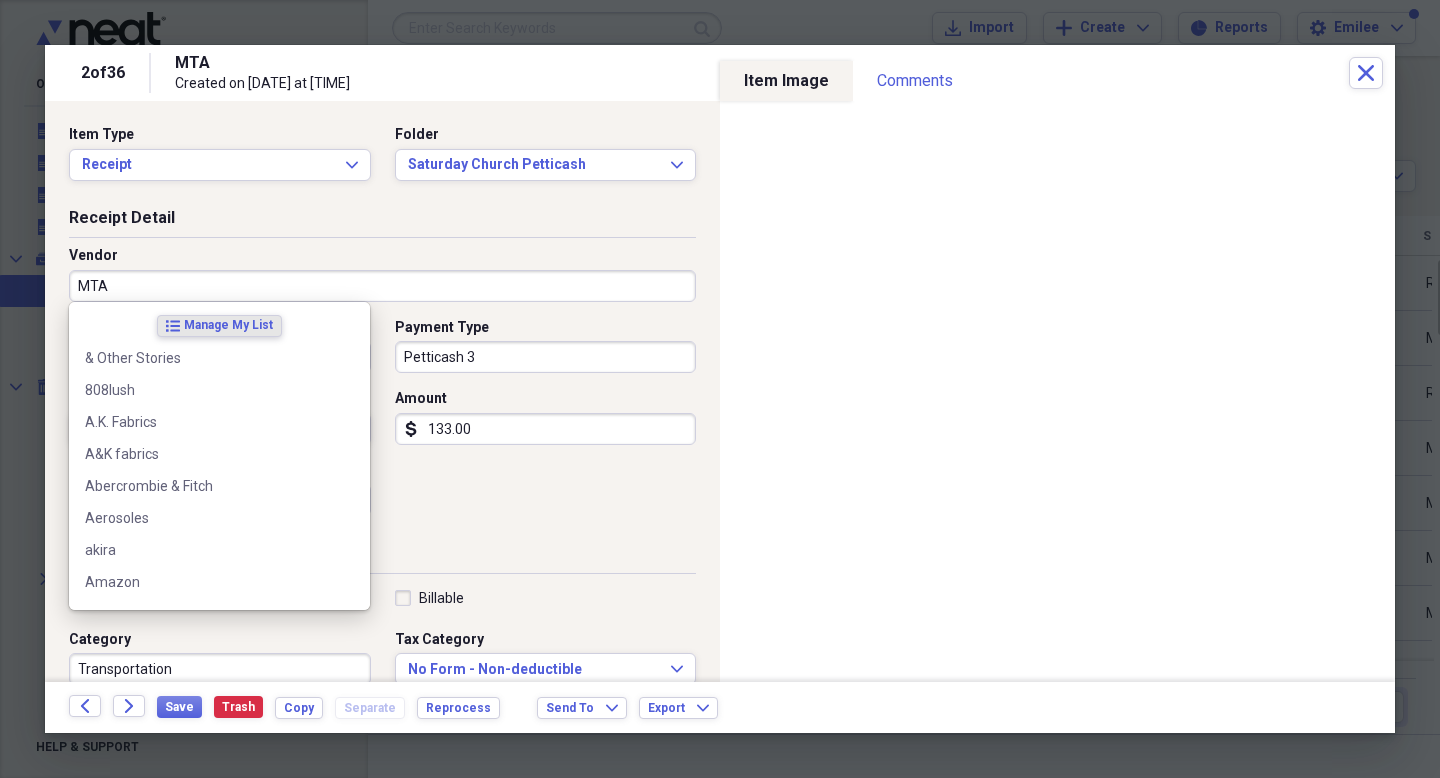 click on "MTA" at bounding box center (382, 286) 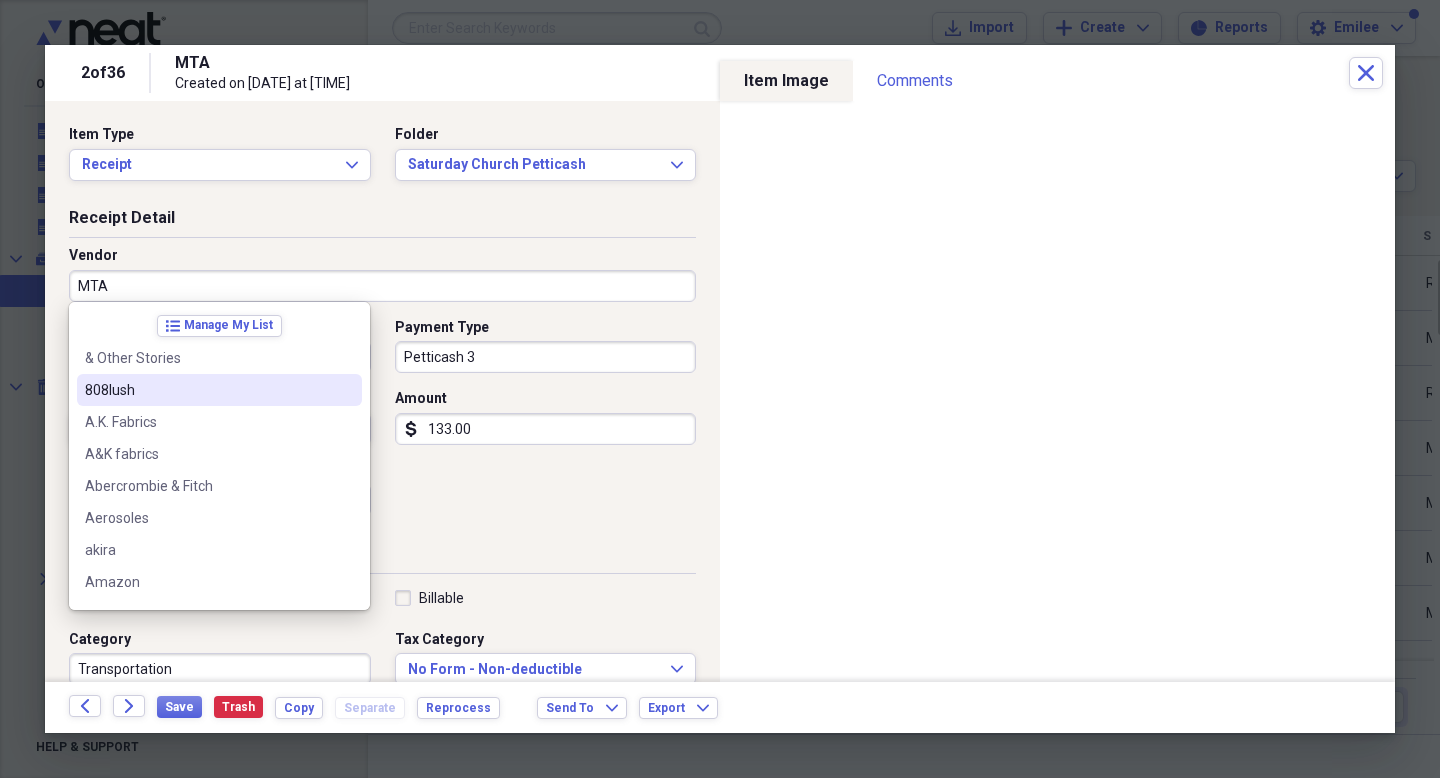 click on "Petticash 3" at bounding box center [546, 357] 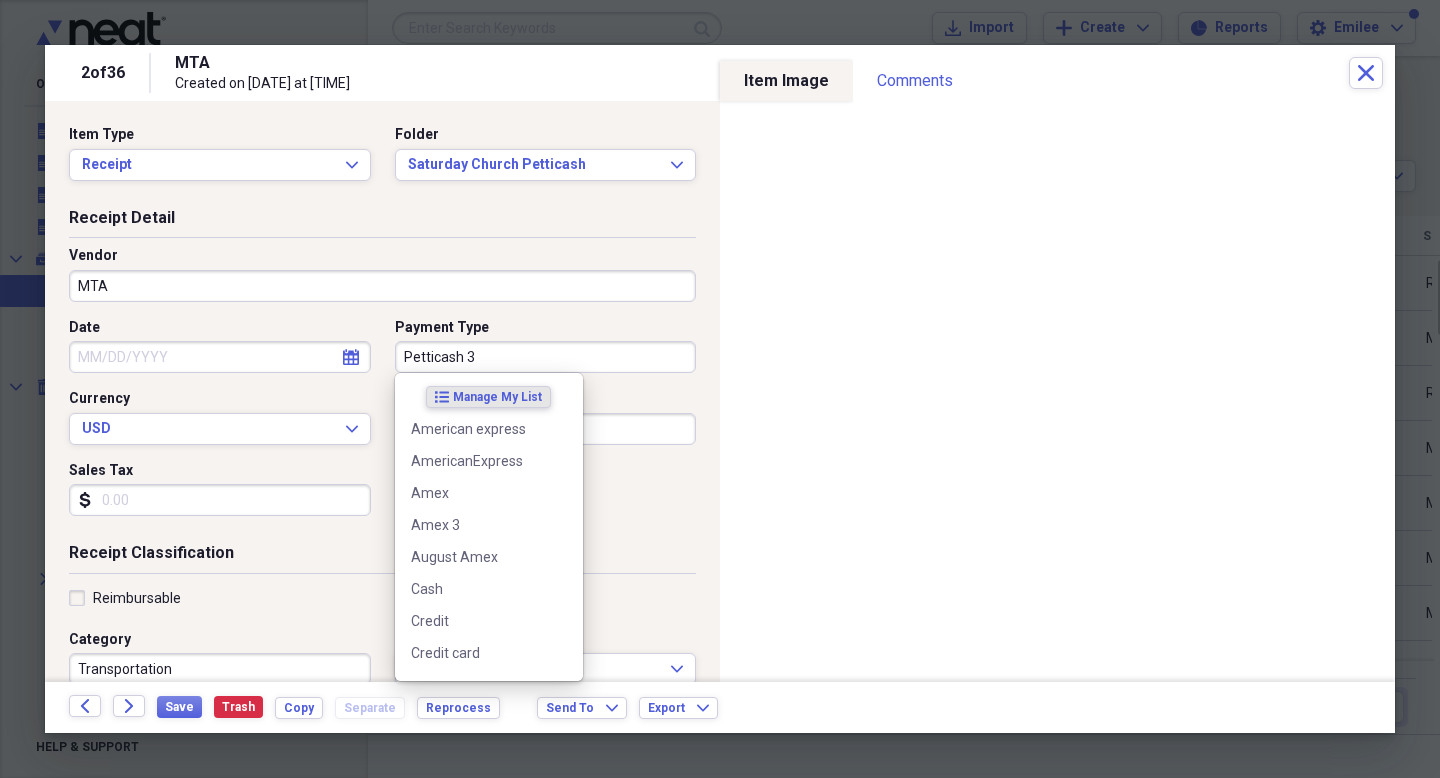 click on "Petticash 3" at bounding box center [546, 357] 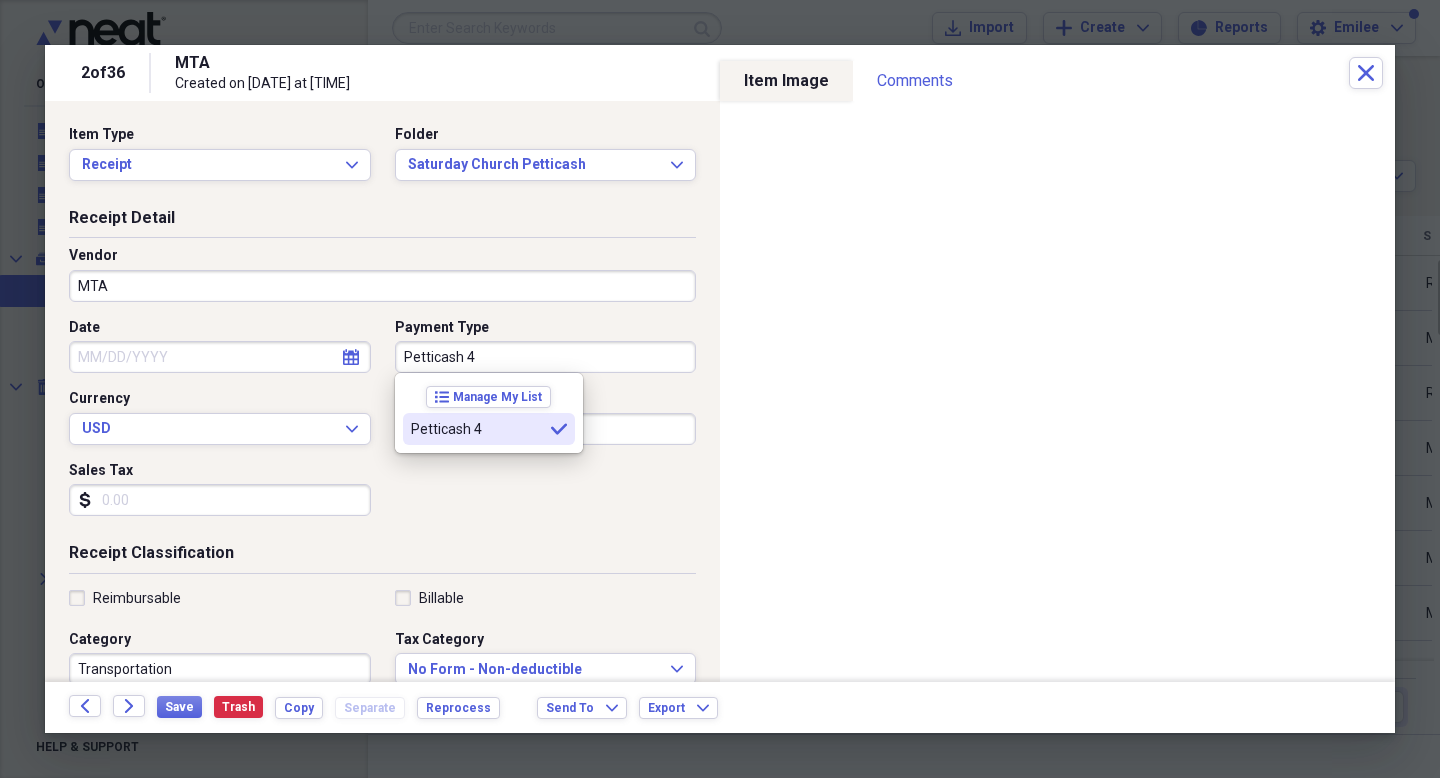 type on "Petticash 4" 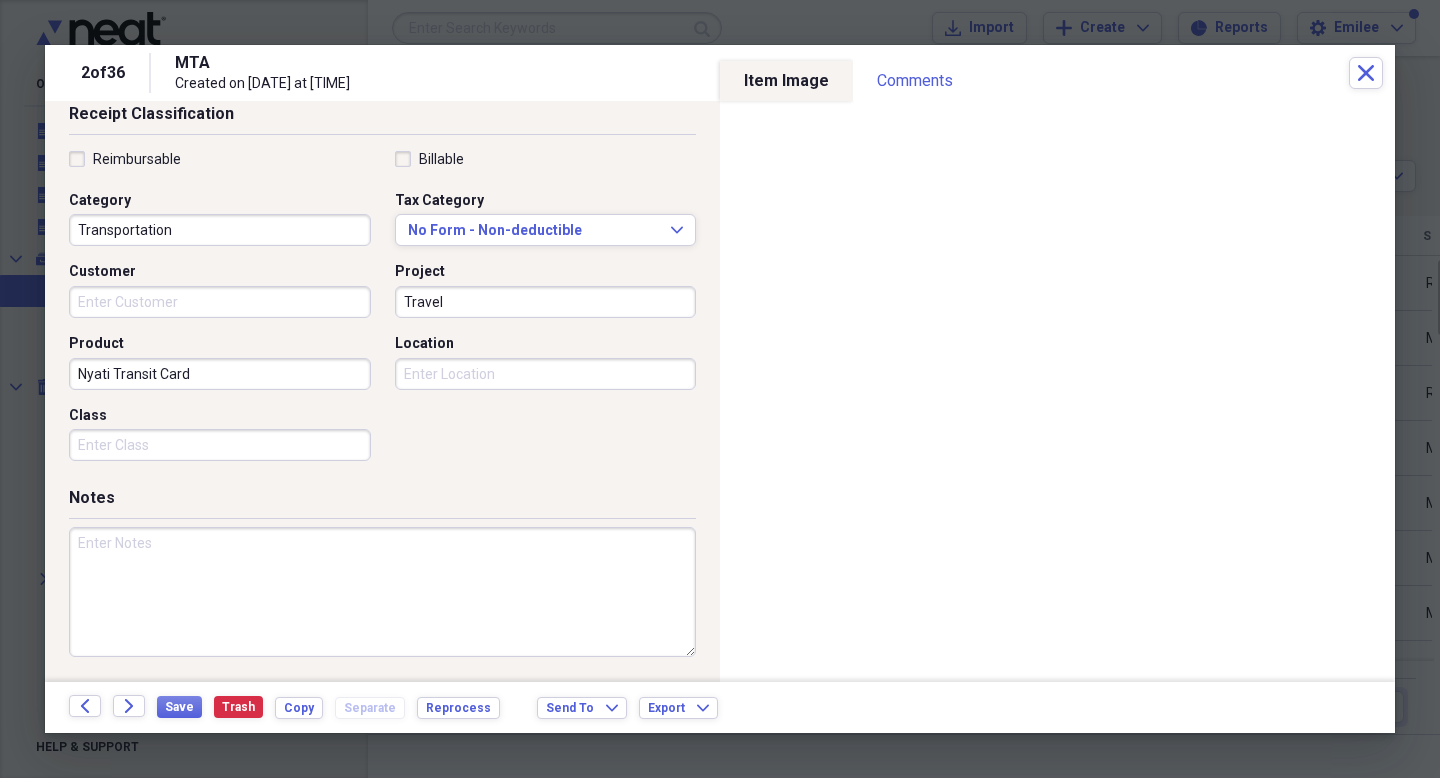 scroll, scrollTop: 0, scrollLeft: 0, axis: both 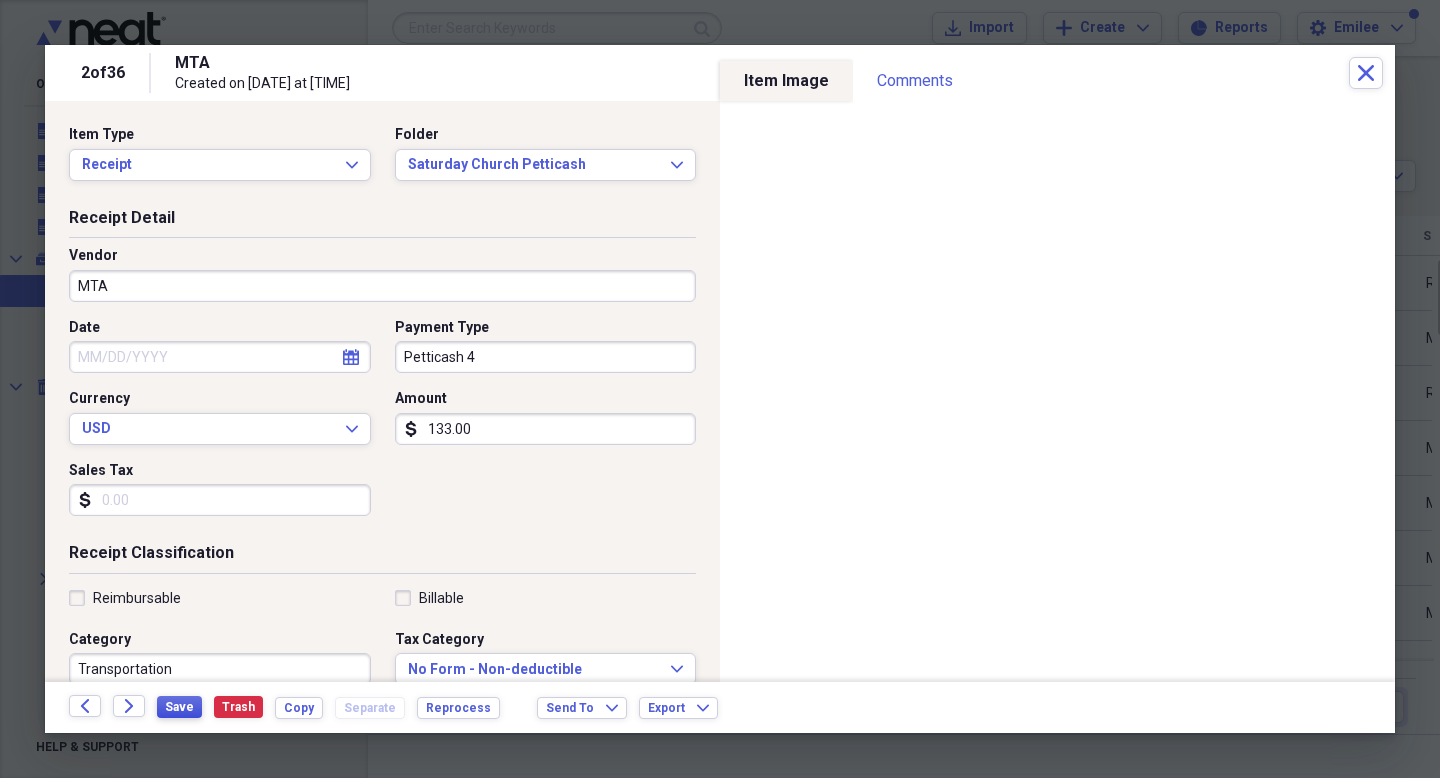 click on "Save" at bounding box center [179, 707] 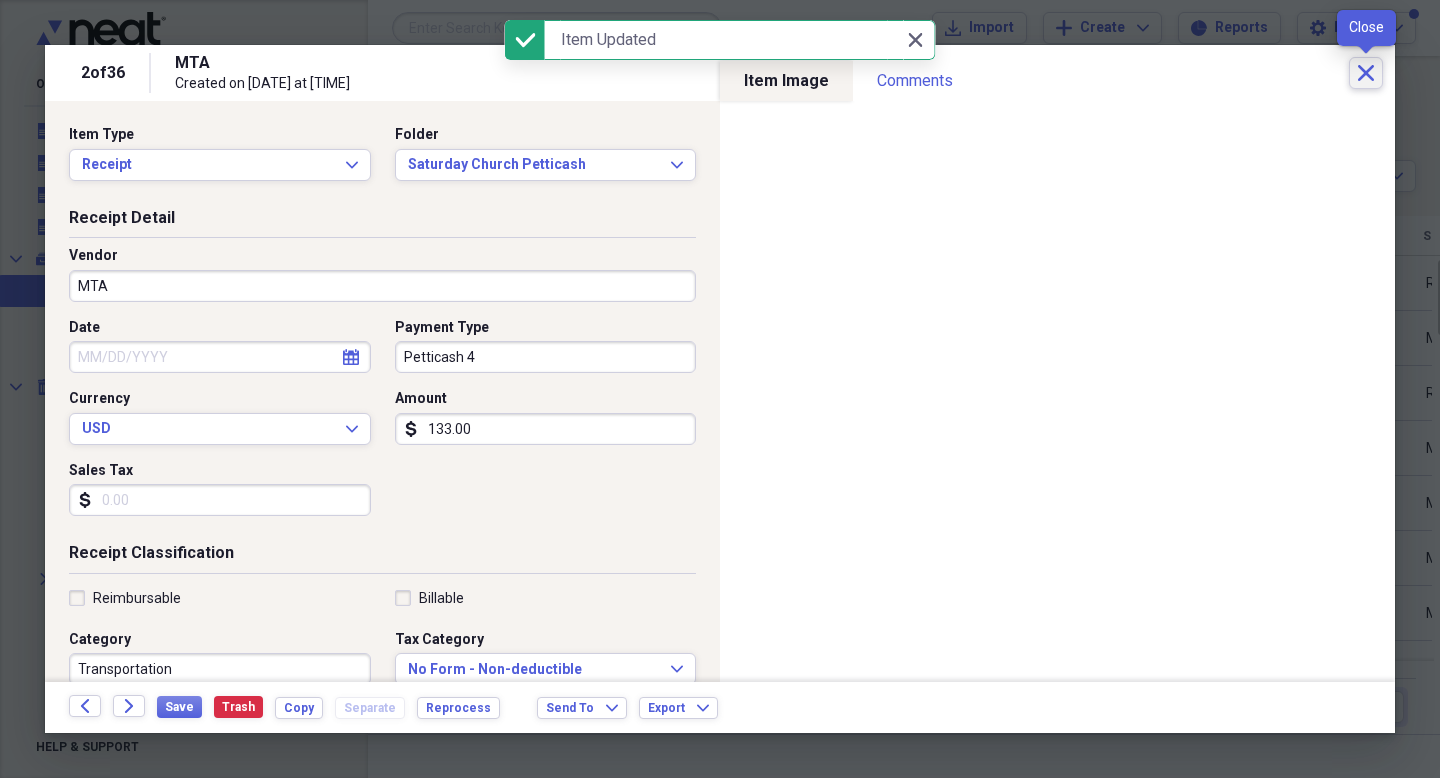 click on "Close" 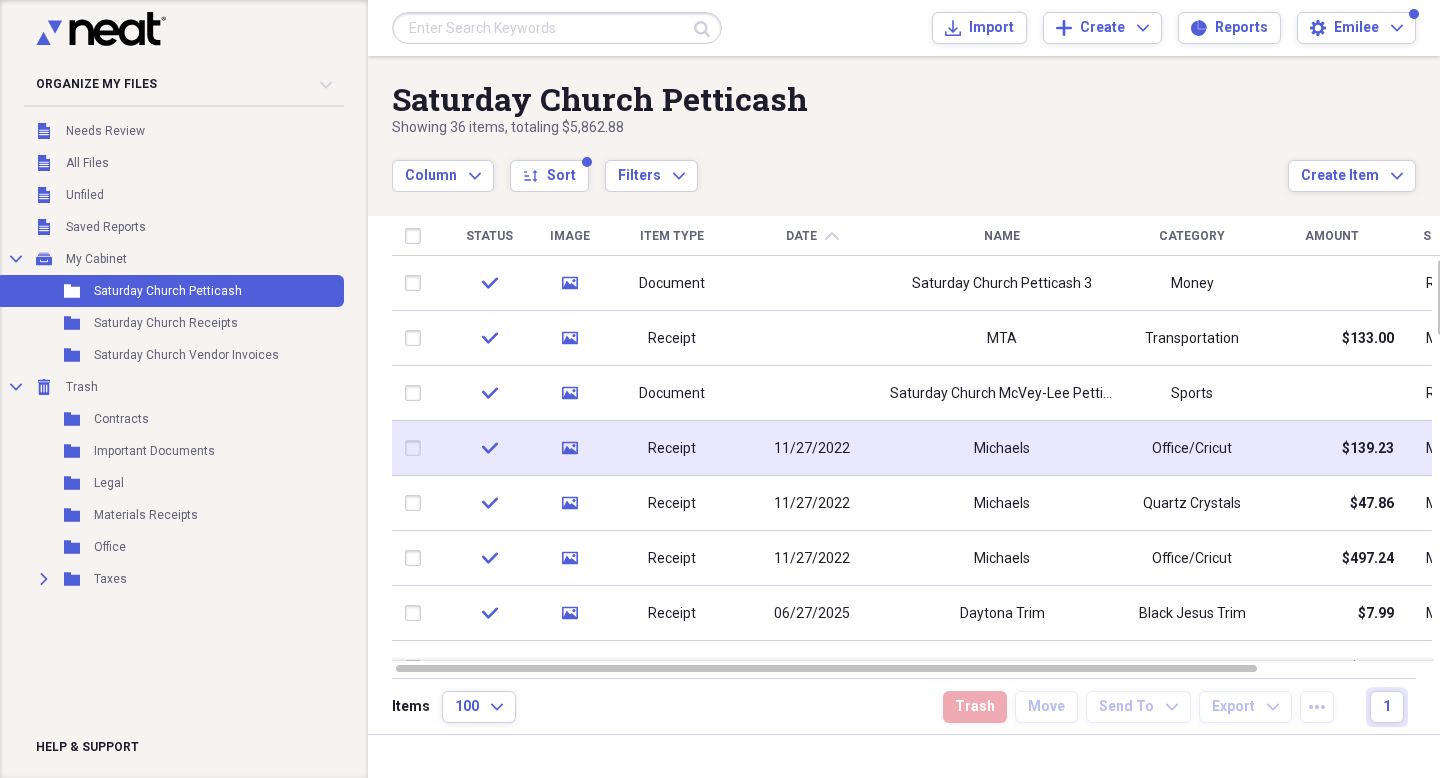 click on "Michaels" at bounding box center (1002, 448) 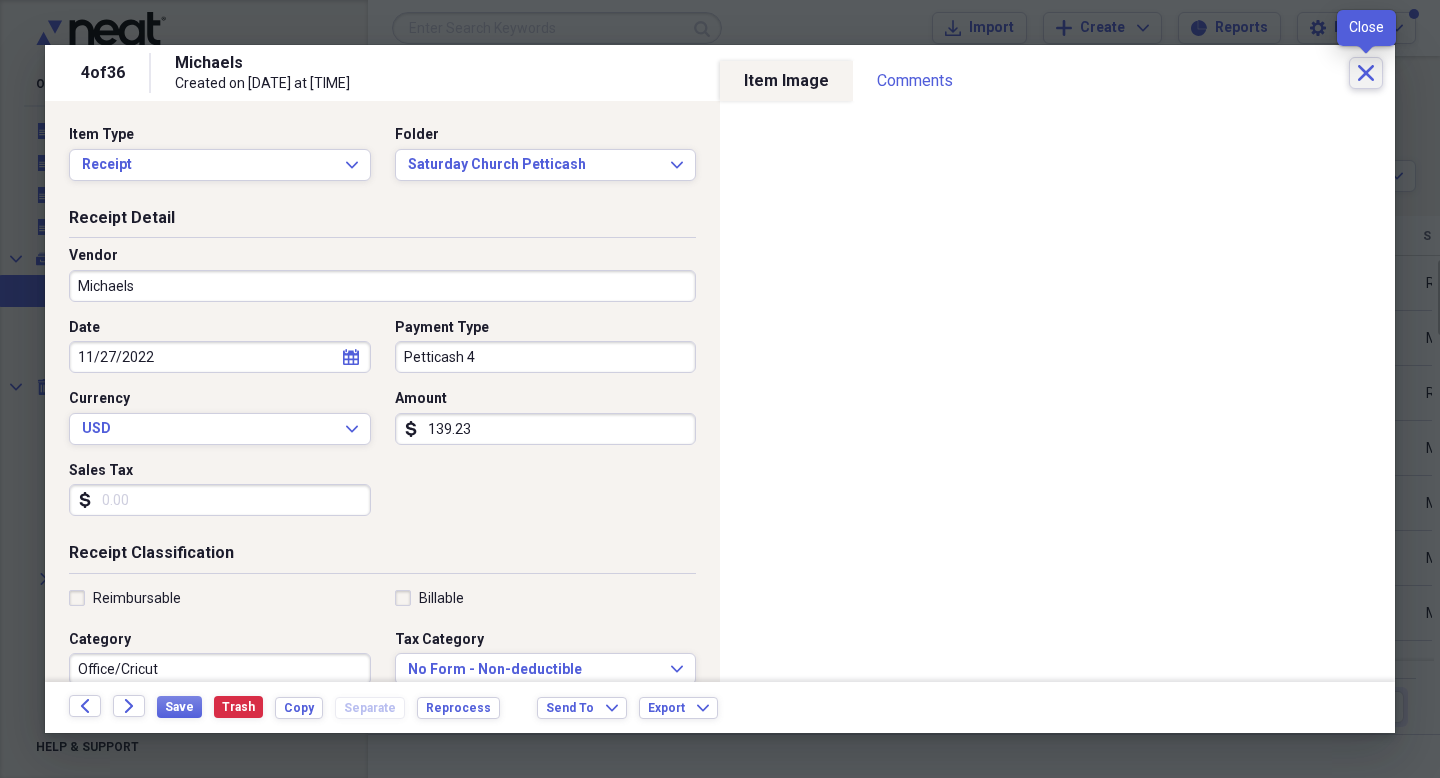 click 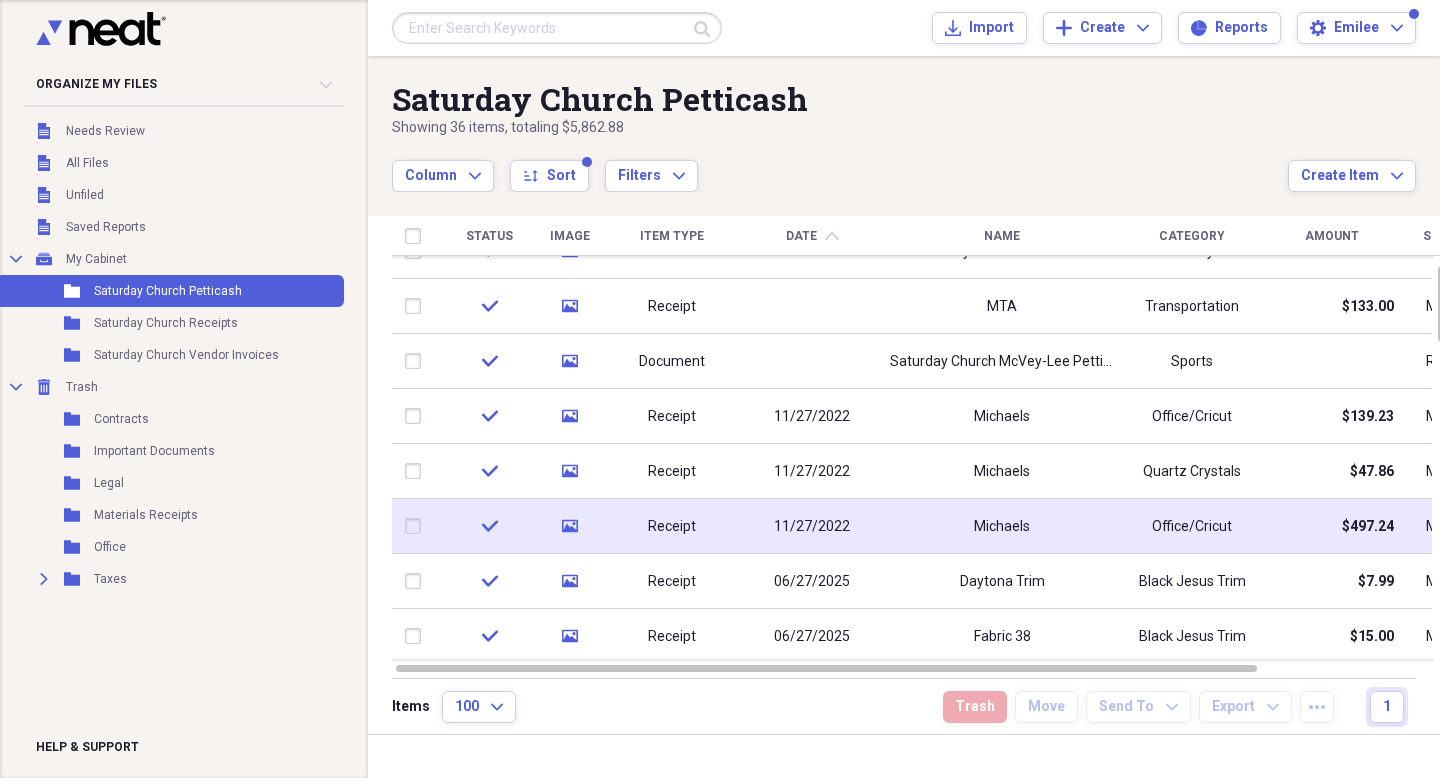 click on "11/27/2022" at bounding box center (812, 527) 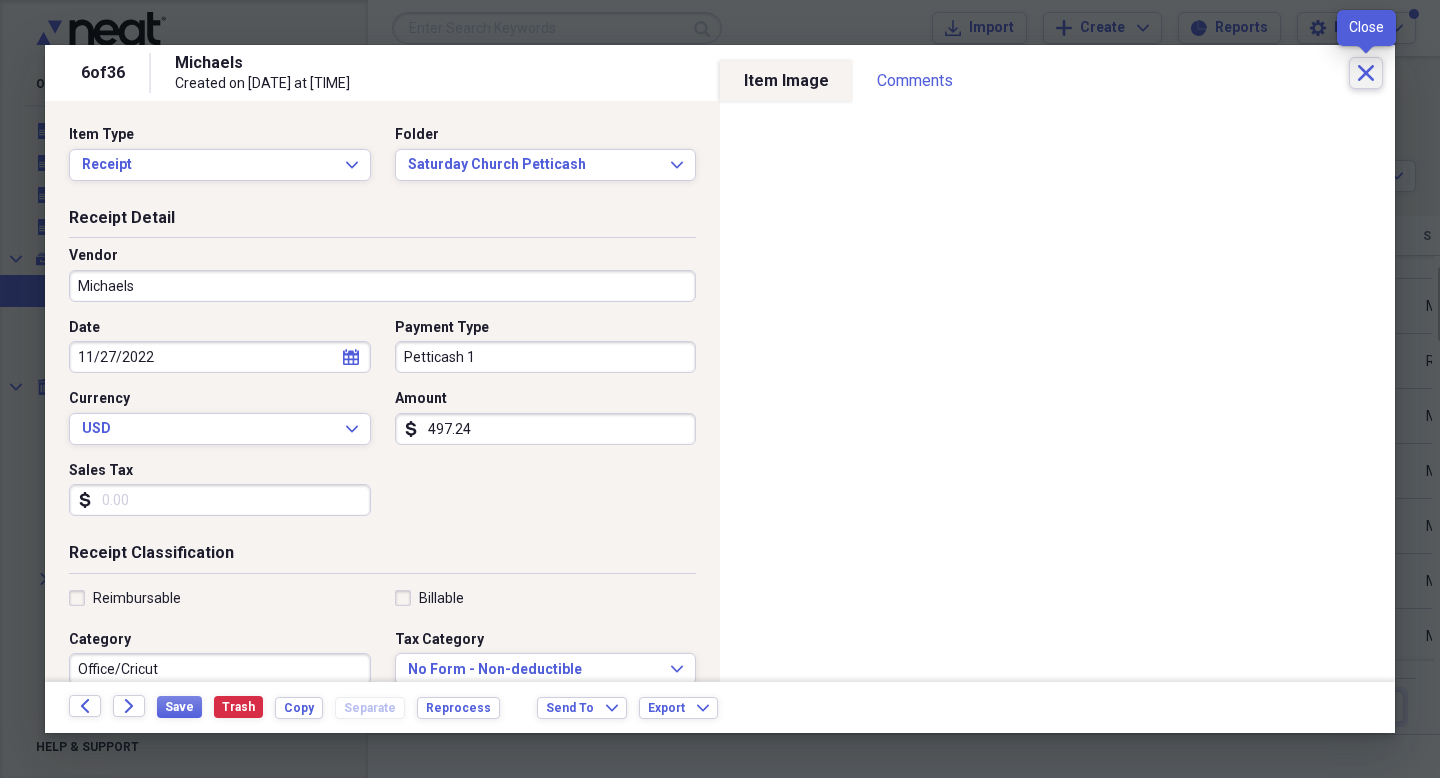 click on "Close" at bounding box center (1366, 73) 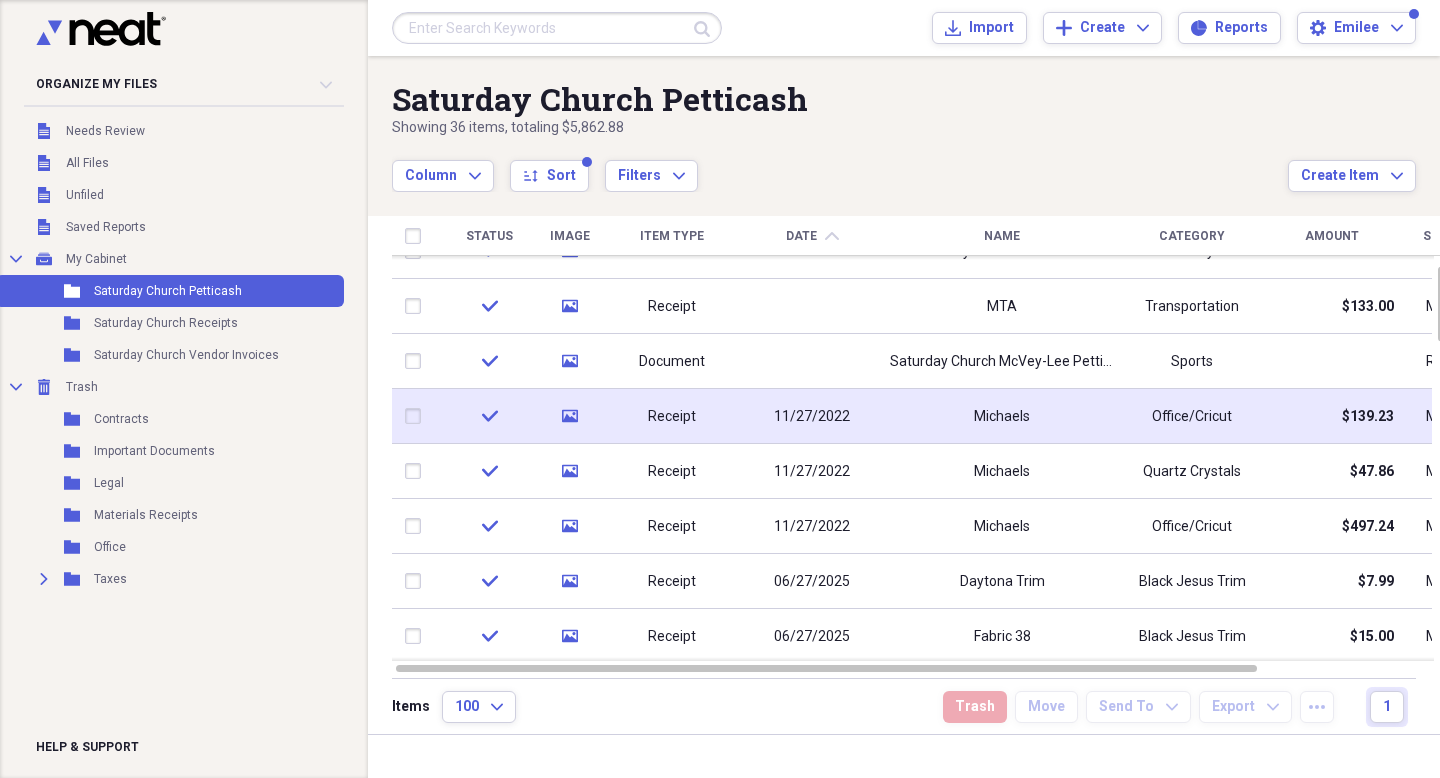 click on "11/27/2022" at bounding box center [812, 416] 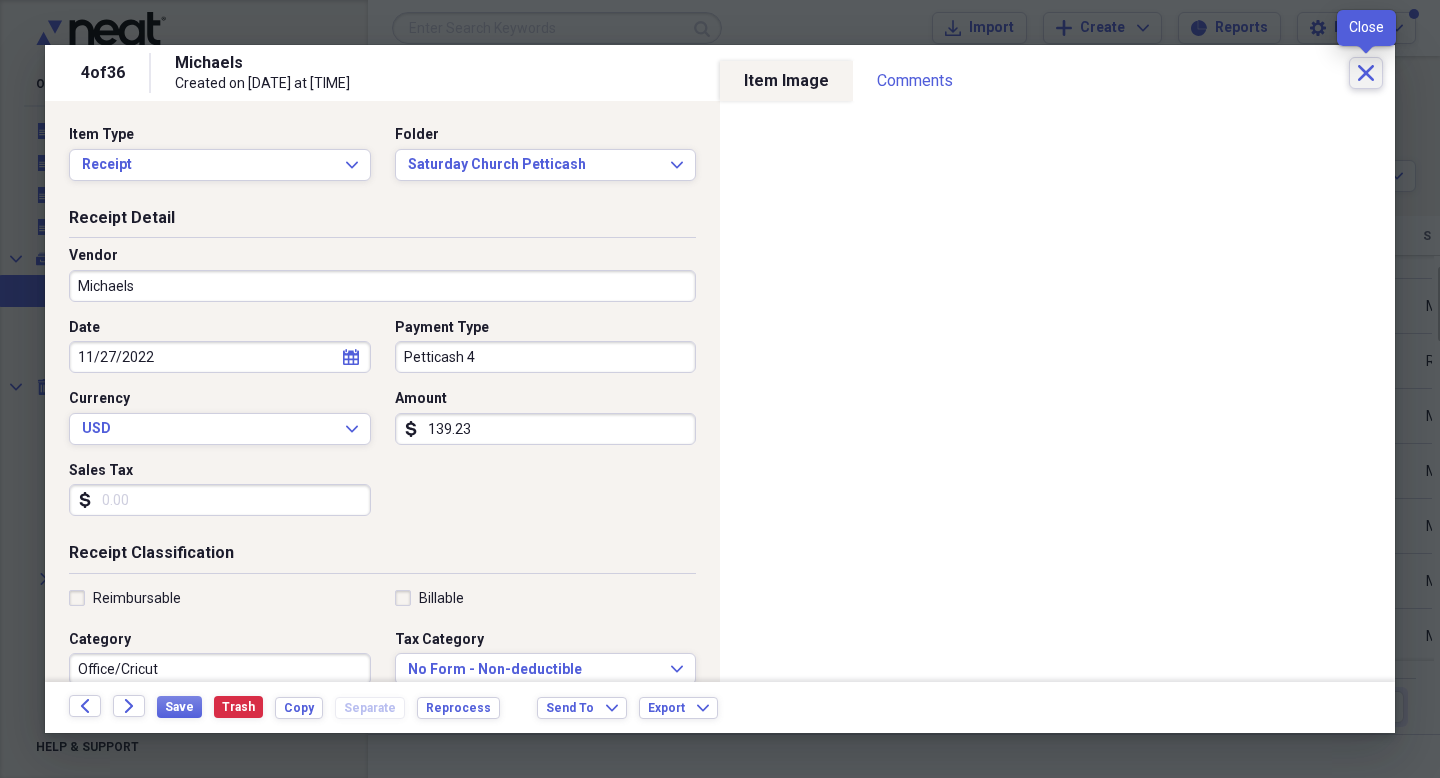 click on "Close" at bounding box center (1366, 73) 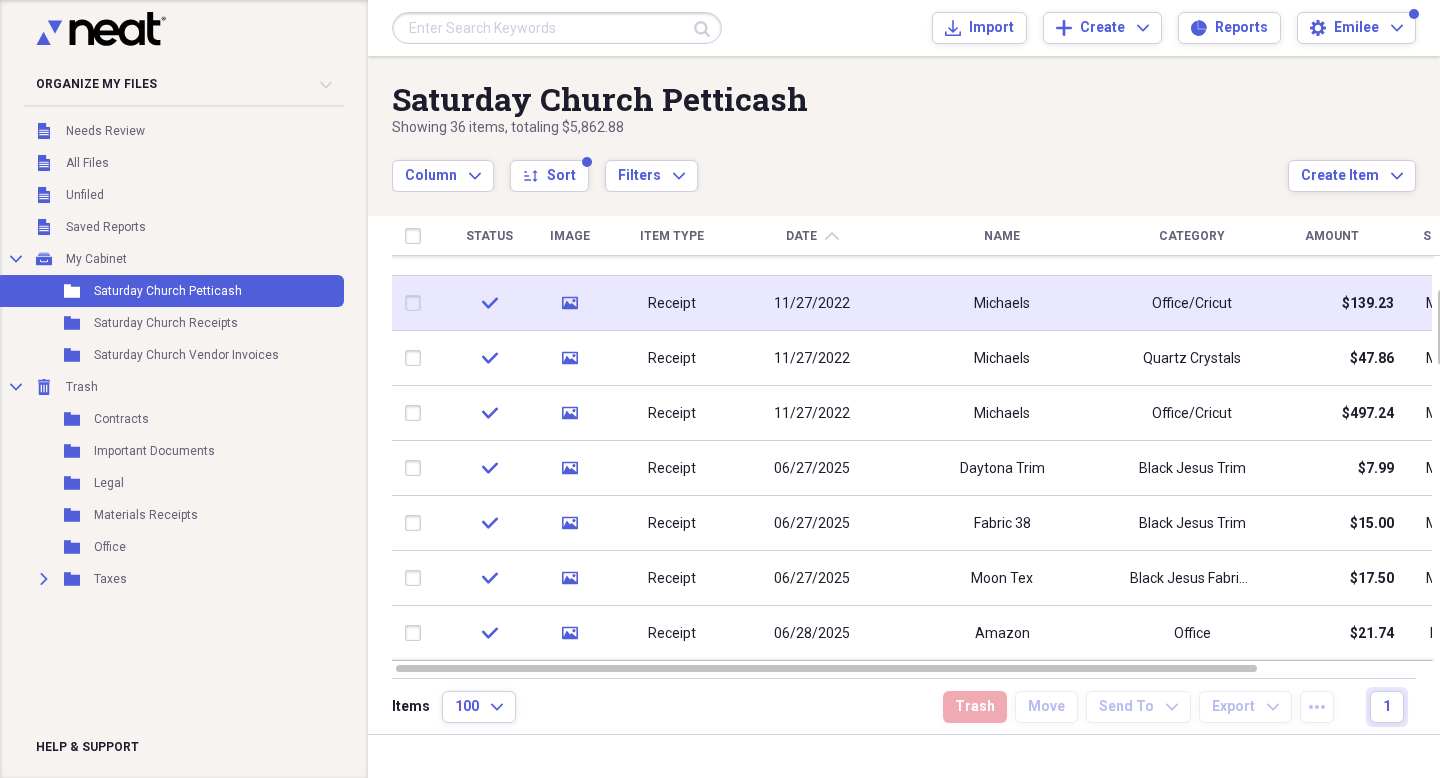 click on "11/27/2022" at bounding box center [812, 304] 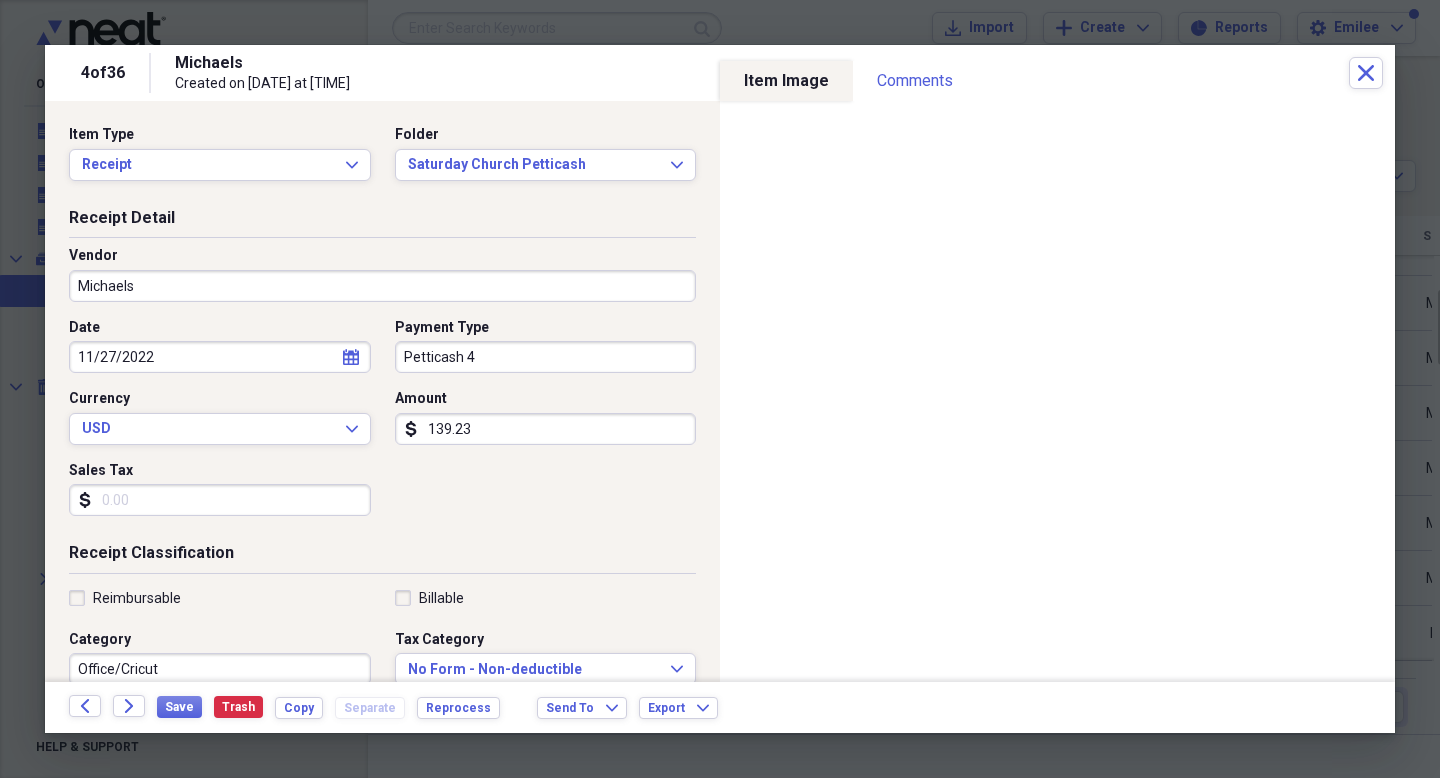 click on "11/27/2022" at bounding box center (220, 357) 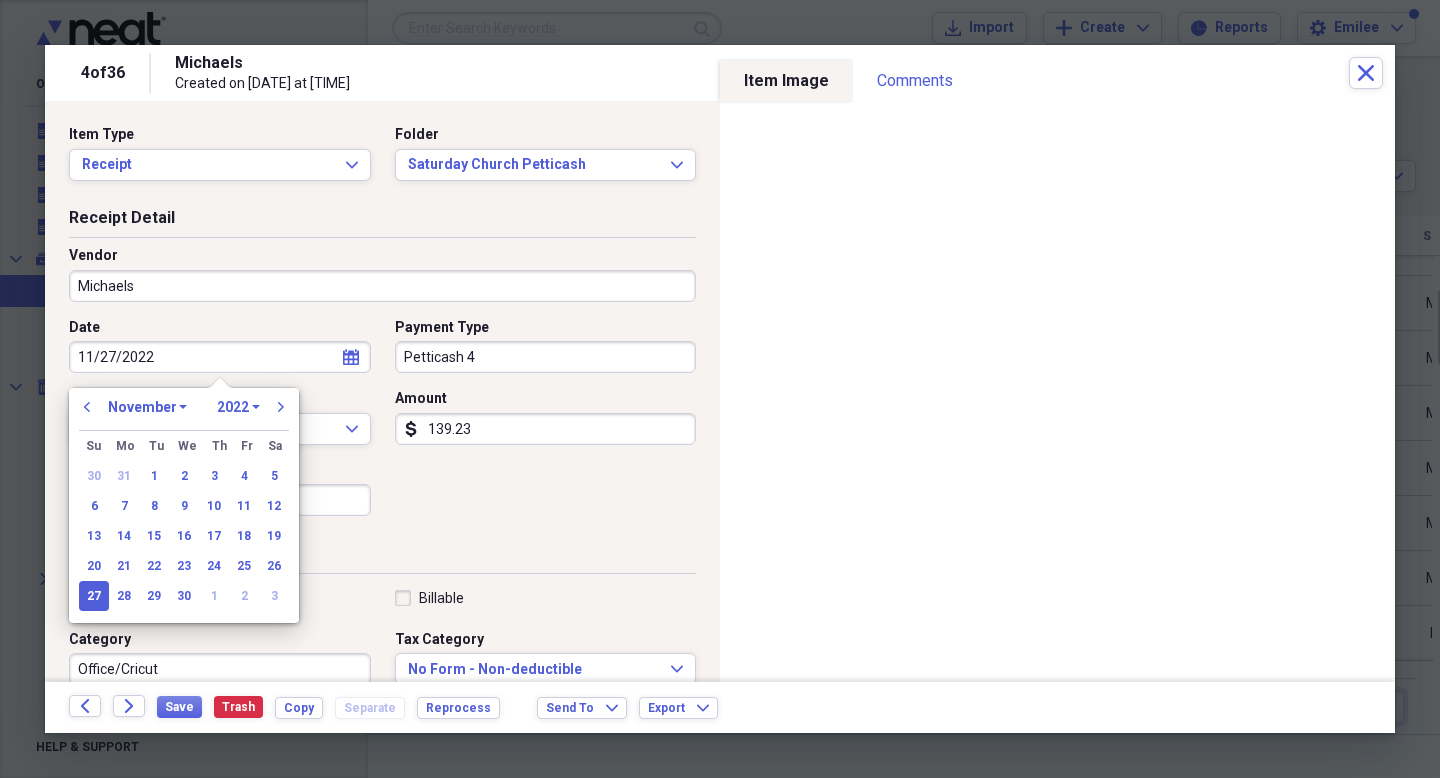 click on "11/27/2022" at bounding box center (220, 357) 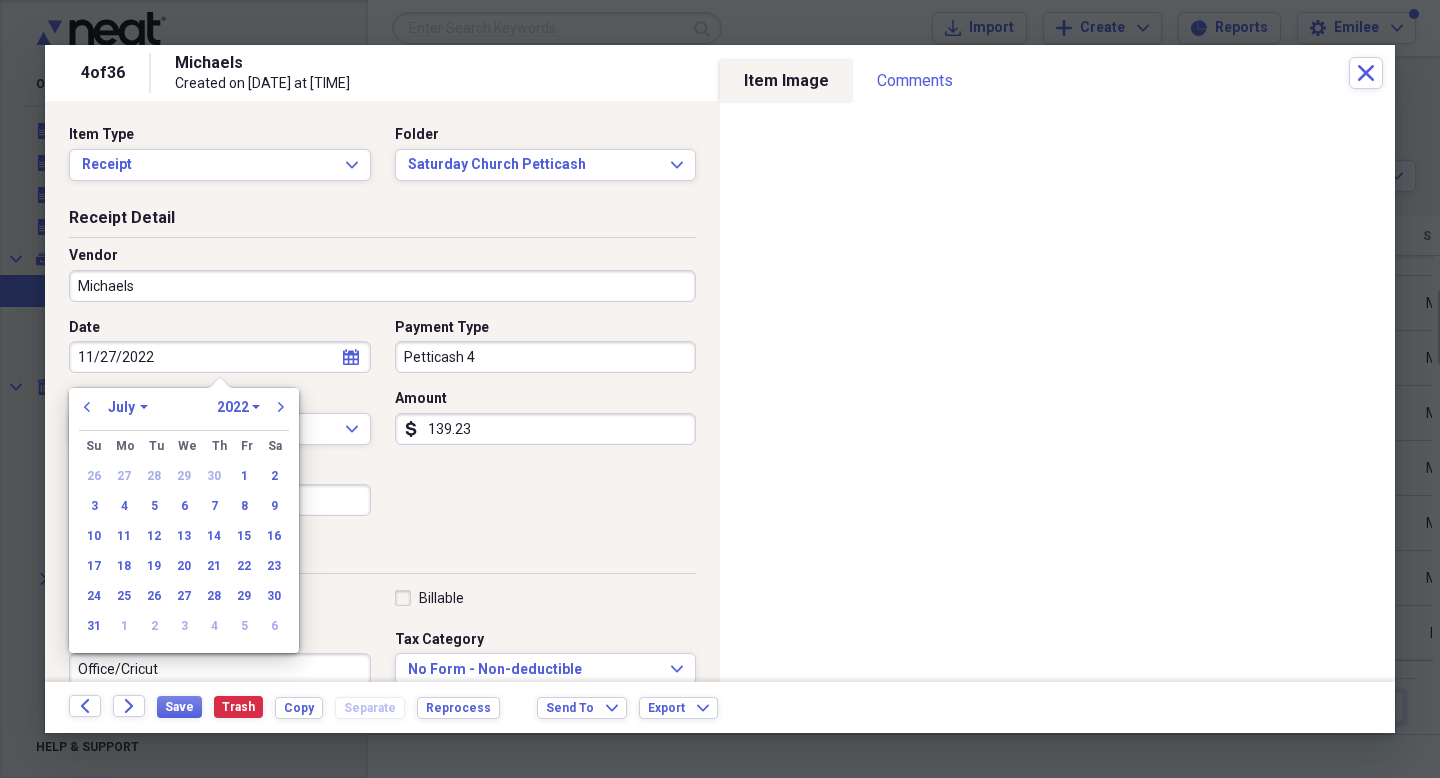 click on "1970 1971 1972 1973 1974 1975 1976 1977 1978 1979 1980 1981 1982 1983 1984 1985 1986 1987 1988 1989 1990 1991 1992 1993 1994 1995 1996 1997 1998 1999 2000 2001 2002 2003 2004 2005 2006 2007 2008 2009 2010 2011 2012 2013 2014 2015 2016 2017 2018 2019 2020 2021 2022 2023 2024 2025 2026 2027 2028 2029 2030 2031 2032 2033 2034 2035" at bounding box center (238, 407) 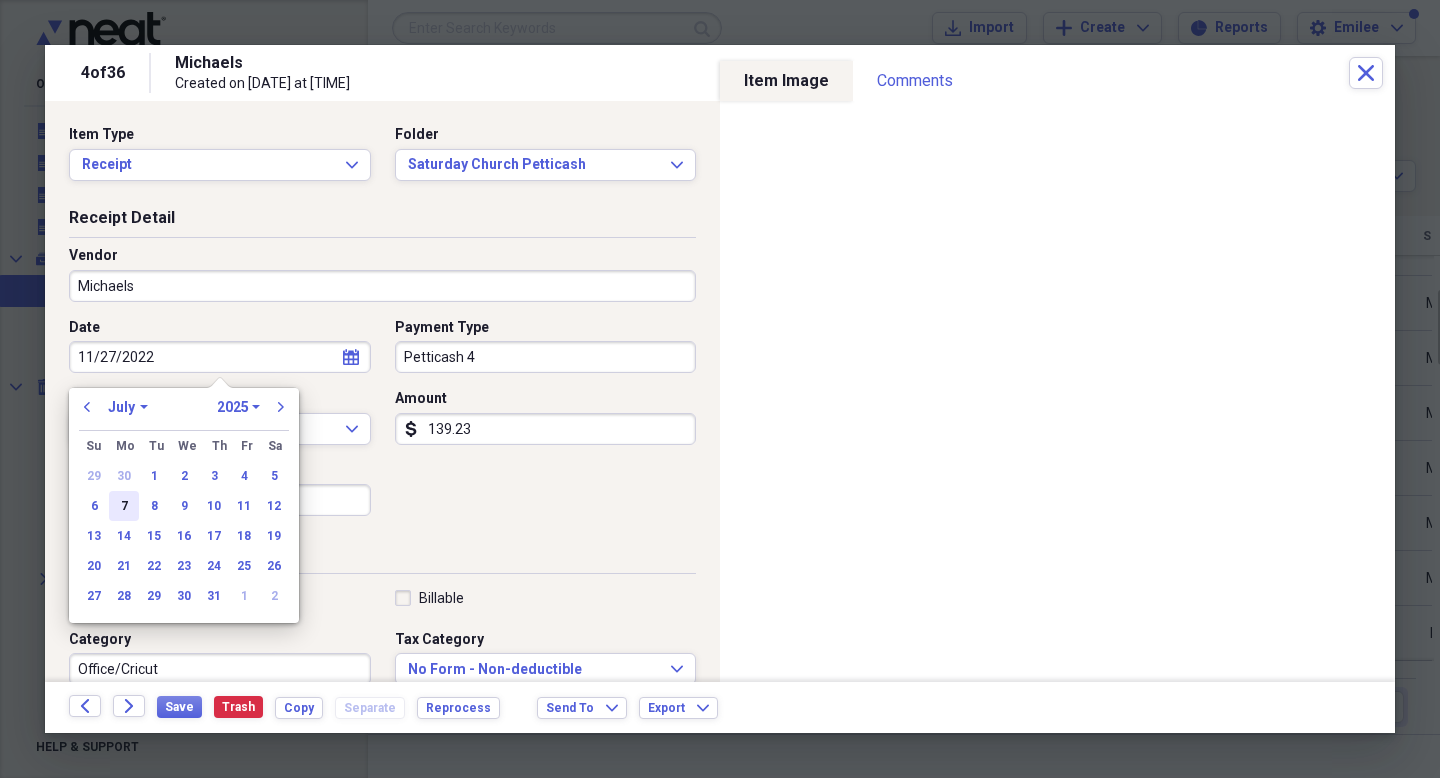 click on "7" at bounding box center [124, 506] 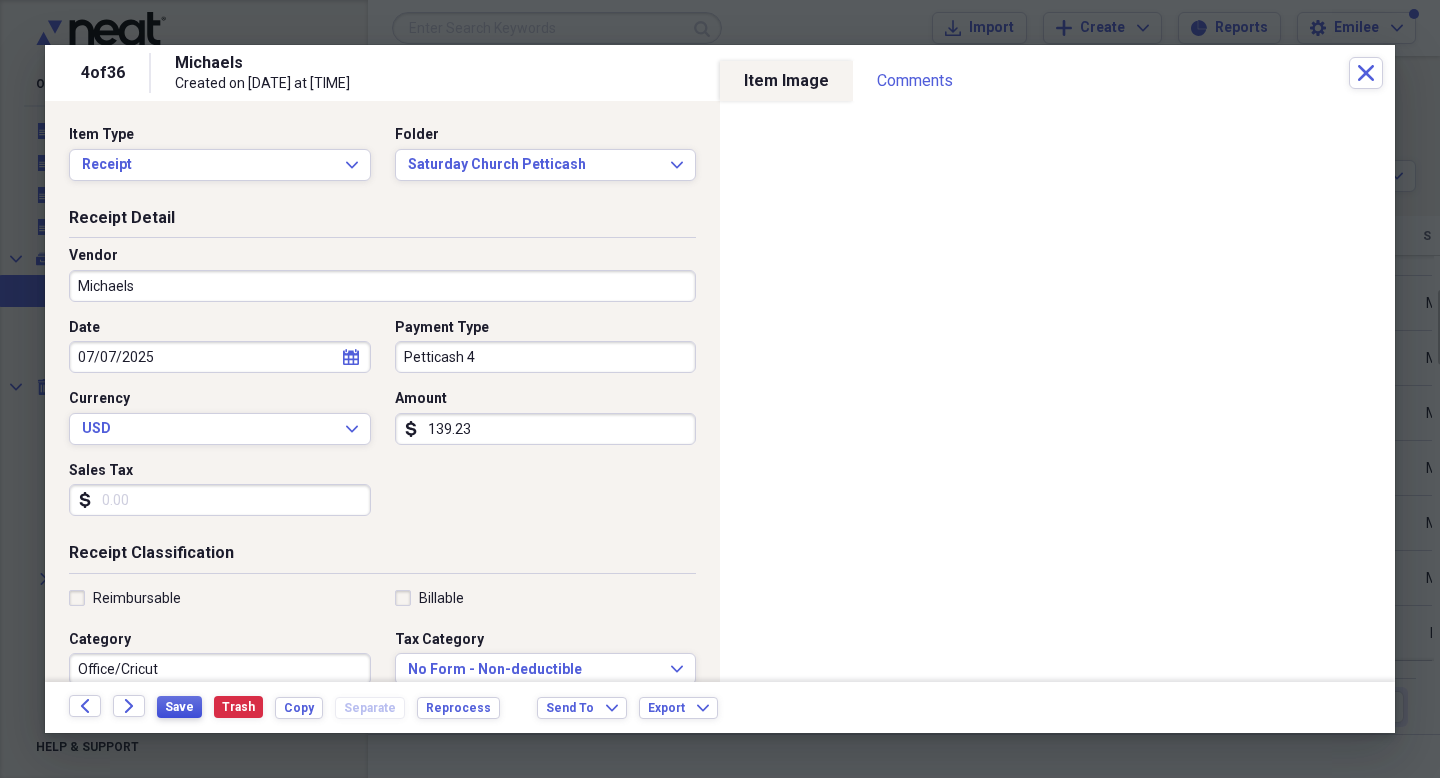 click on "Save" at bounding box center [179, 707] 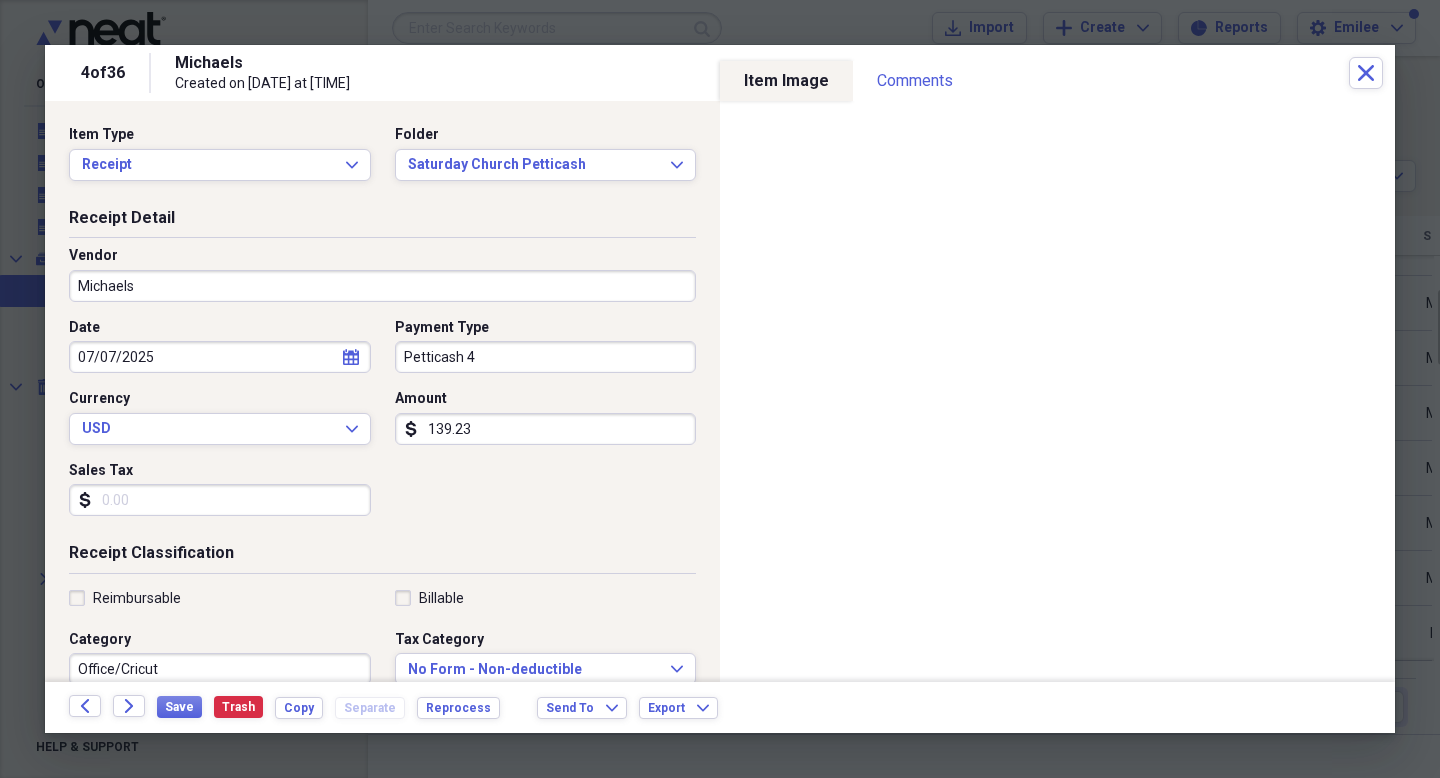 click on "07/07/2025" at bounding box center [220, 357] 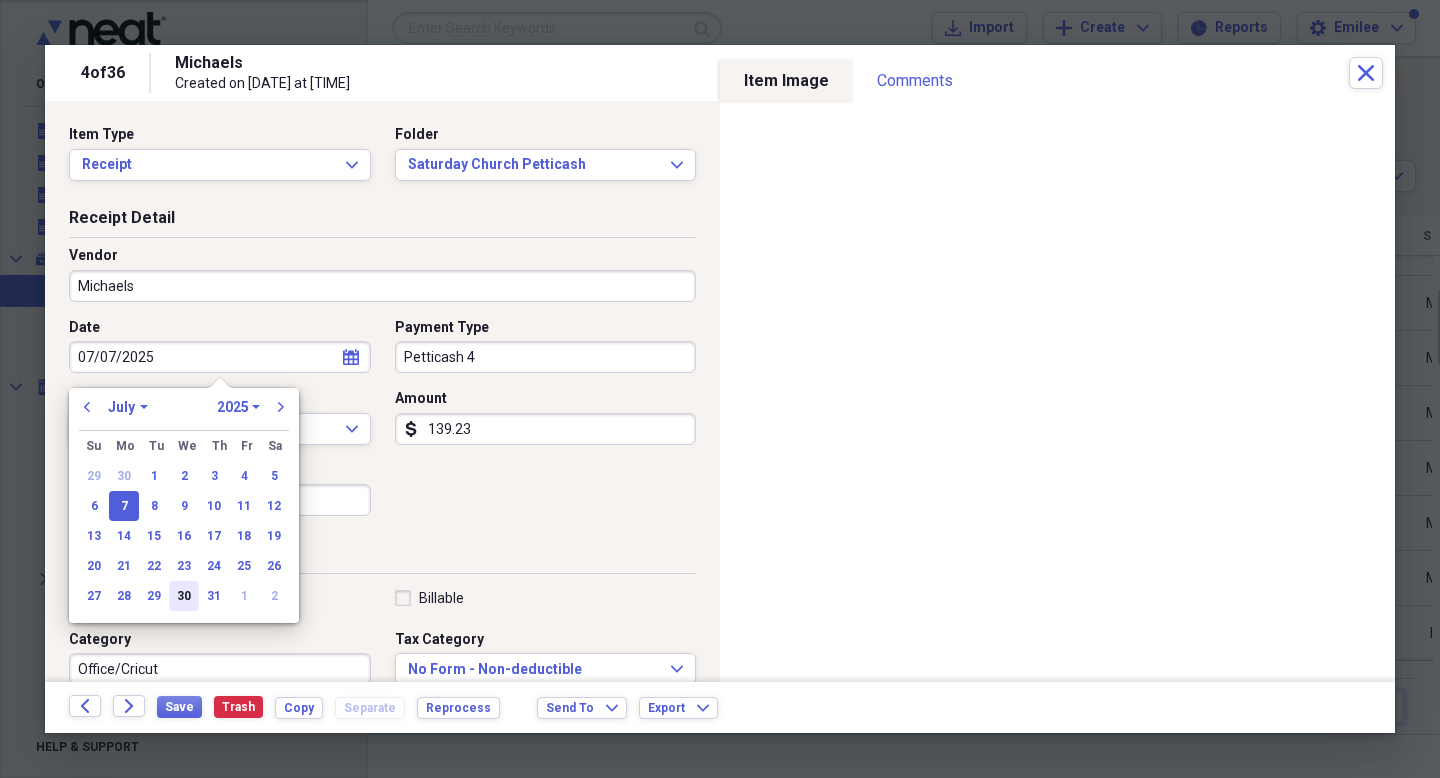 click on "30" at bounding box center (184, 596) 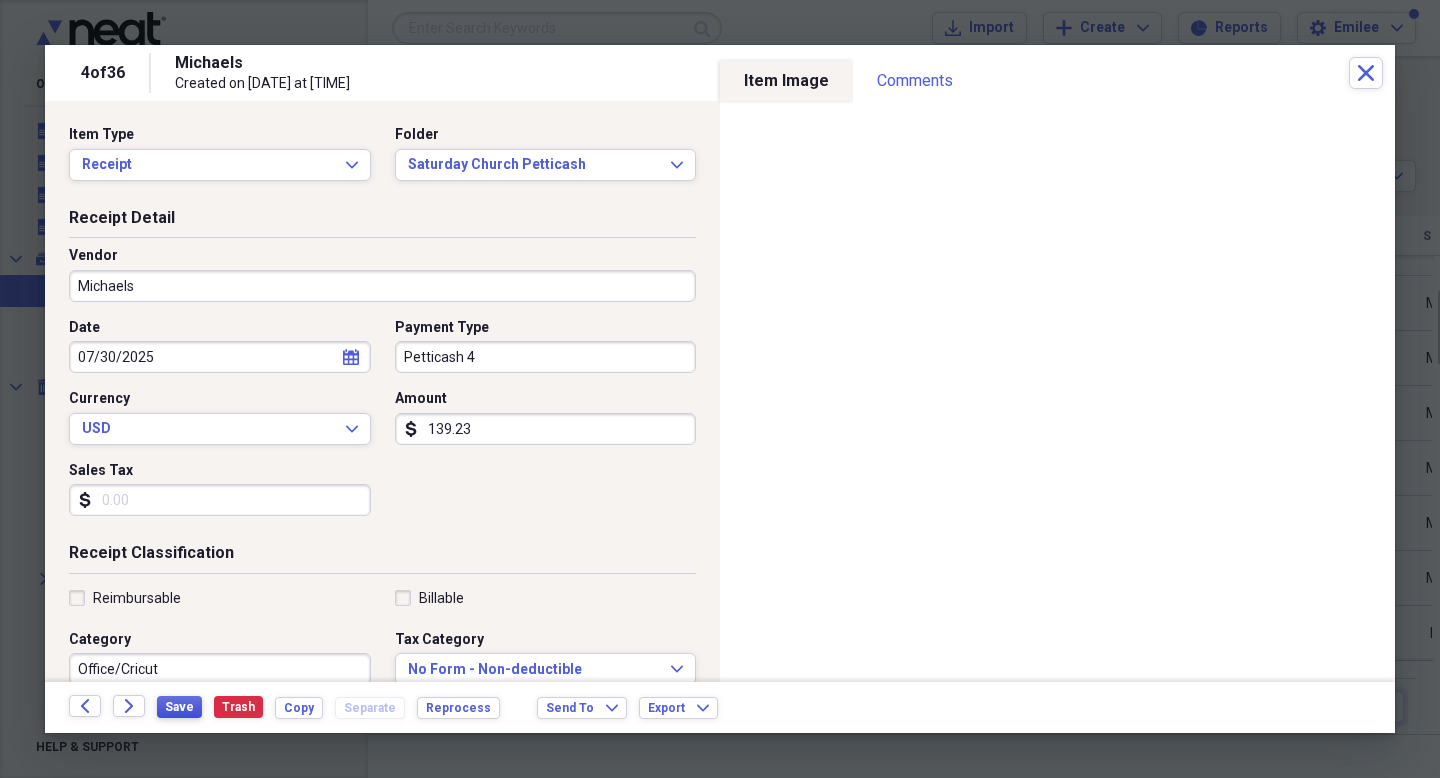 click on "Save" at bounding box center (179, 707) 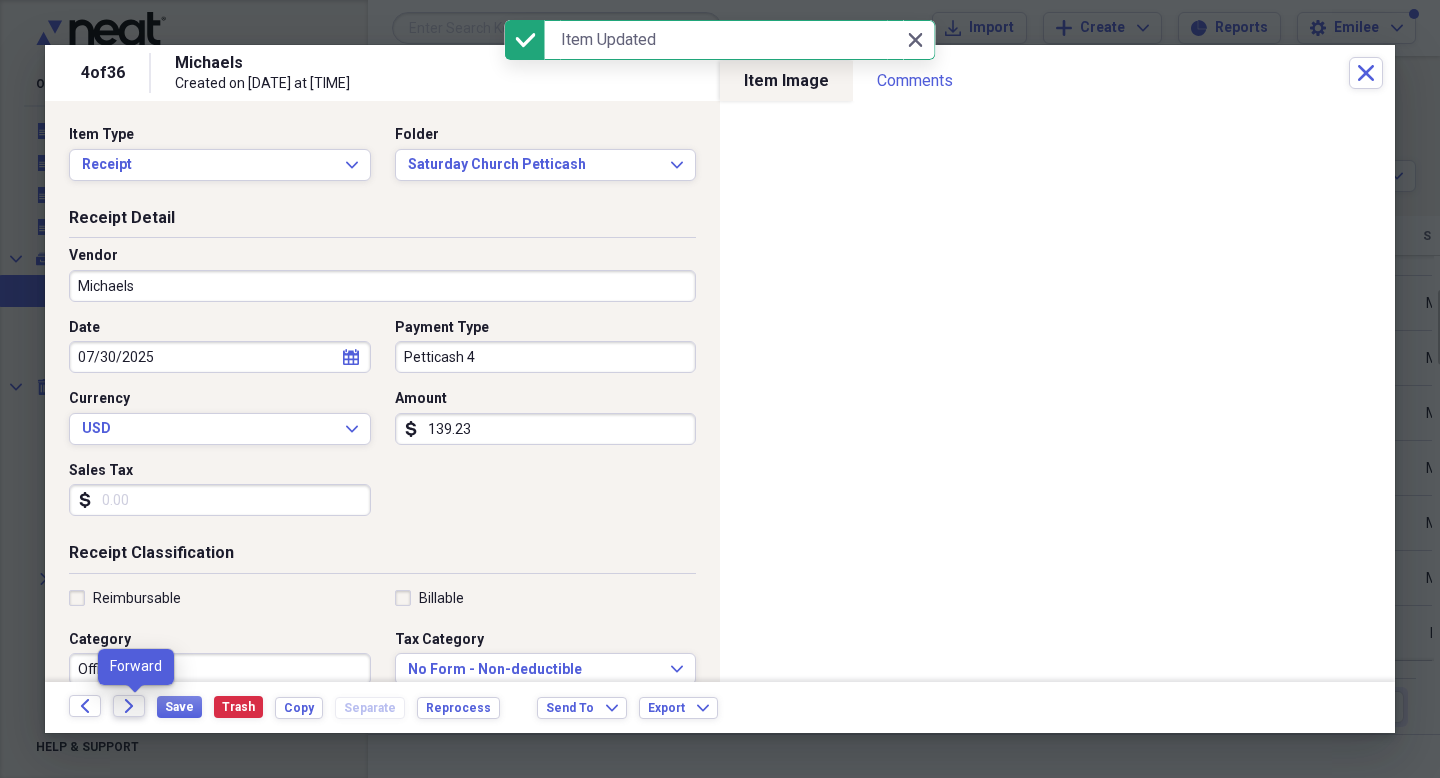 click 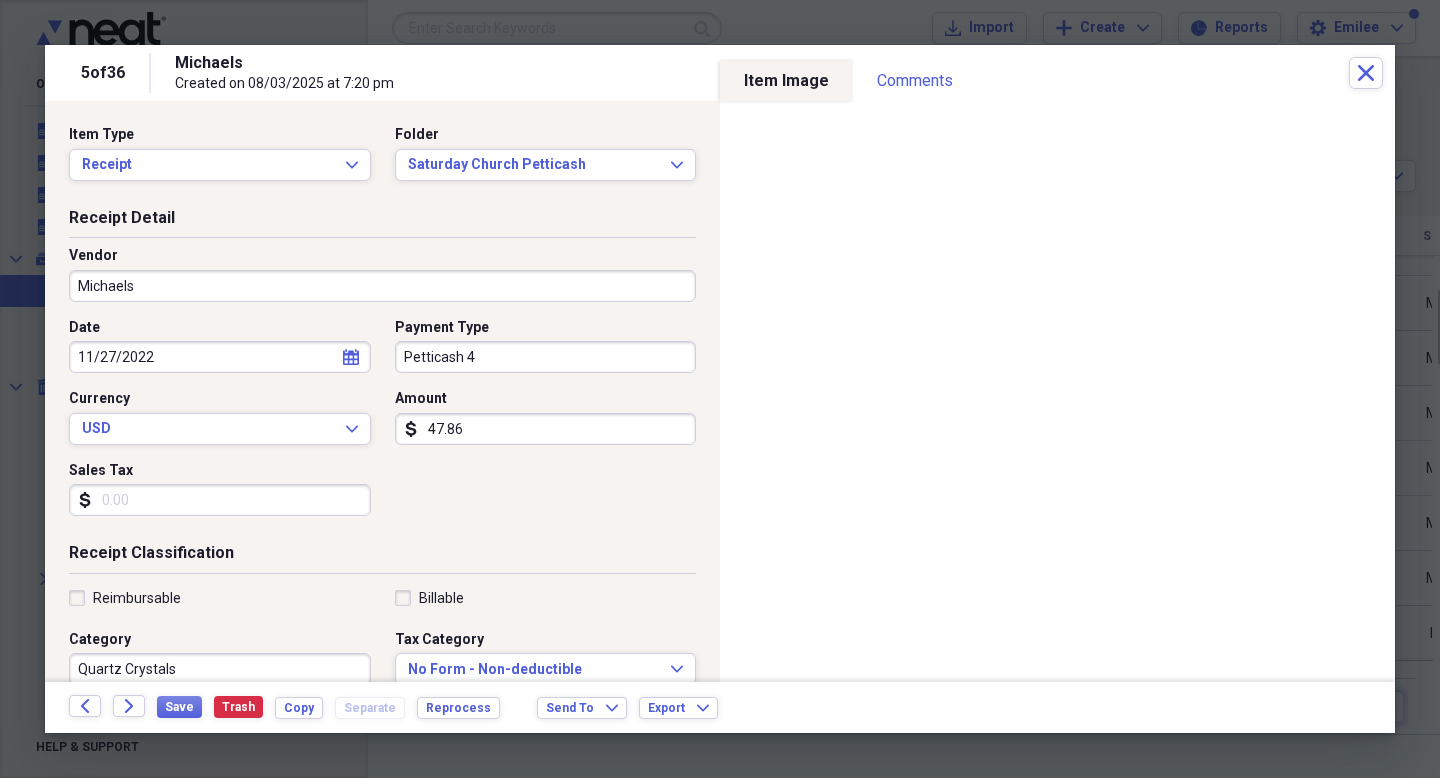 click on "11/27/2022" at bounding box center [220, 357] 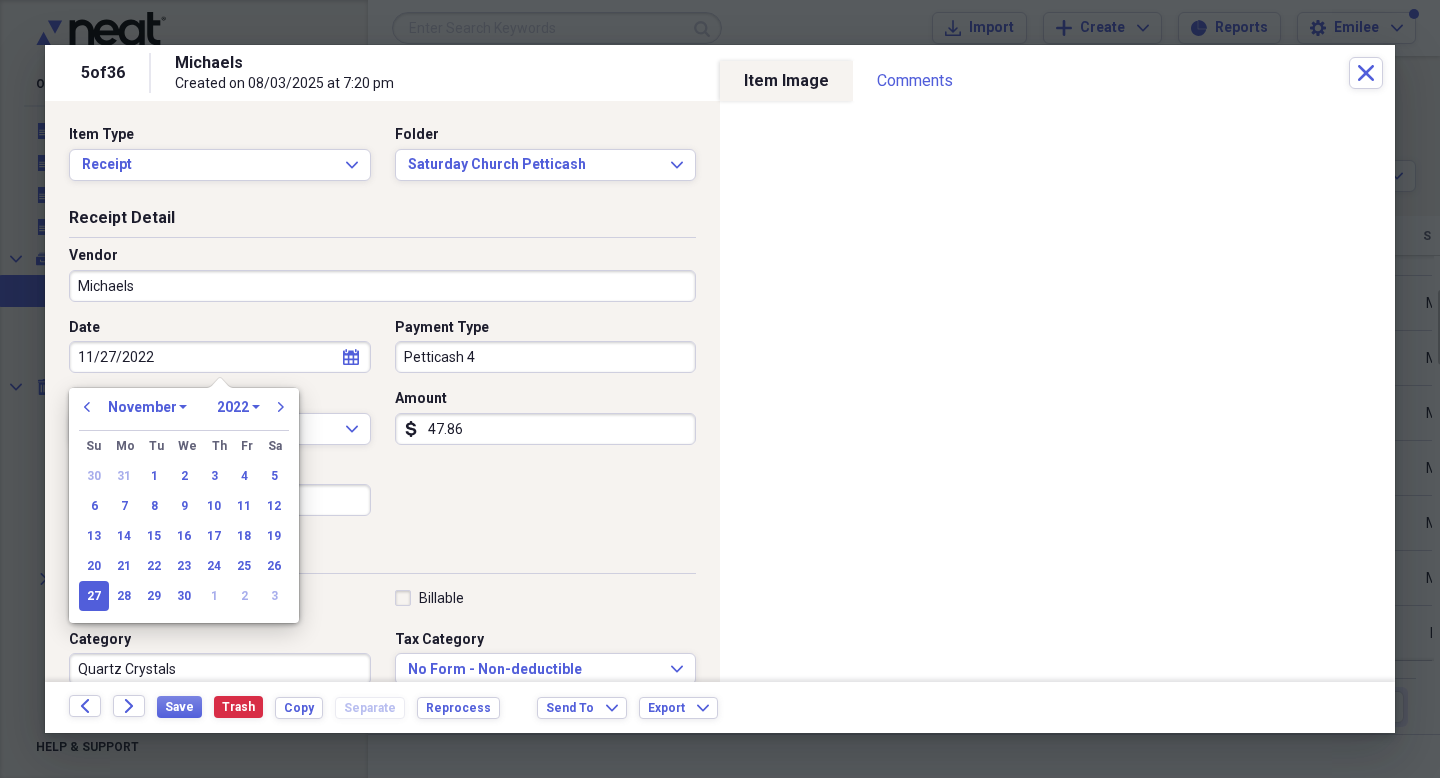 click on "11/27/2022" at bounding box center (220, 357) 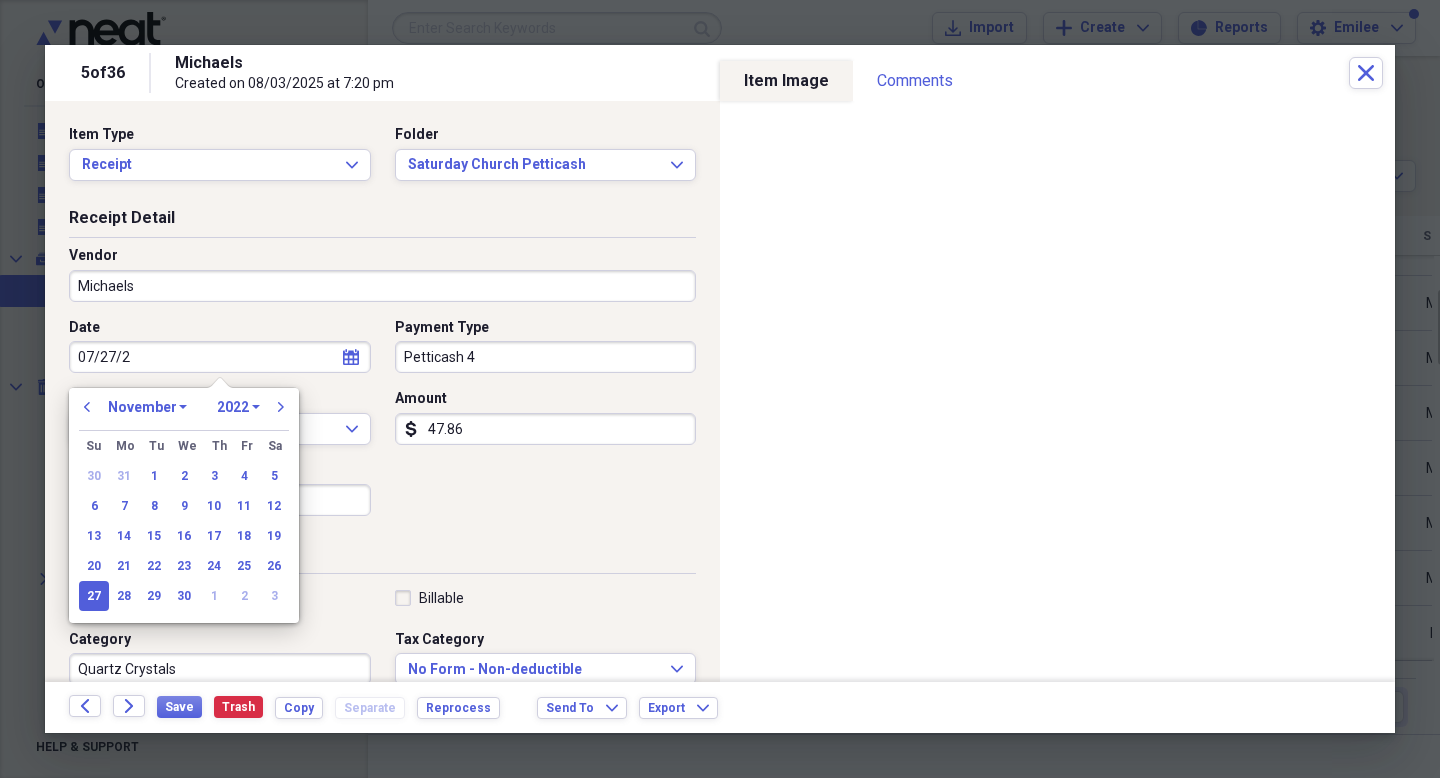 type on "[DATE]" 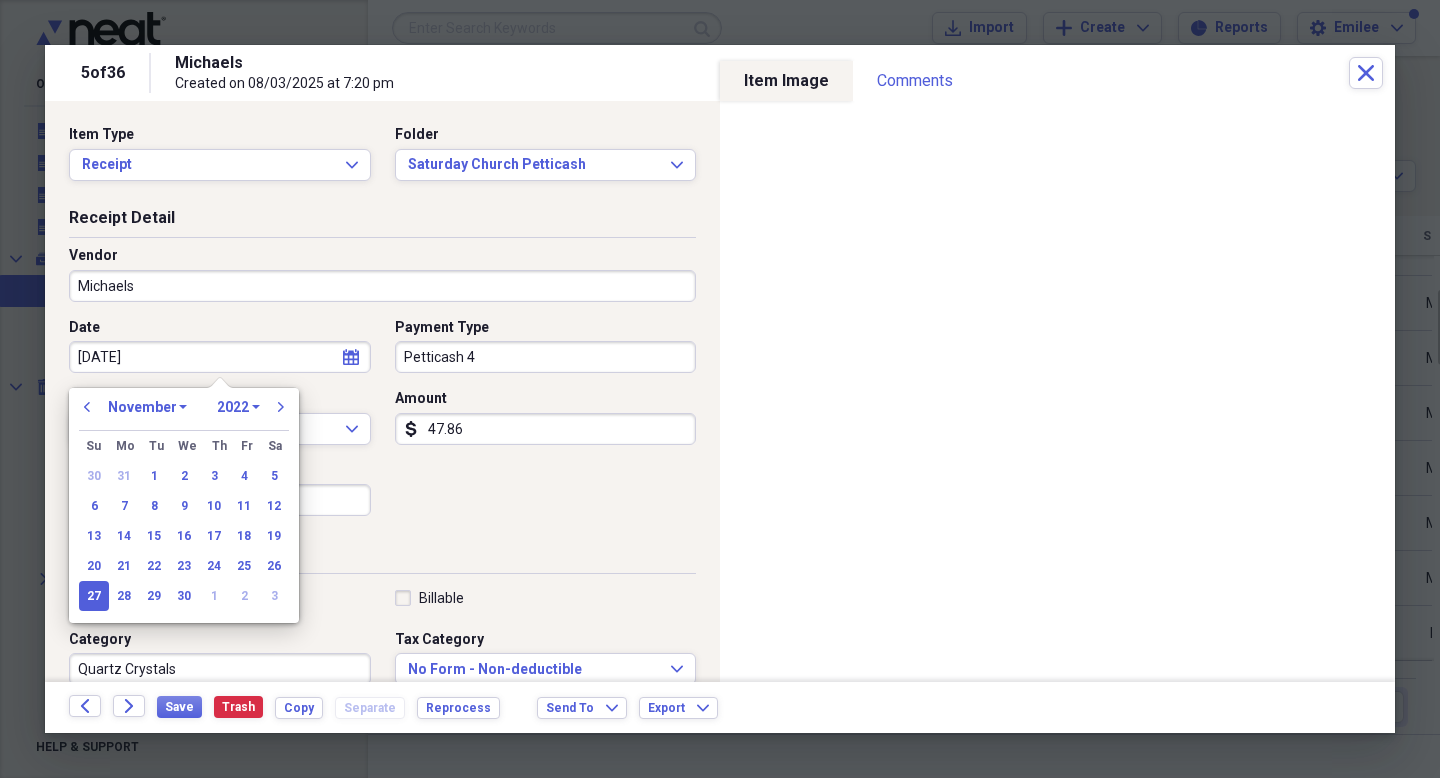 select on "6" 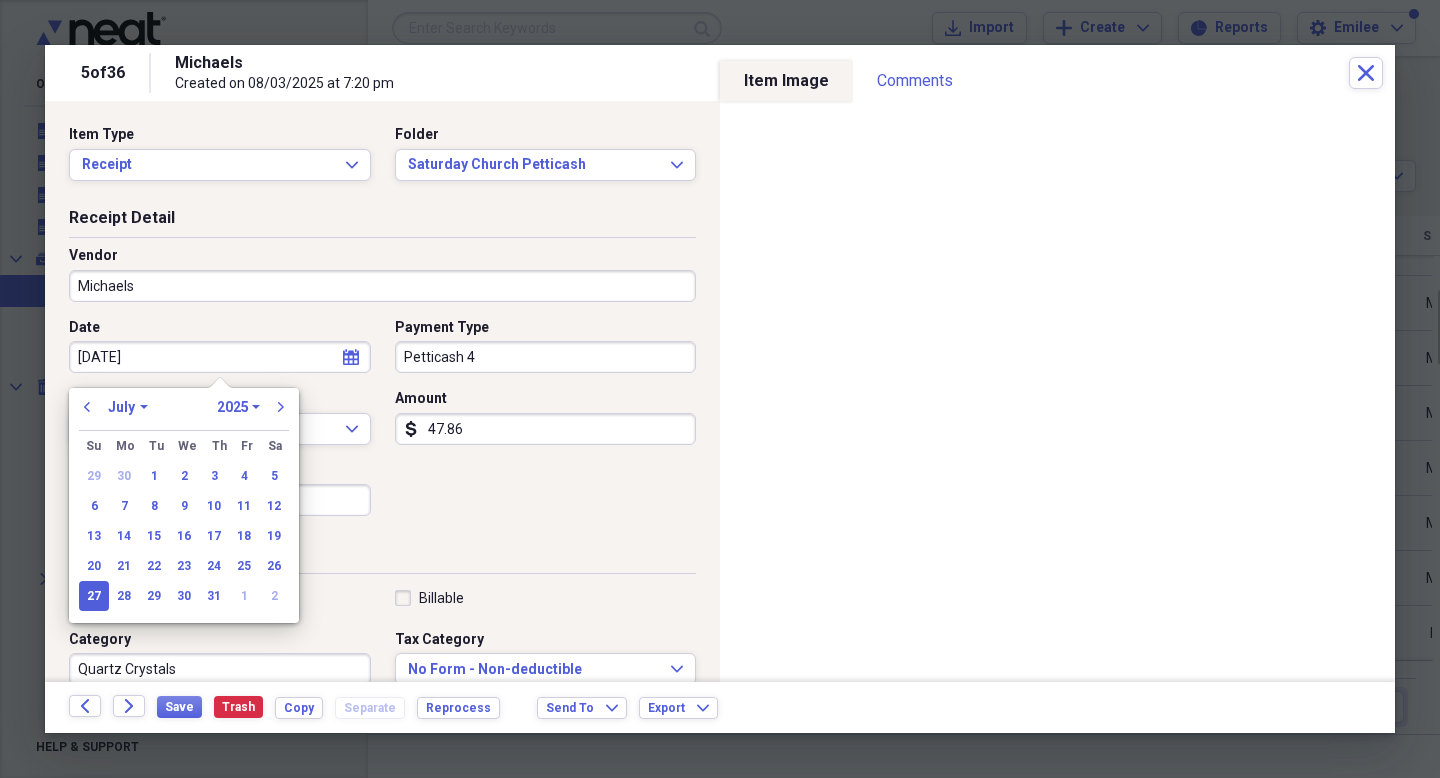 type on "07/27/2025" 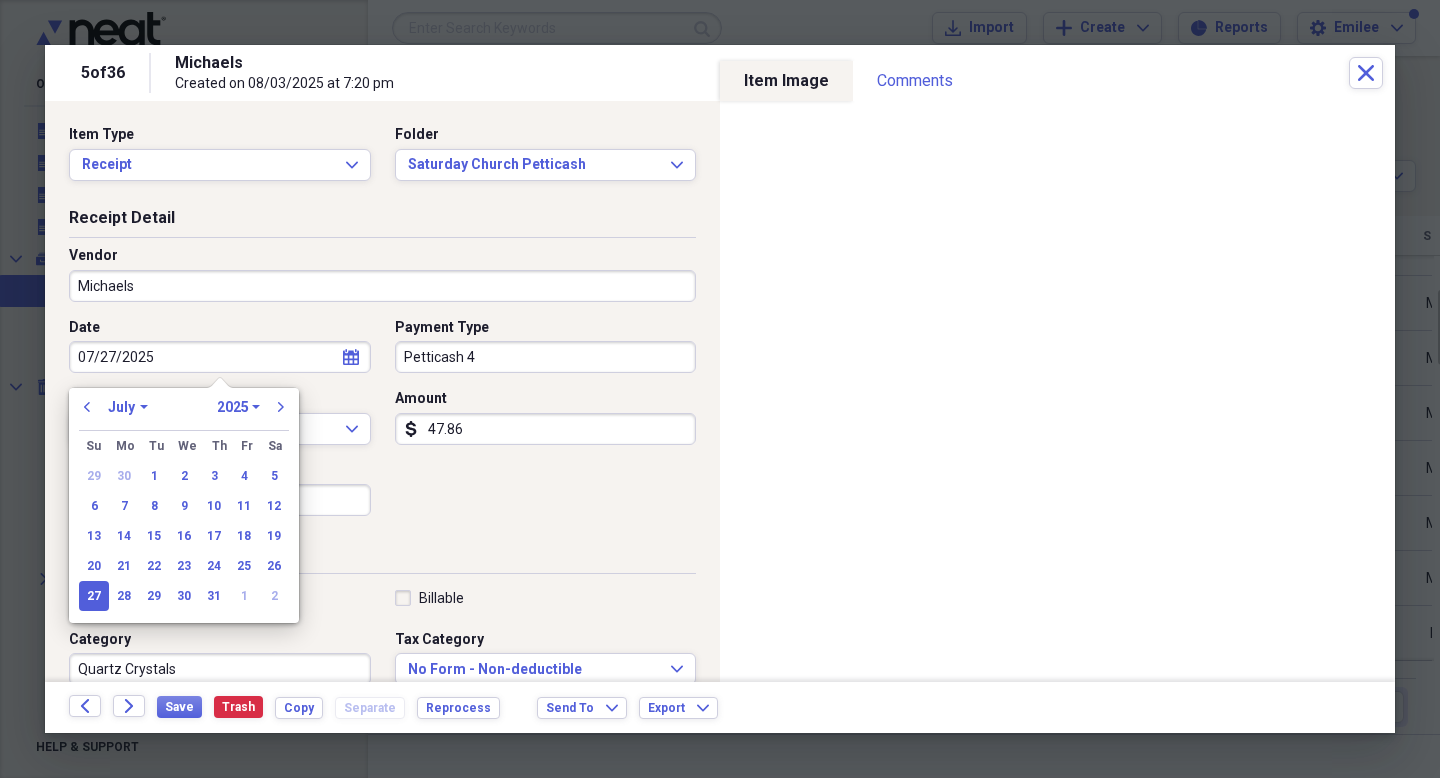 click on "27" at bounding box center (94, 596) 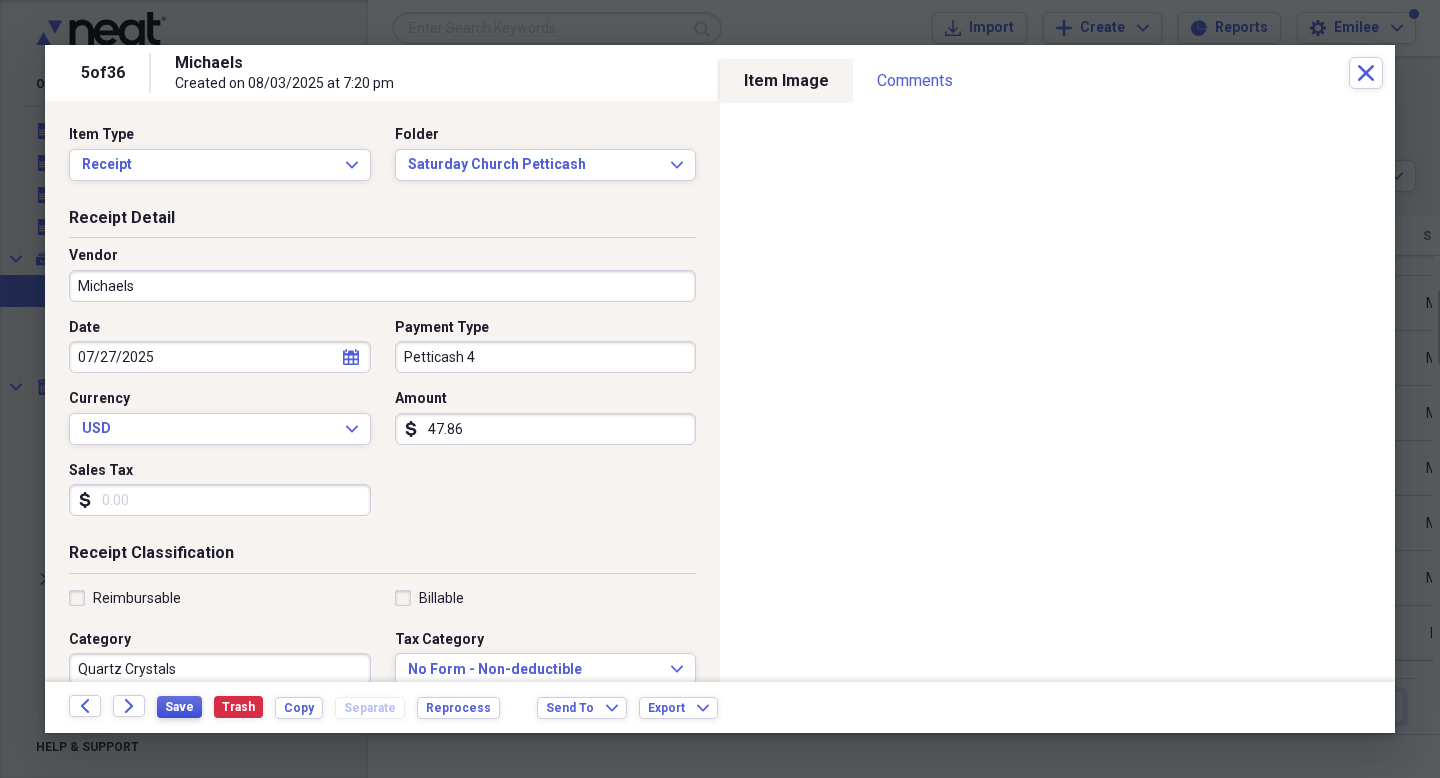 click on "Save" at bounding box center [179, 707] 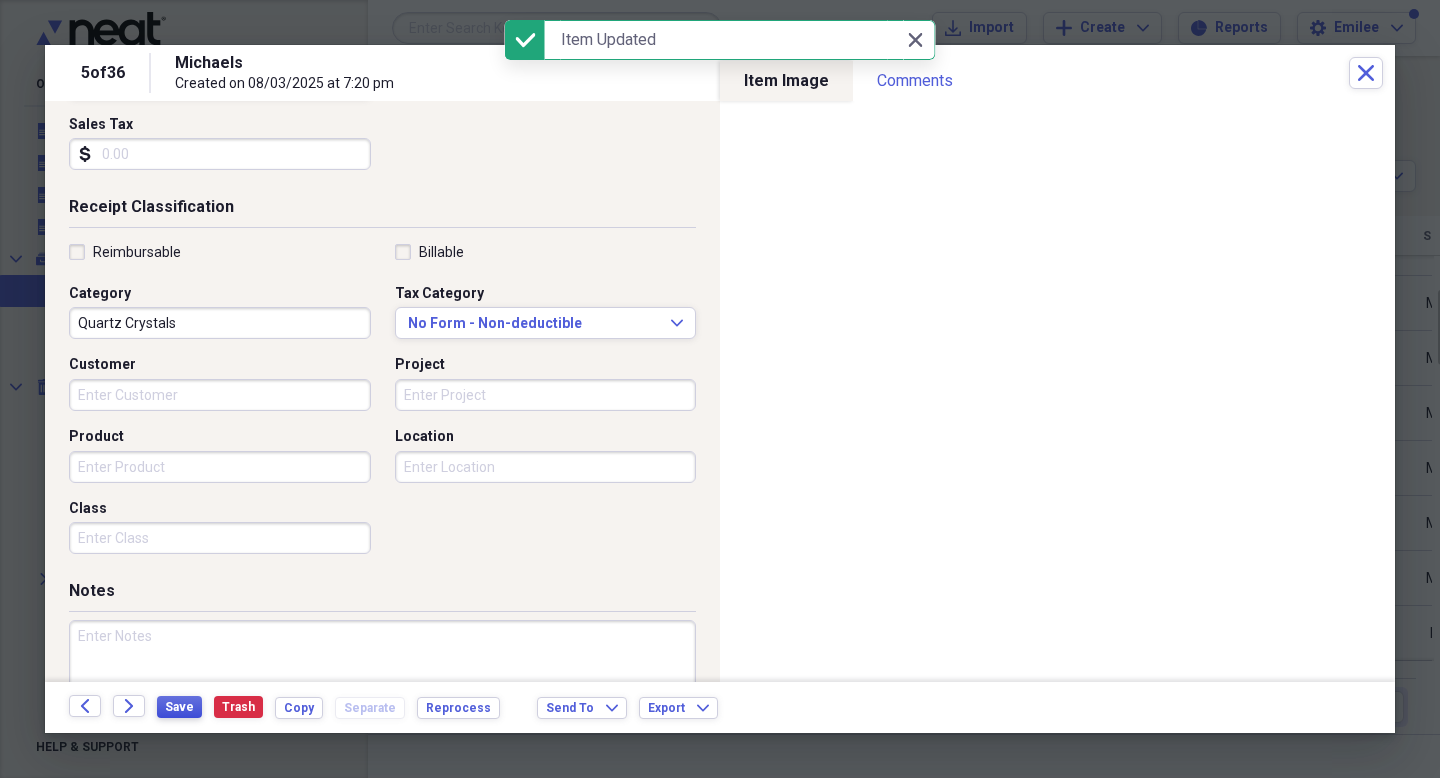 scroll, scrollTop: 439, scrollLeft: 0, axis: vertical 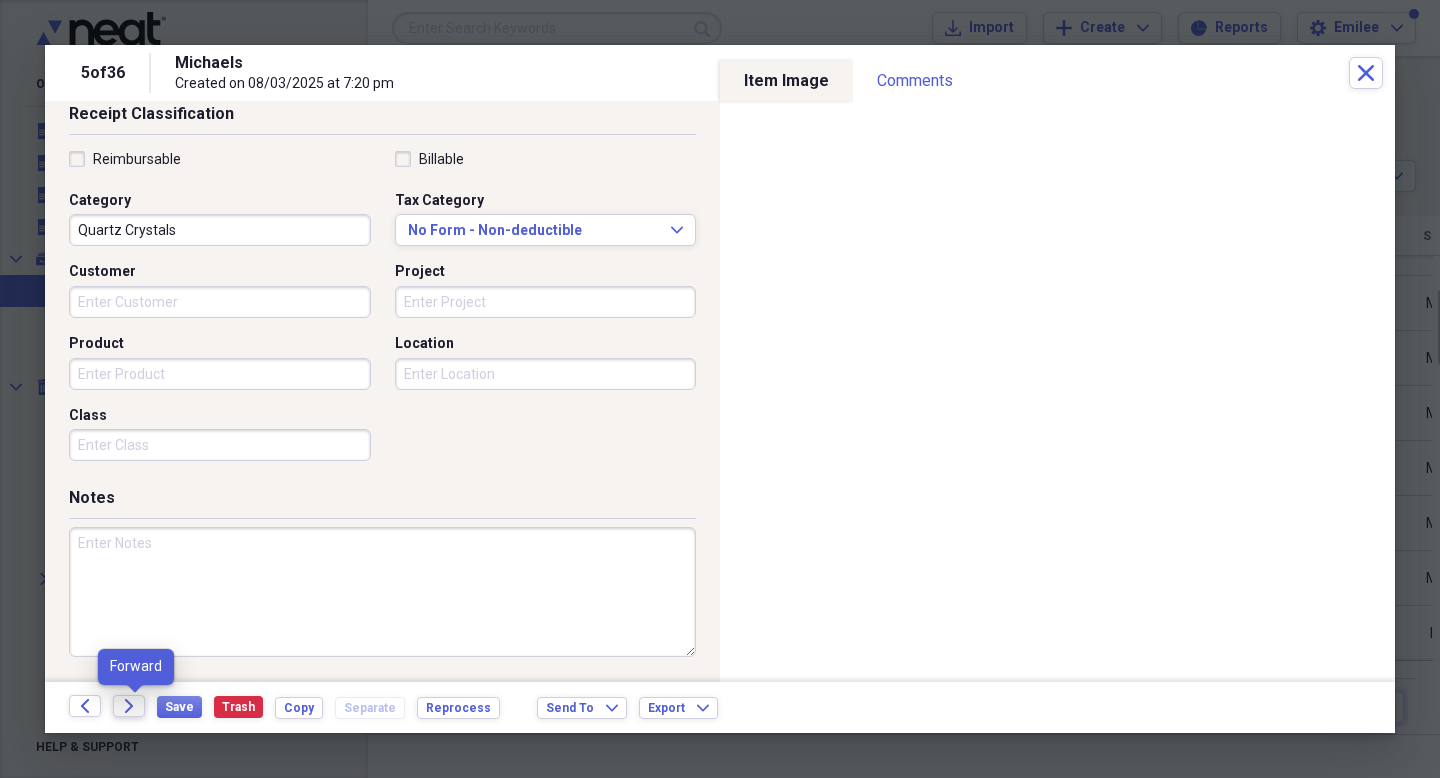 click on "Forward" 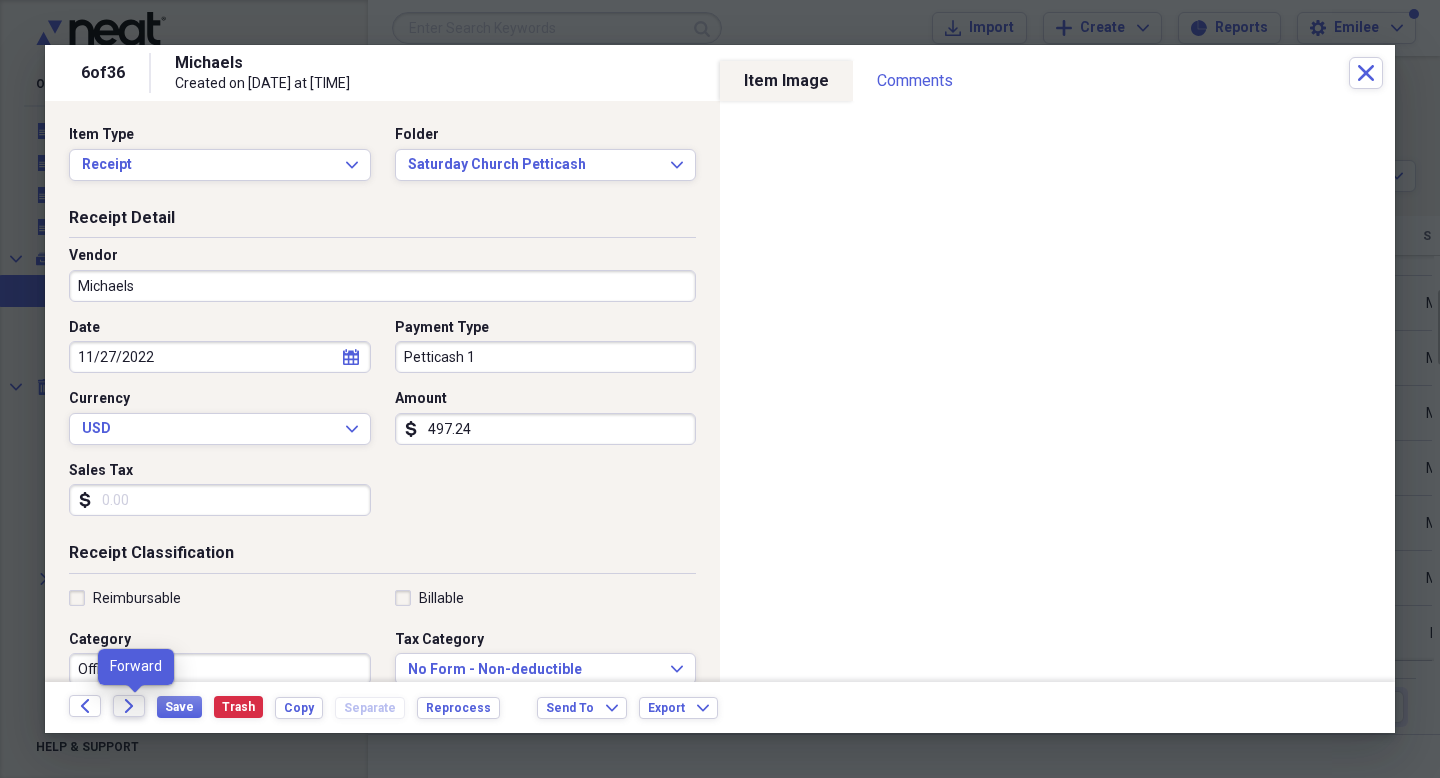 click 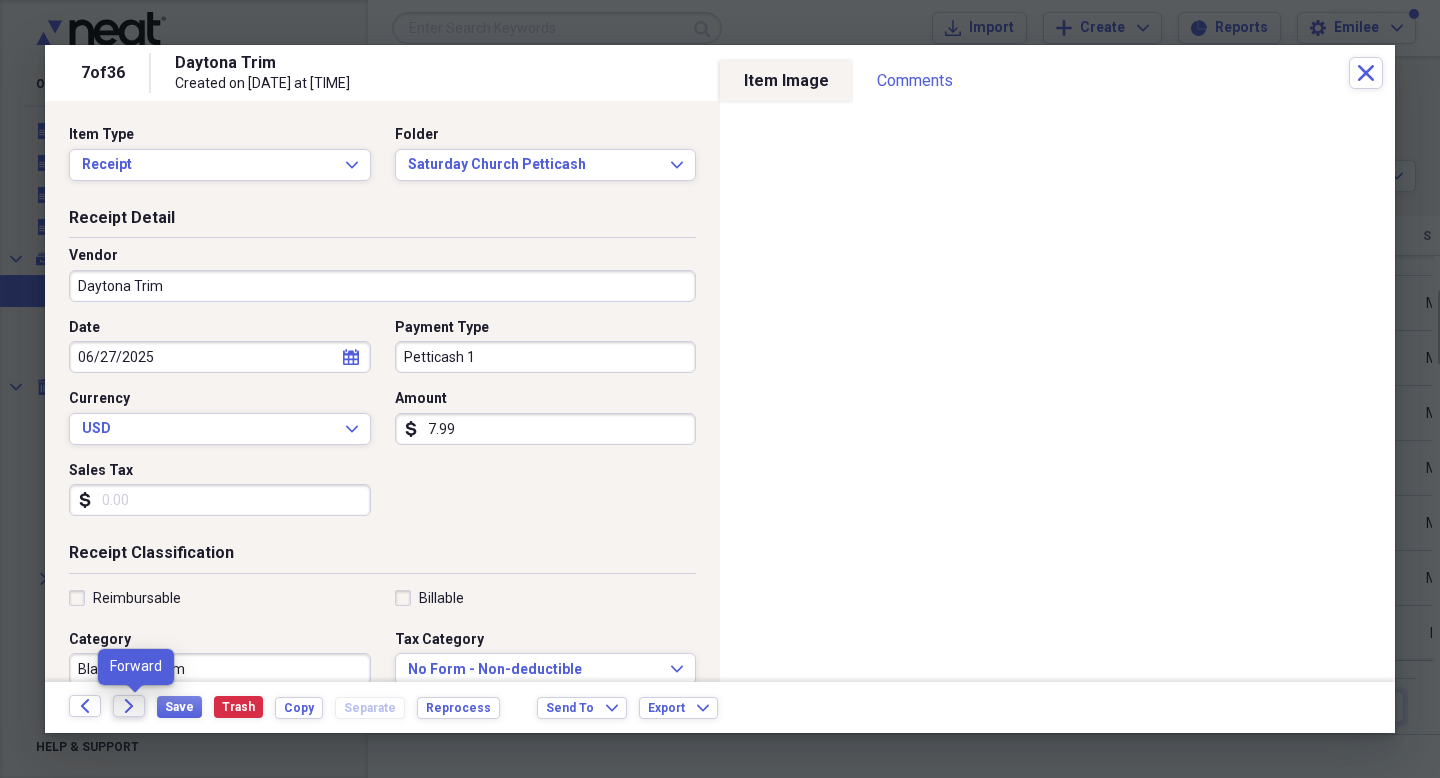 click 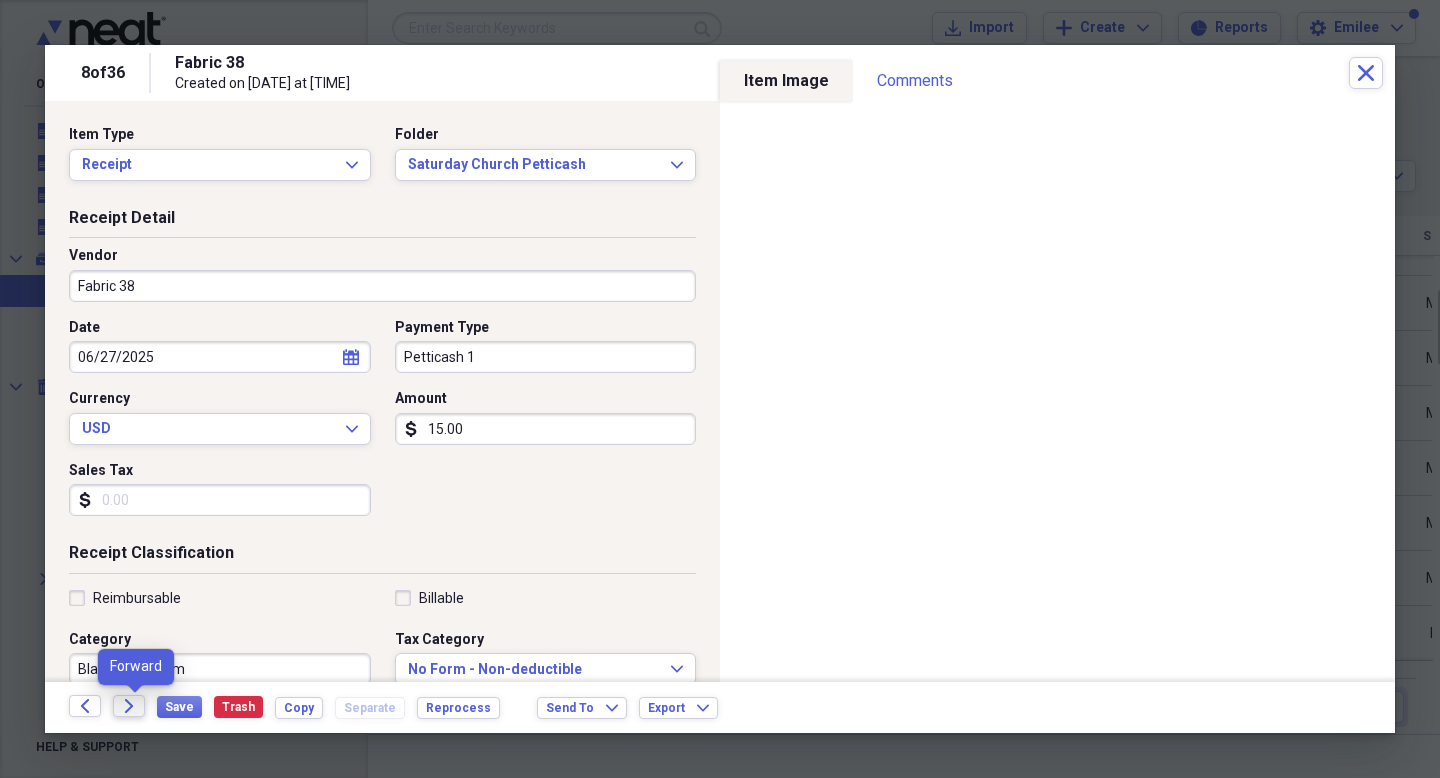 click 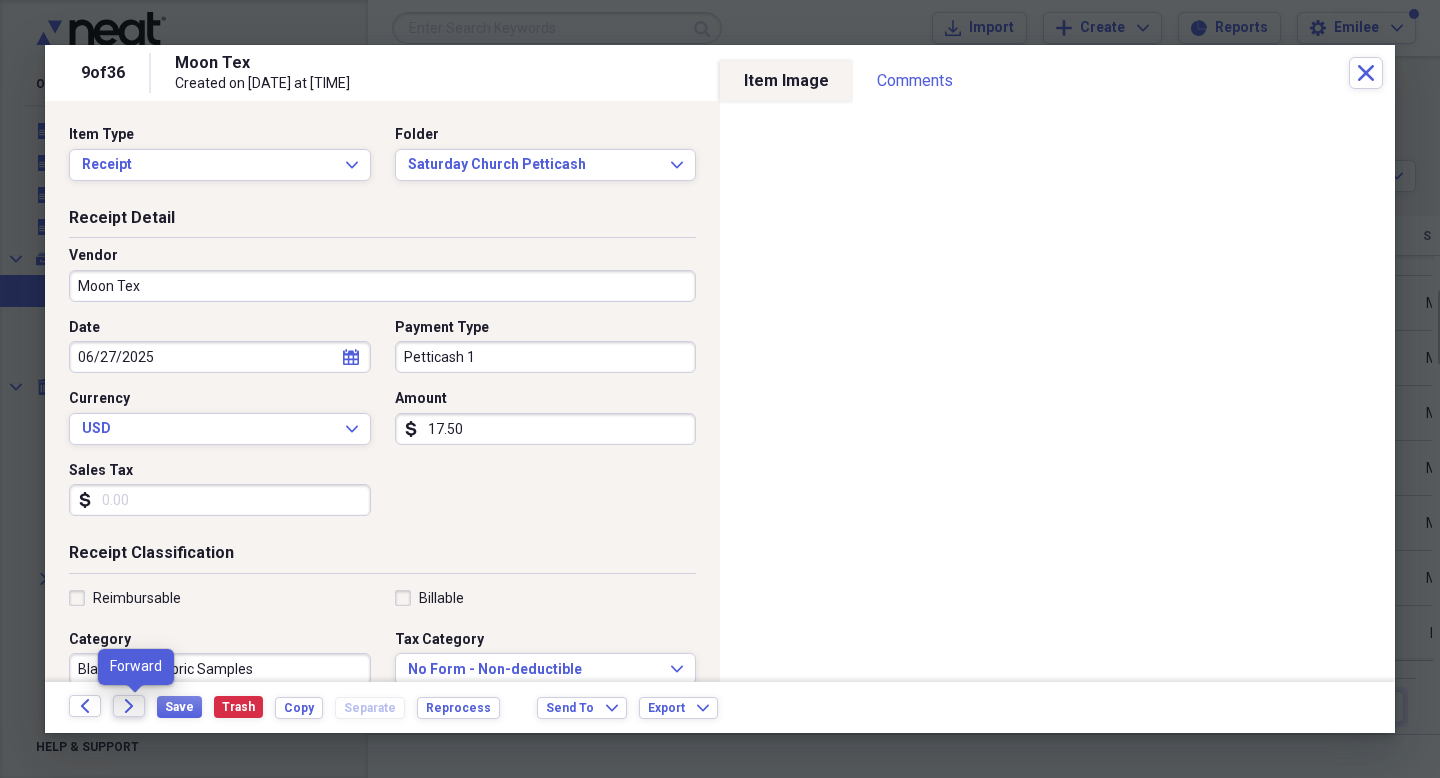 click 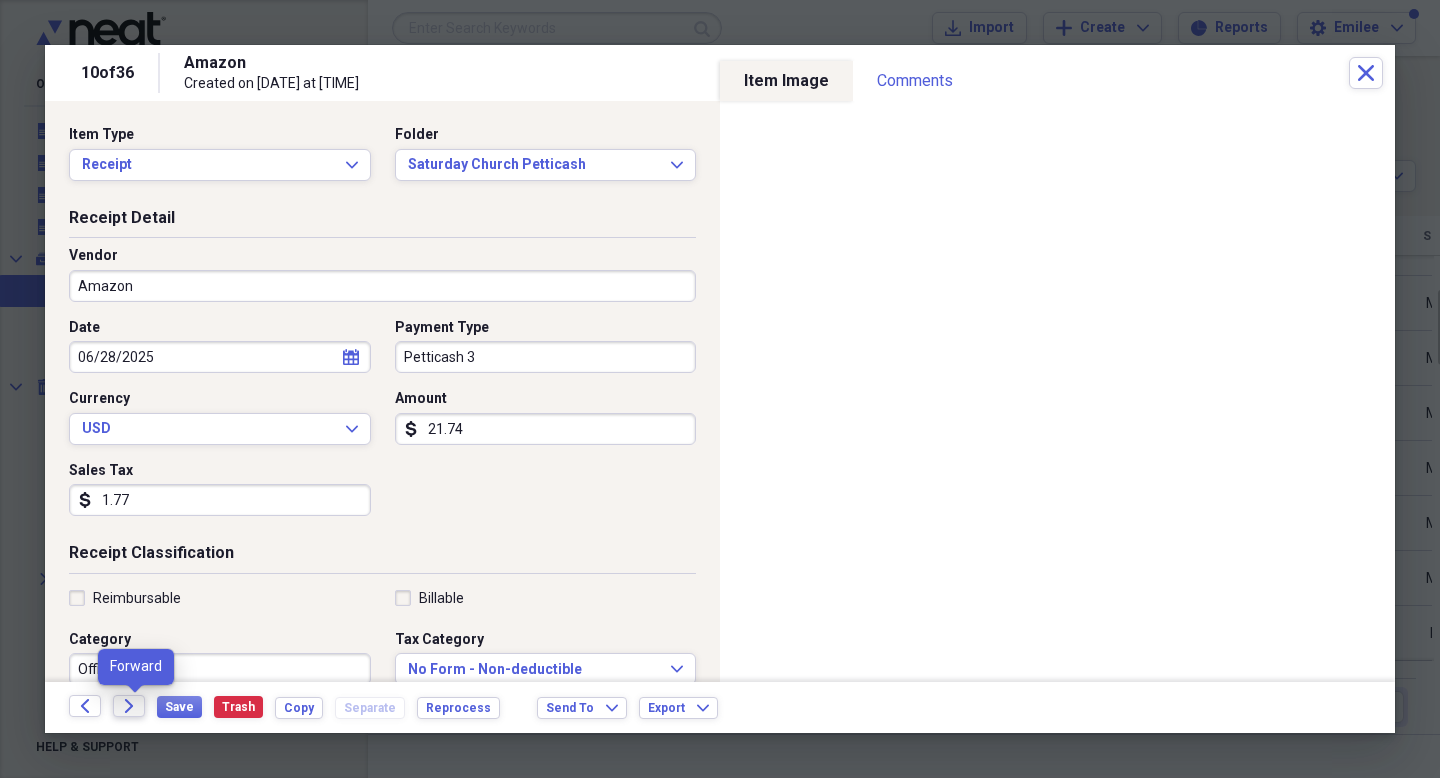 click 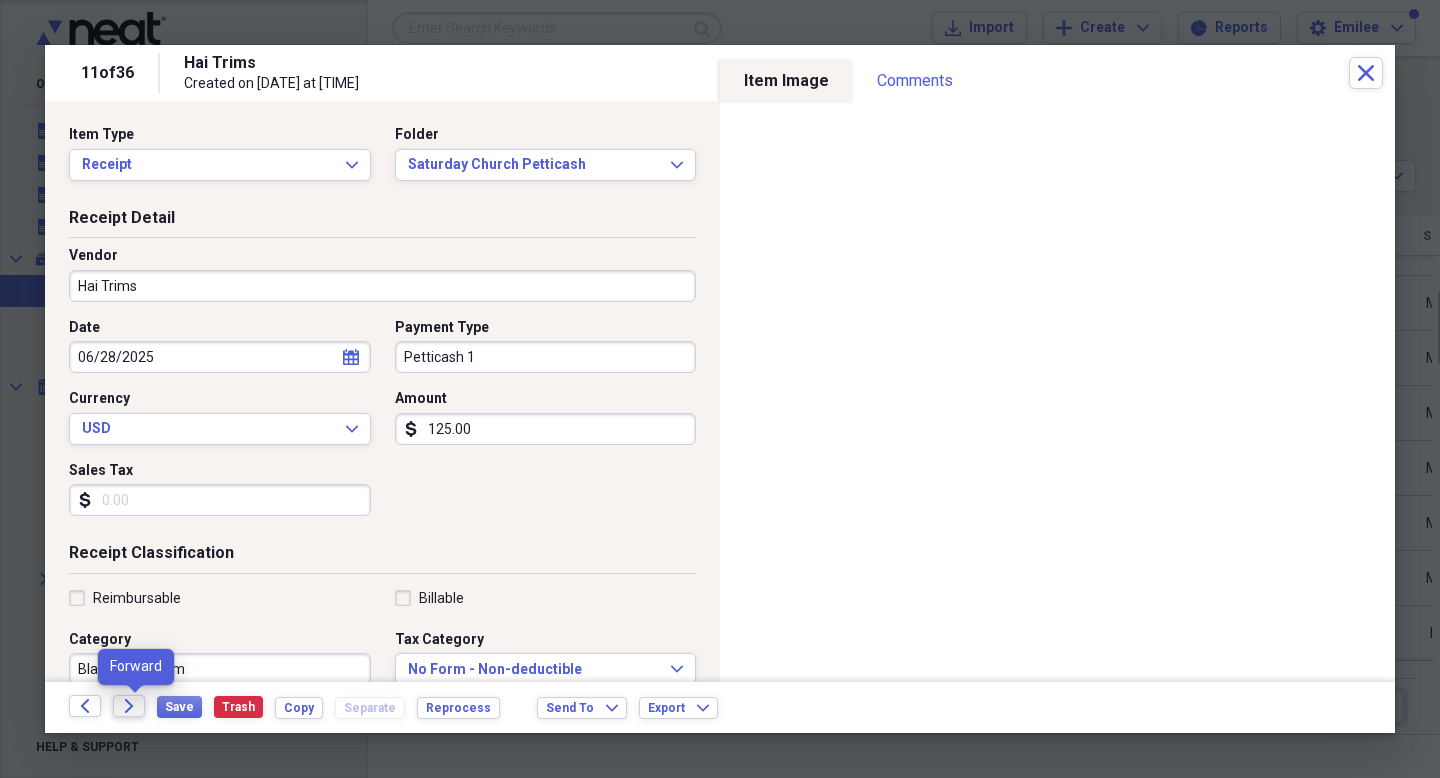 click 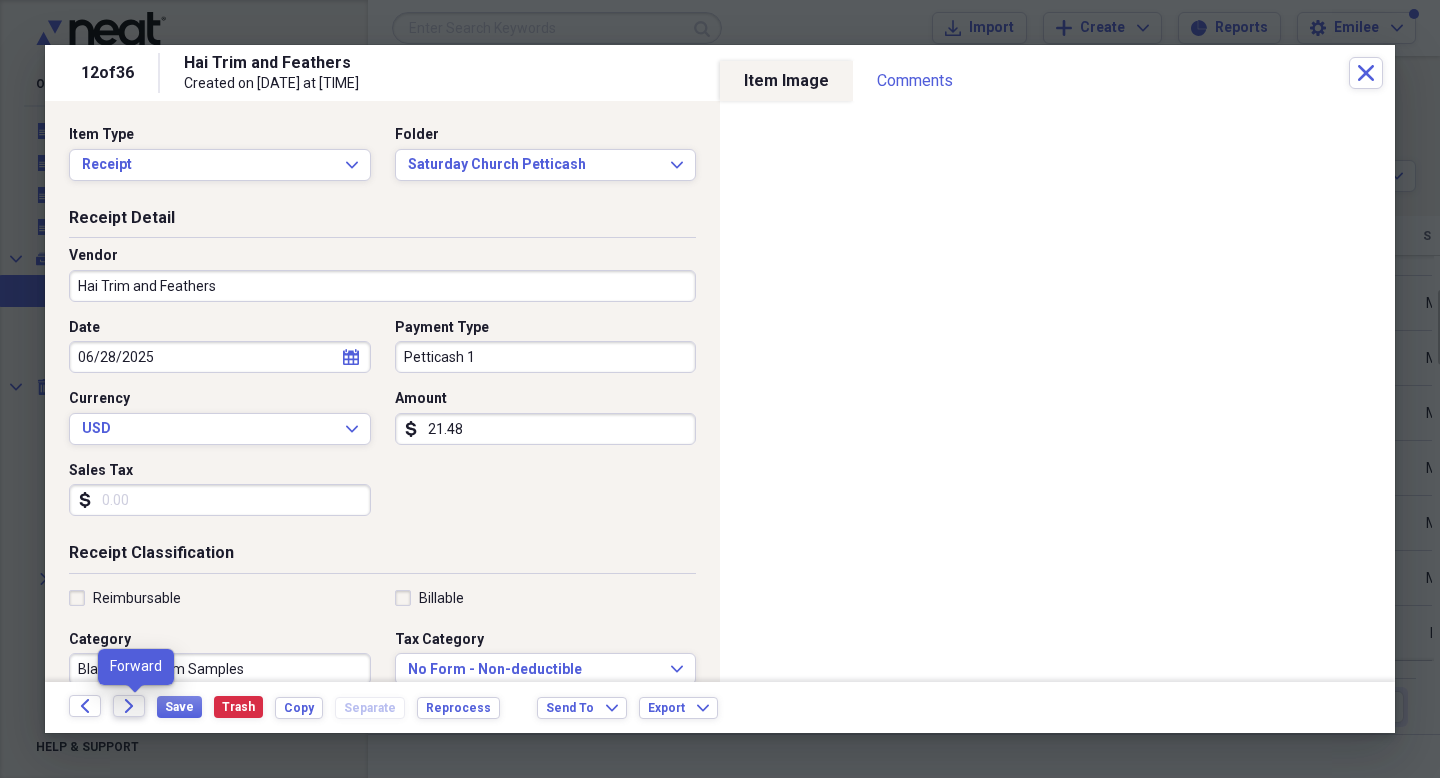 click 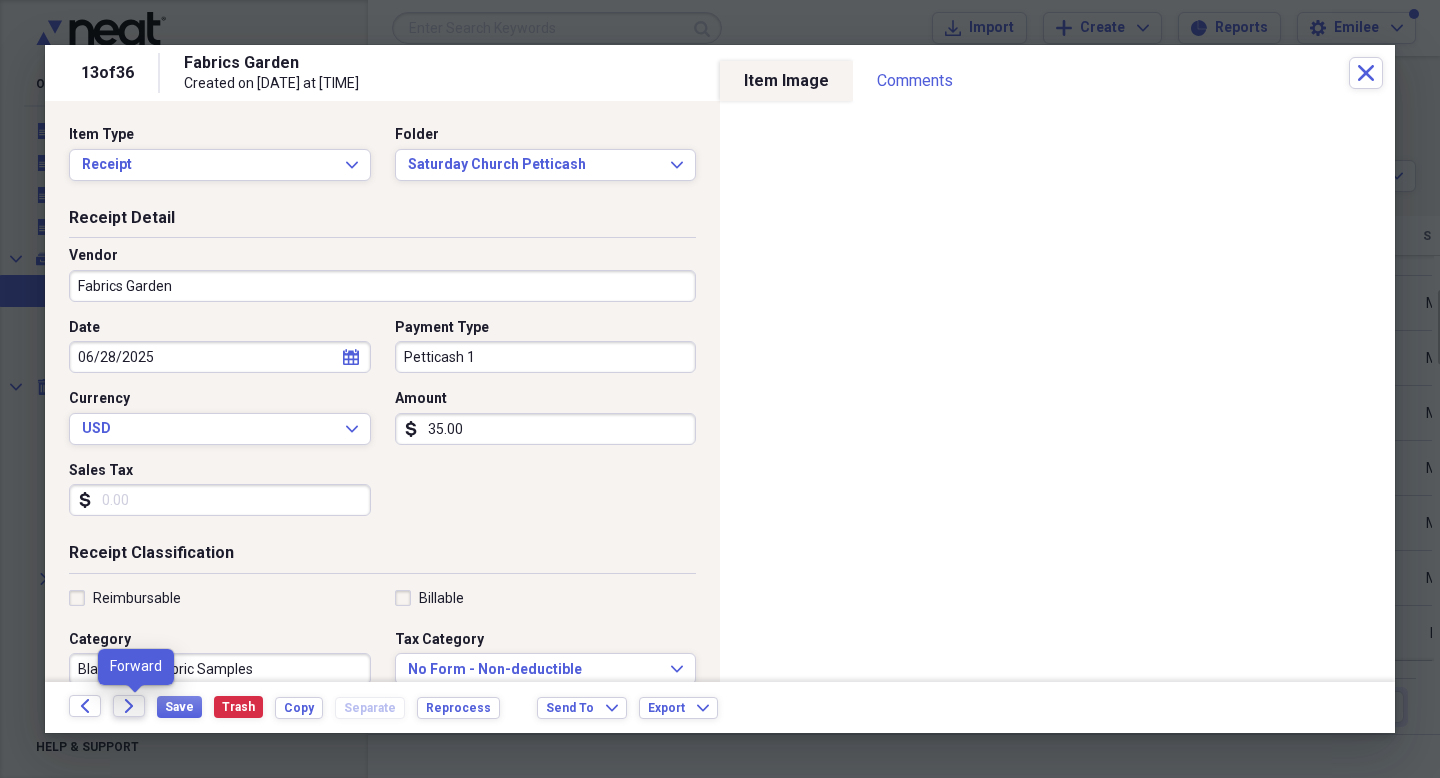 click 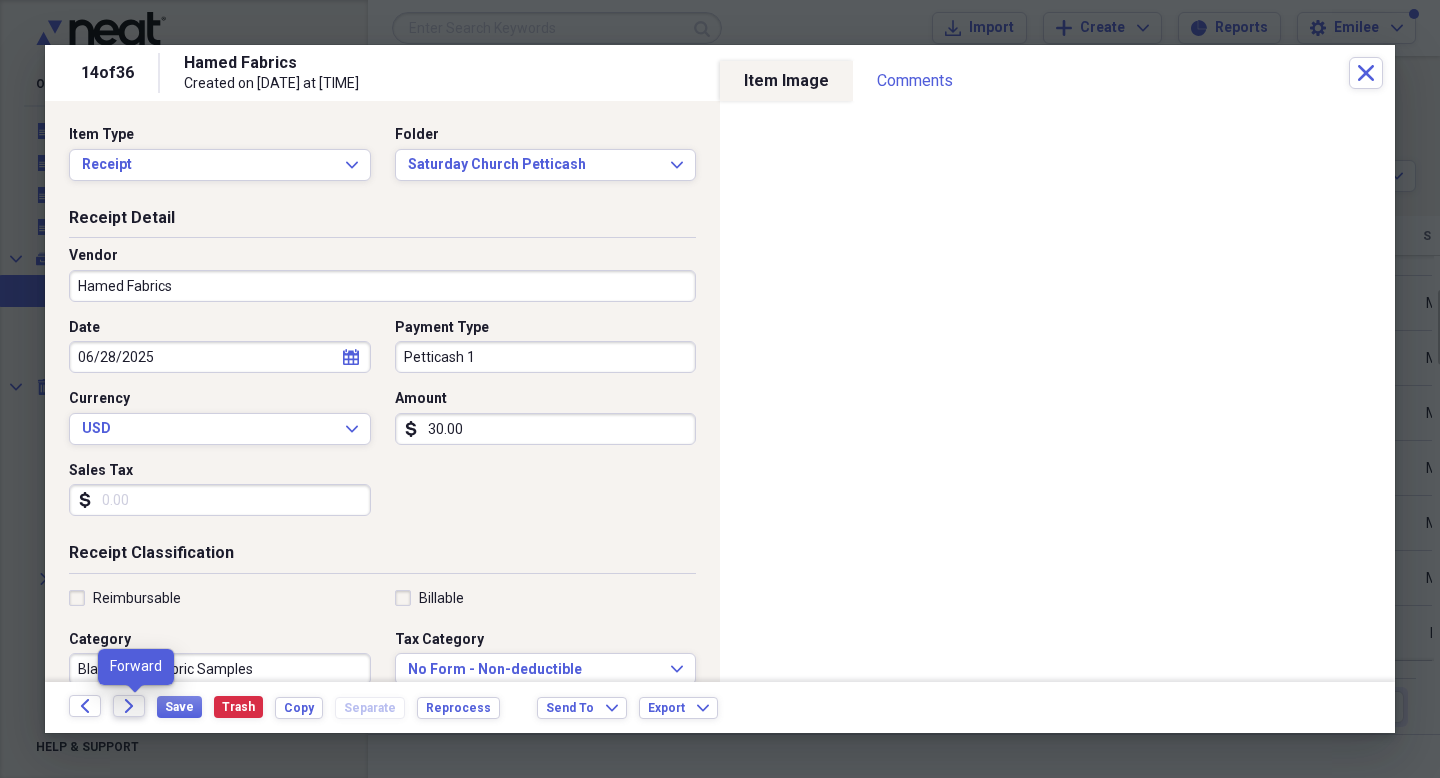click 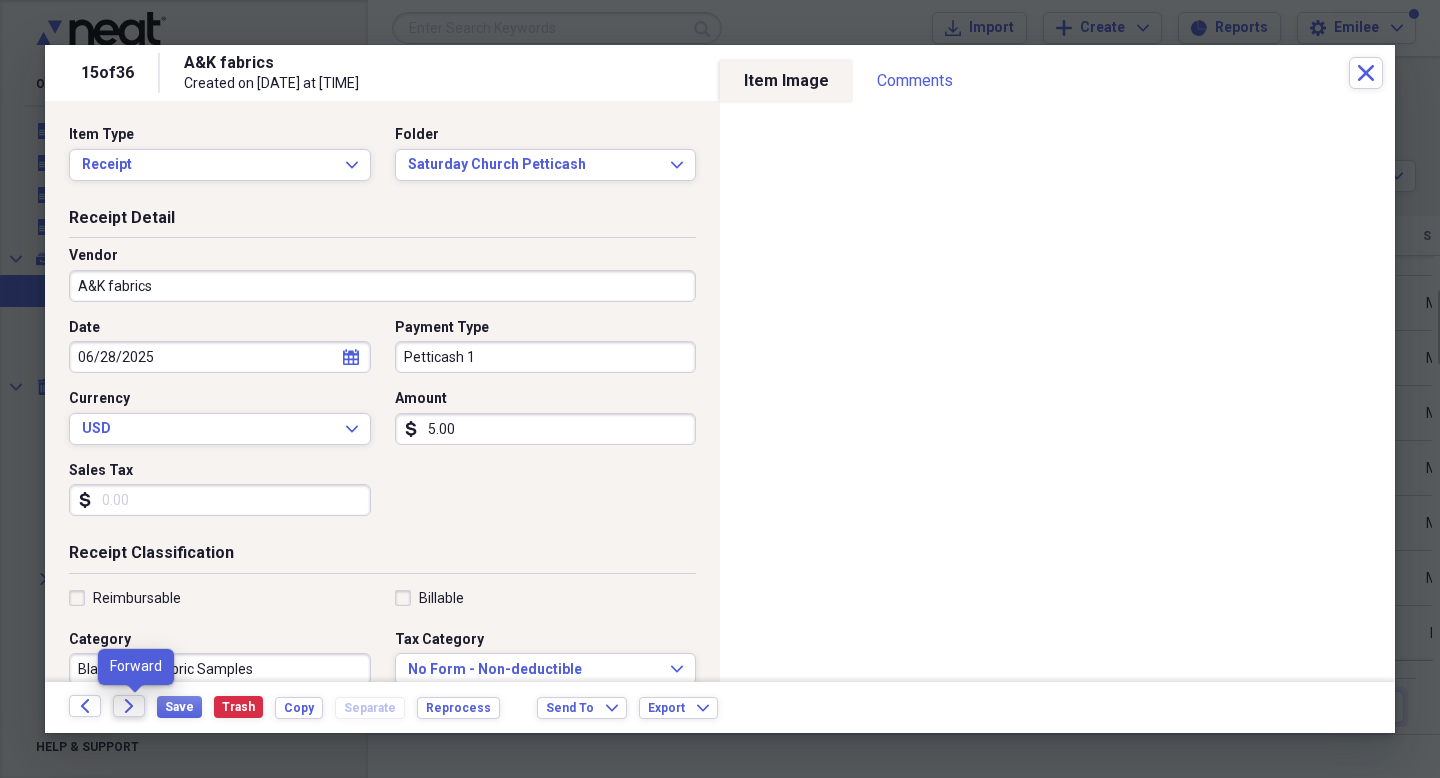 click 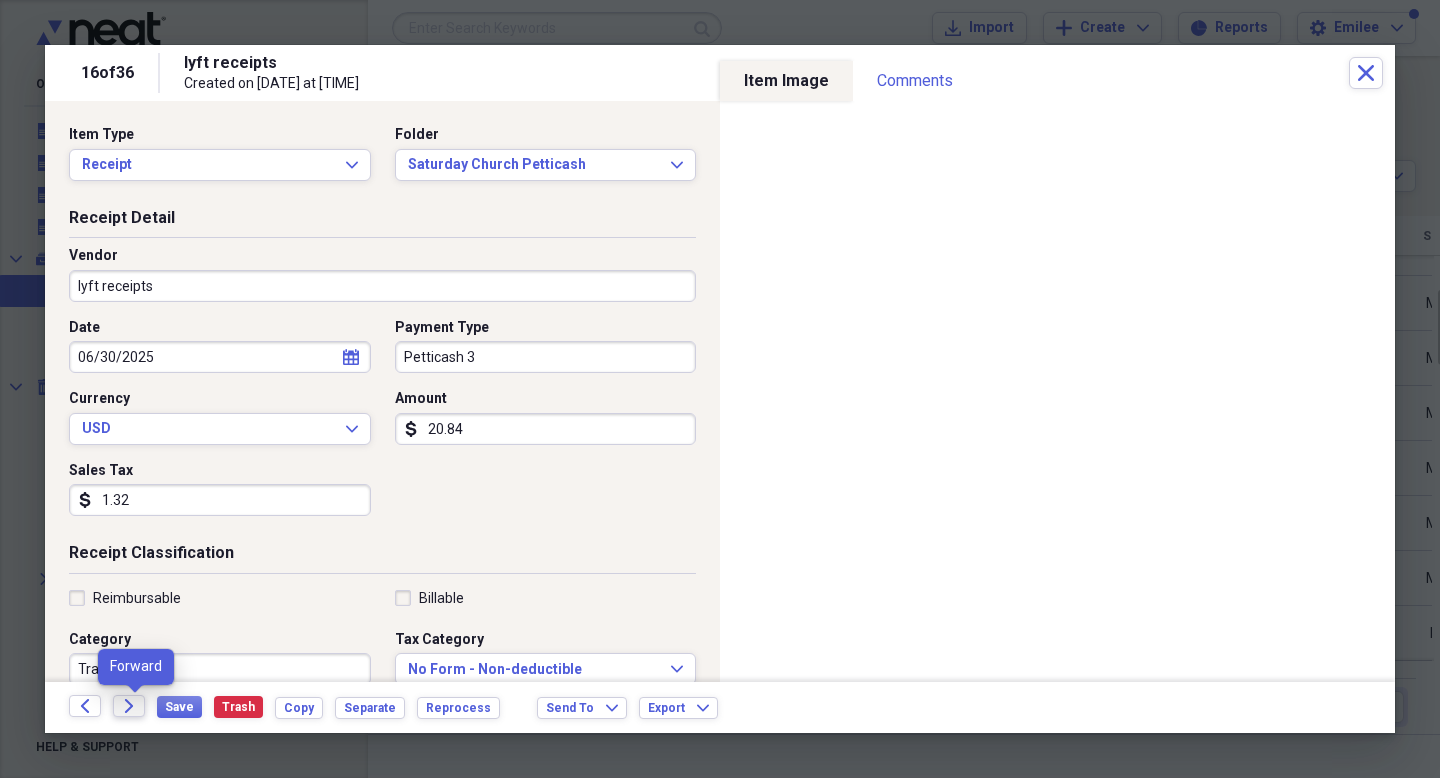 click 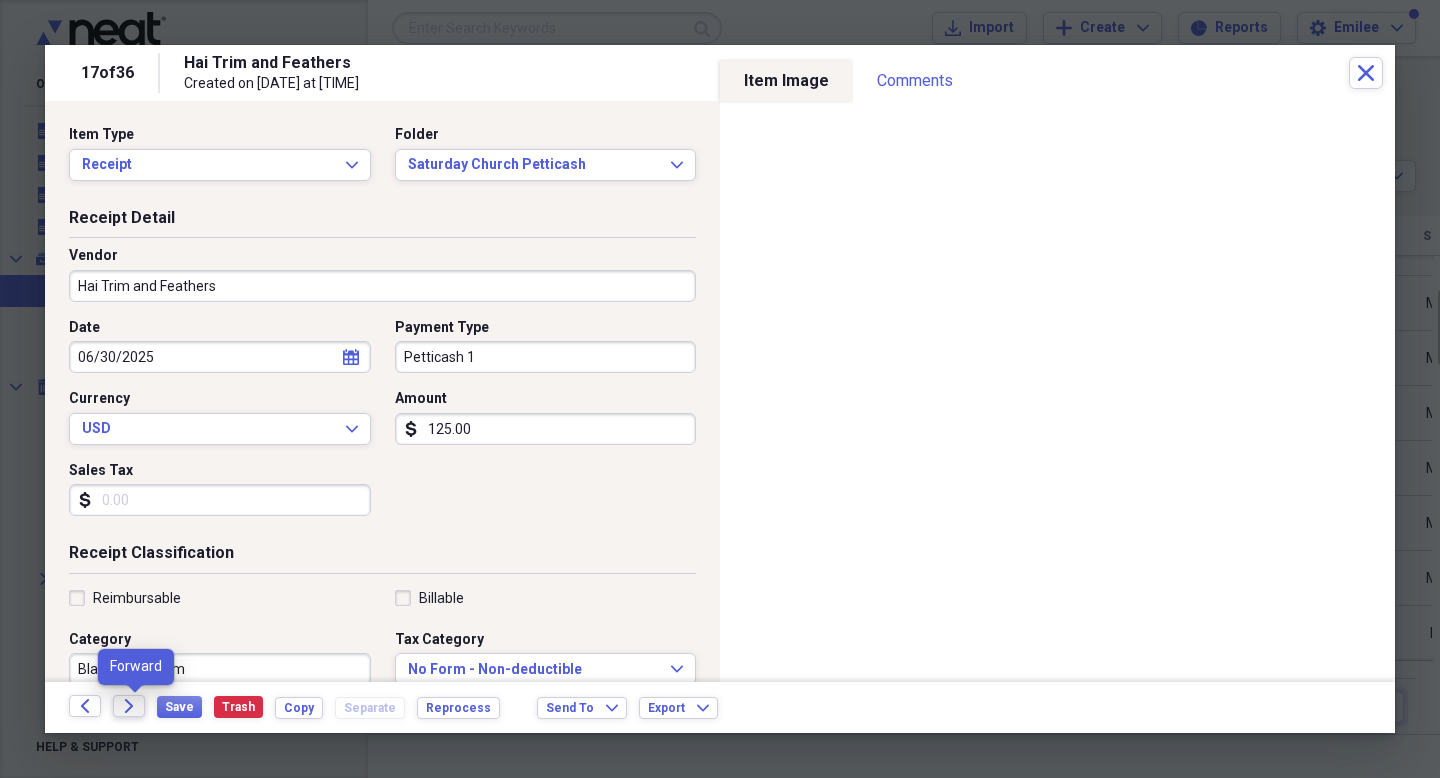 click 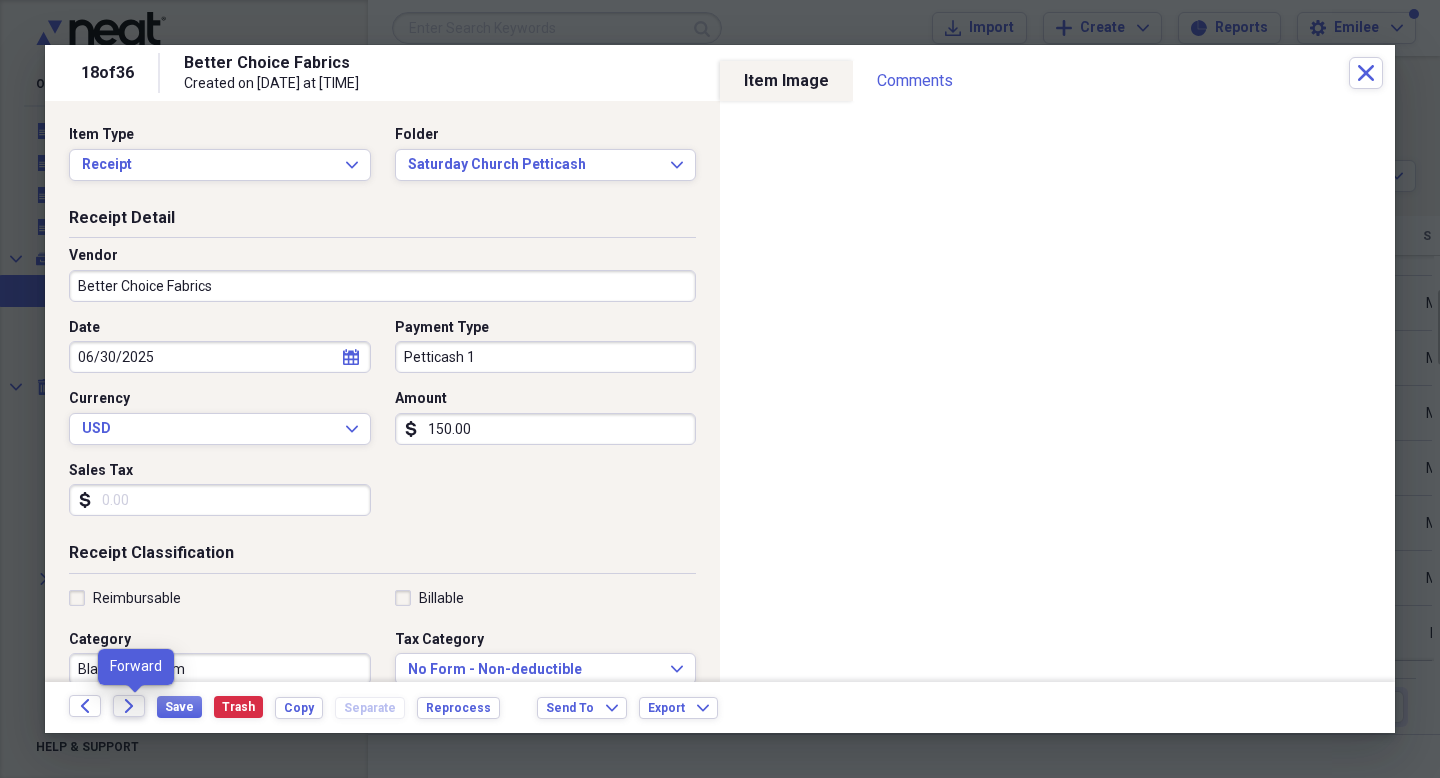 click 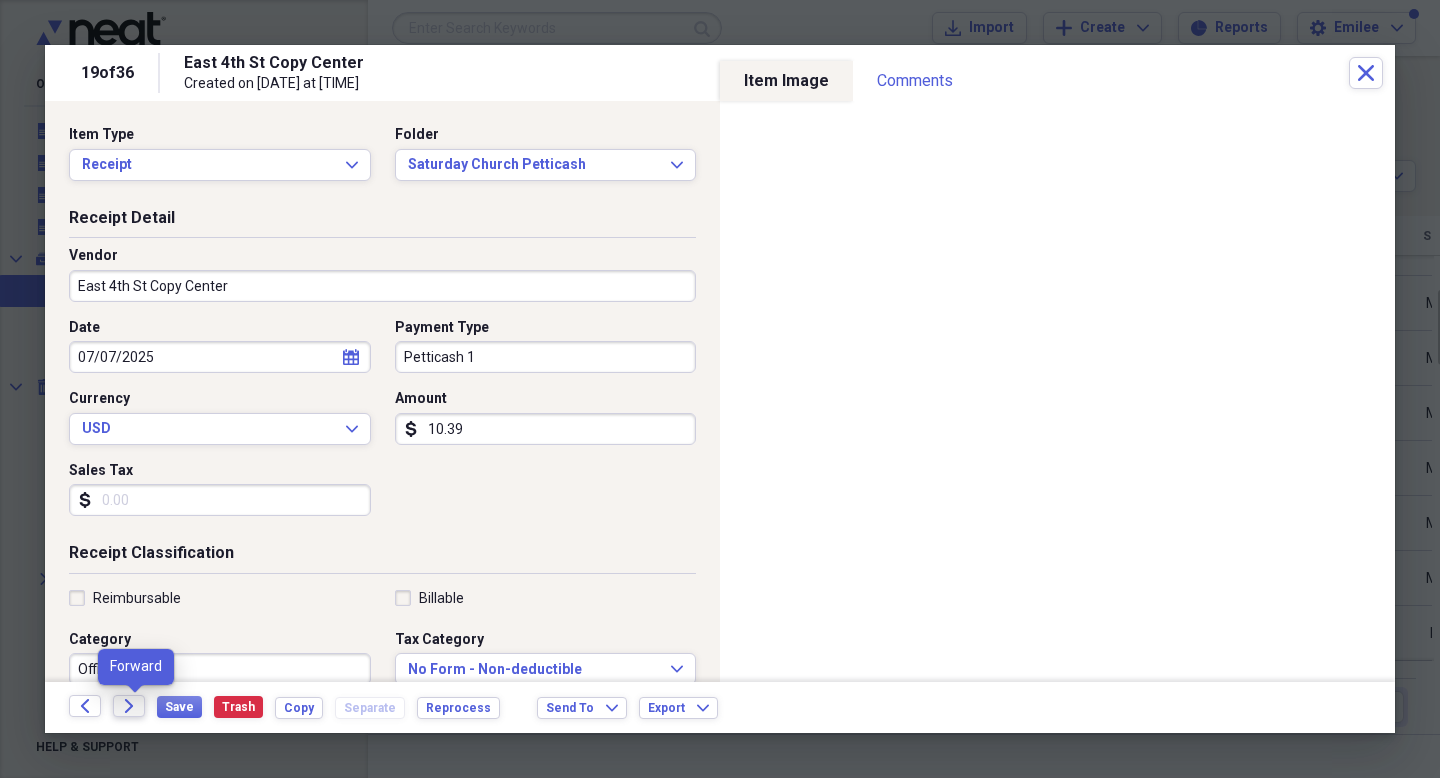 click 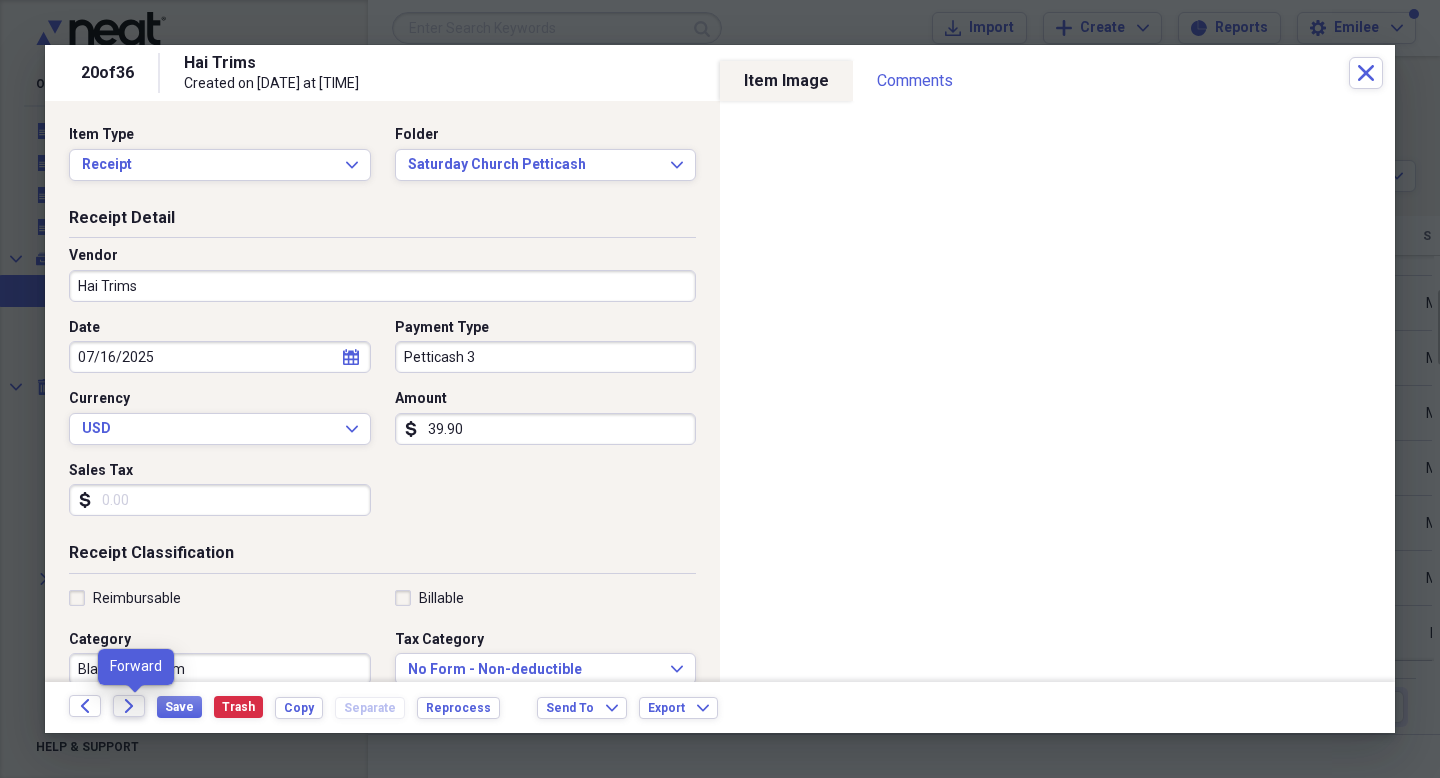 click 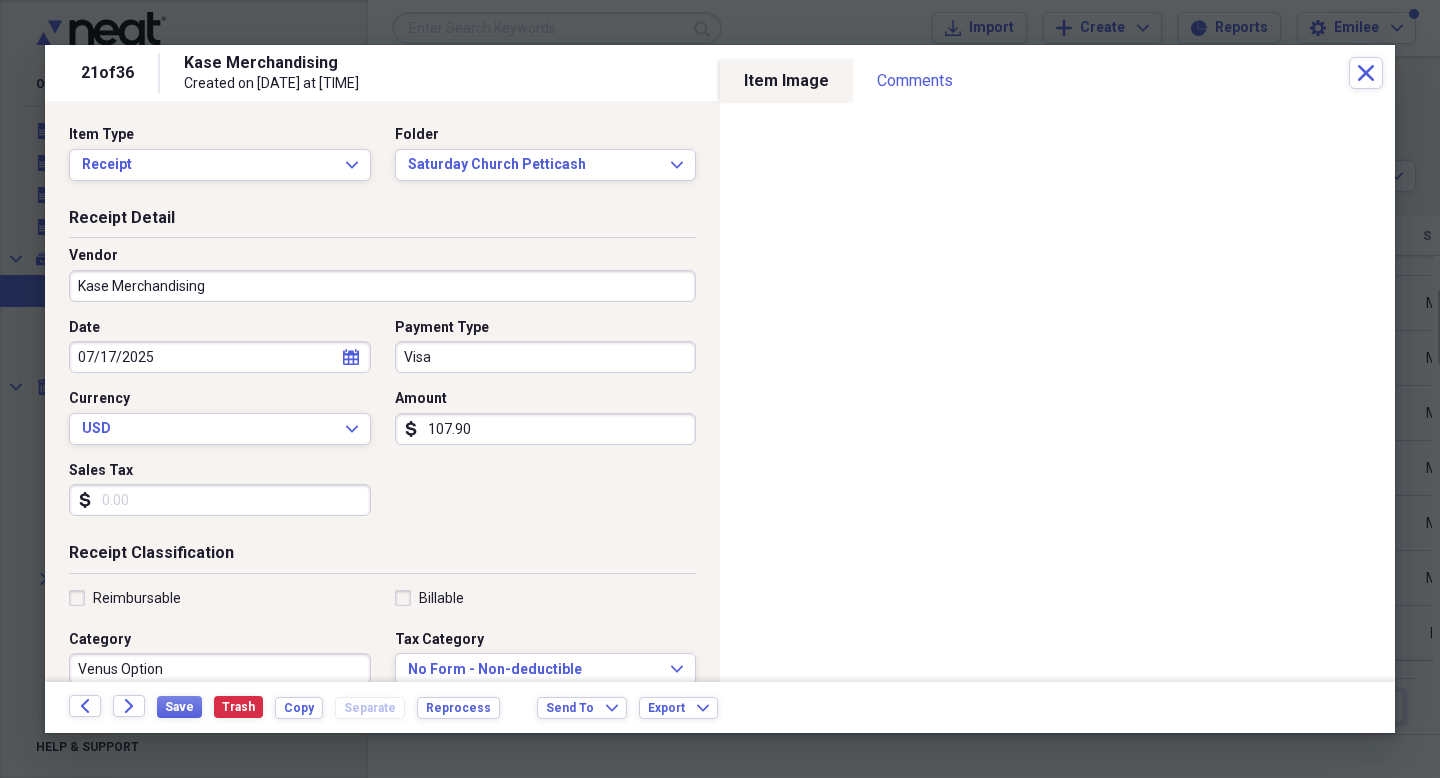 click on "Visa" at bounding box center [546, 357] 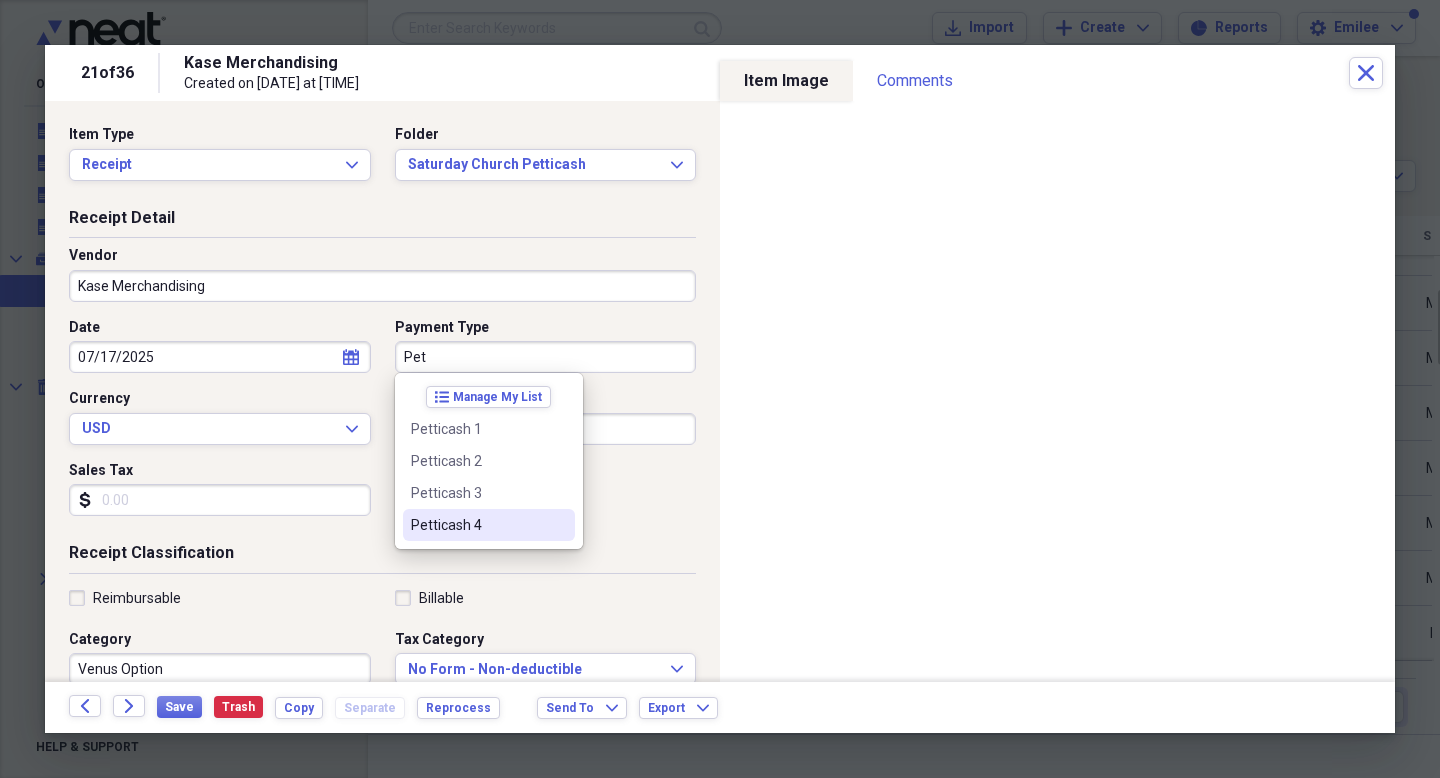 click on "Petticash 4" at bounding box center [477, 525] 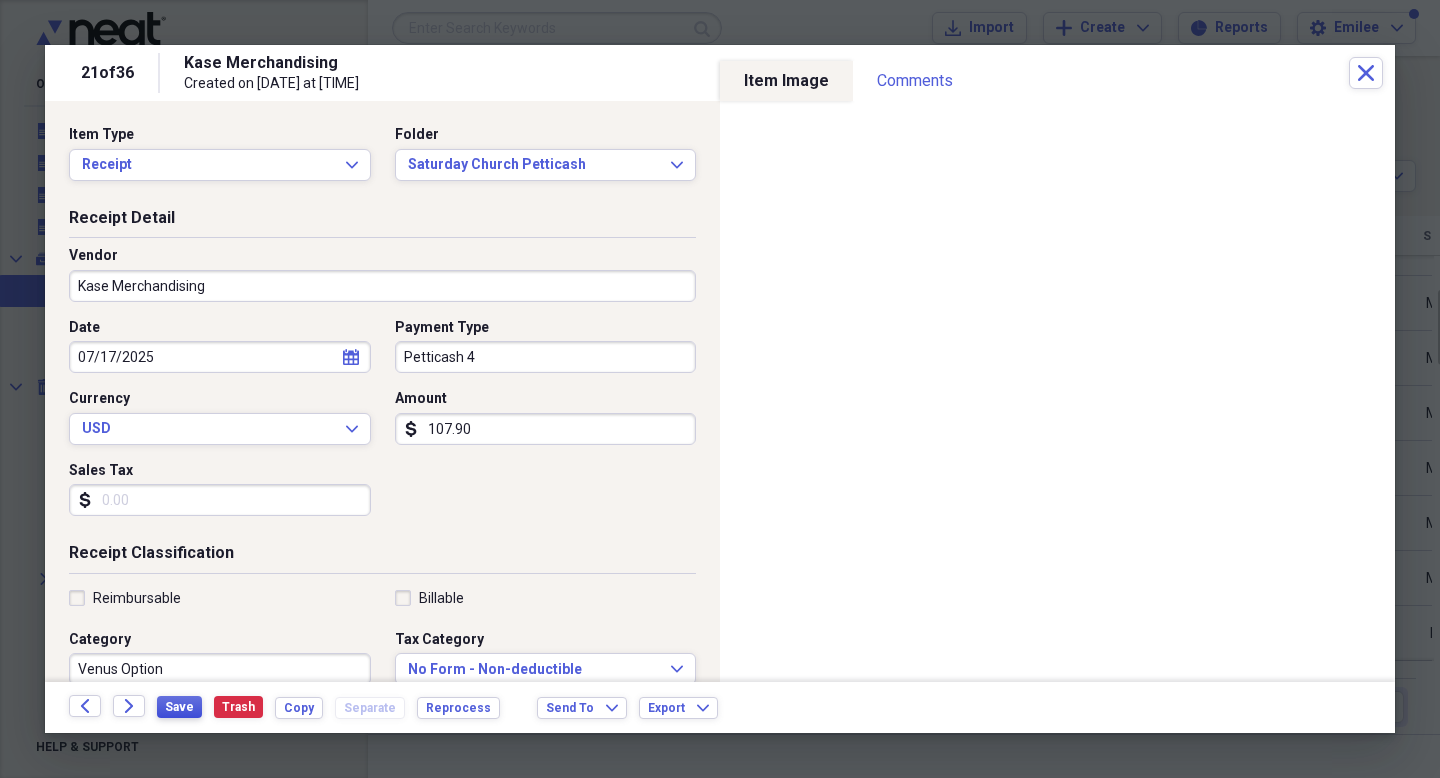 click on "Save" at bounding box center [179, 707] 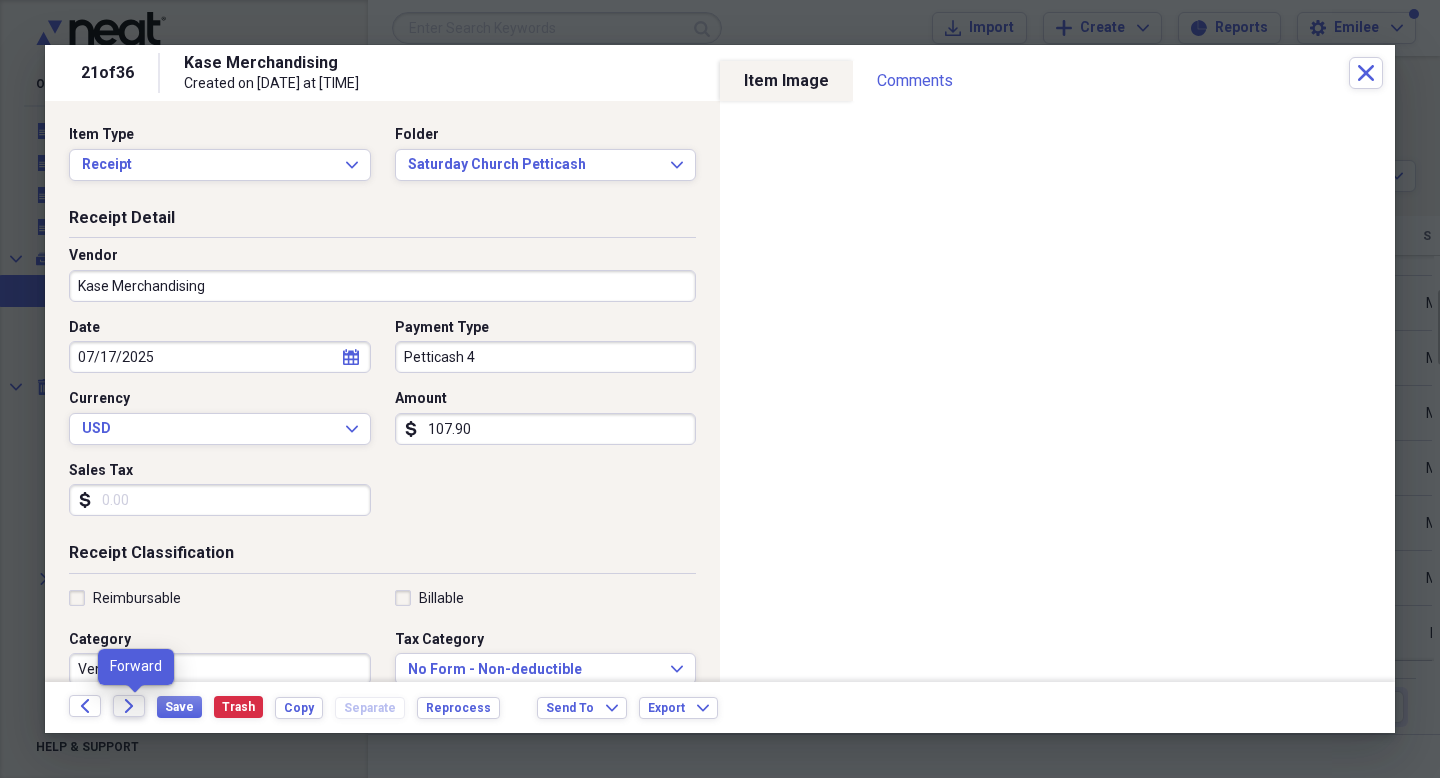 click 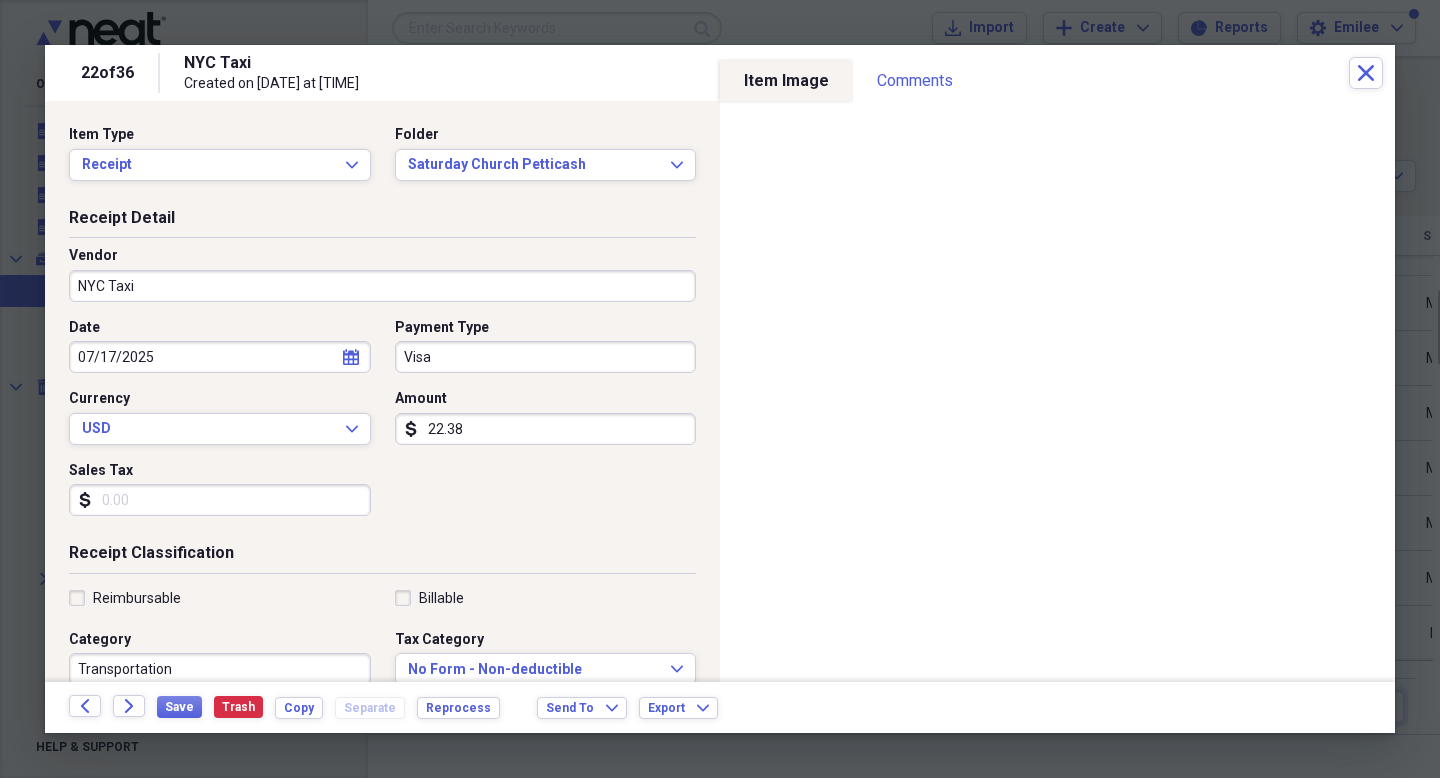 click on "Visa" at bounding box center (546, 357) 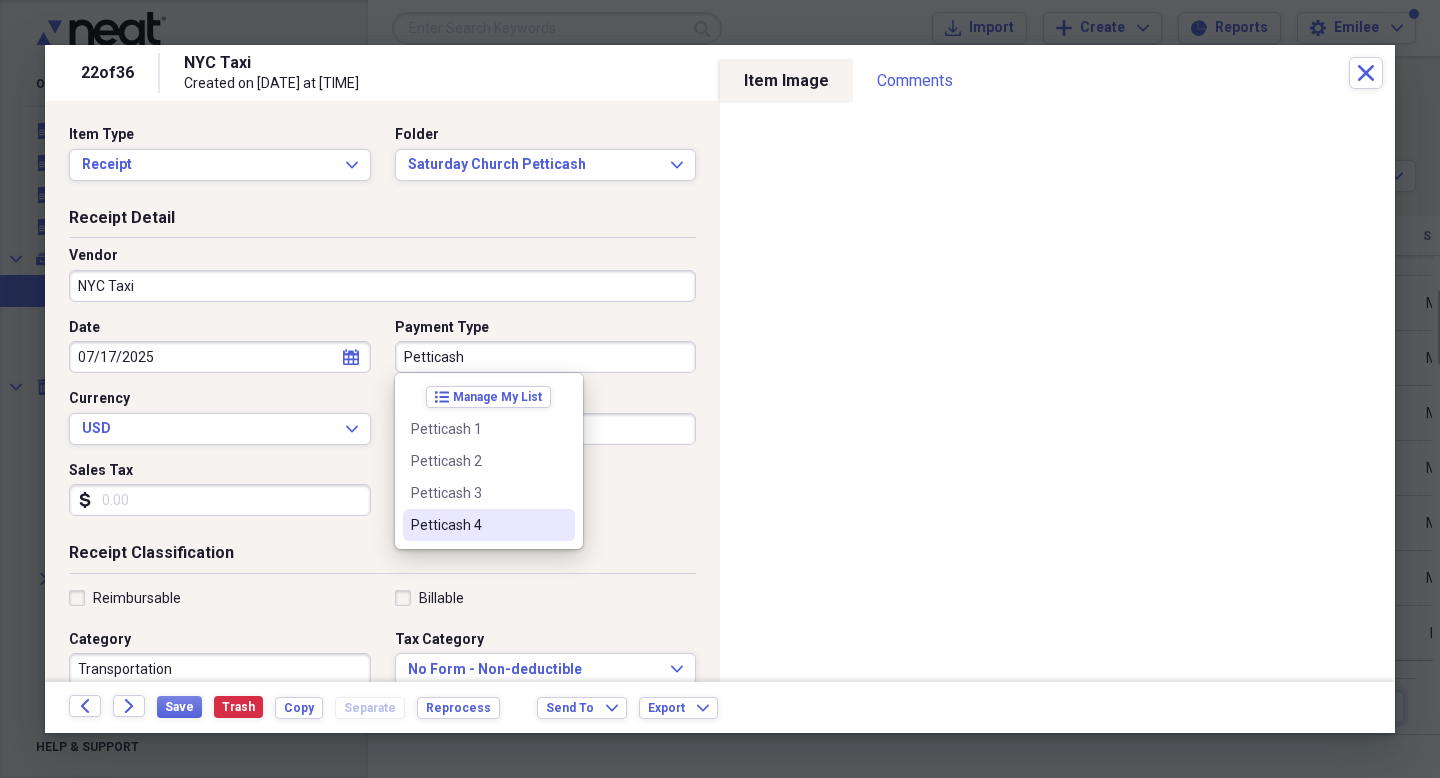 click on "Petticash 4" at bounding box center (477, 525) 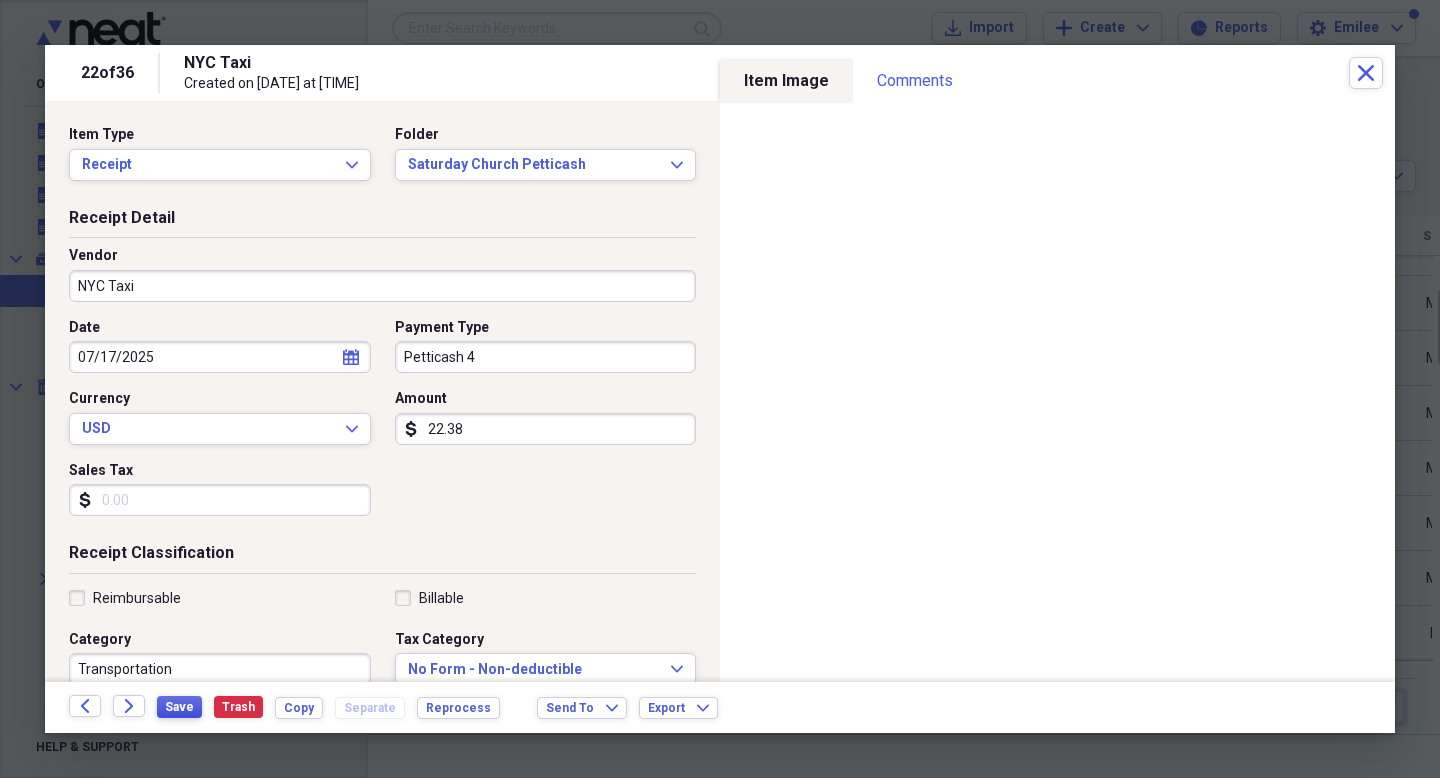 click on "Save" at bounding box center (179, 707) 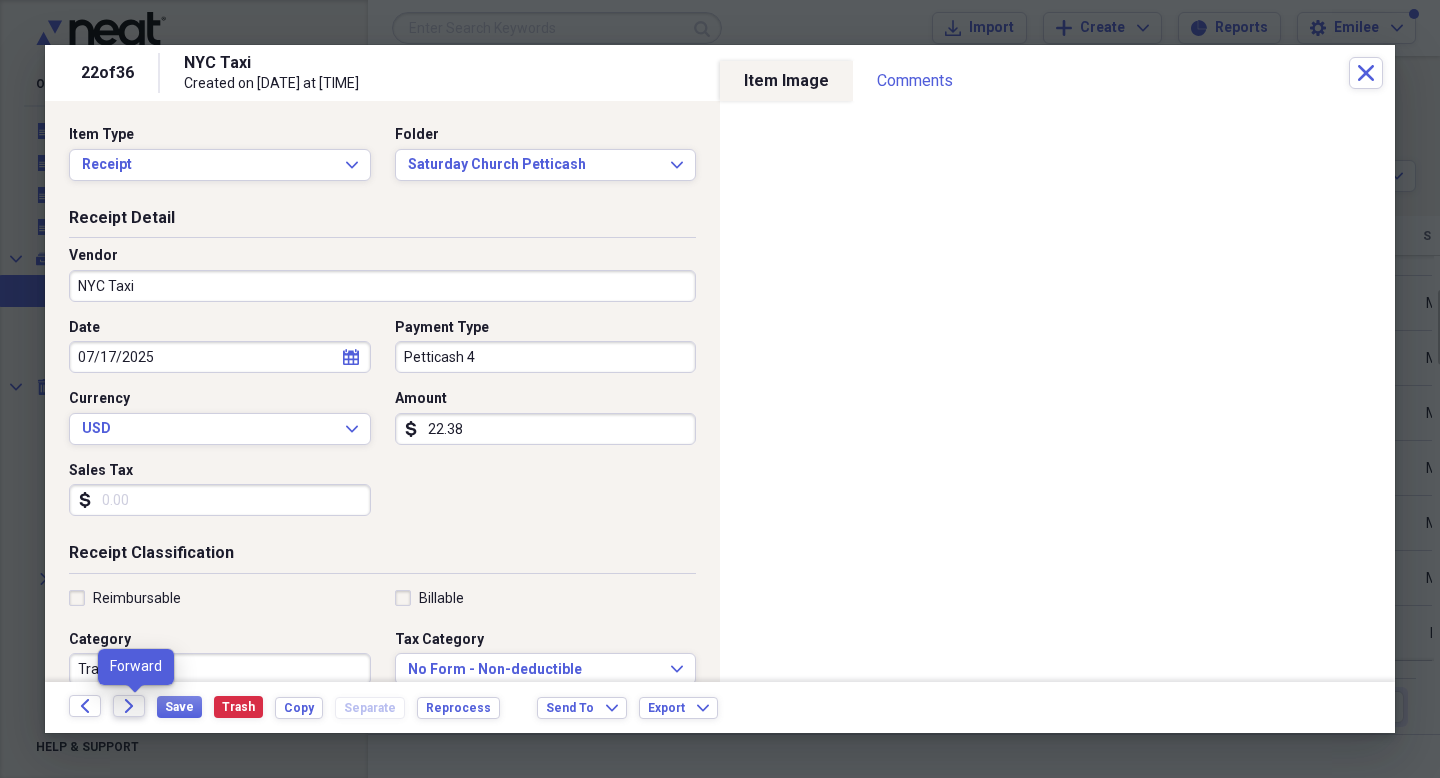 click 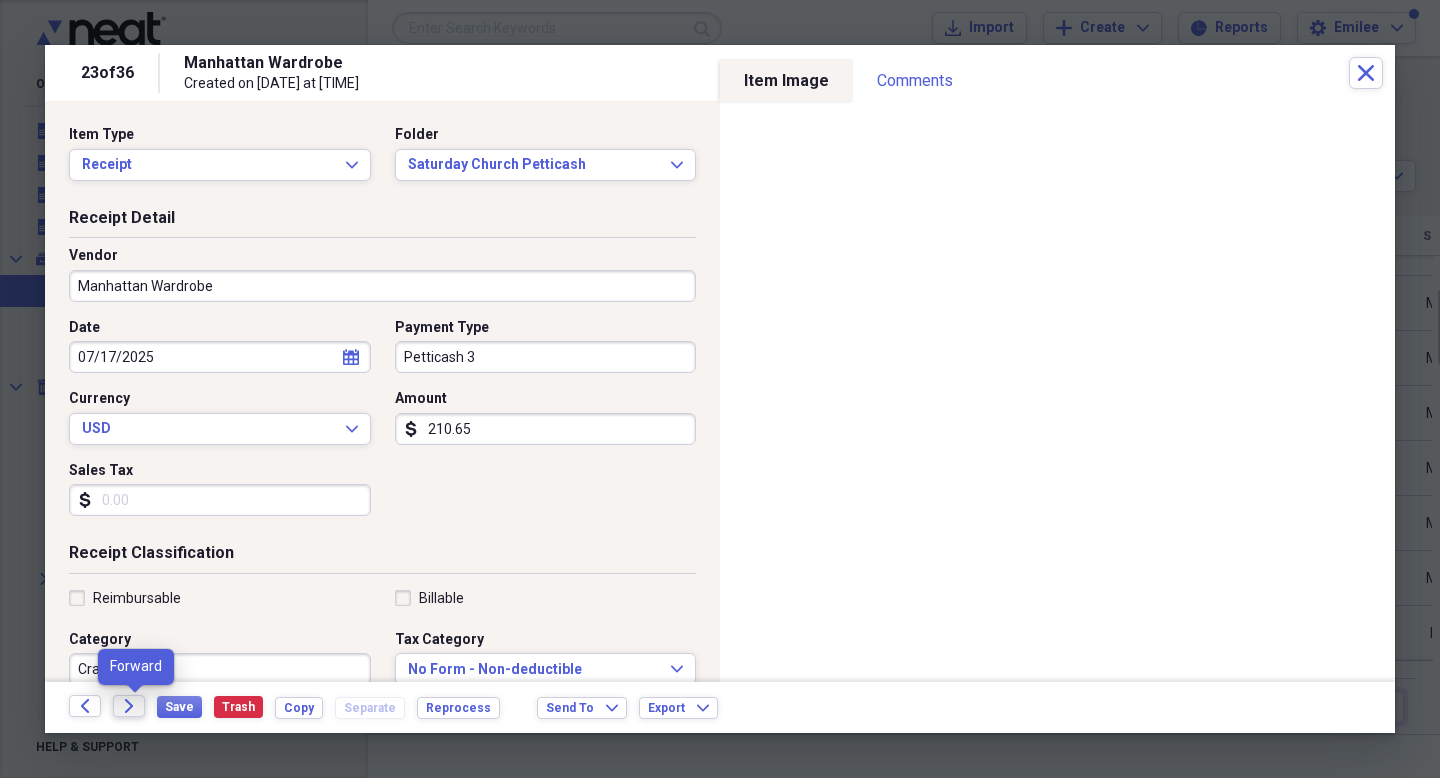 click on "Forward" 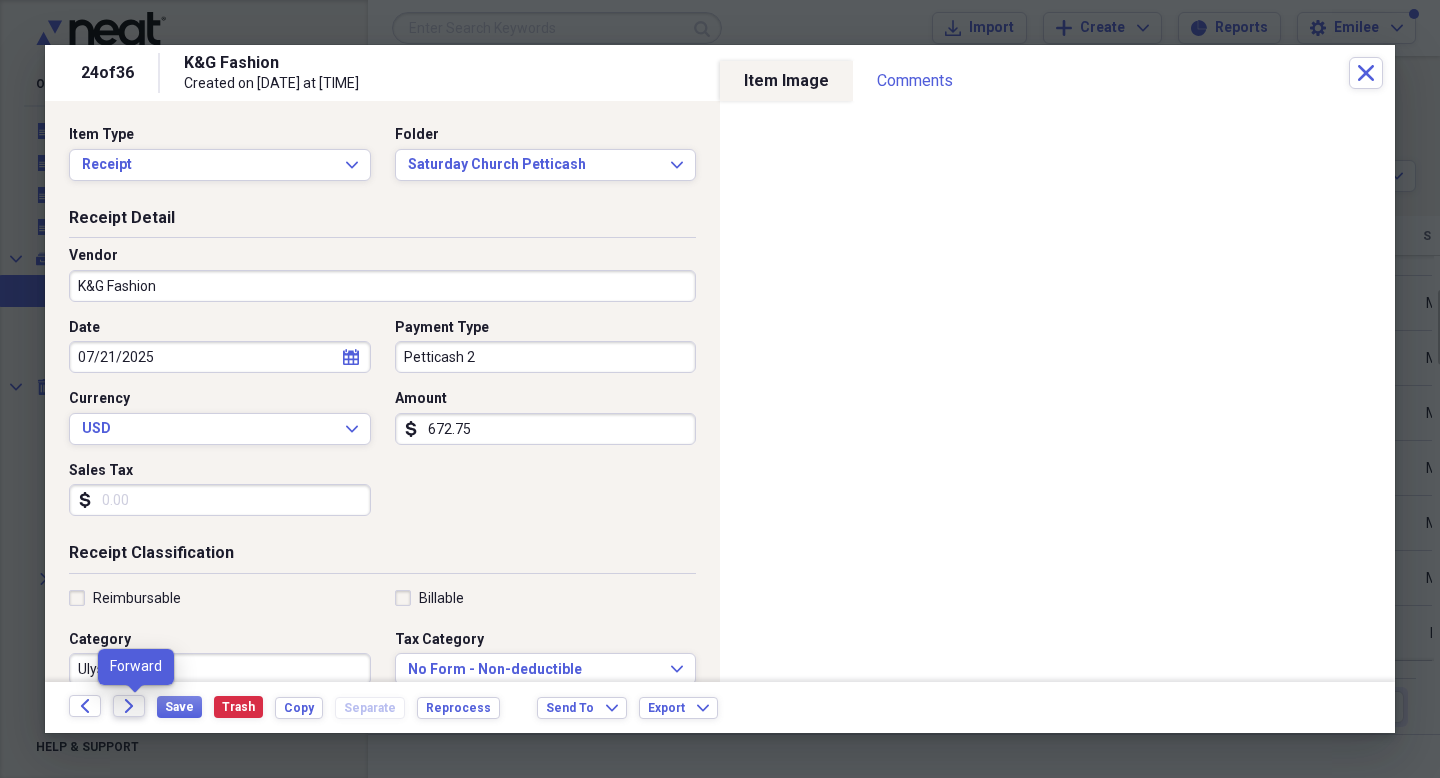 click on "Forward" 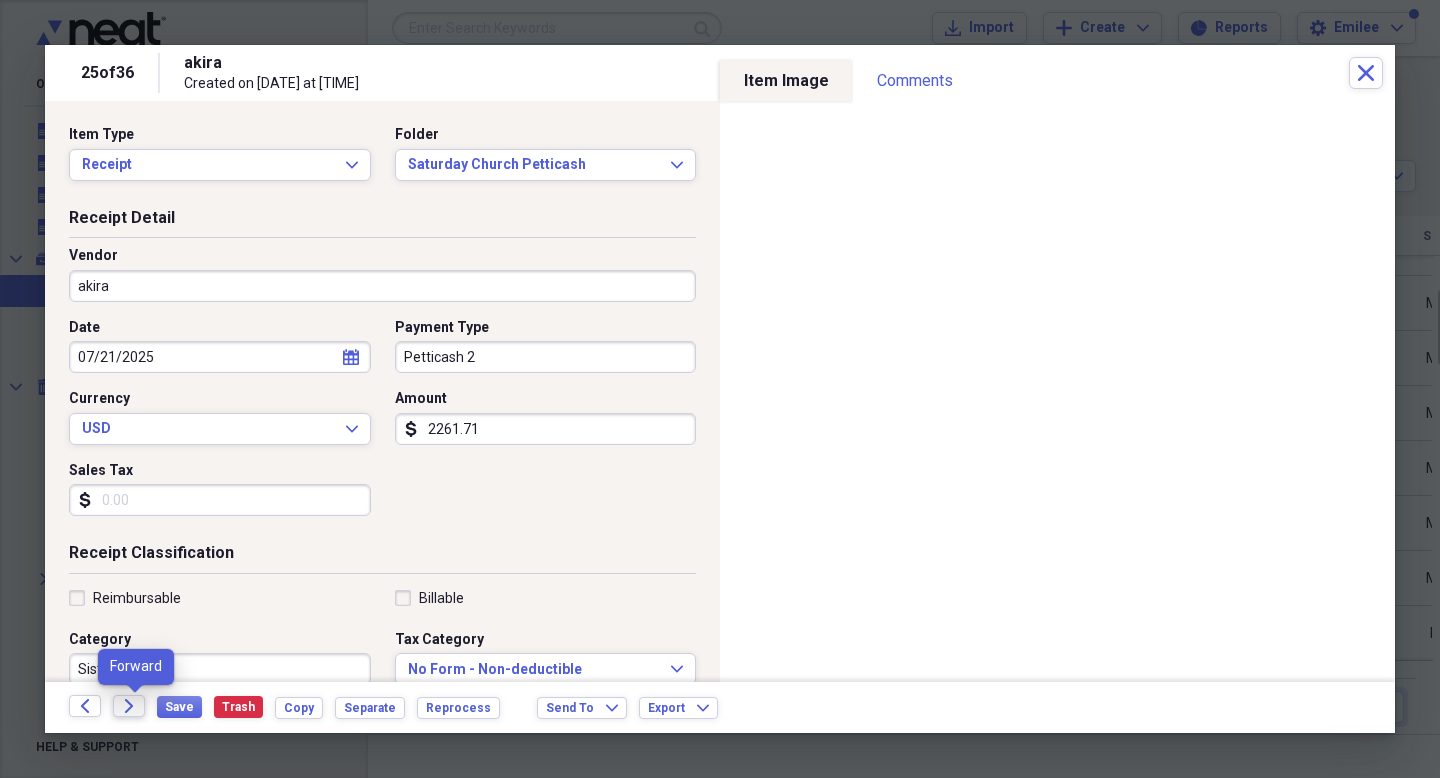 click on "Forward" 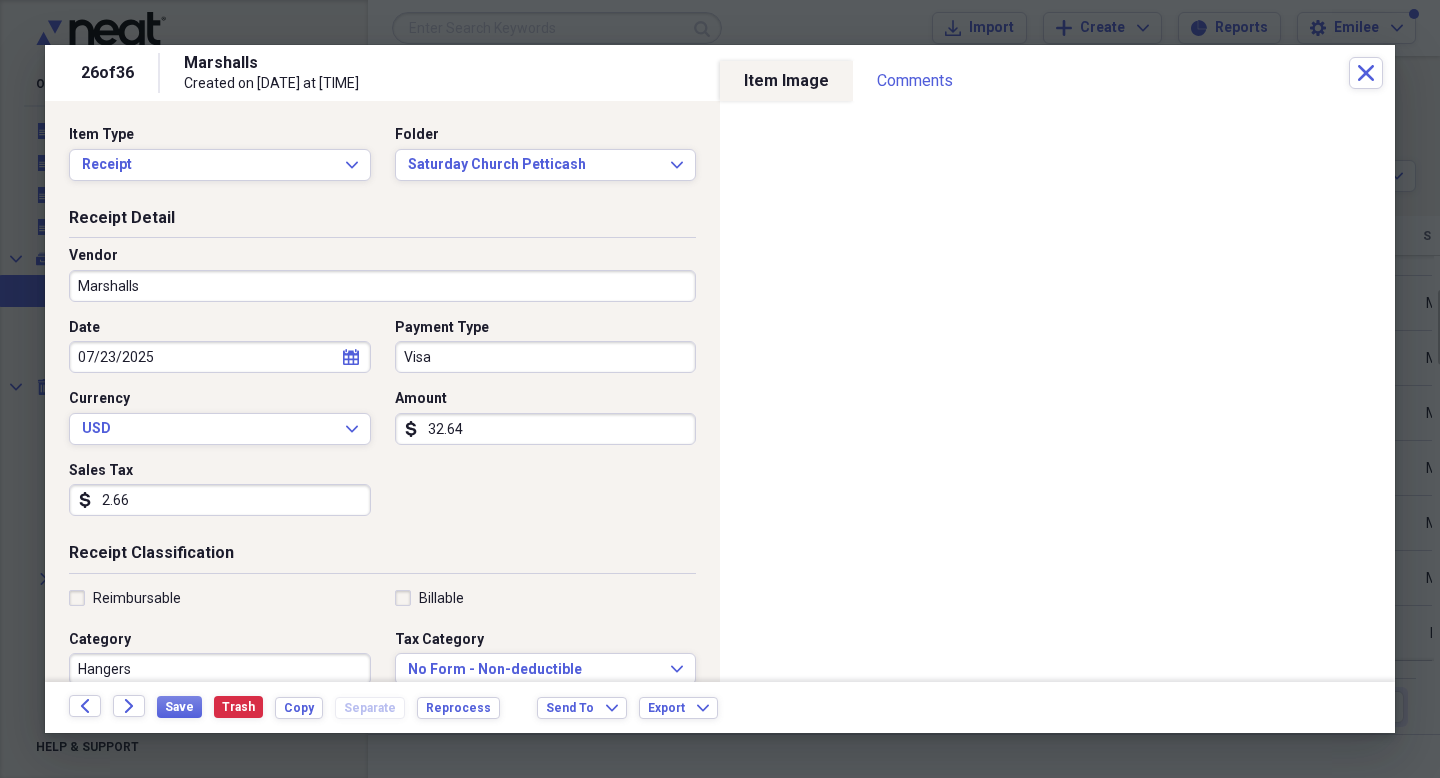 click on "Visa" at bounding box center (546, 357) 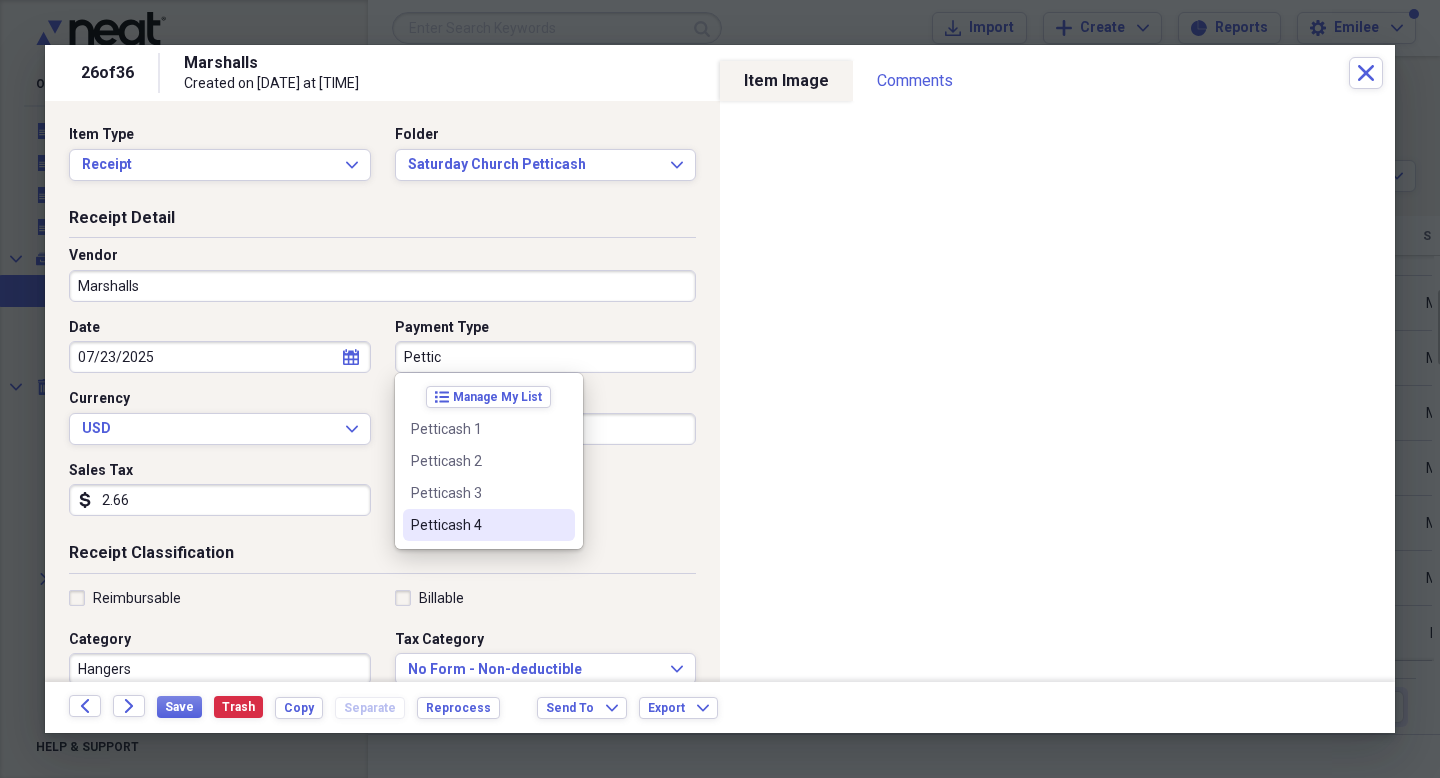 click on "Petticash 4" at bounding box center [477, 525] 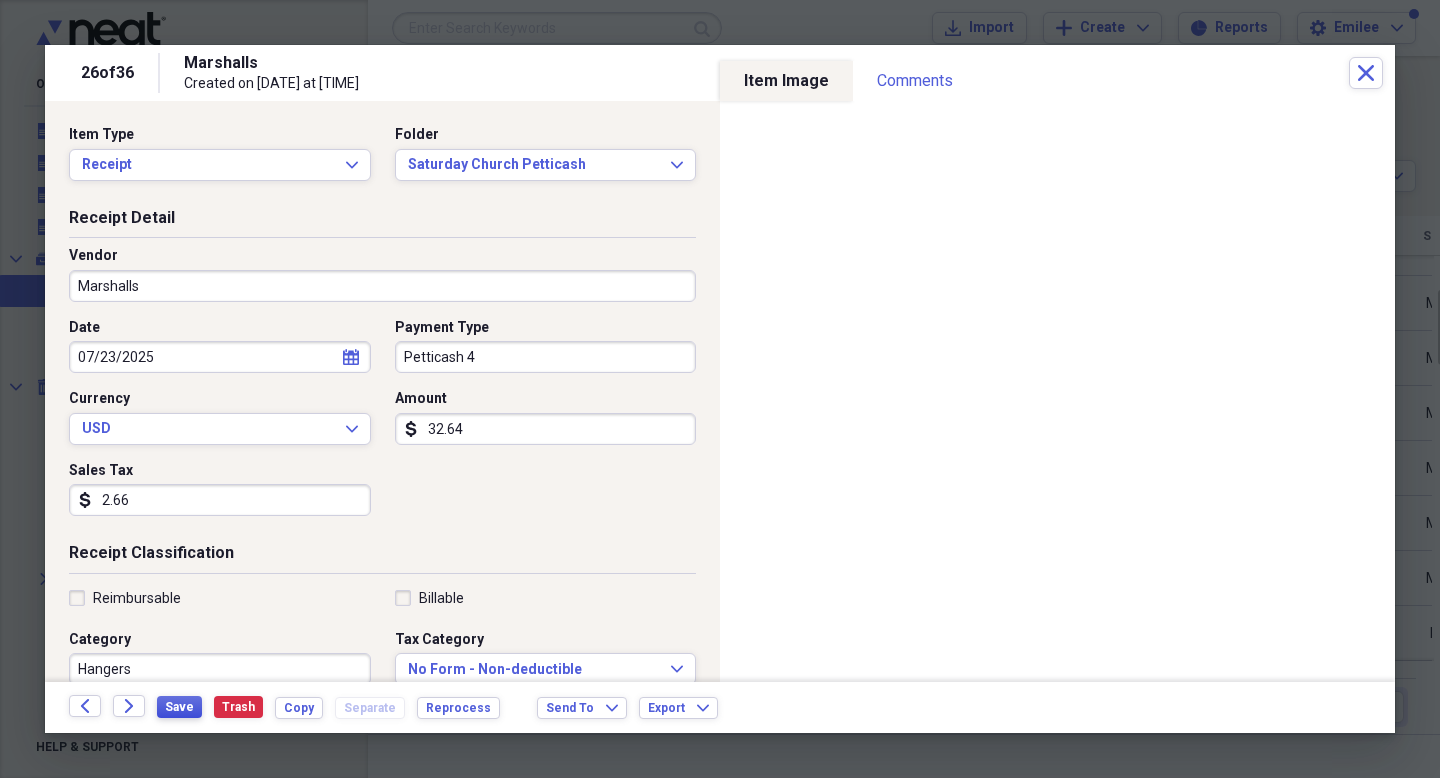 click on "Save" at bounding box center (179, 707) 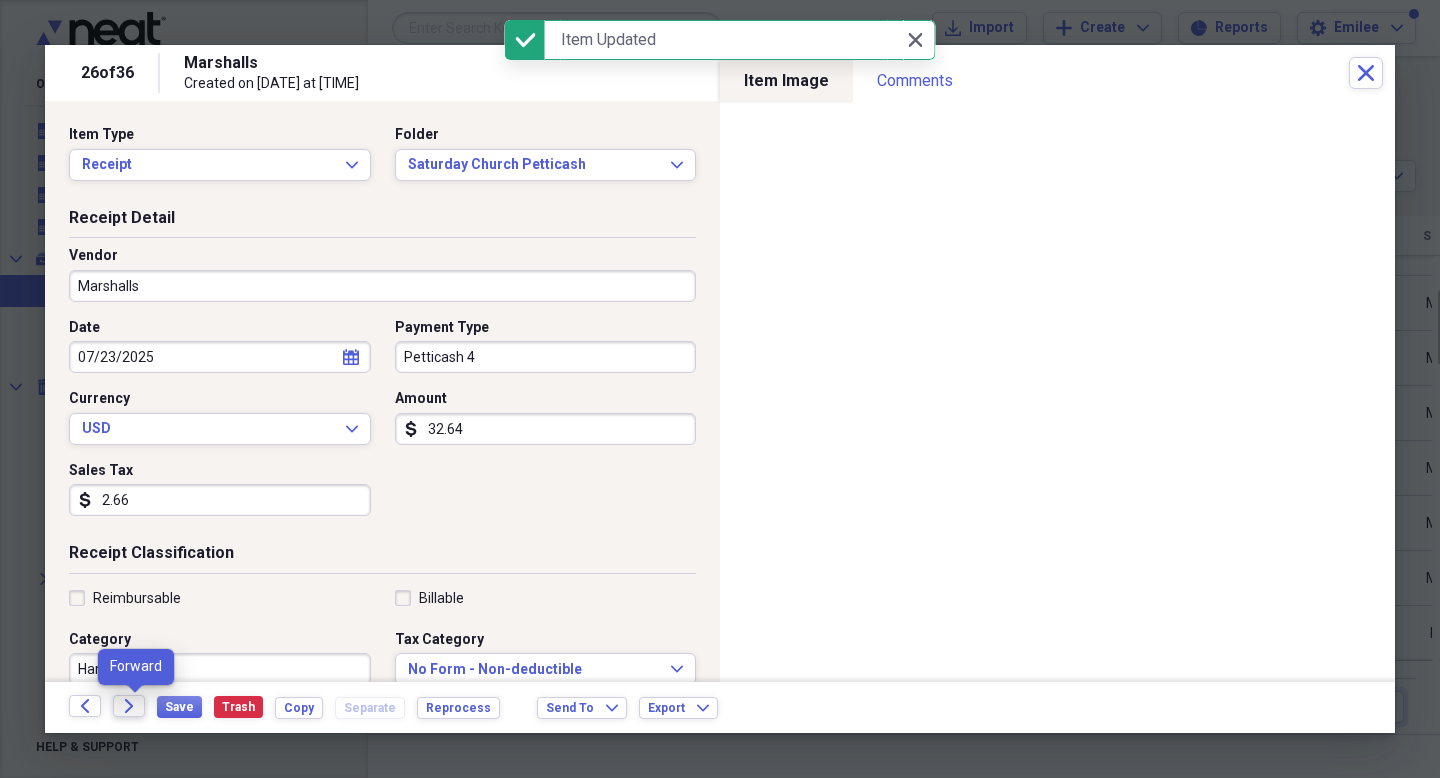 click on "Forward" 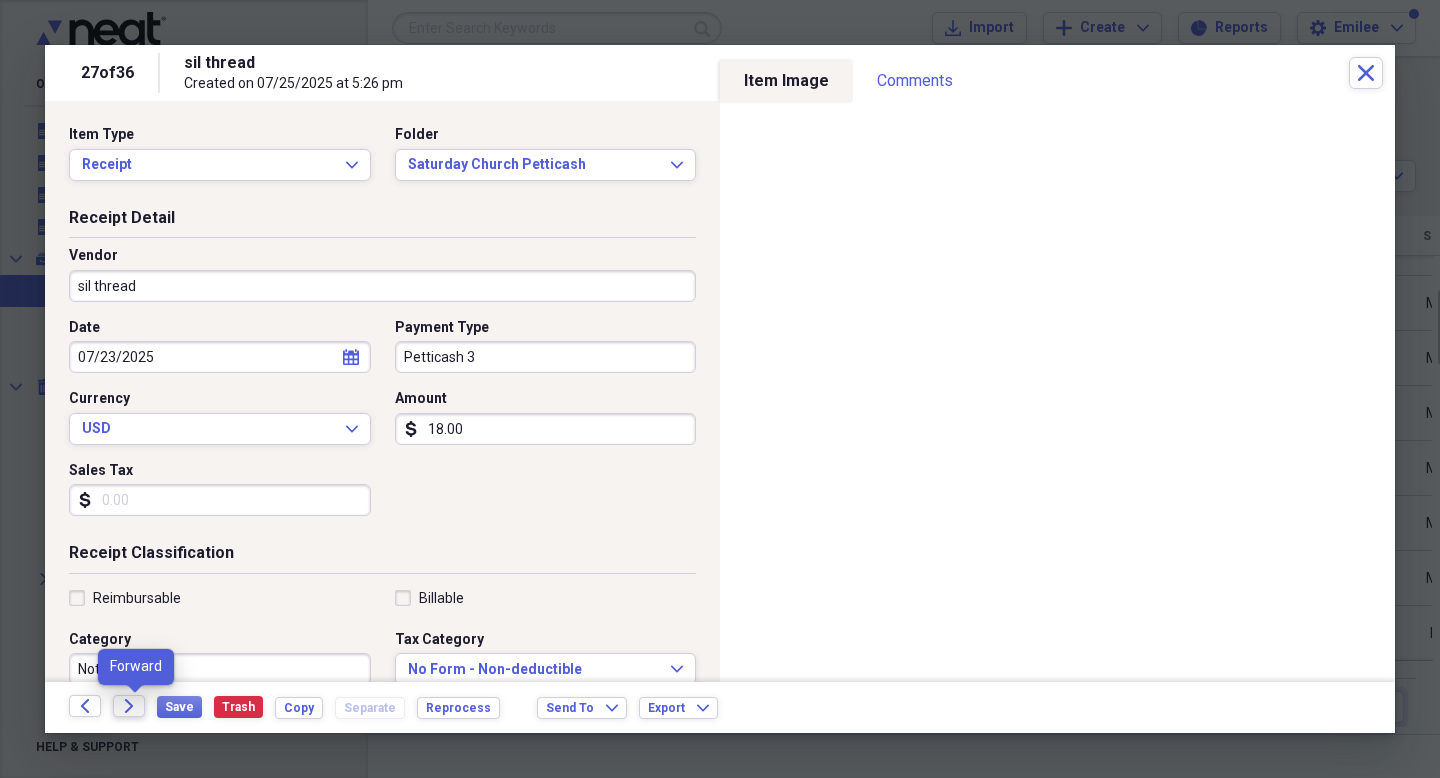 click on "Forward" 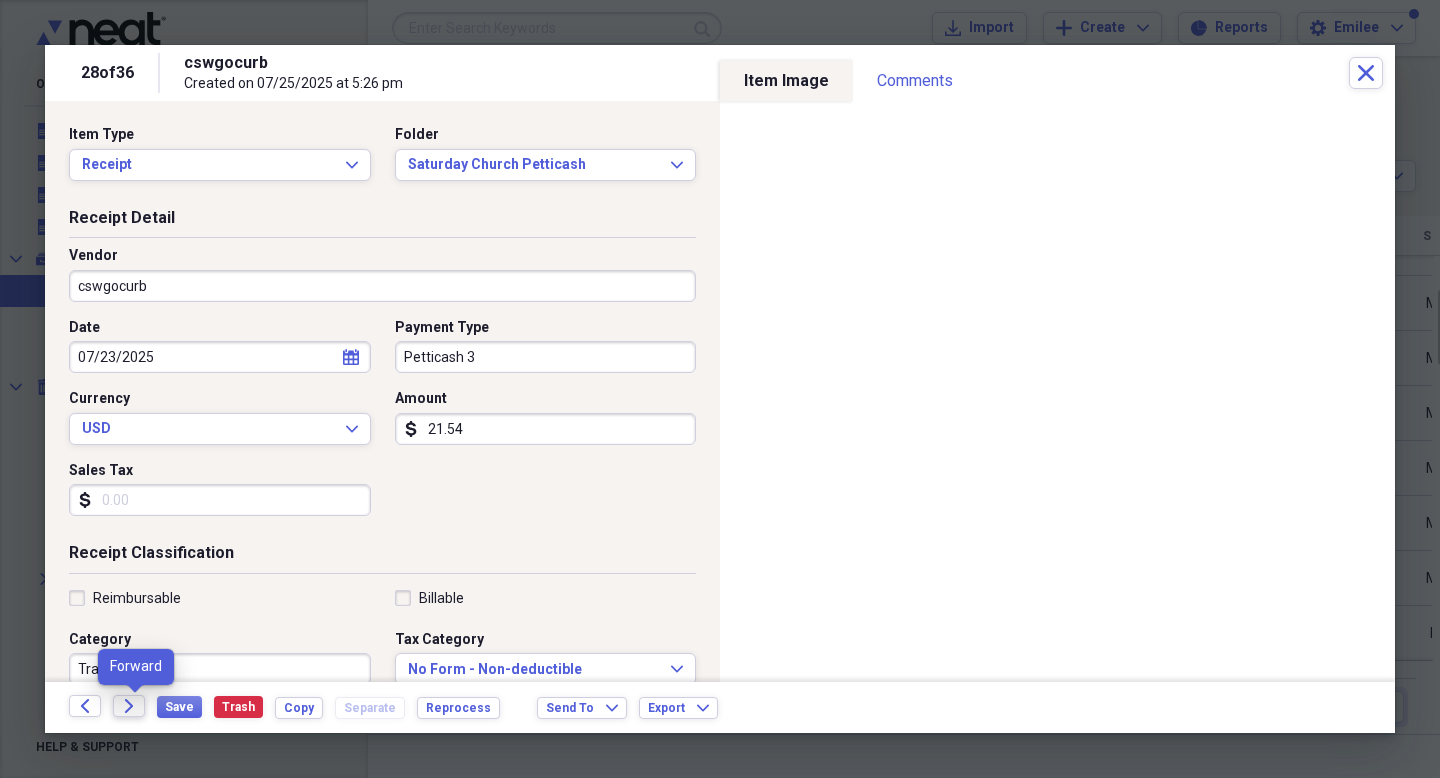 click 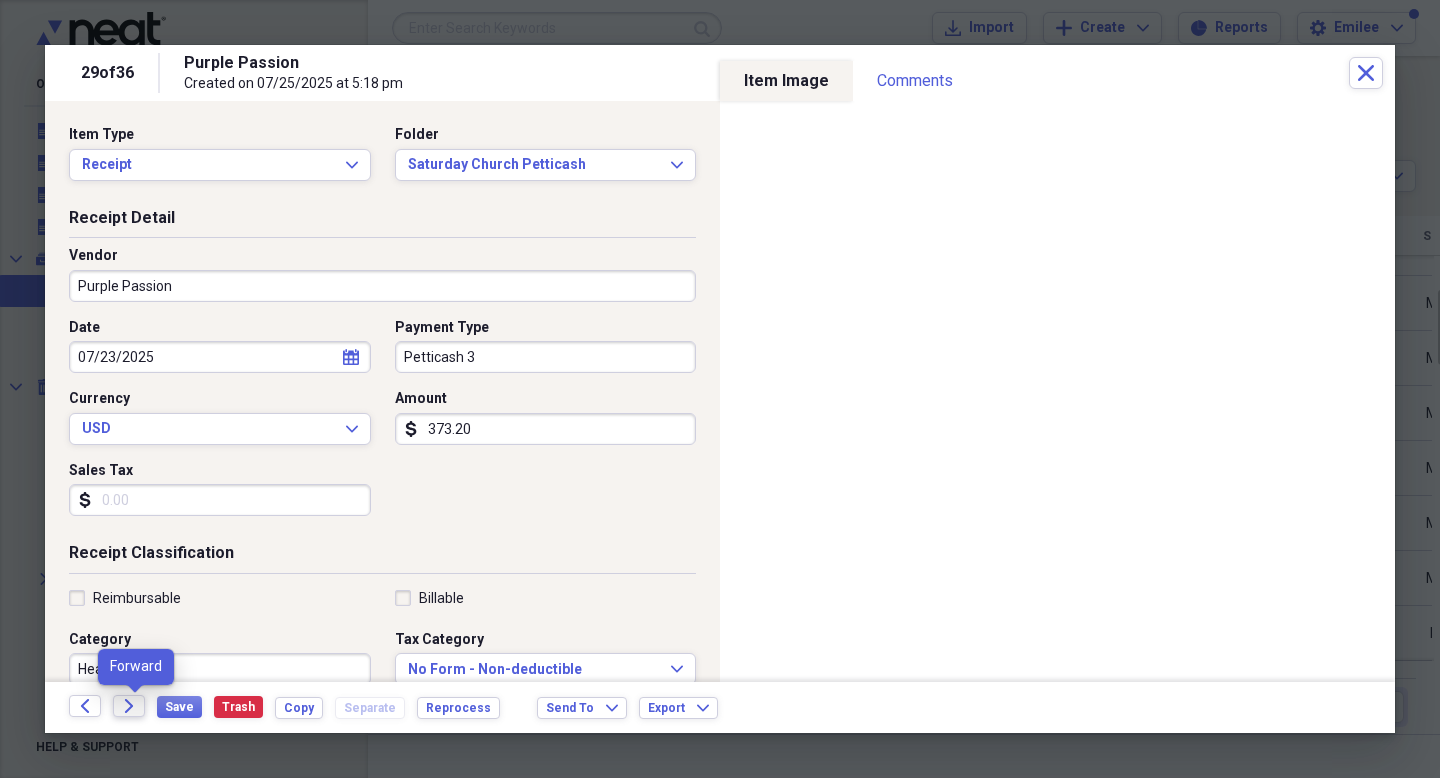 click 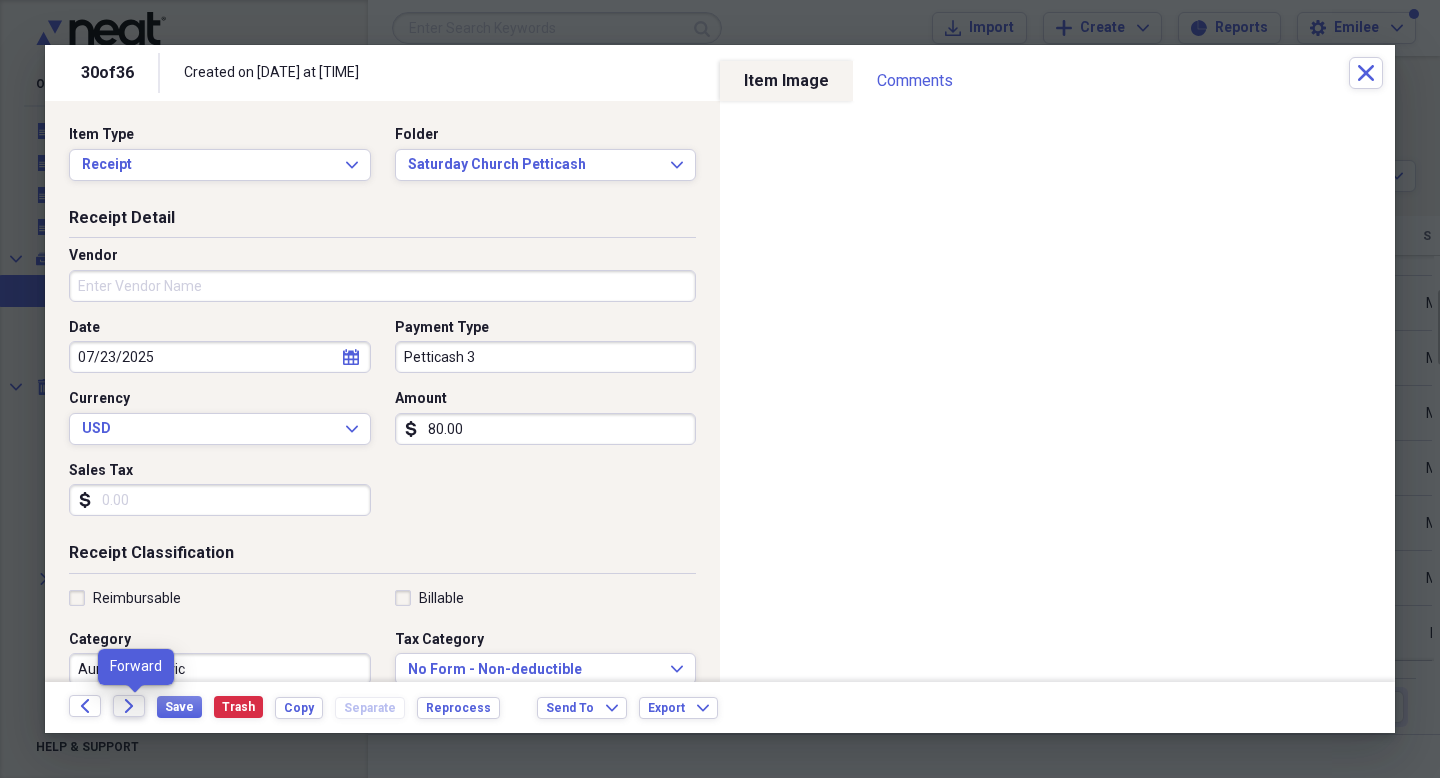 click 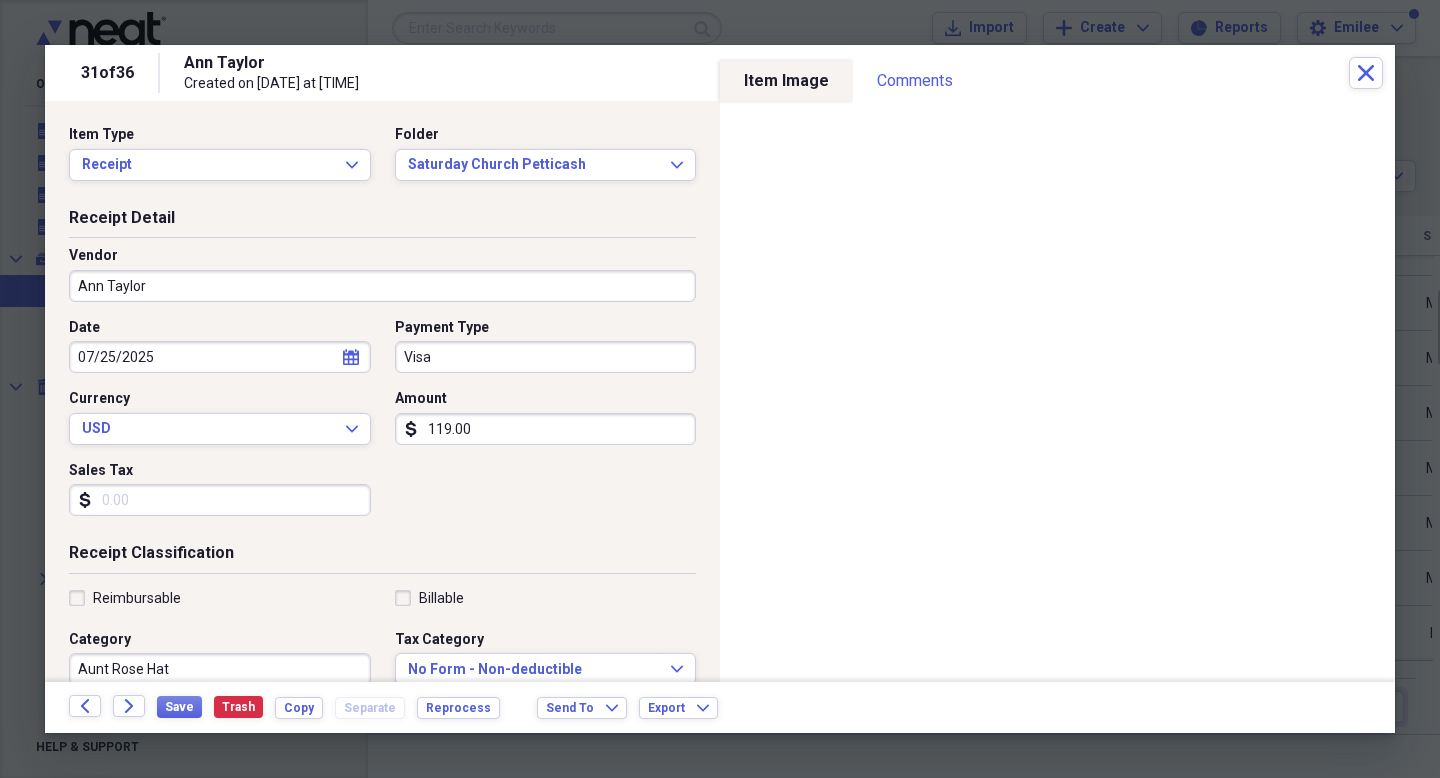 click on "Visa" at bounding box center [546, 357] 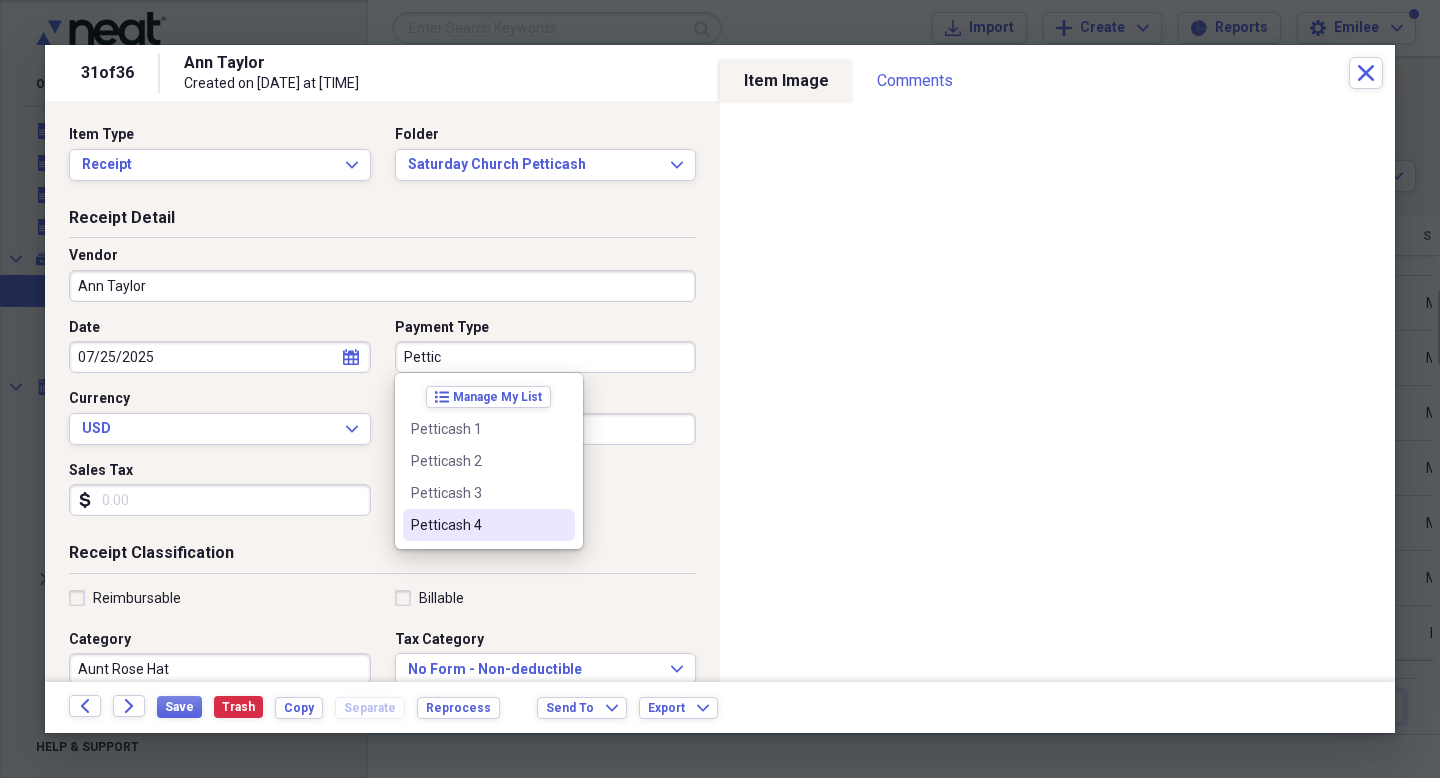 click on "Petticash 4" at bounding box center [477, 525] 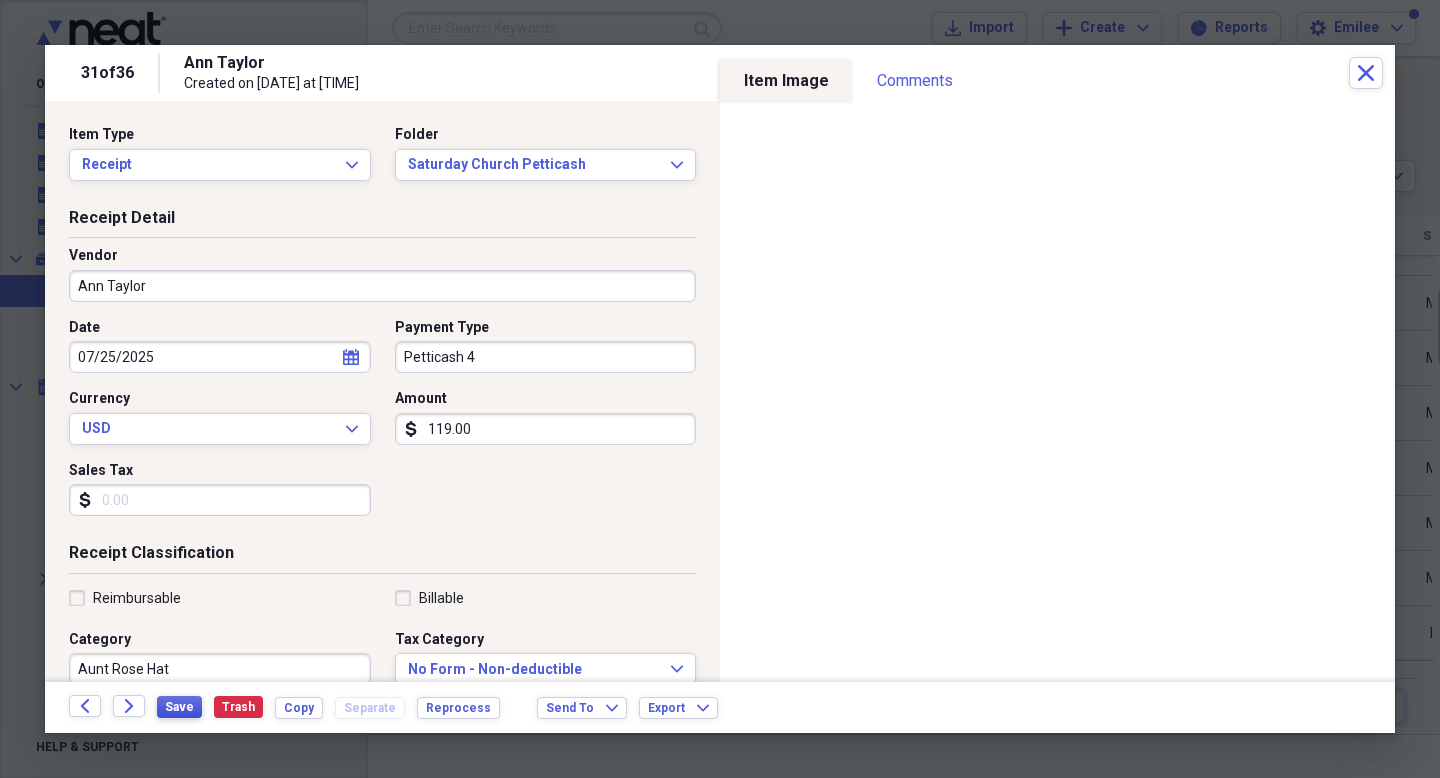 click on "Save" at bounding box center (179, 707) 